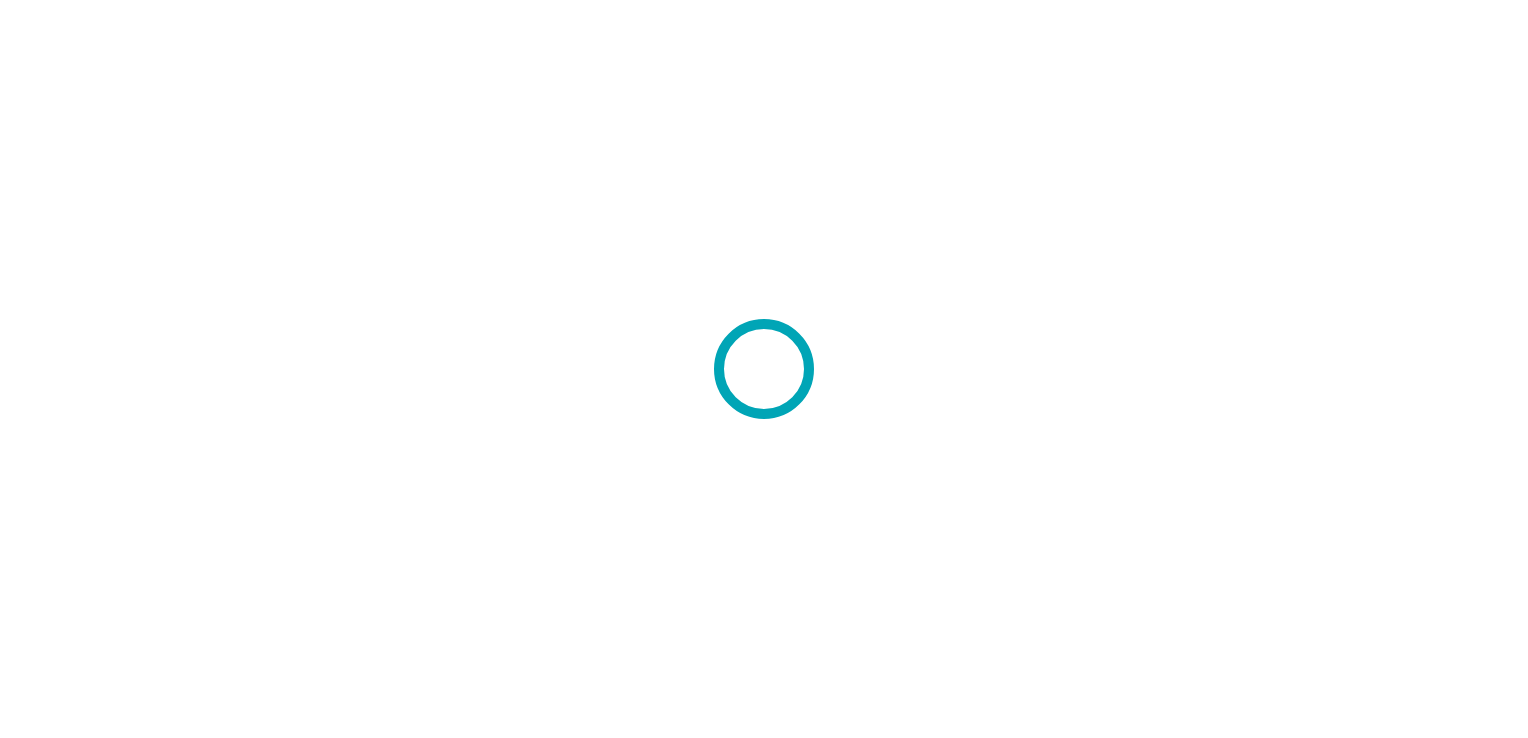 scroll, scrollTop: 0, scrollLeft: 0, axis: both 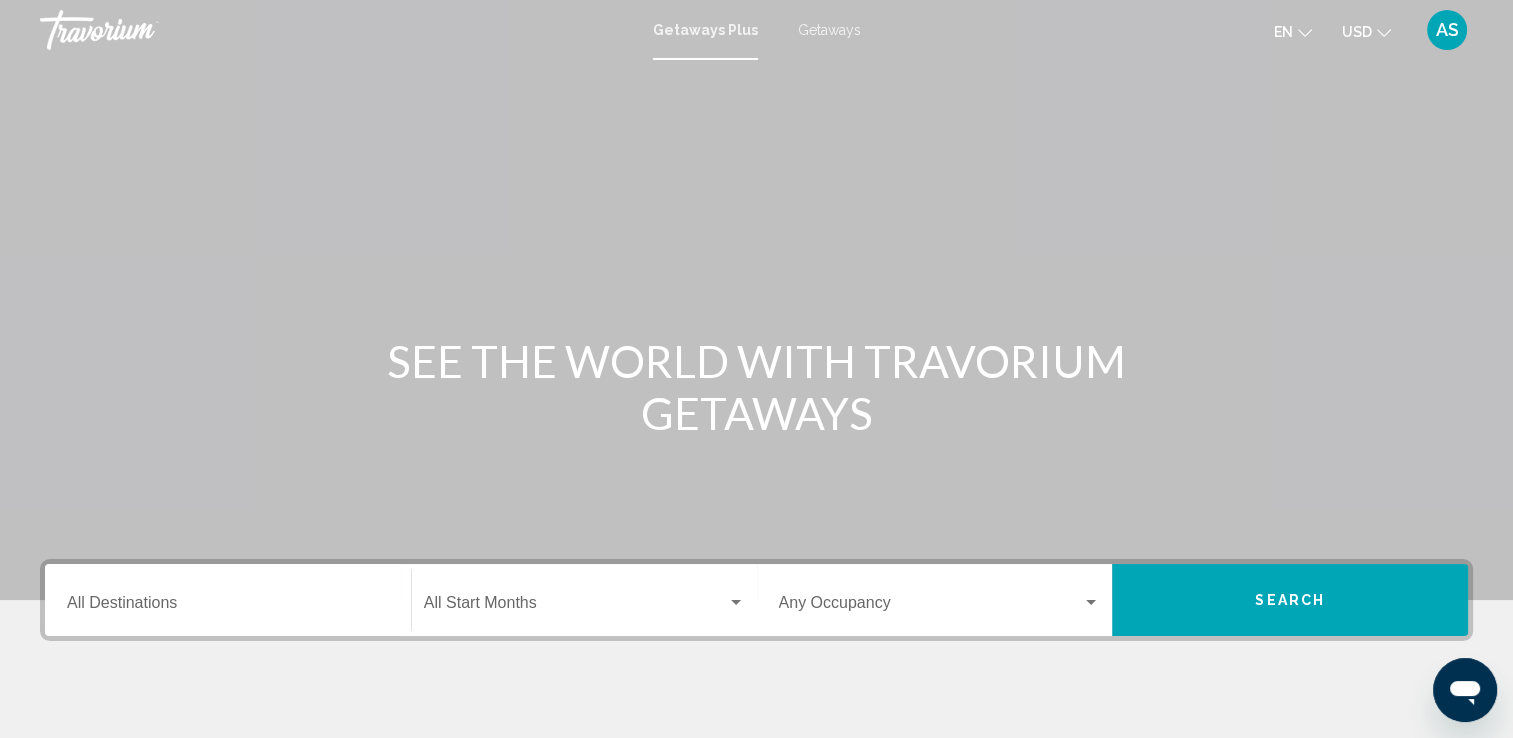 click on "Destination All Destinations" at bounding box center (228, 607) 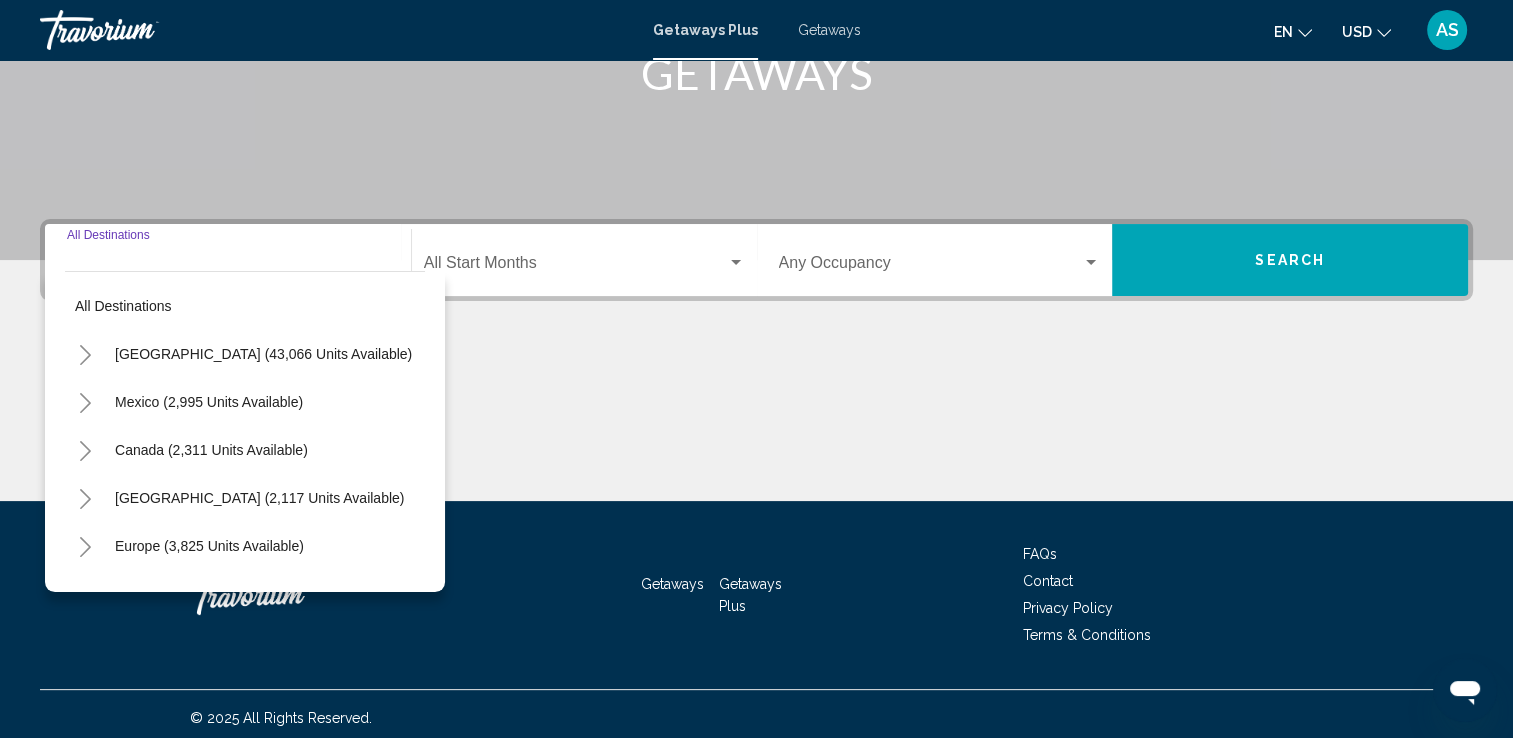 scroll, scrollTop: 347, scrollLeft: 0, axis: vertical 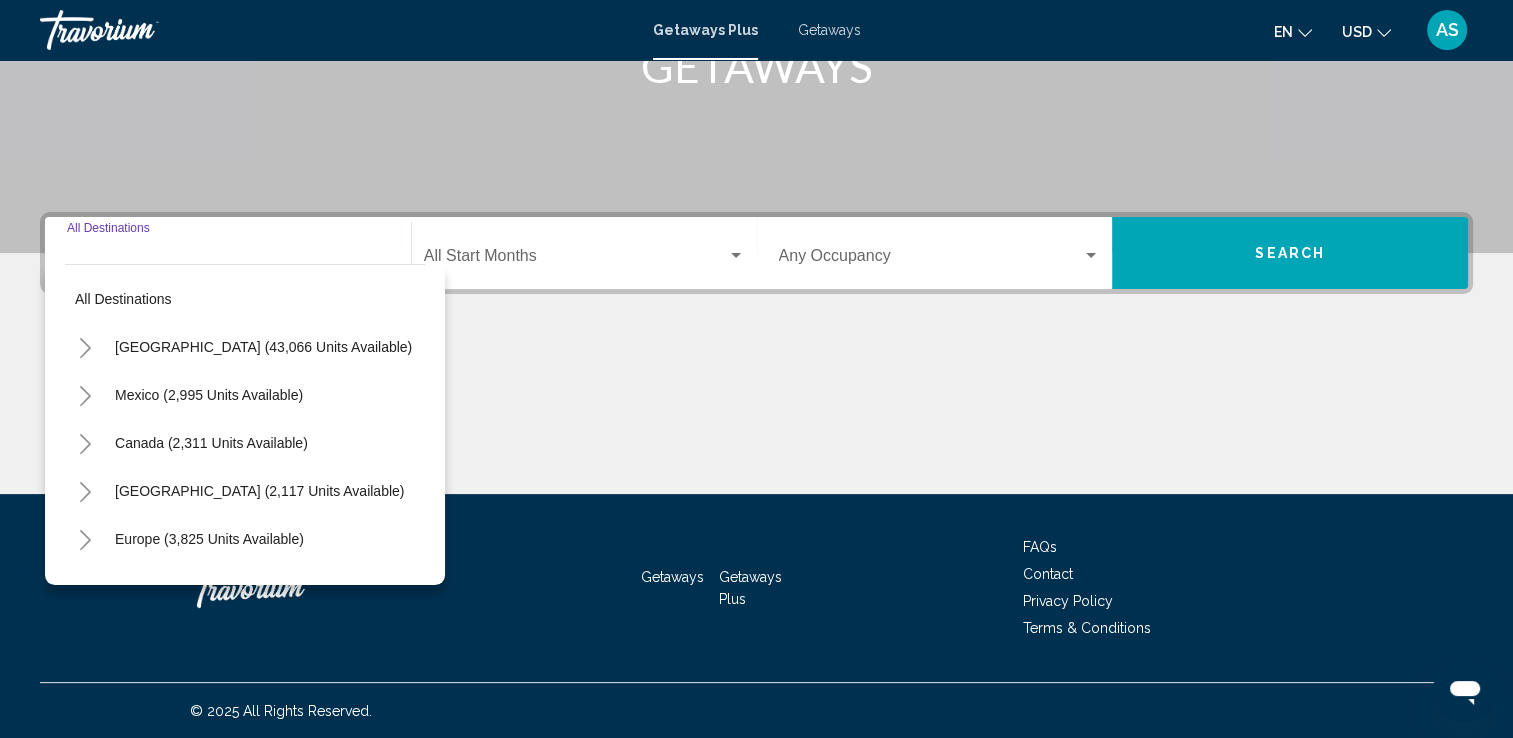 click on "Destination All Destinations" at bounding box center (228, 260) 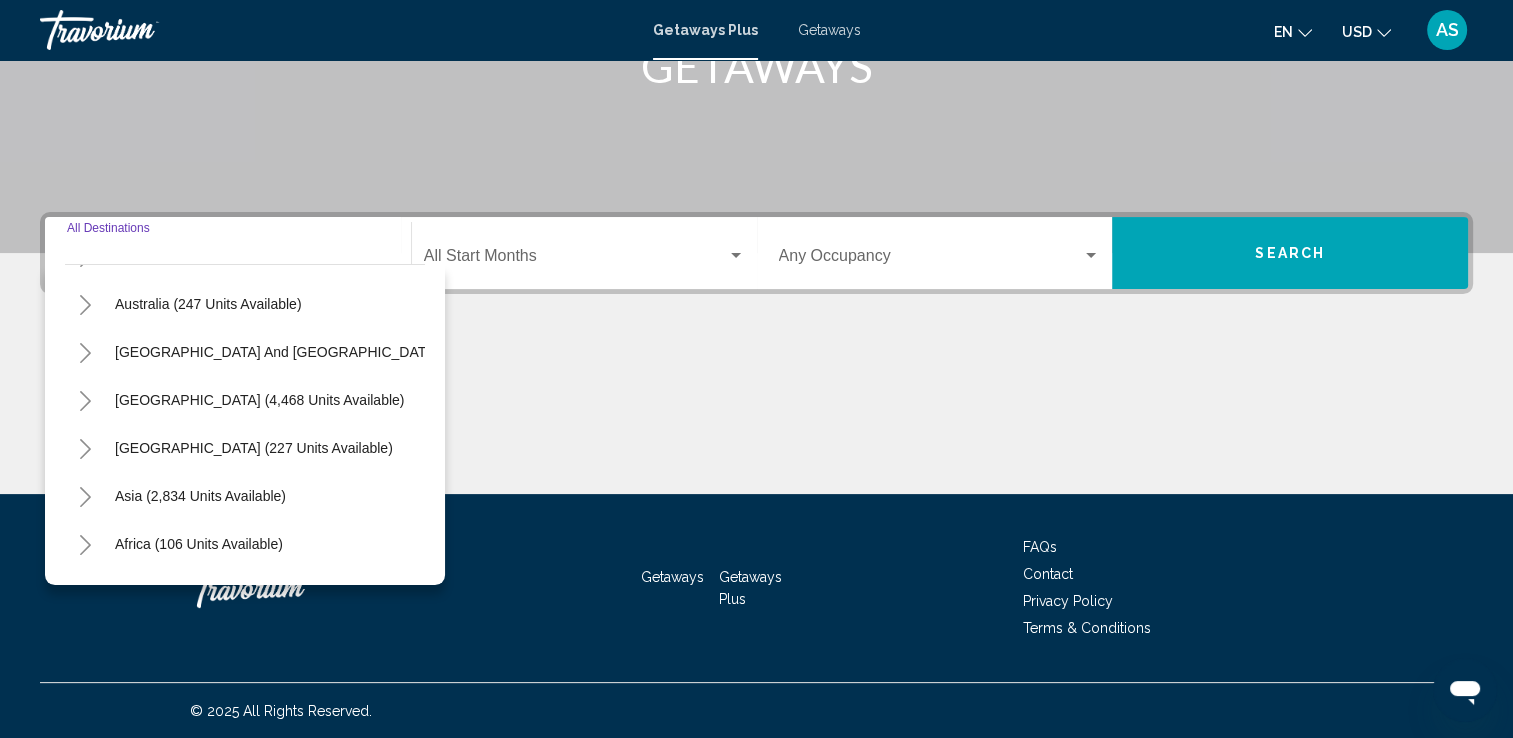 scroll, scrollTop: 284, scrollLeft: 0, axis: vertical 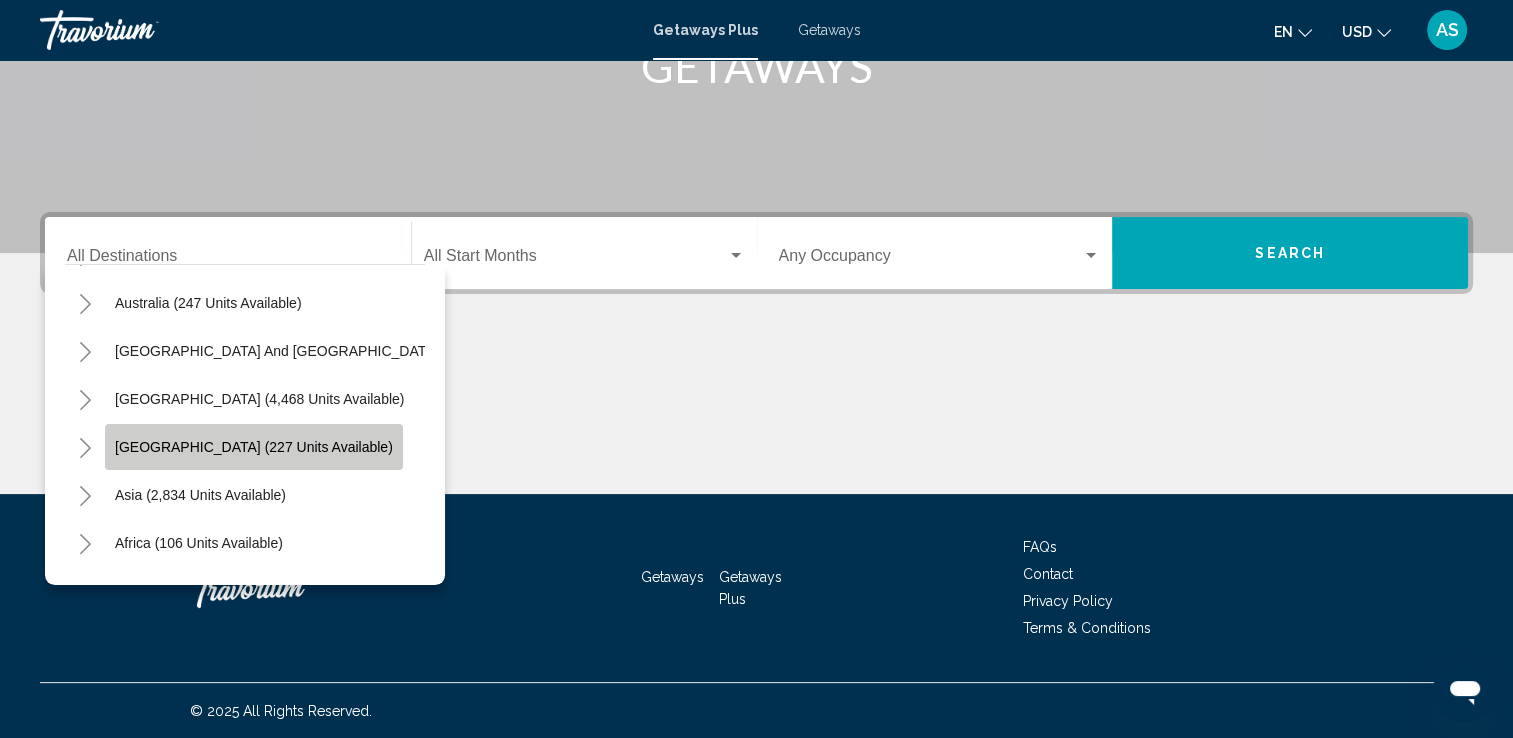click on "[GEOGRAPHIC_DATA] (227 units available)" 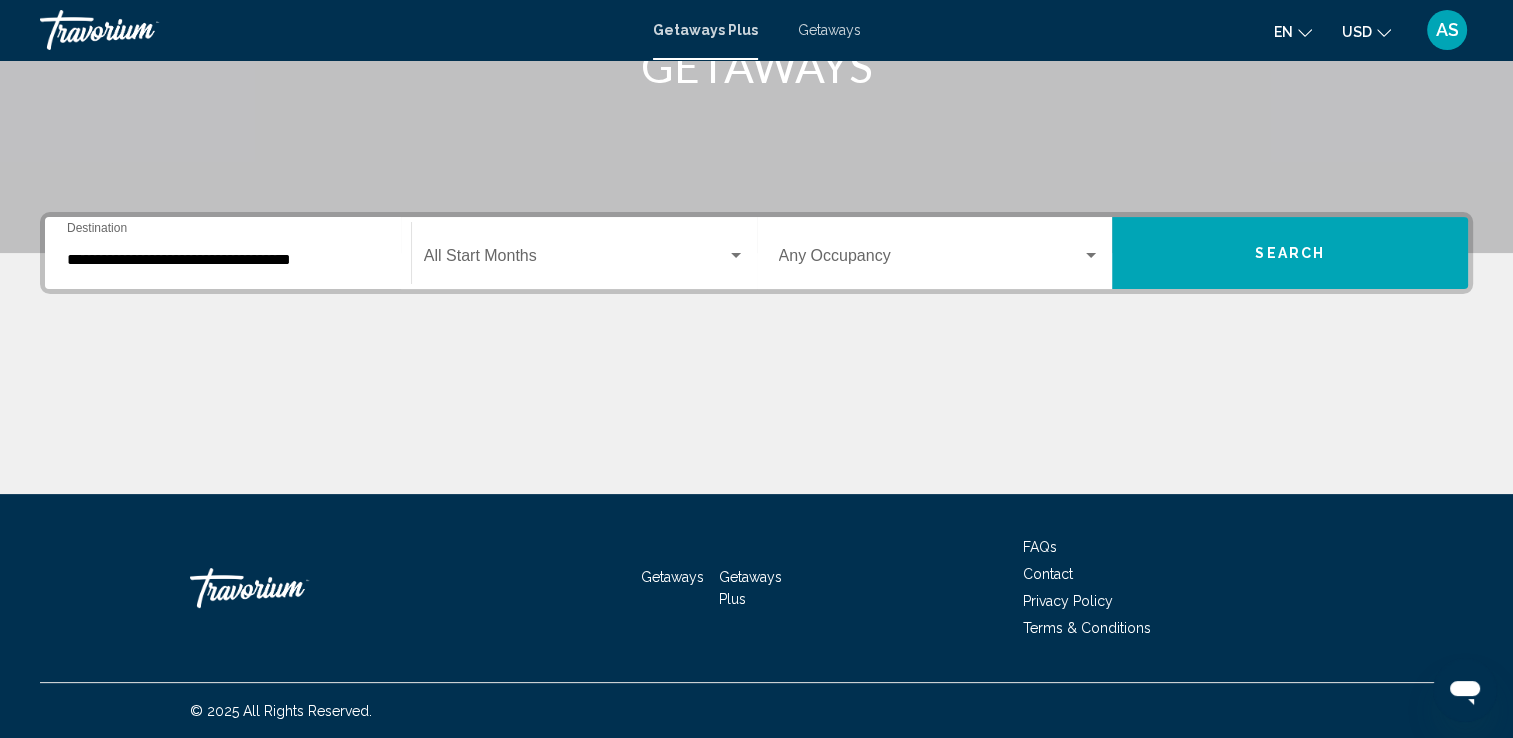 click on "Start Month All Start Months" 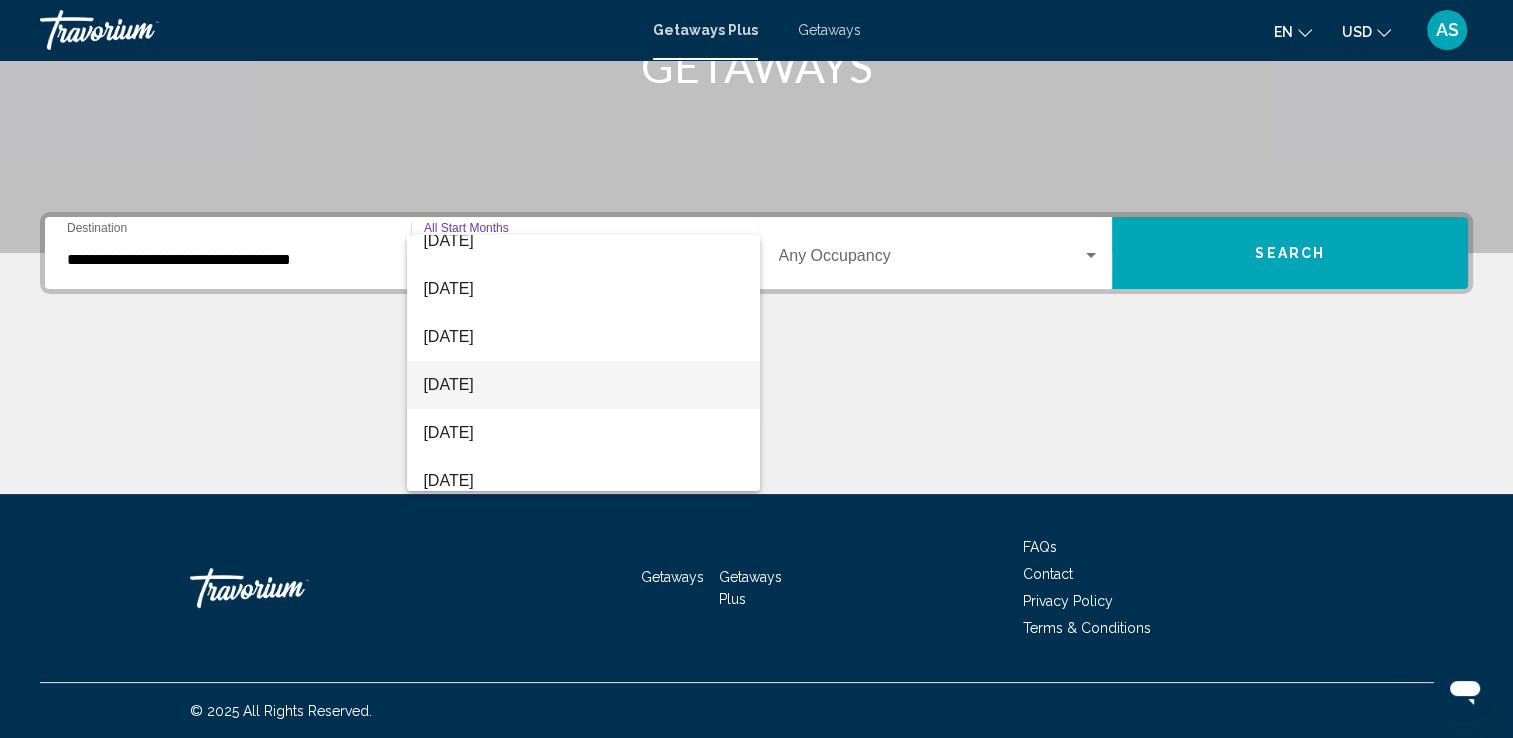 scroll, scrollTop: 67, scrollLeft: 0, axis: vertical 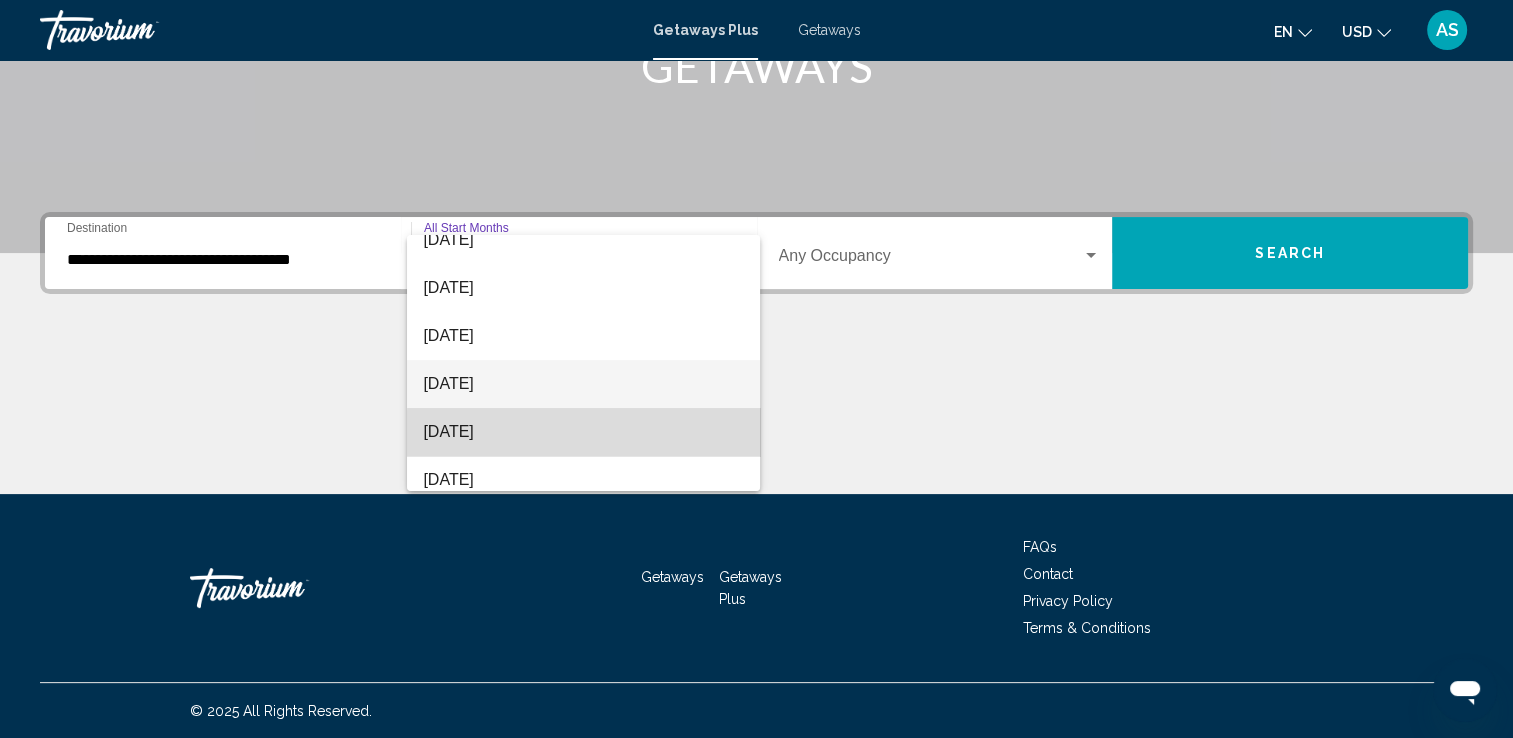 click on "[DATE]" at bounding box center (583, 432) 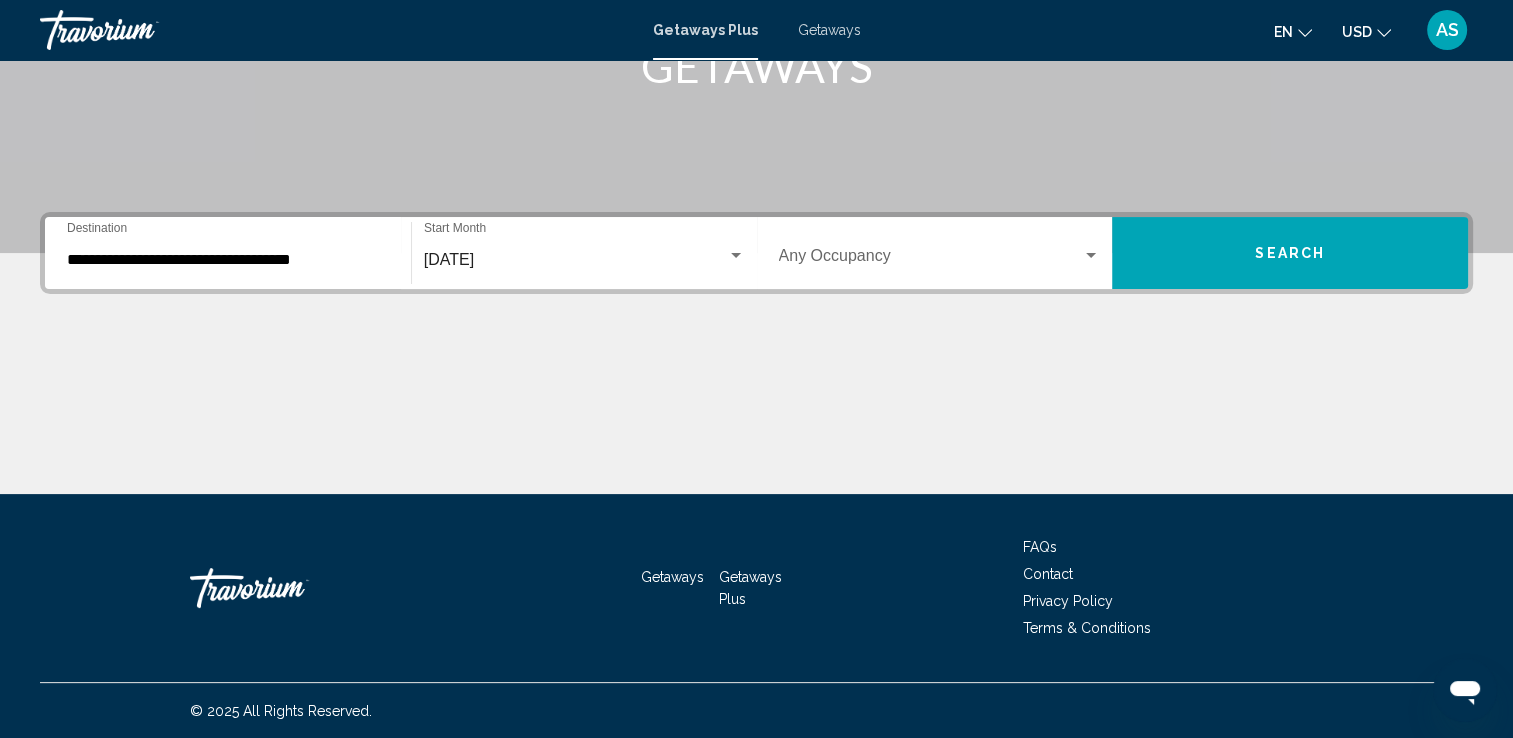 click on "Occupancy Any Occupancy" at bounding box center (940, 253) 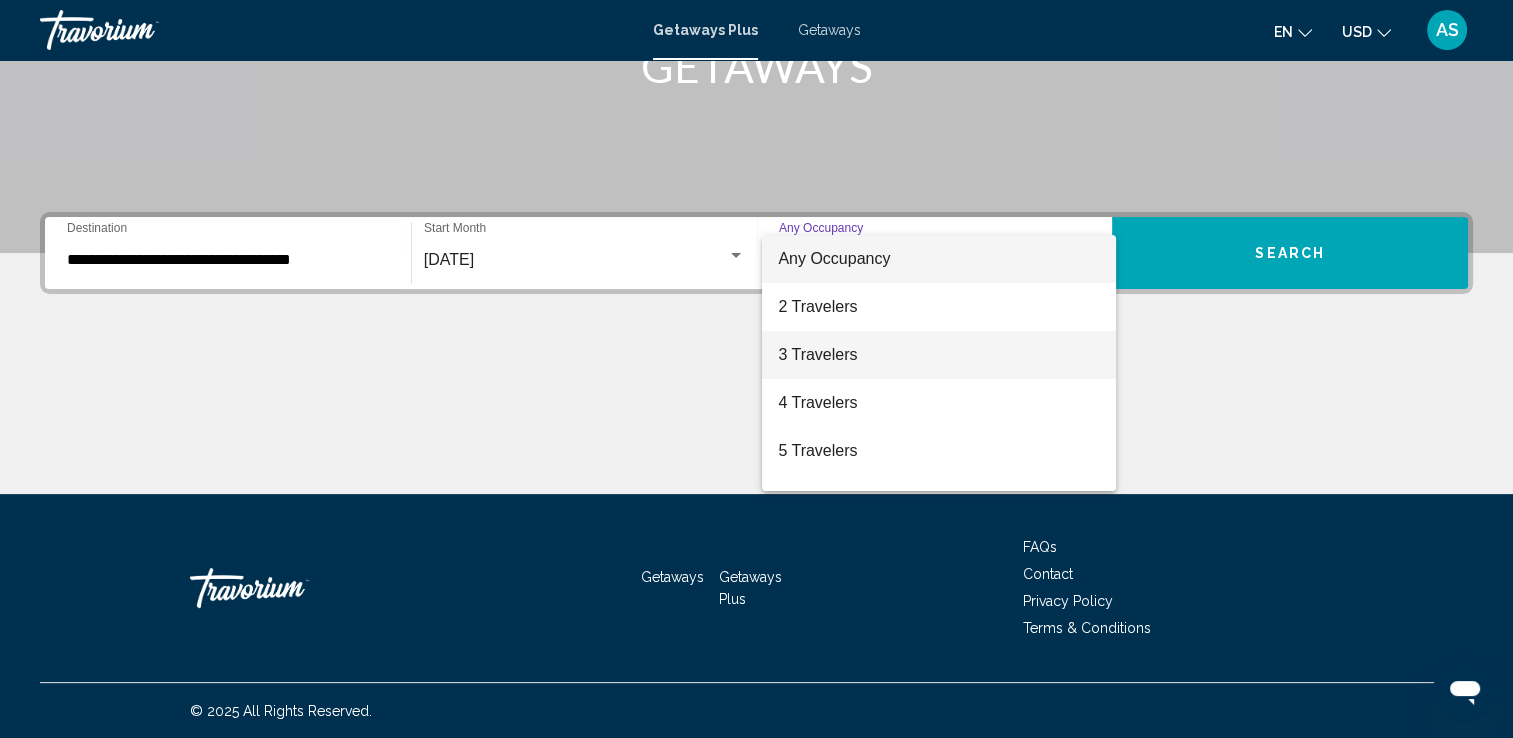 click on "3 Travelers" at bounding box center (939, 355) 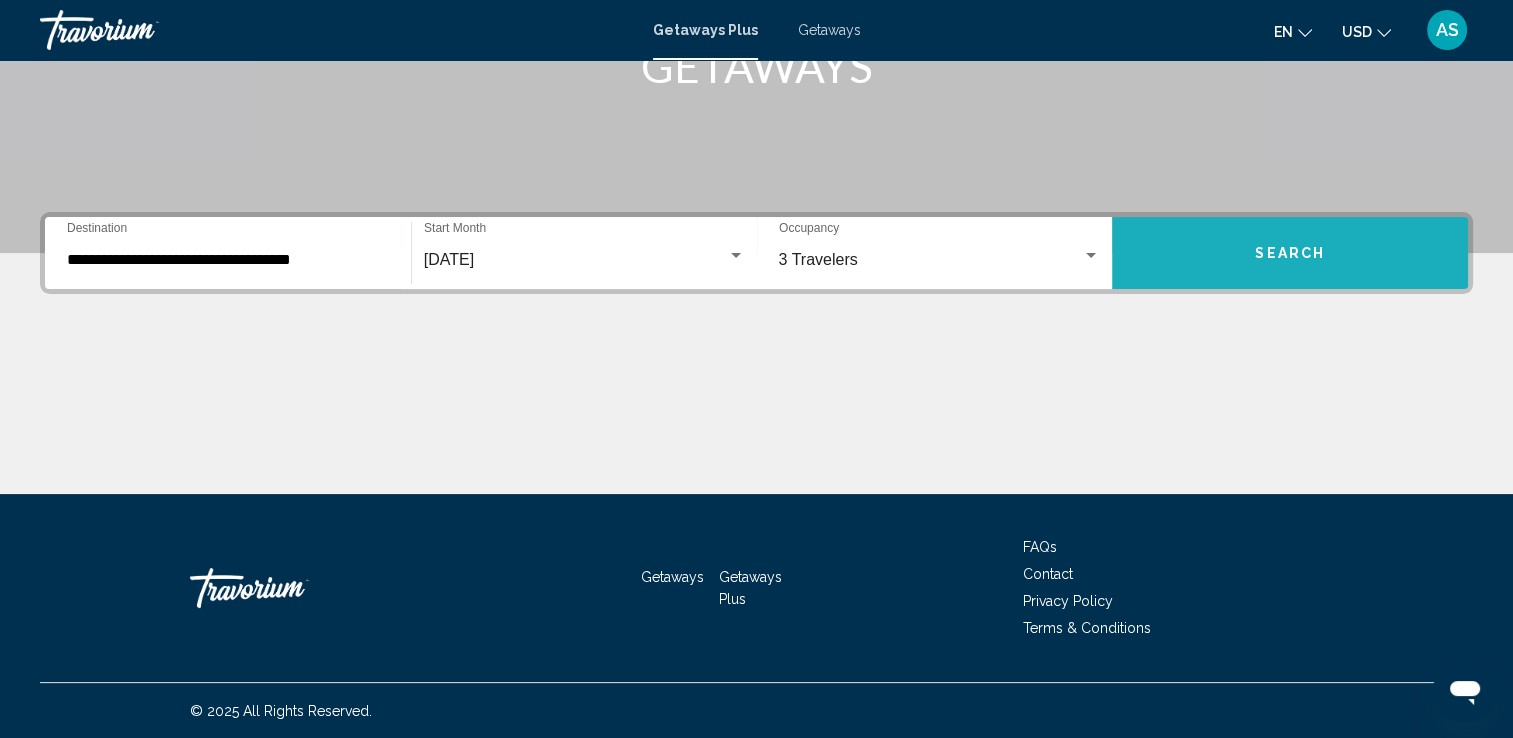 click on "Search" at bounding box center (1290, 253) 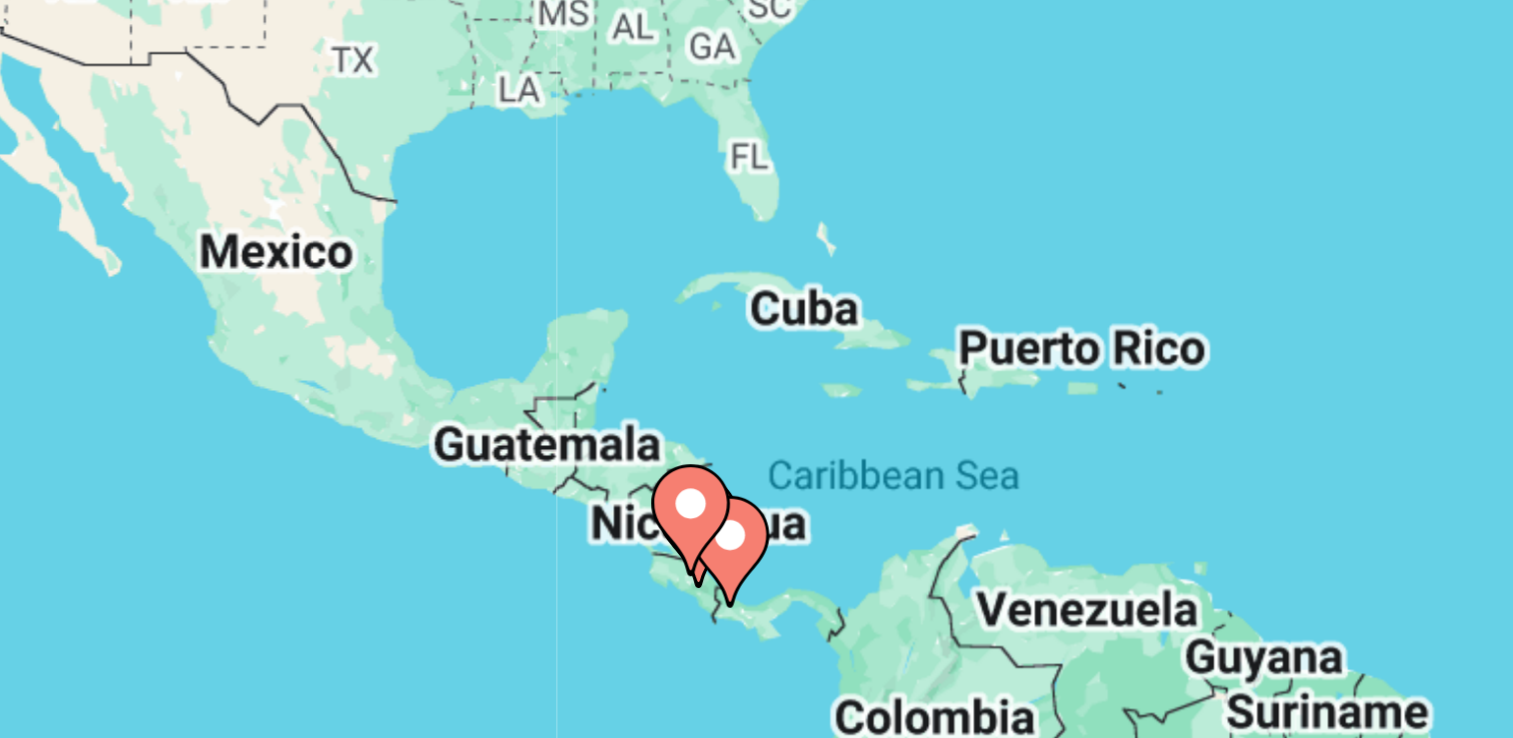 scroll, scrollTop: 118, scrollLeft: 0, axis: vertical 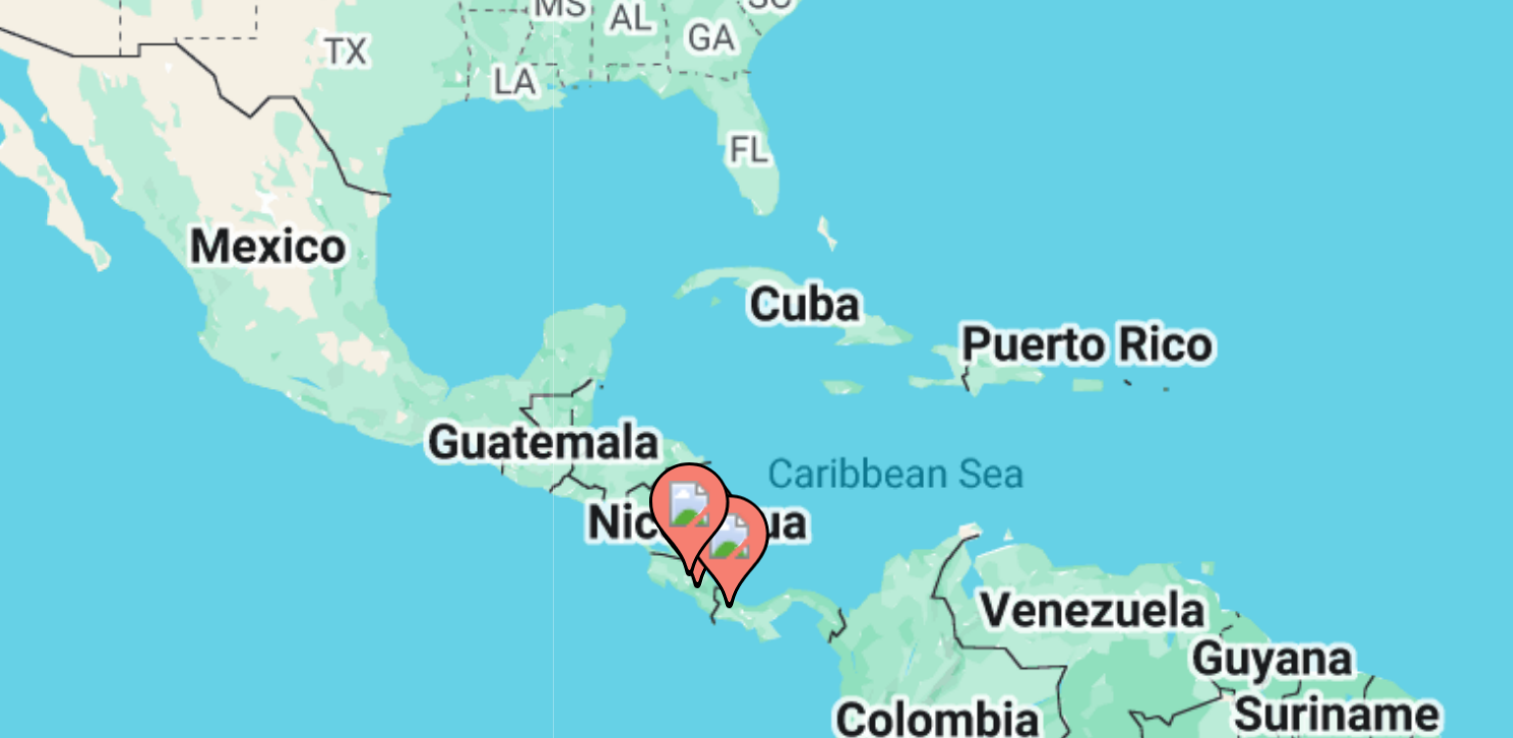 click 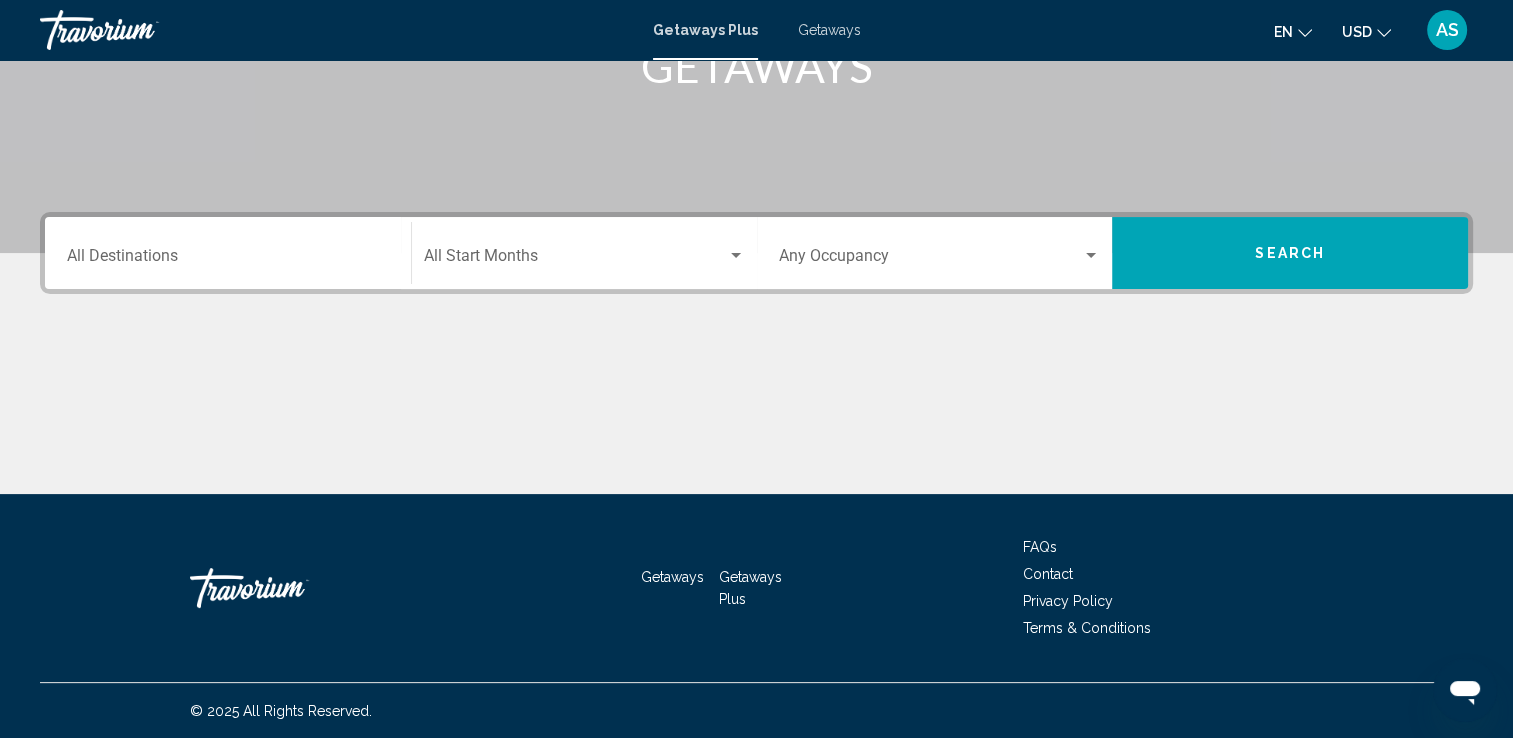 scroll, scrollTop: 0, scrollLeft: 0, axis: both 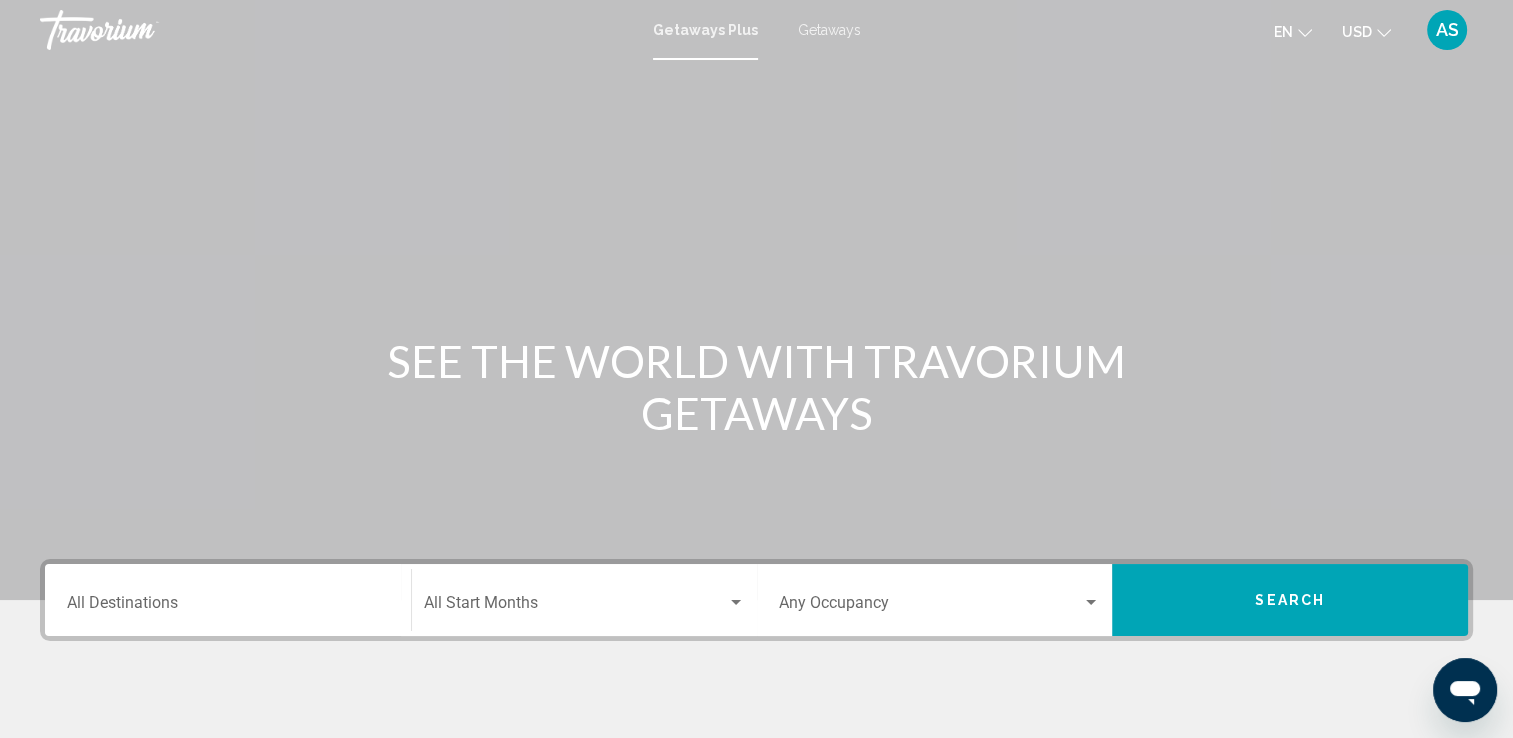 click on "Destination All Destinations" at bounding box center (228, 600) 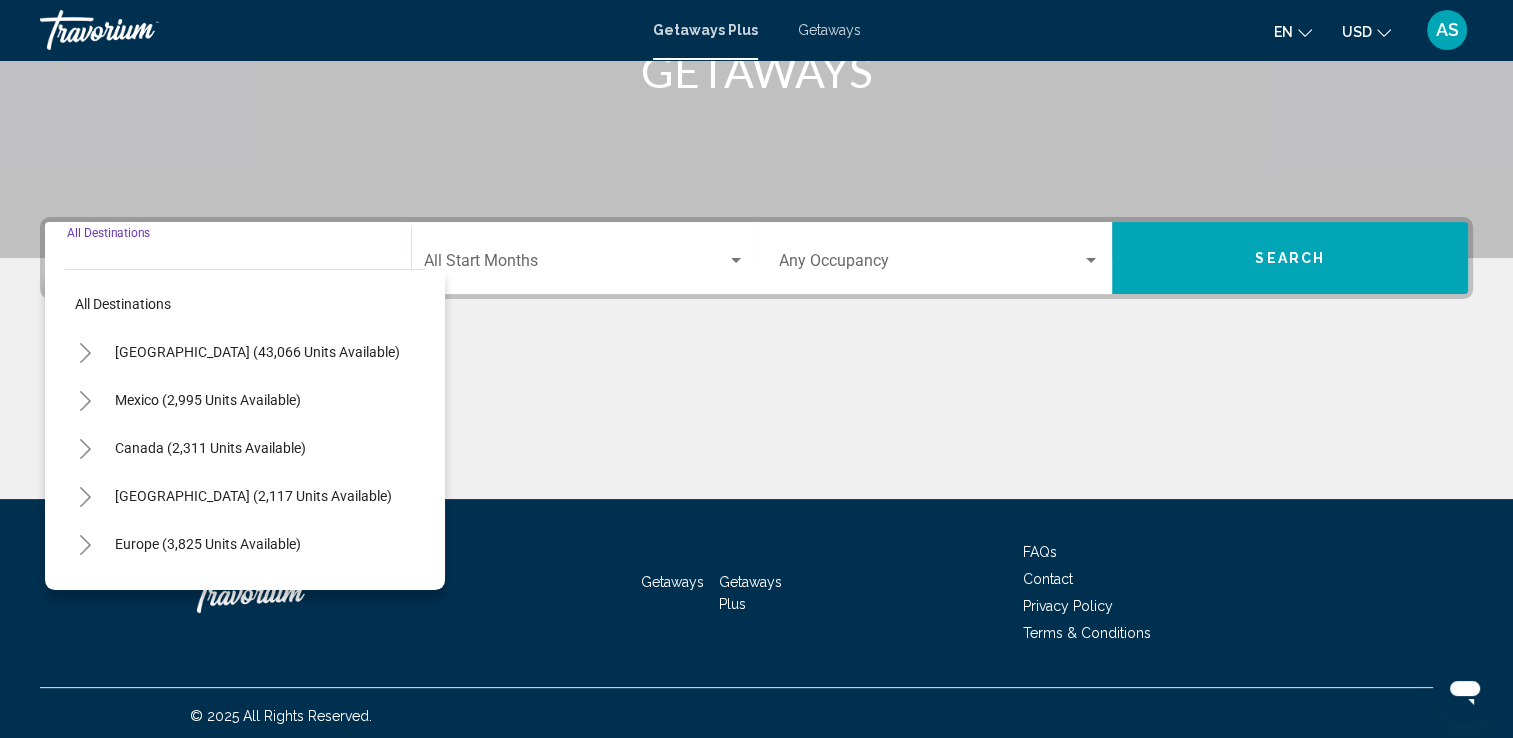scroll, scrollTop: 347, scrollLeft: 0, axis: vertical 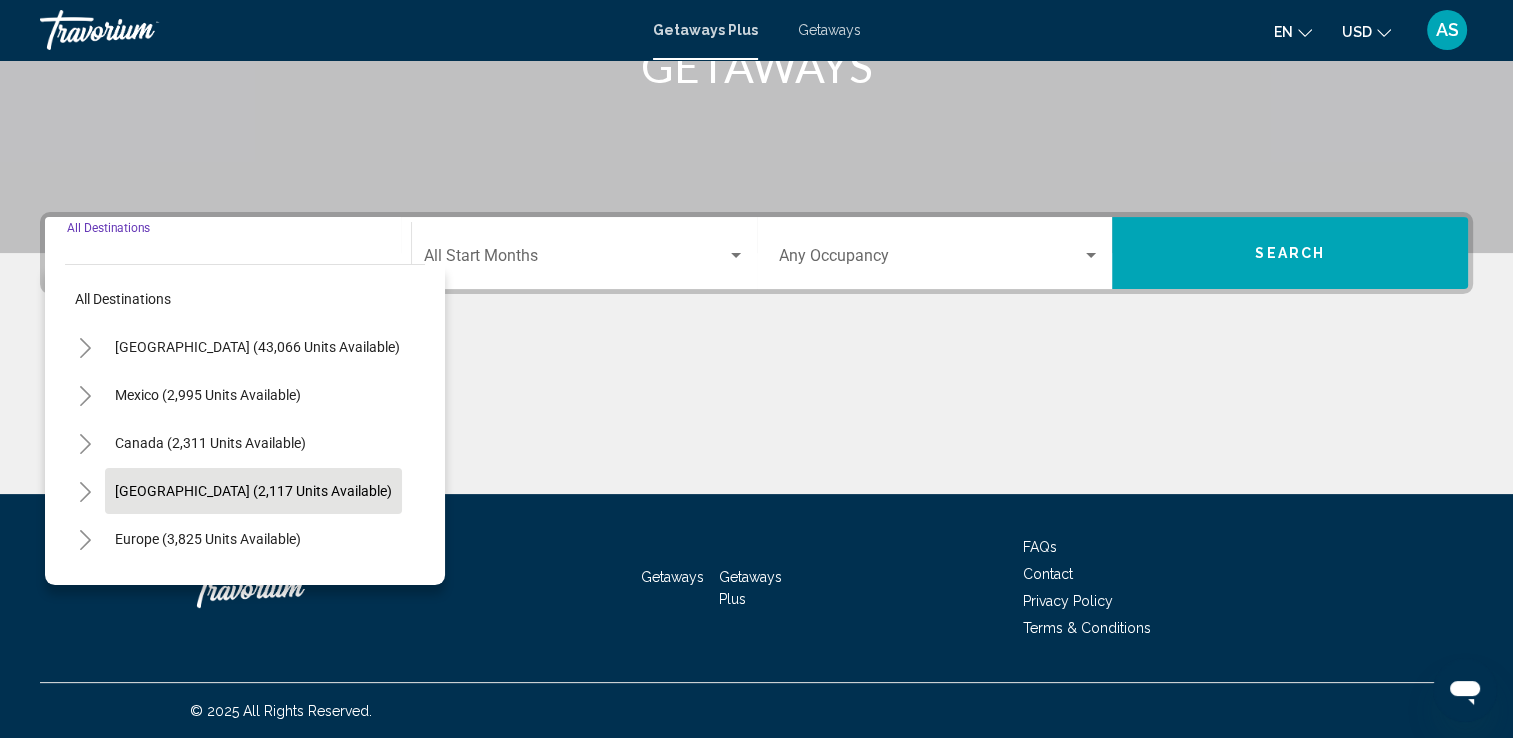 click on "[GEOGRAPHIC_DATA] (2,117 units available)" at bounding box center [208, 539] 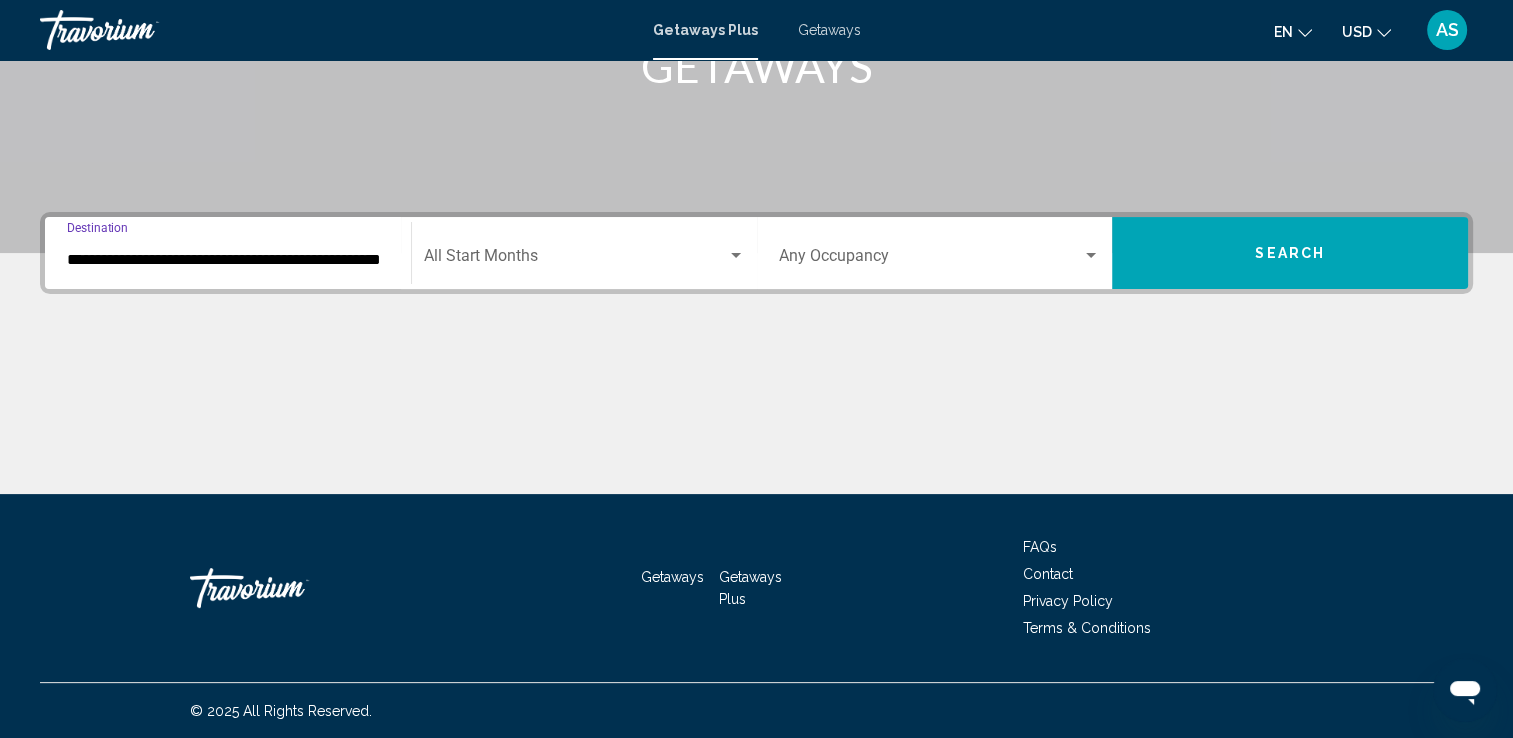click at bounding box center [575, 260] 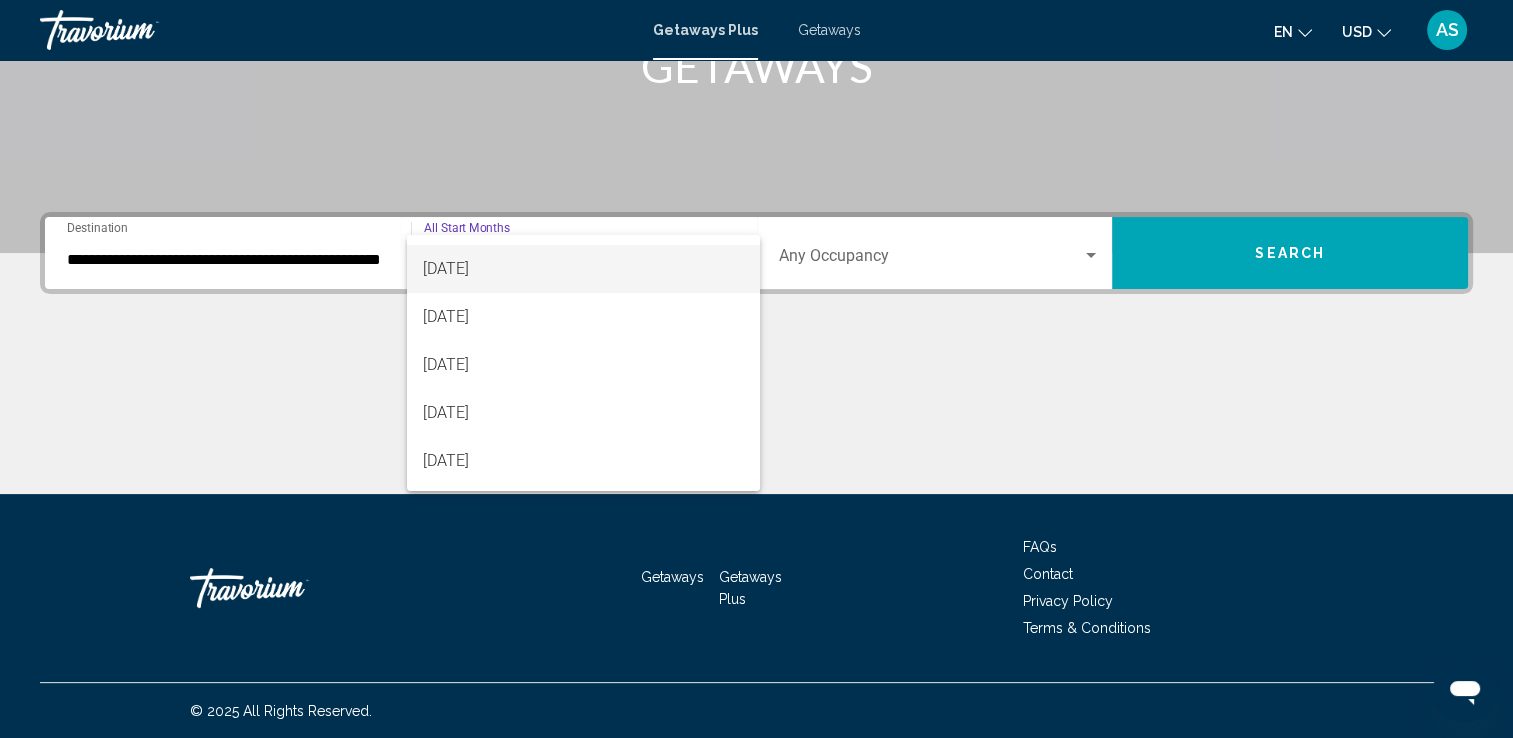 scroll, scrollTop: 132, scrollLeft: 0, axis: vertical 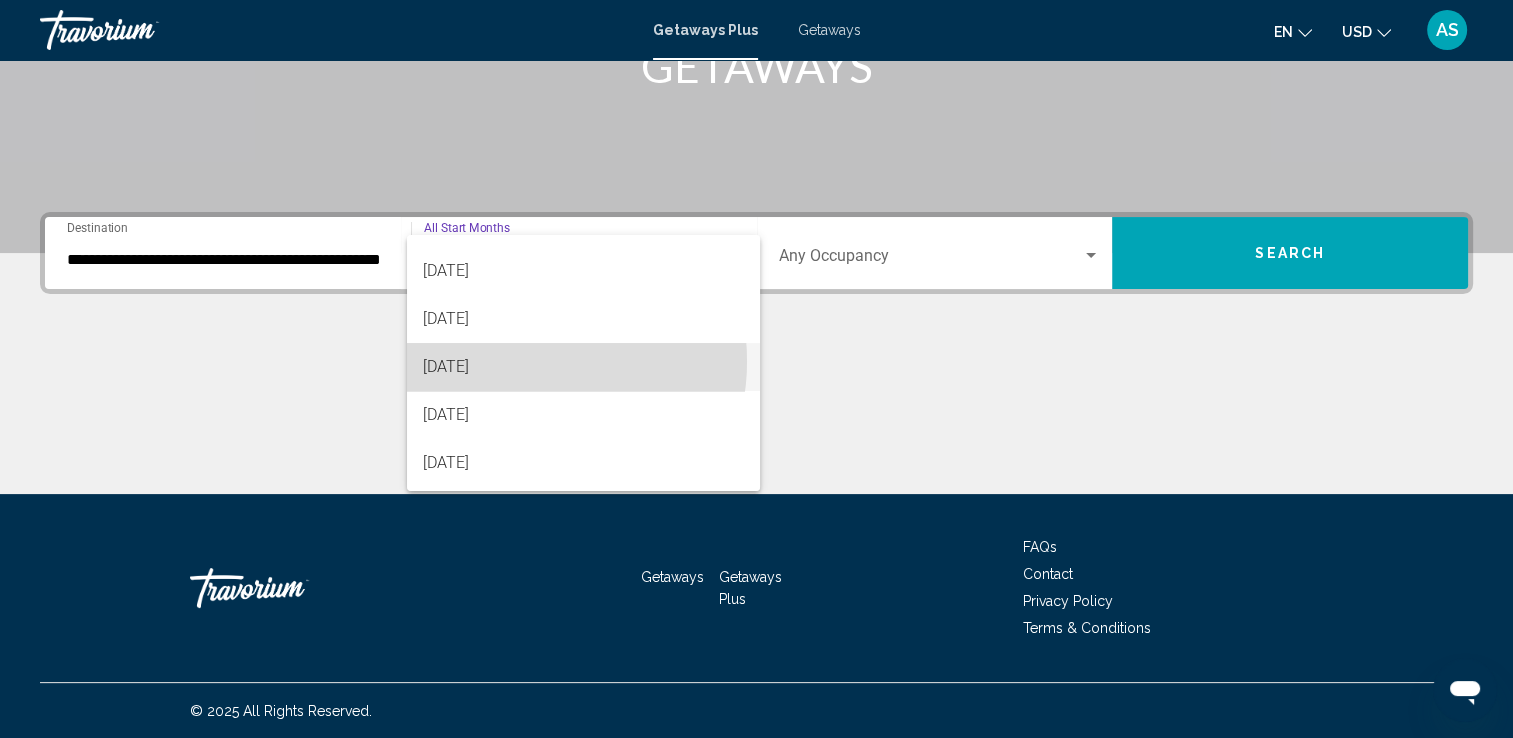 click on "[DATE]" at bounding box center (583, 367) 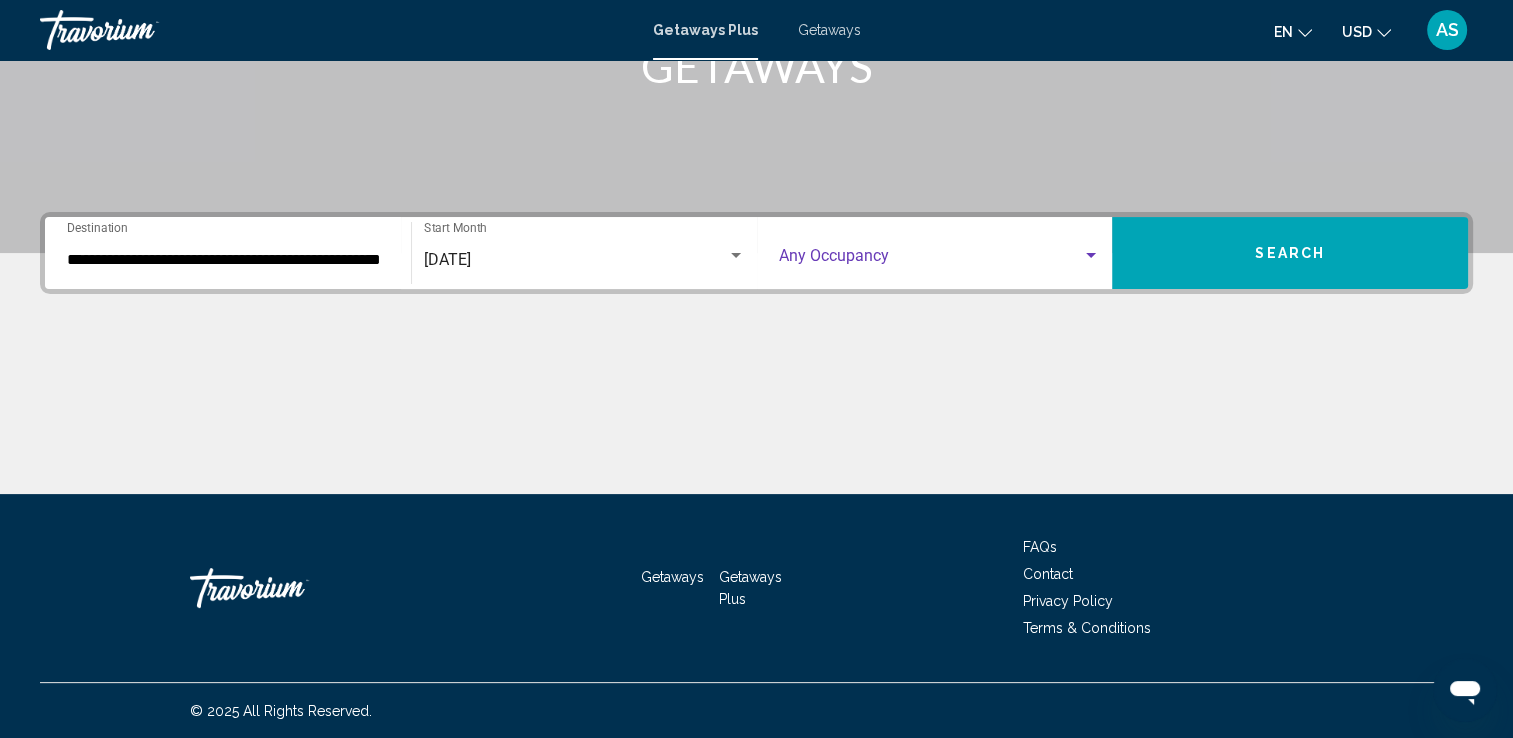 click at bounding box center [1091, 256] 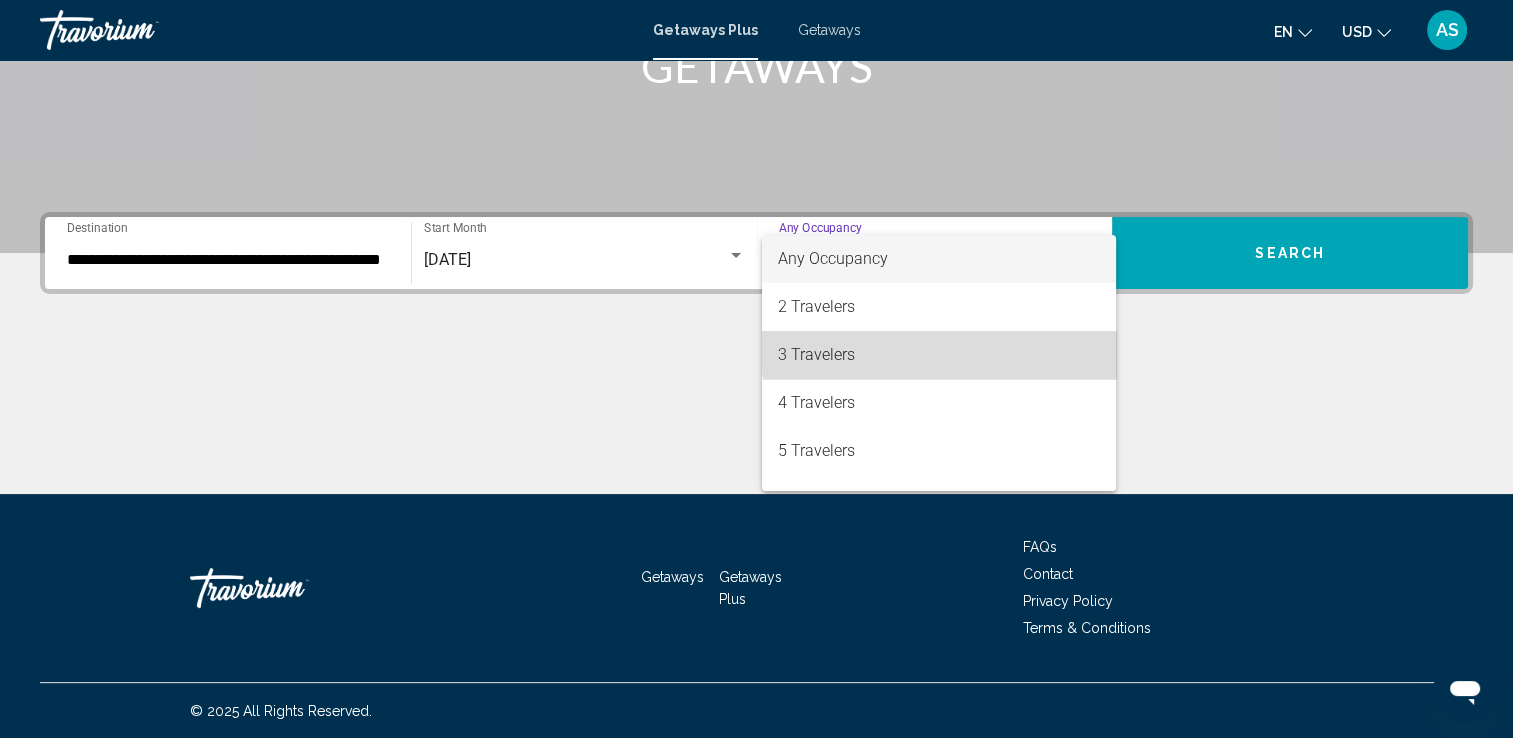 click on "3 Travelers" at bounding box center [939, 355] 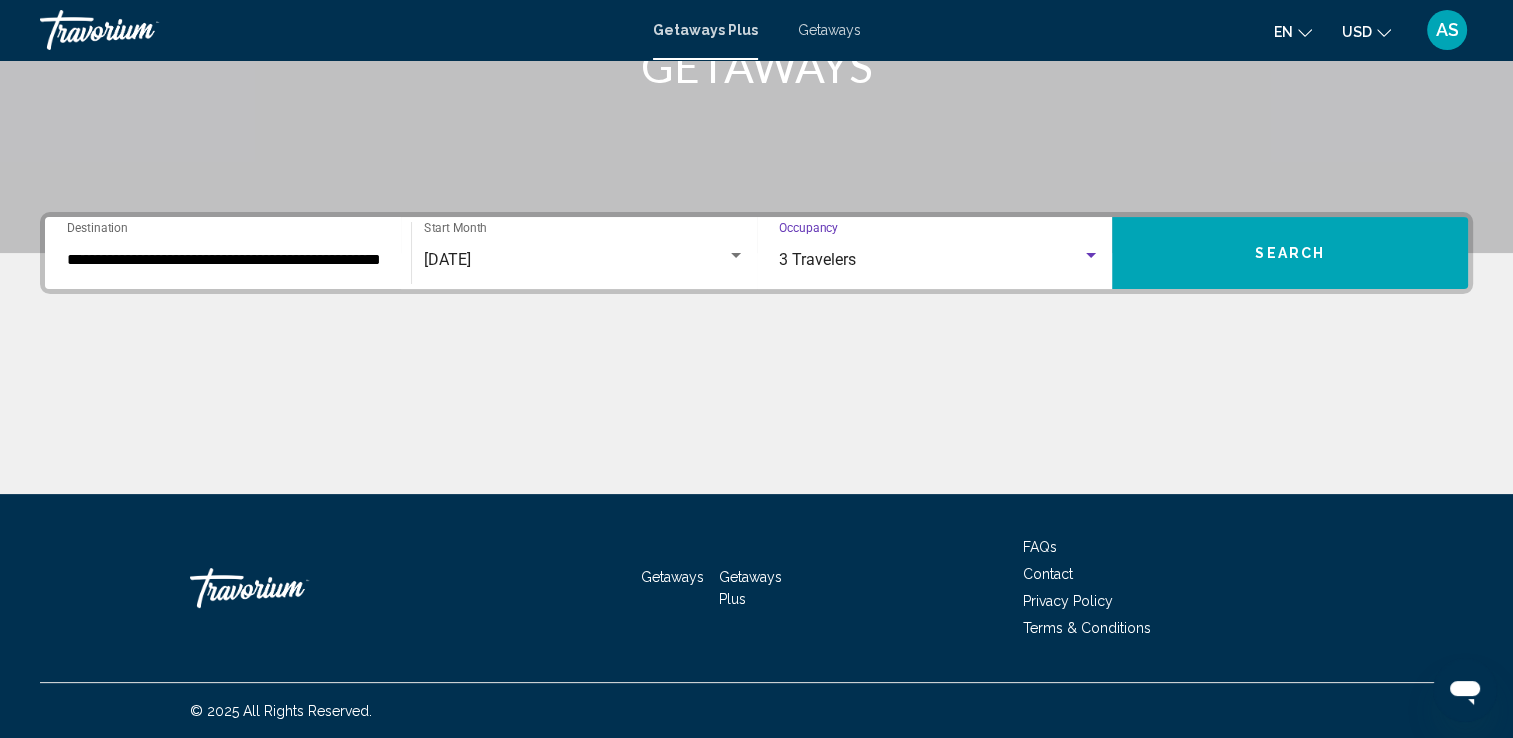 click on "Search" at bounding box center (1290, 254) 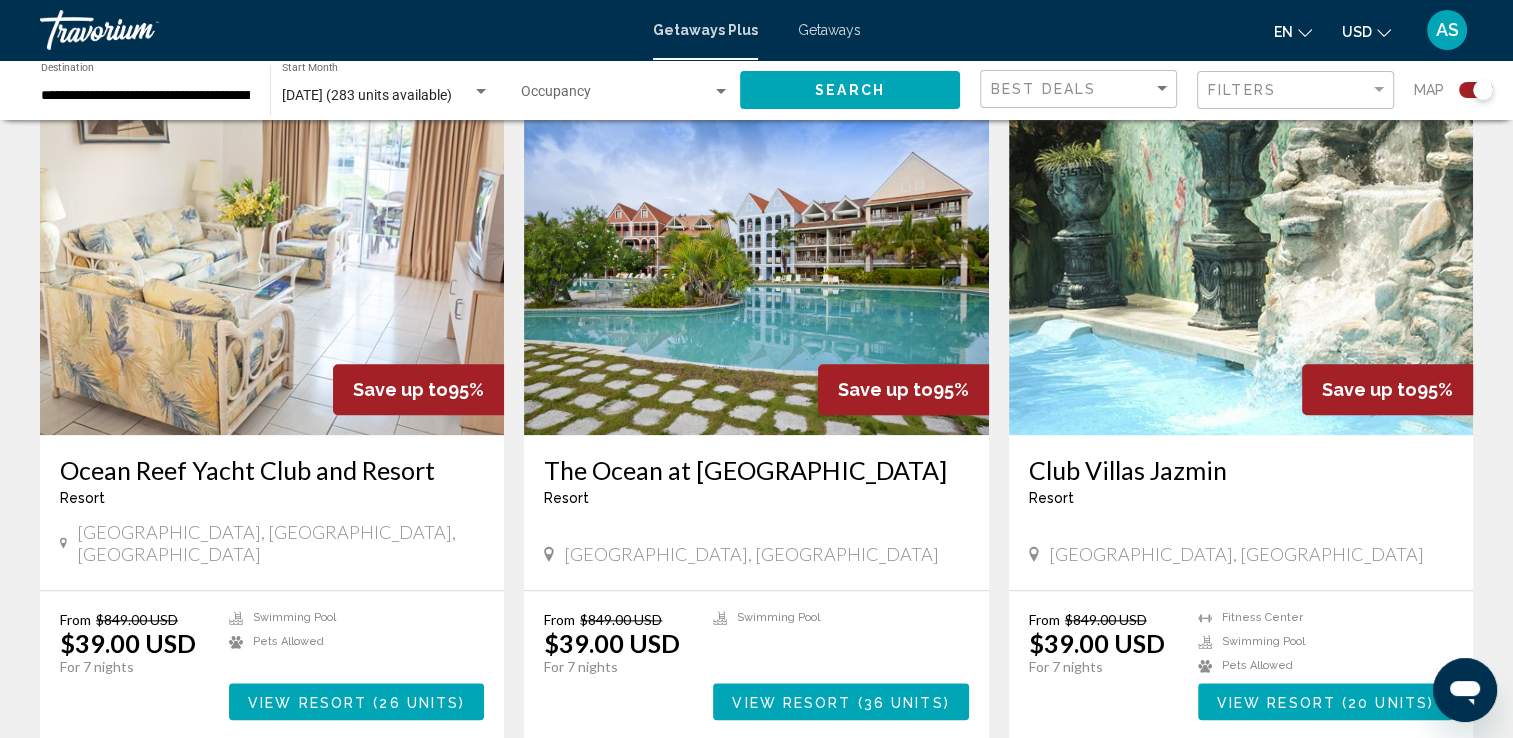 scroll, scrollTop: 2040, scrollLeft: 0, axis: vertical 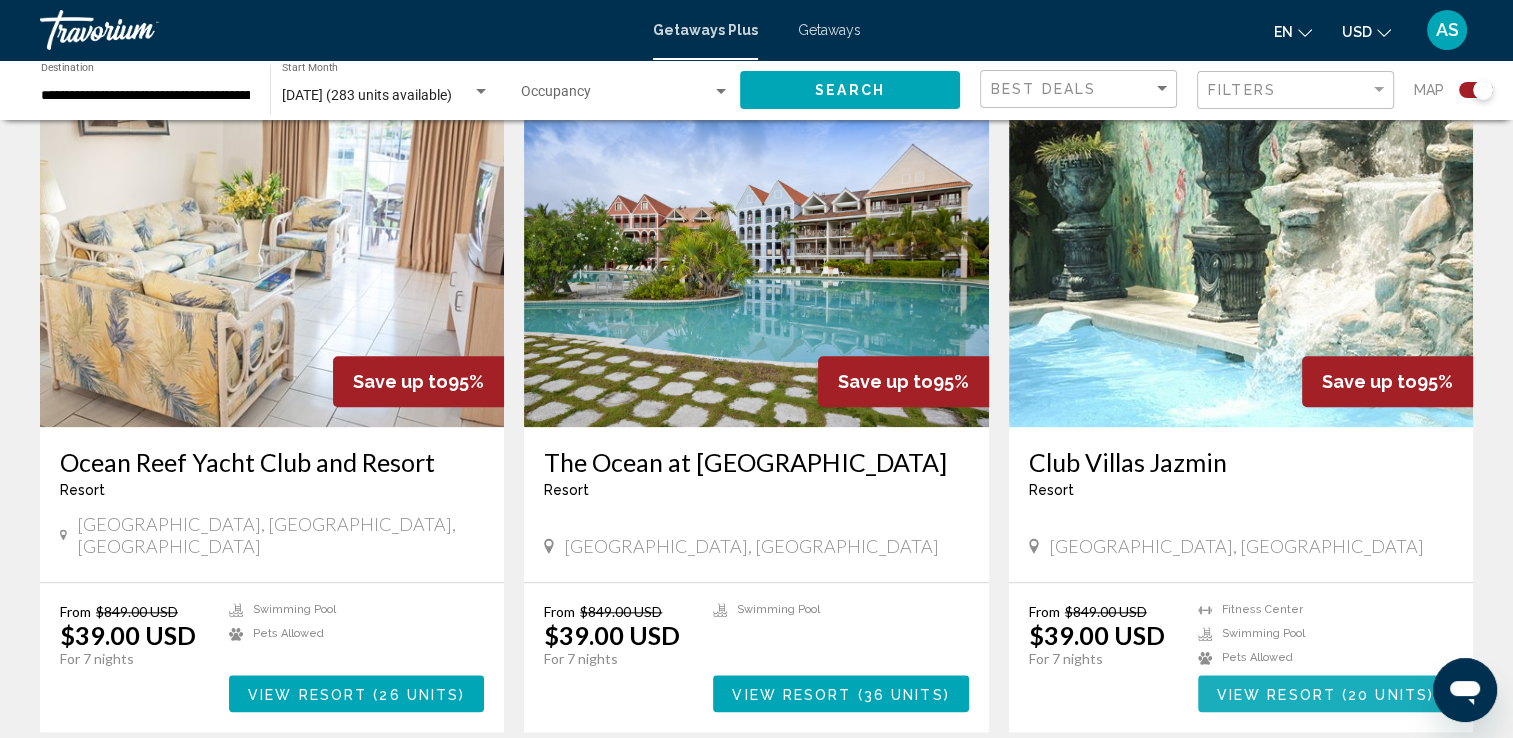 click on "View Resort" at bounding box center [1276, 694] 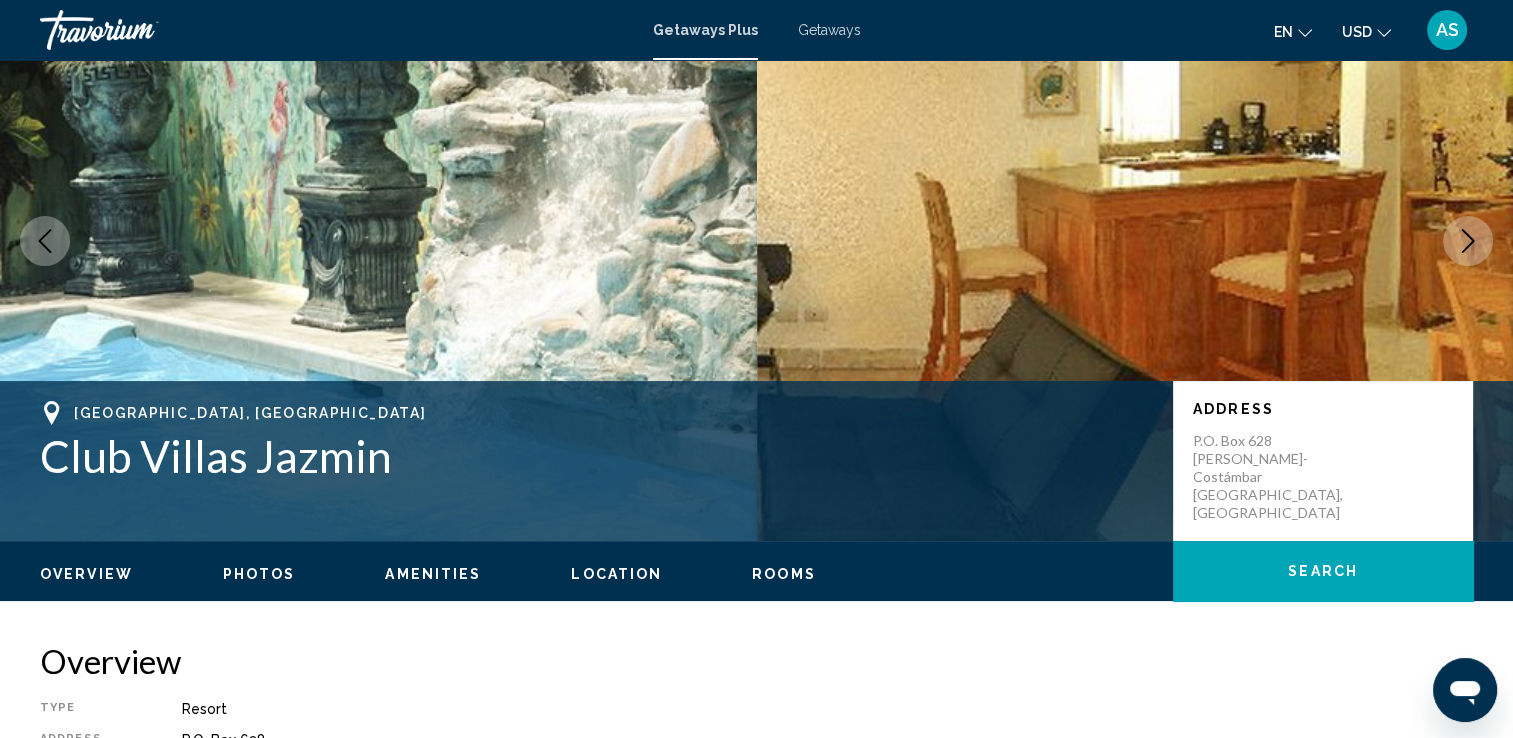 scroll, scrollTop: 118, scrollLeft: 0, axis: vertical 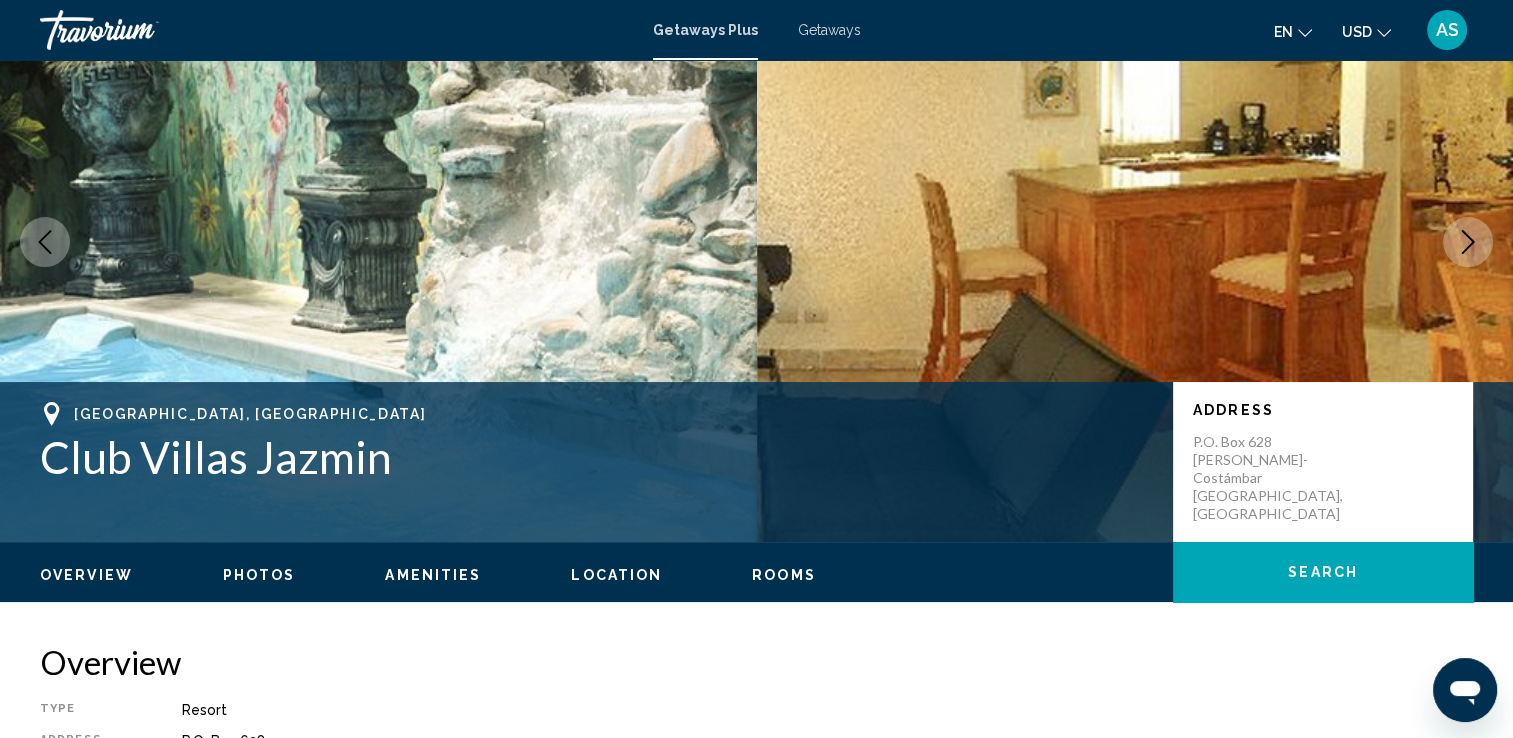 click on "Amenities" at bounding box center (433, 575) 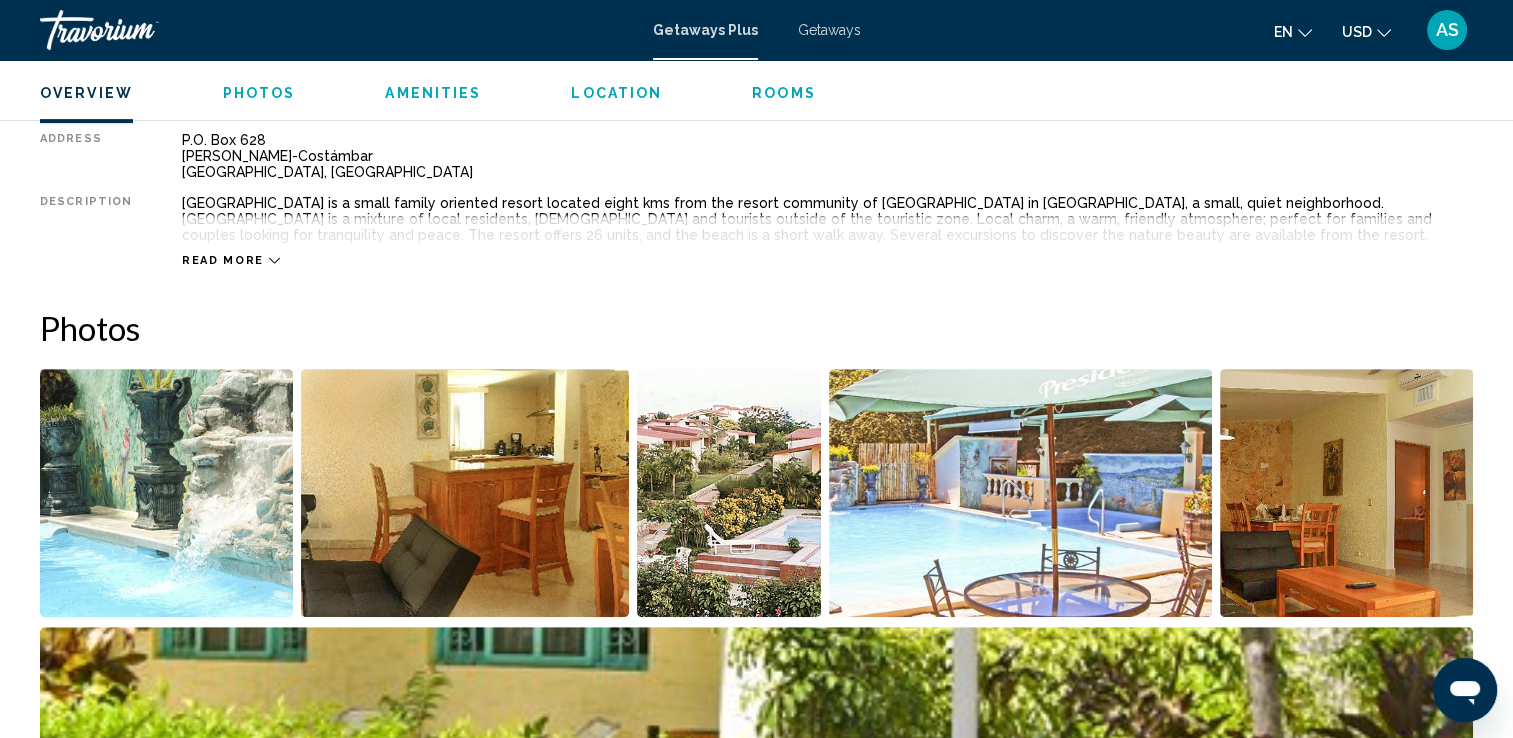 scroll, scrollTop: 726, scrollLeft: 0, axis: vertical 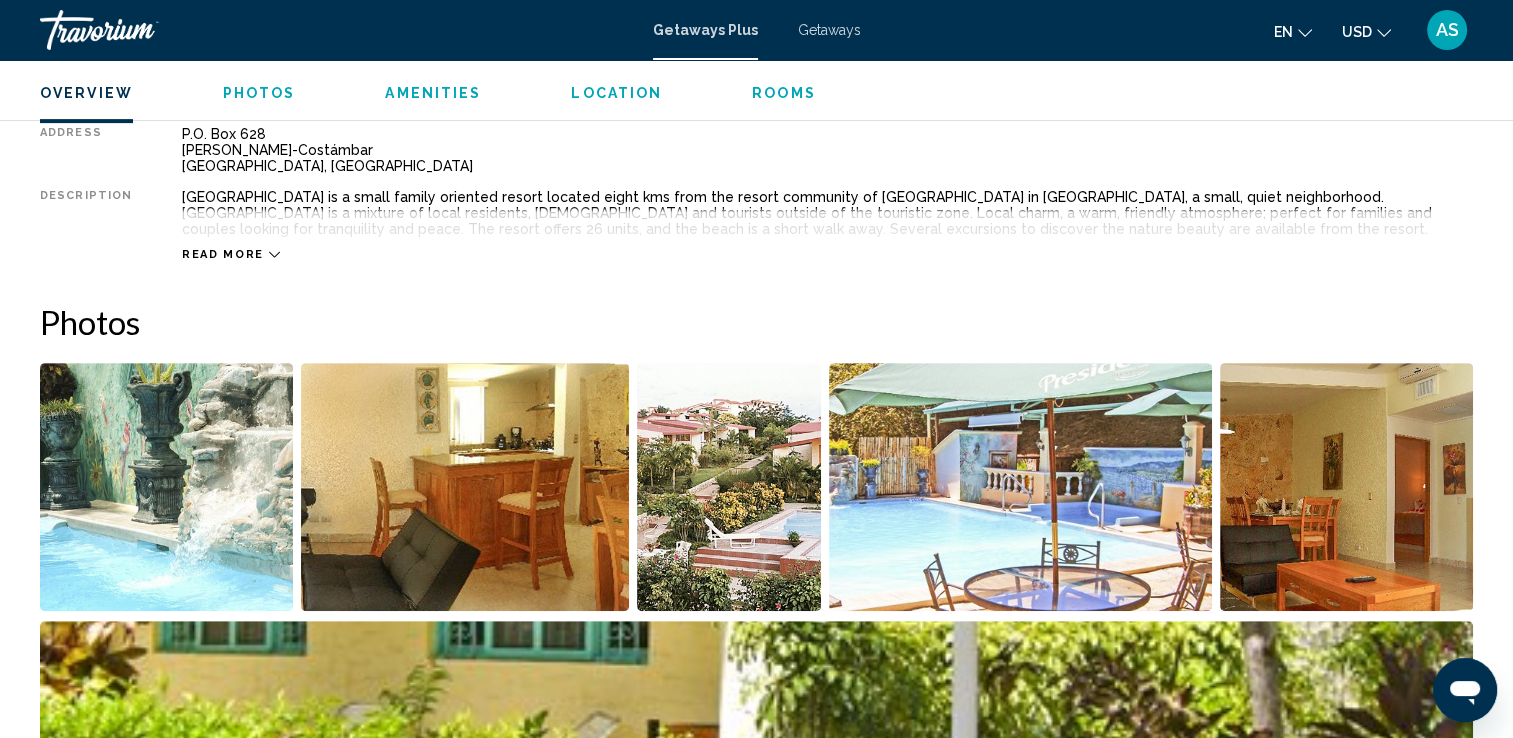 click at bounding box center [166, 487] 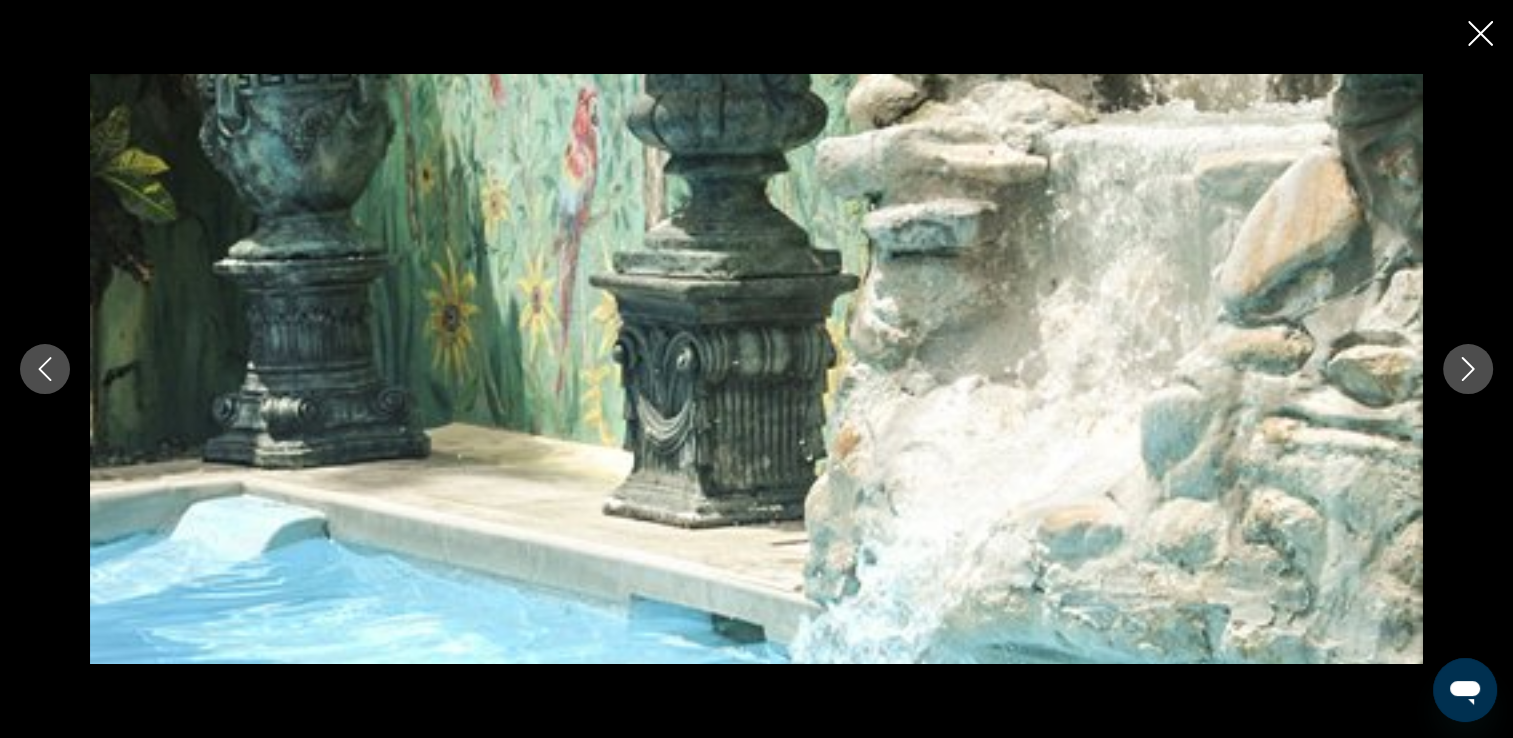 click 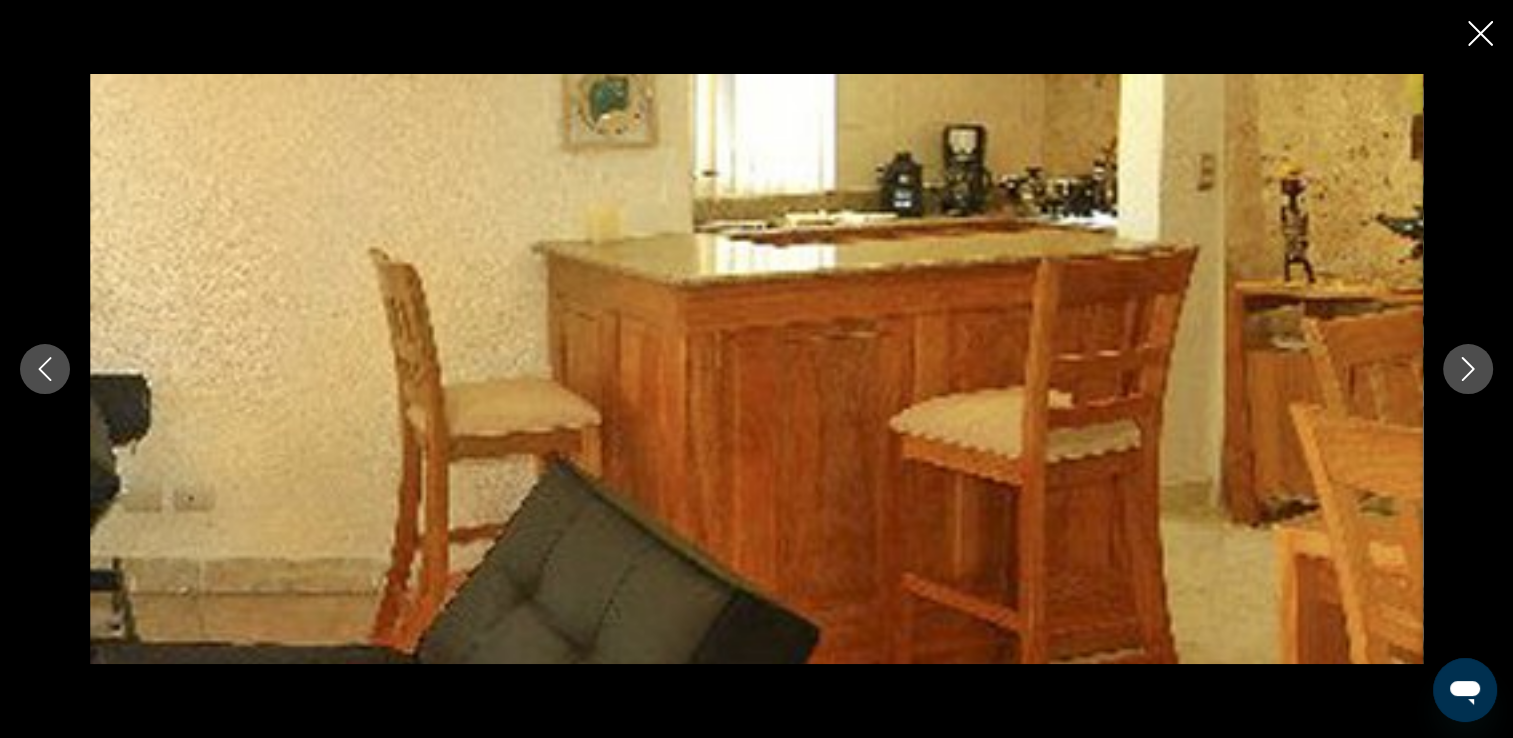 click 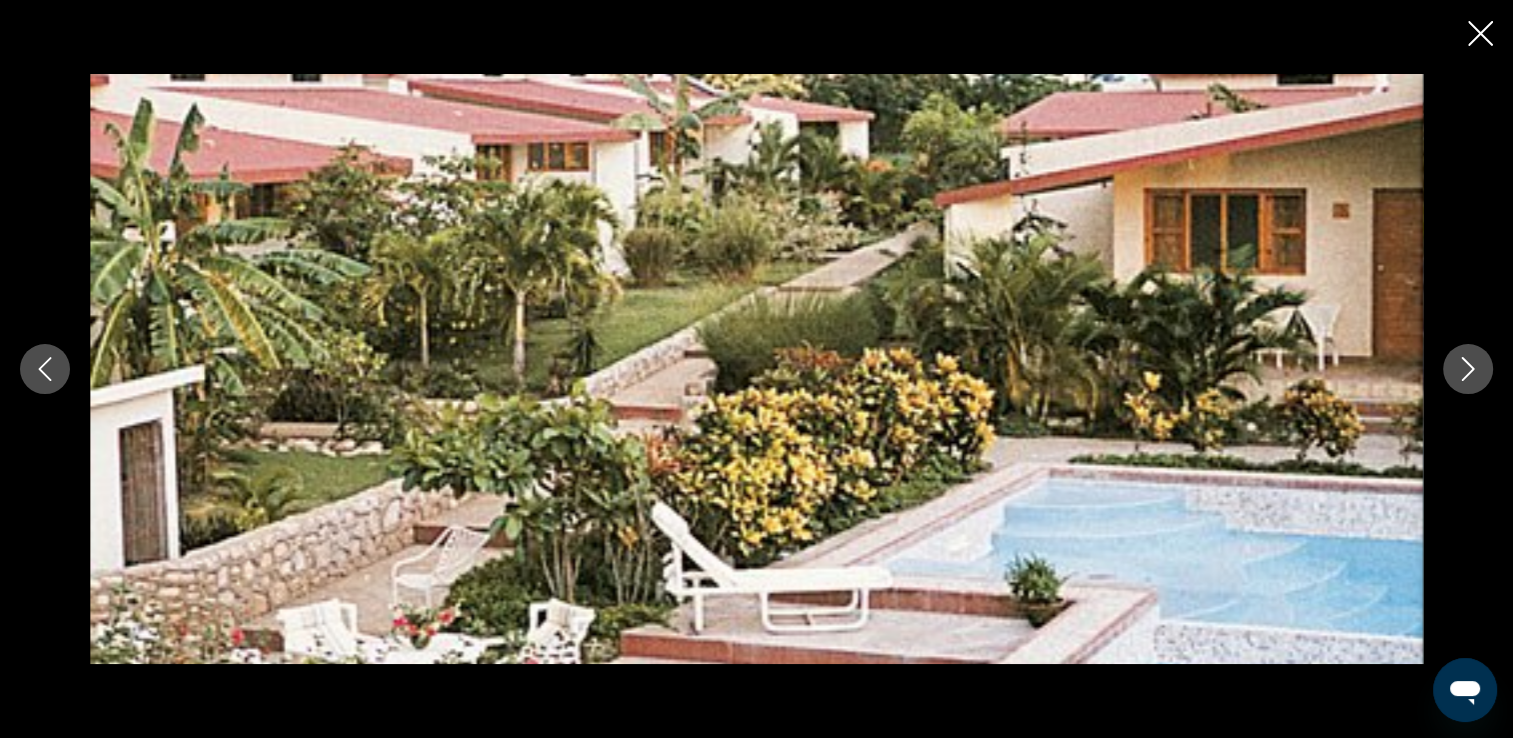 click 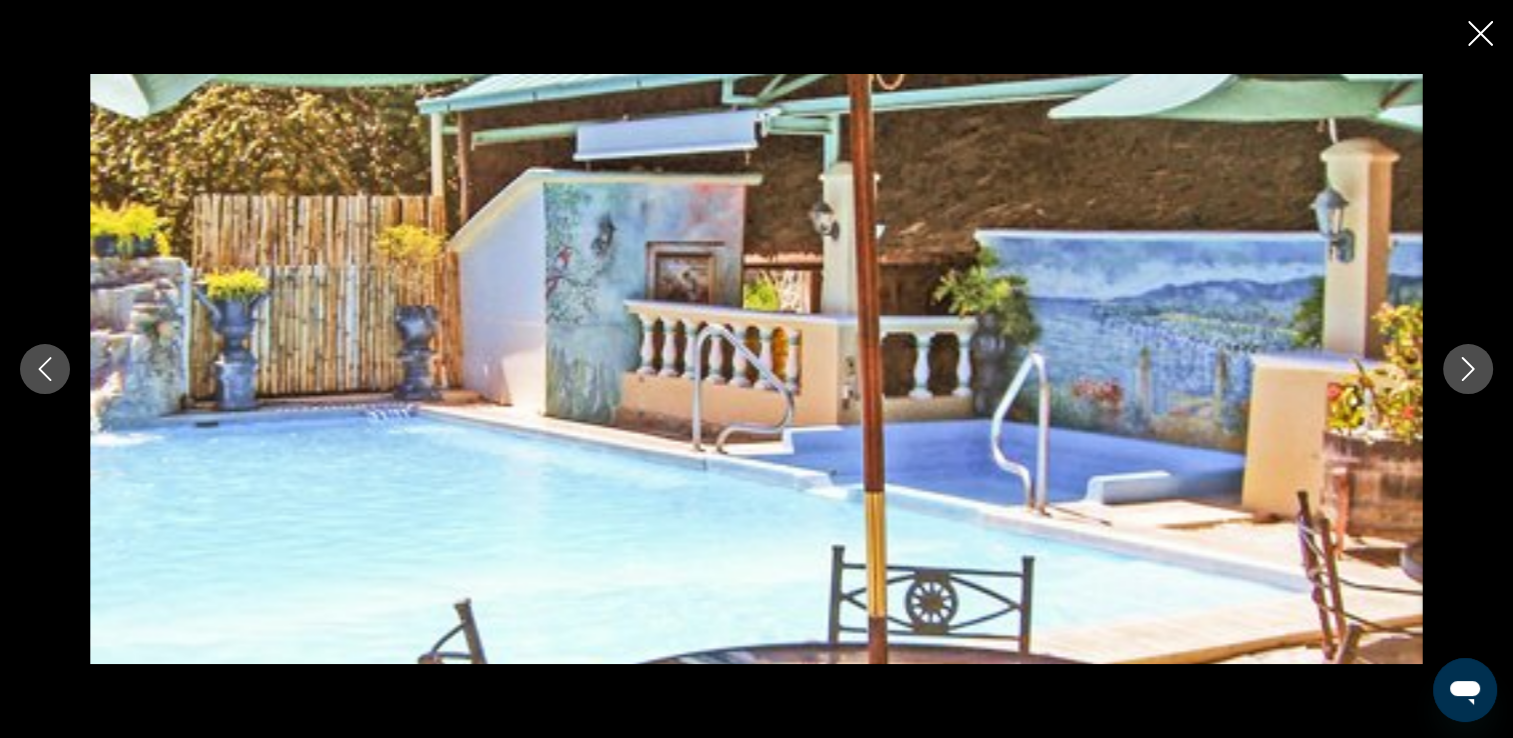 click 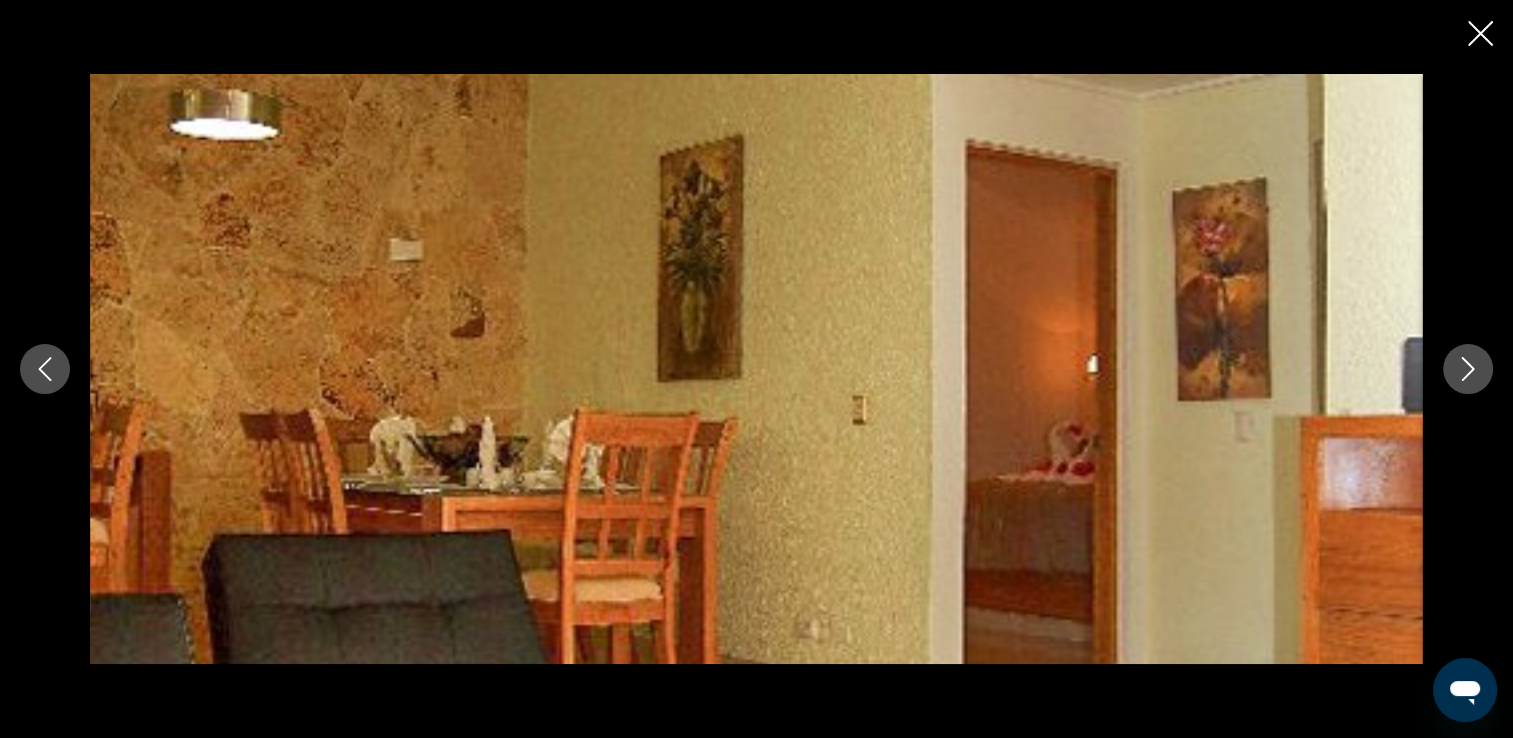 click 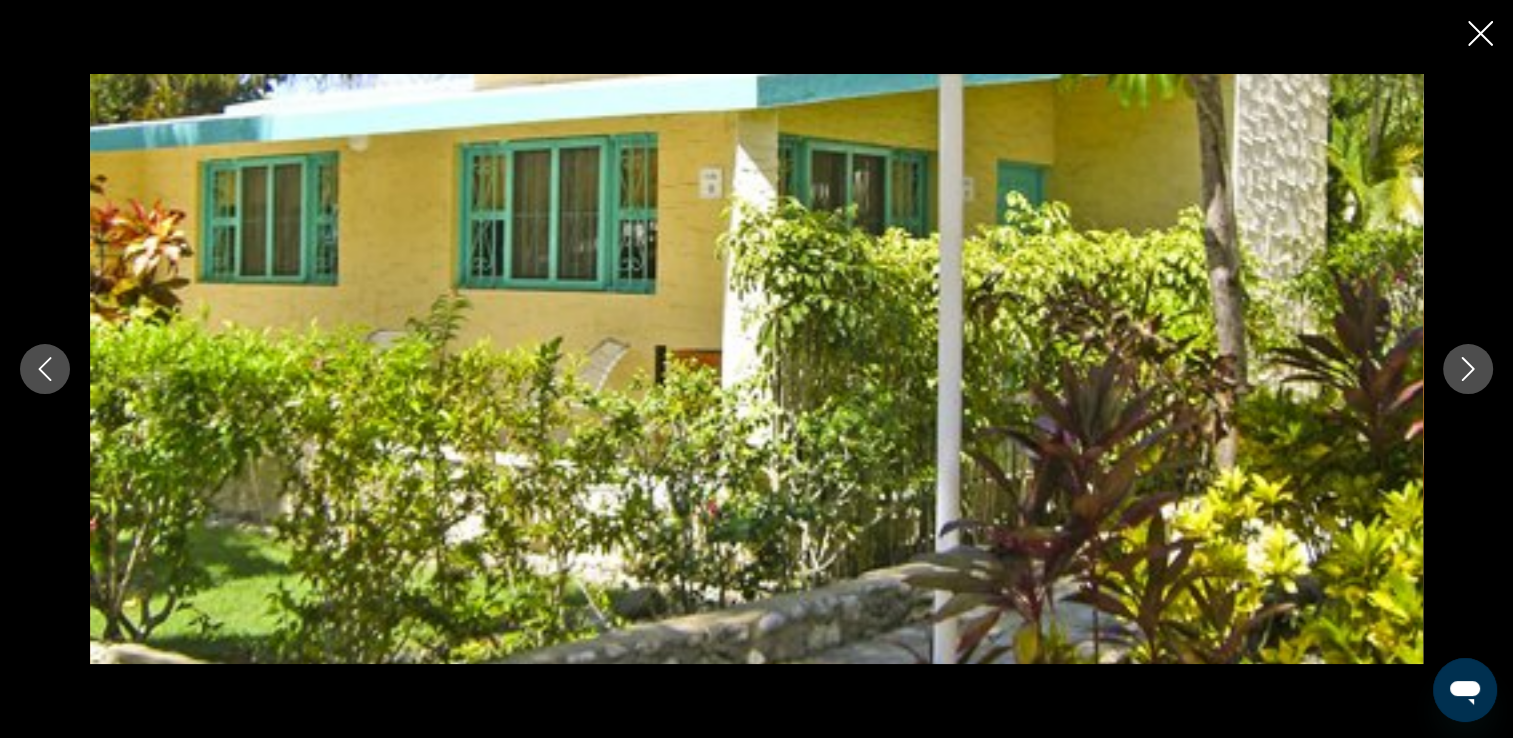 click 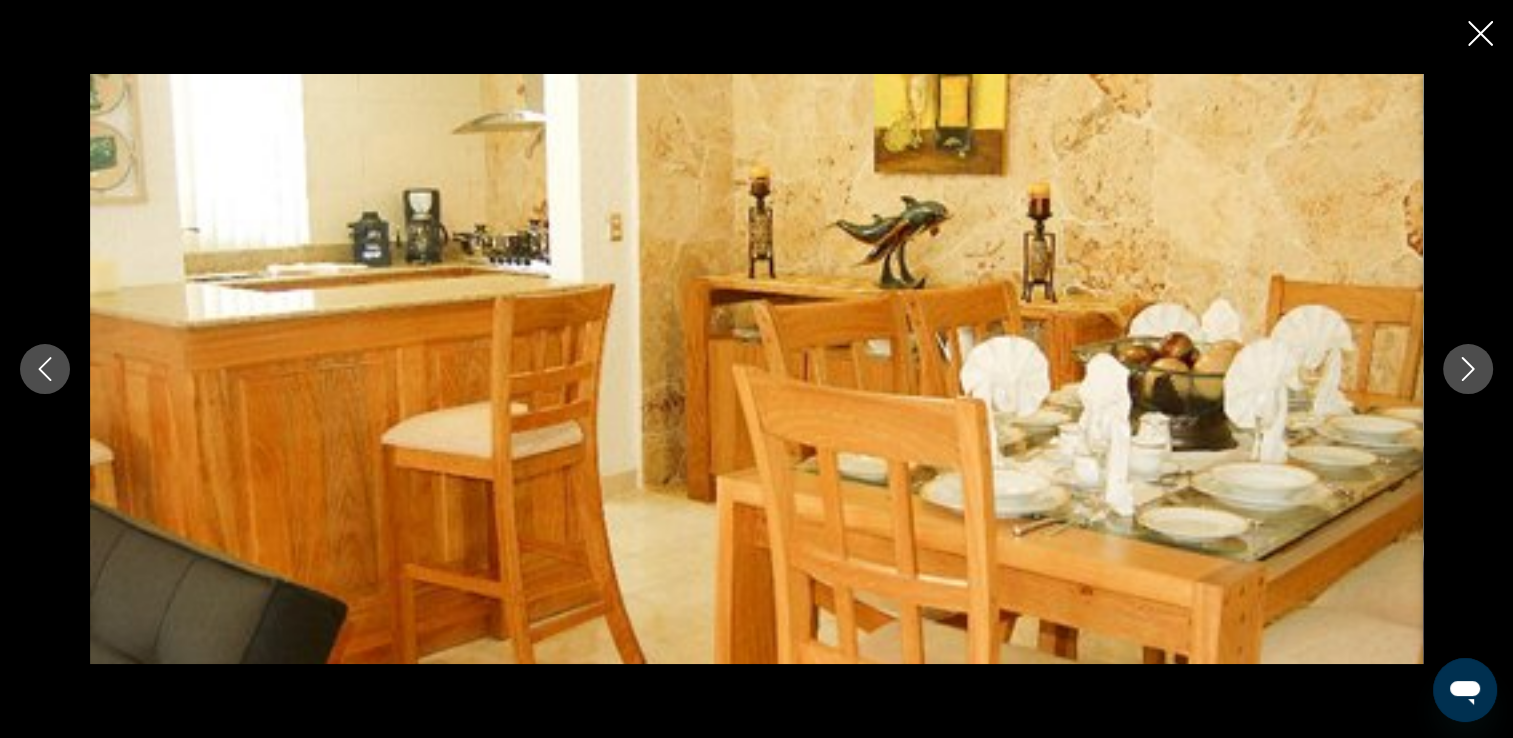 click 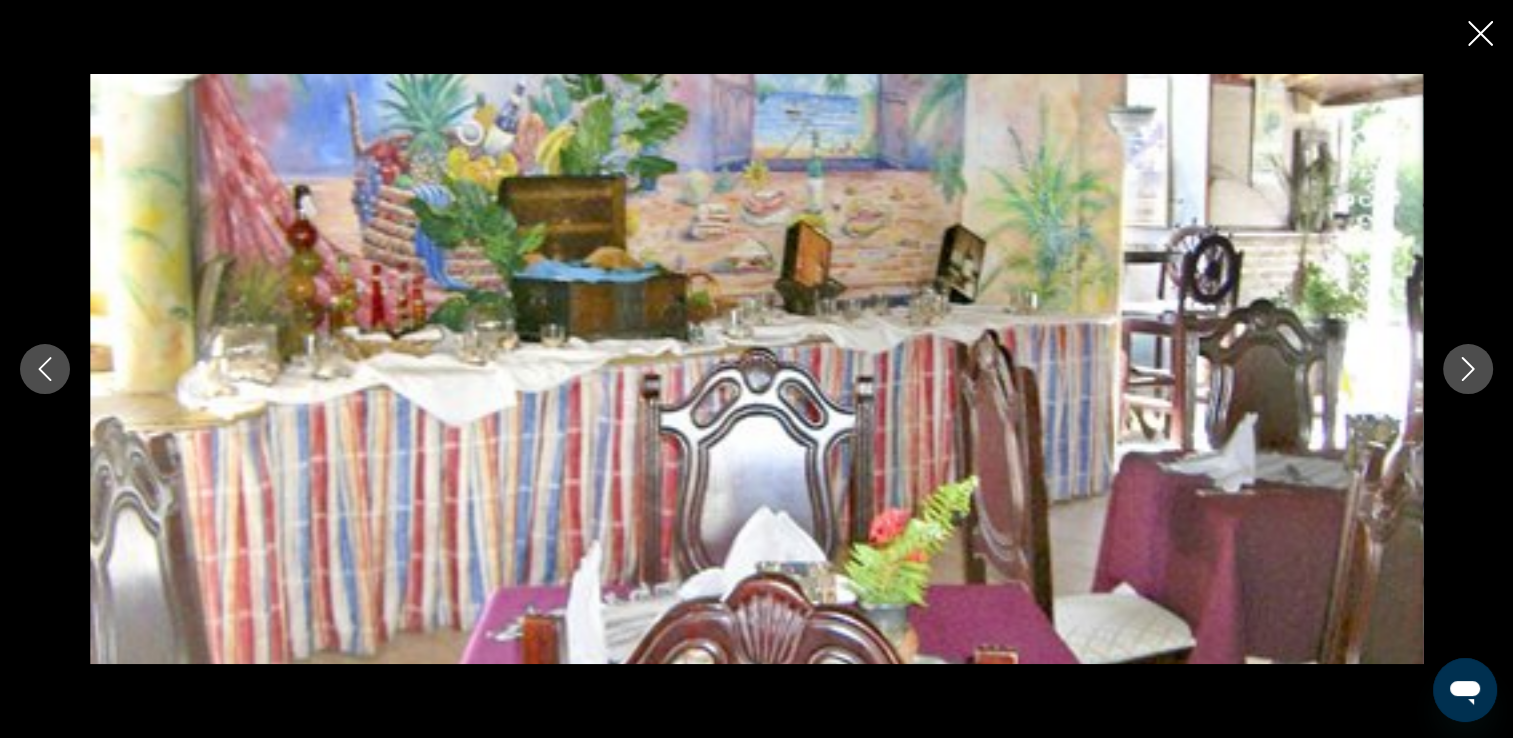 click 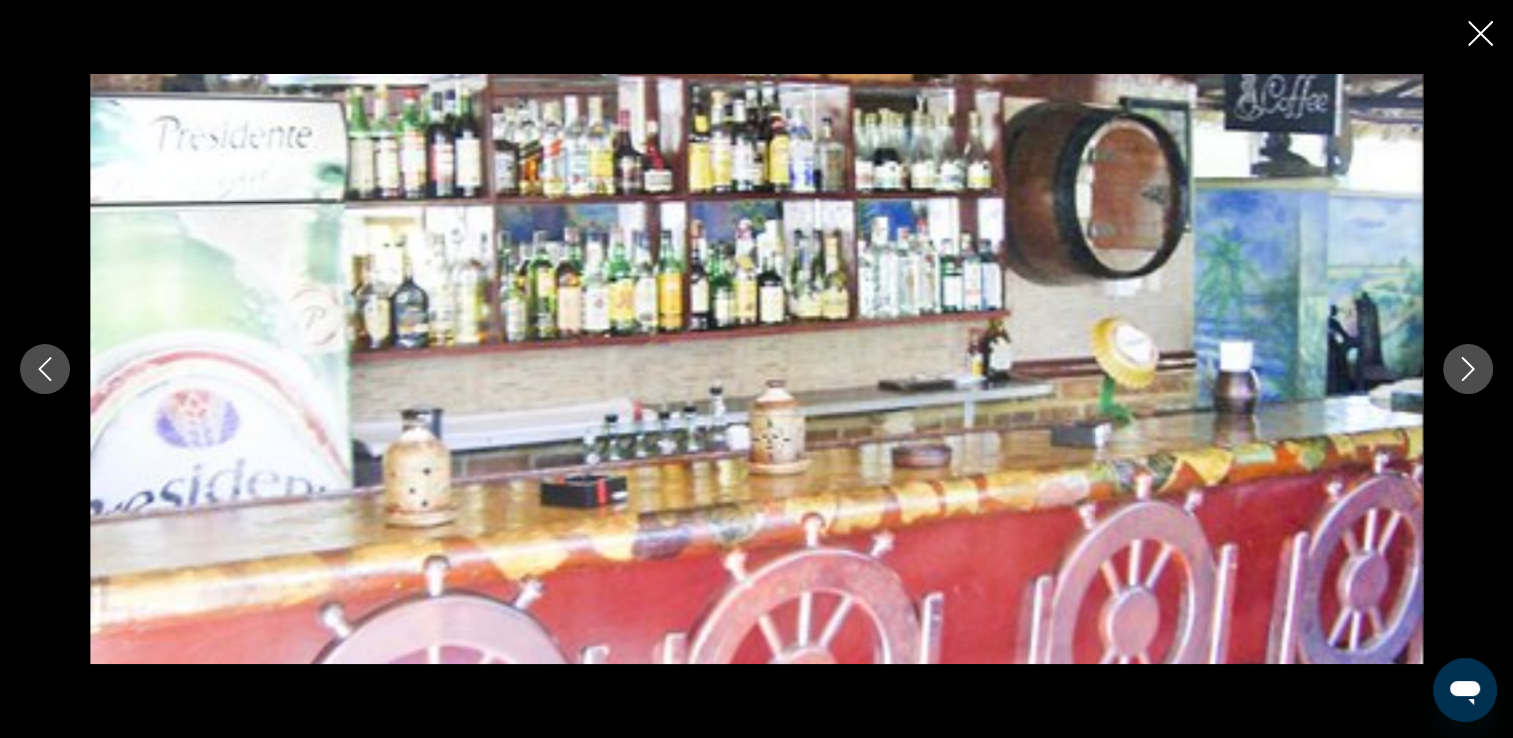 click 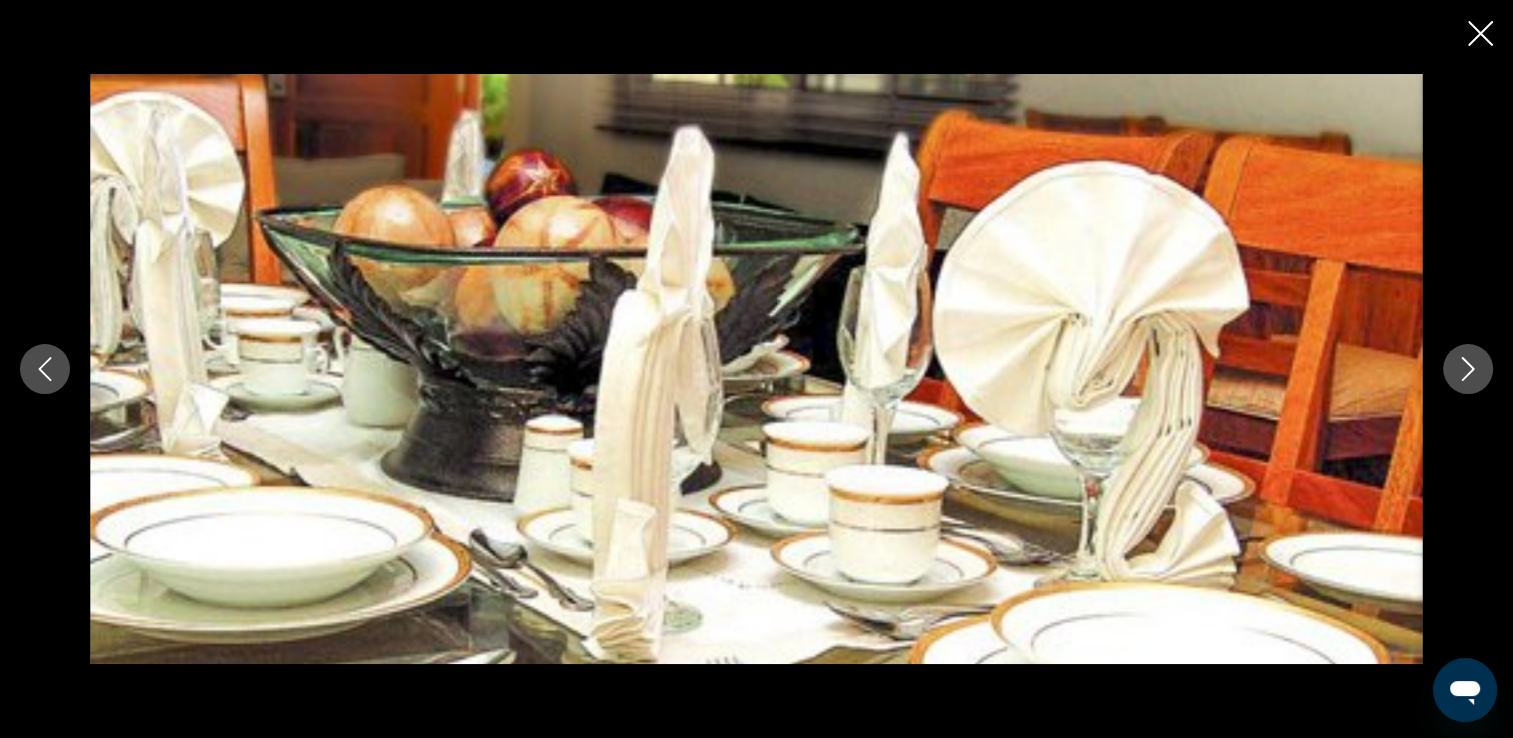 click 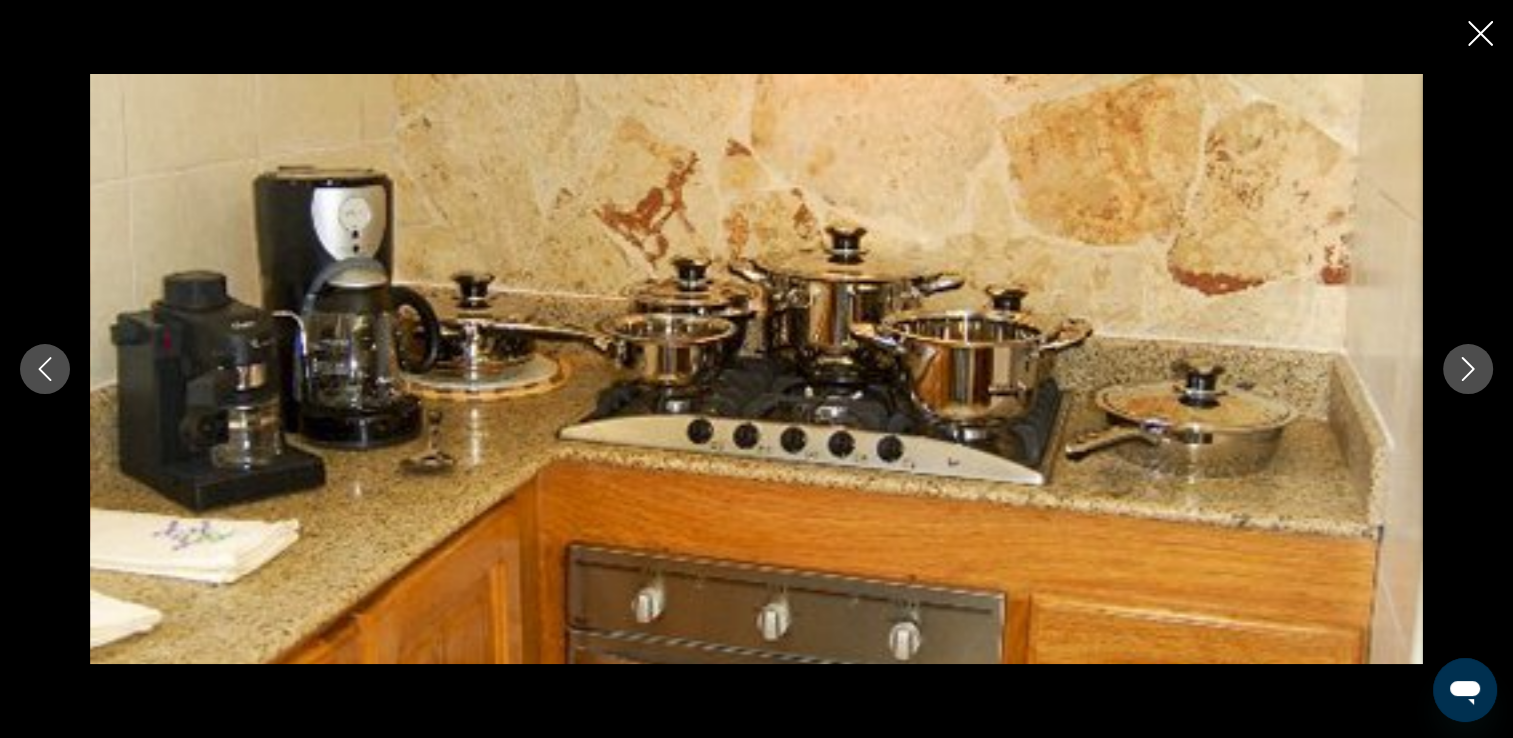 click 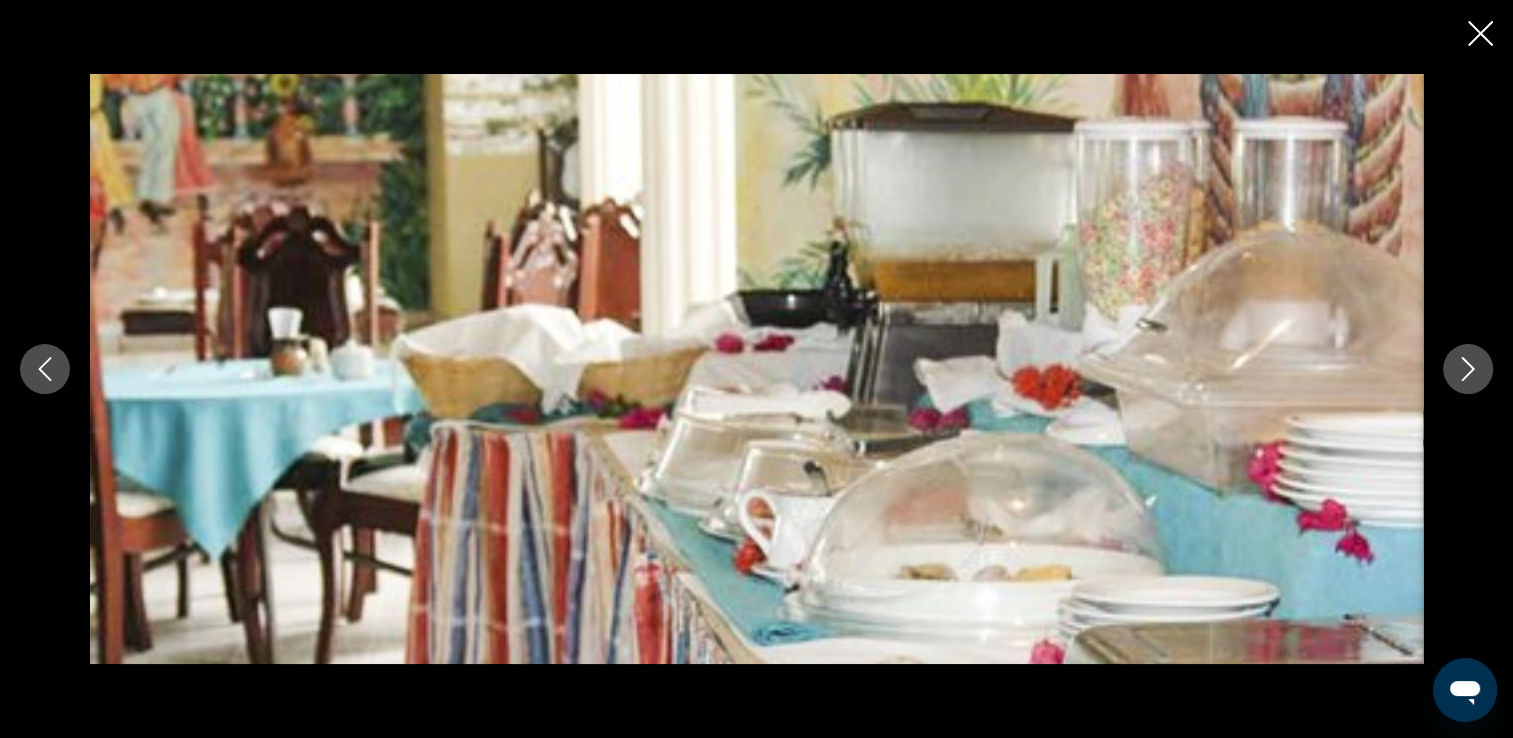 click 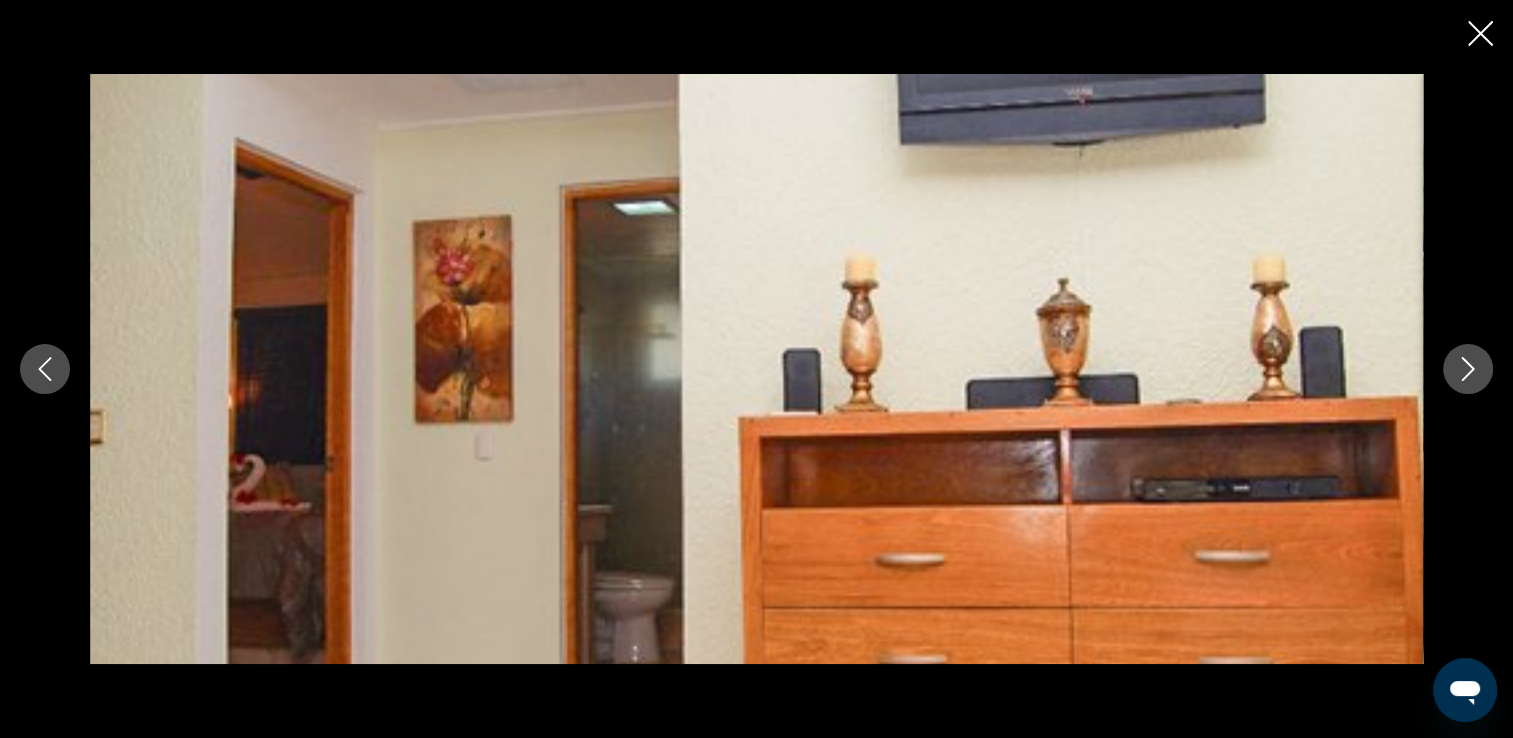 click 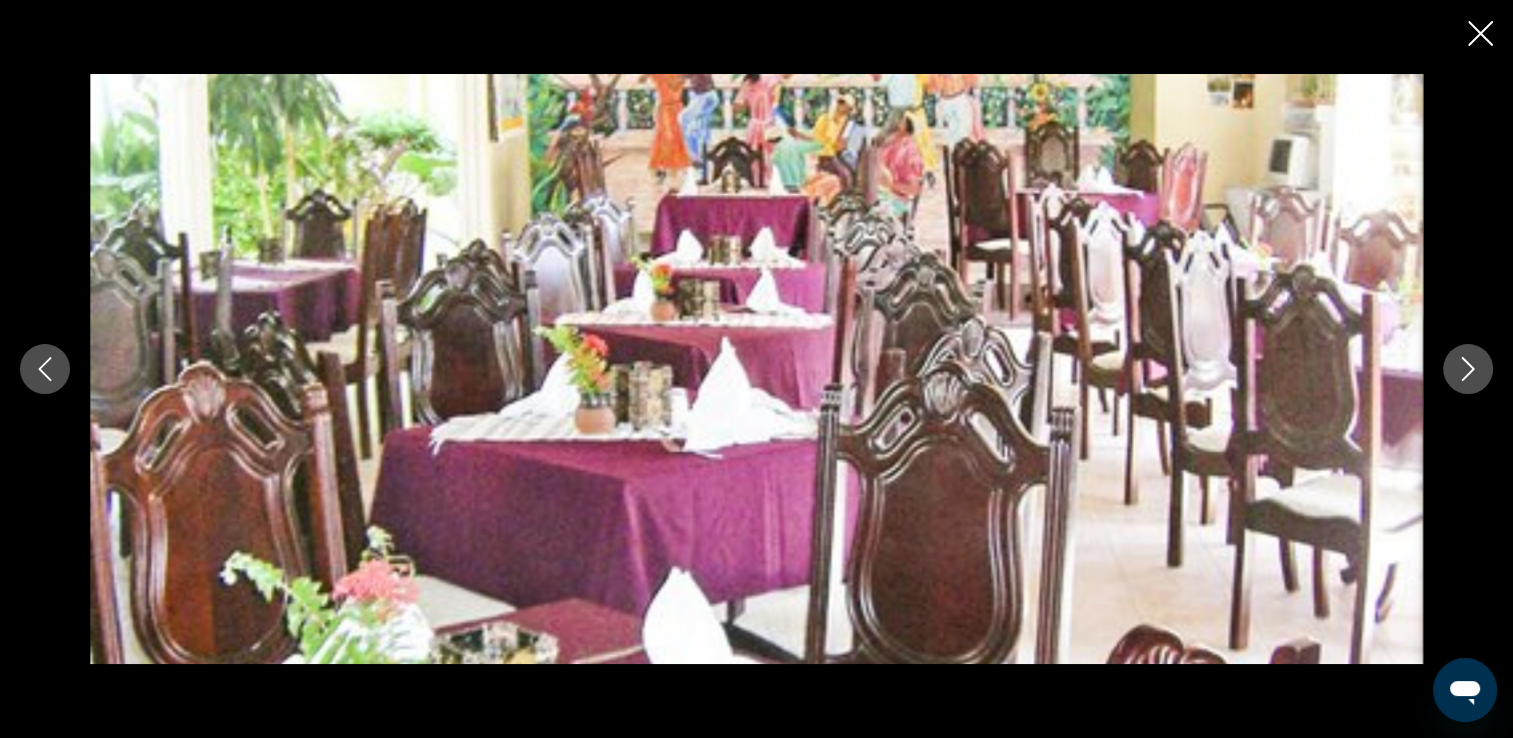 click 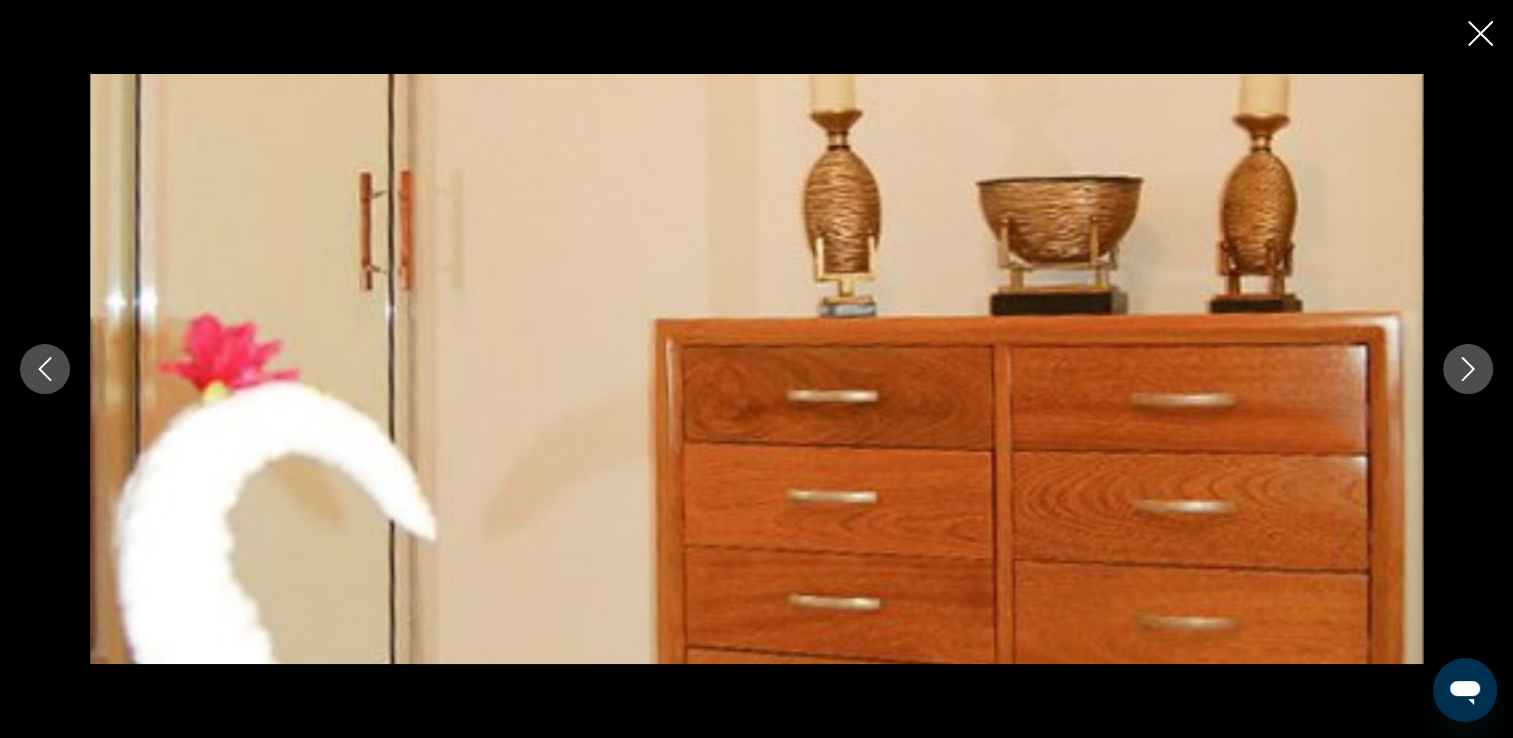 click 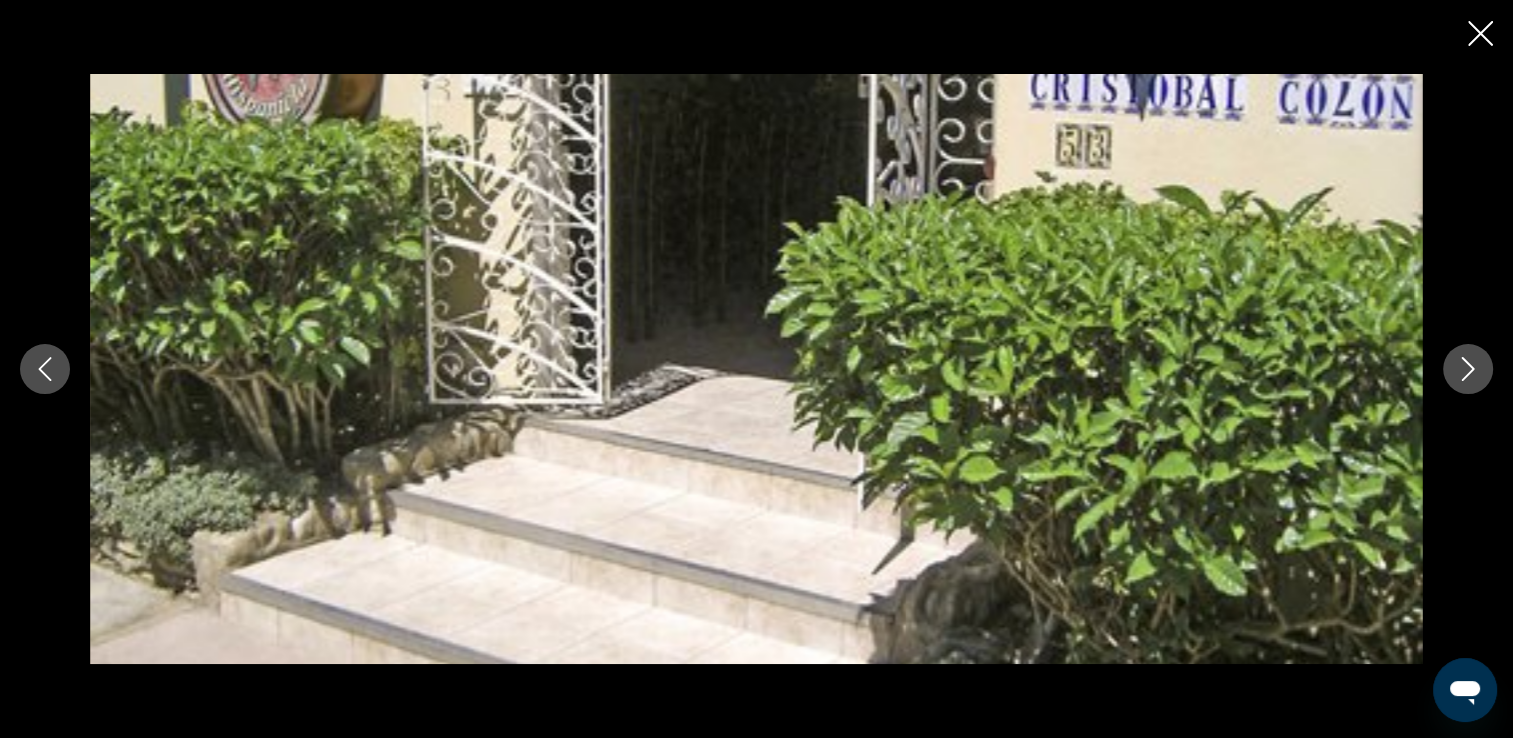 click 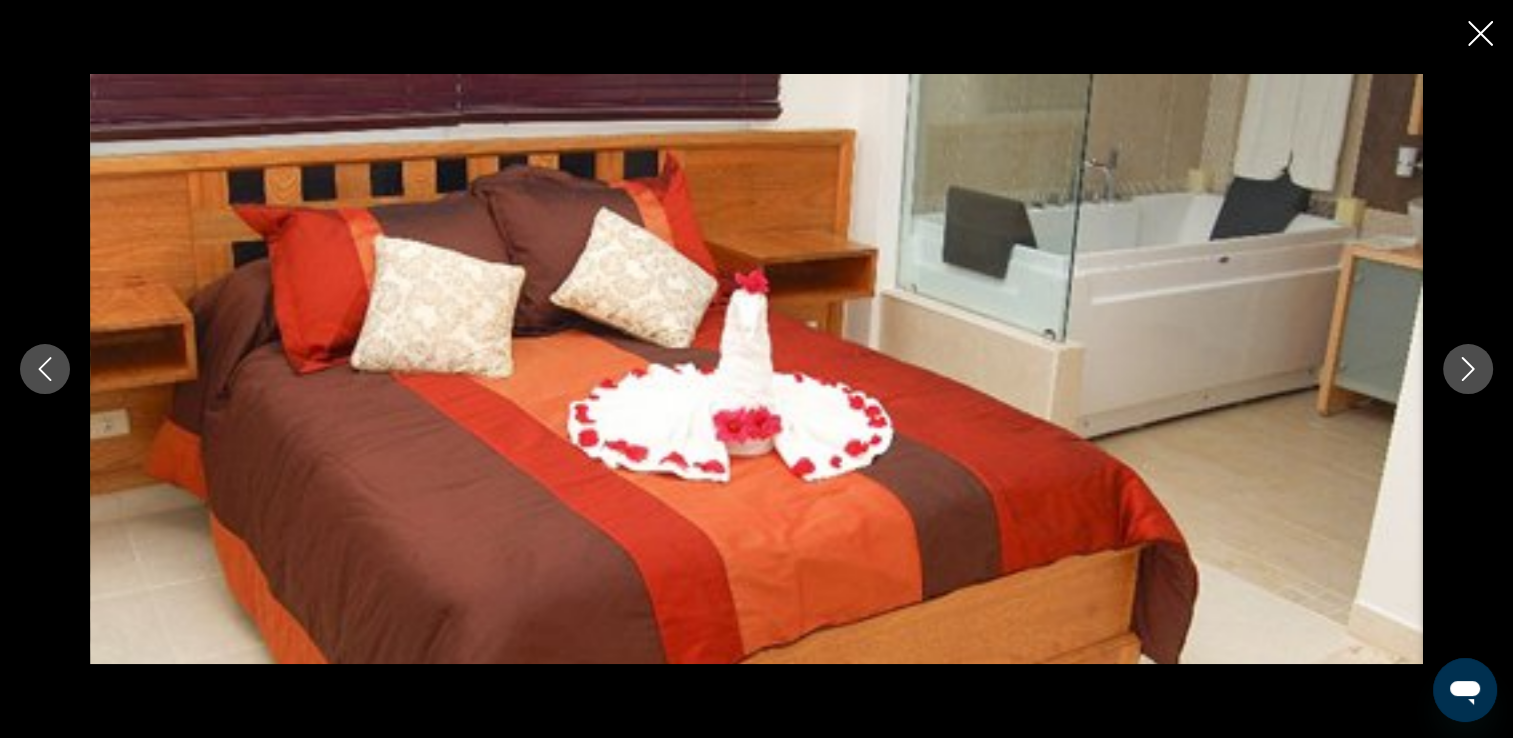 click 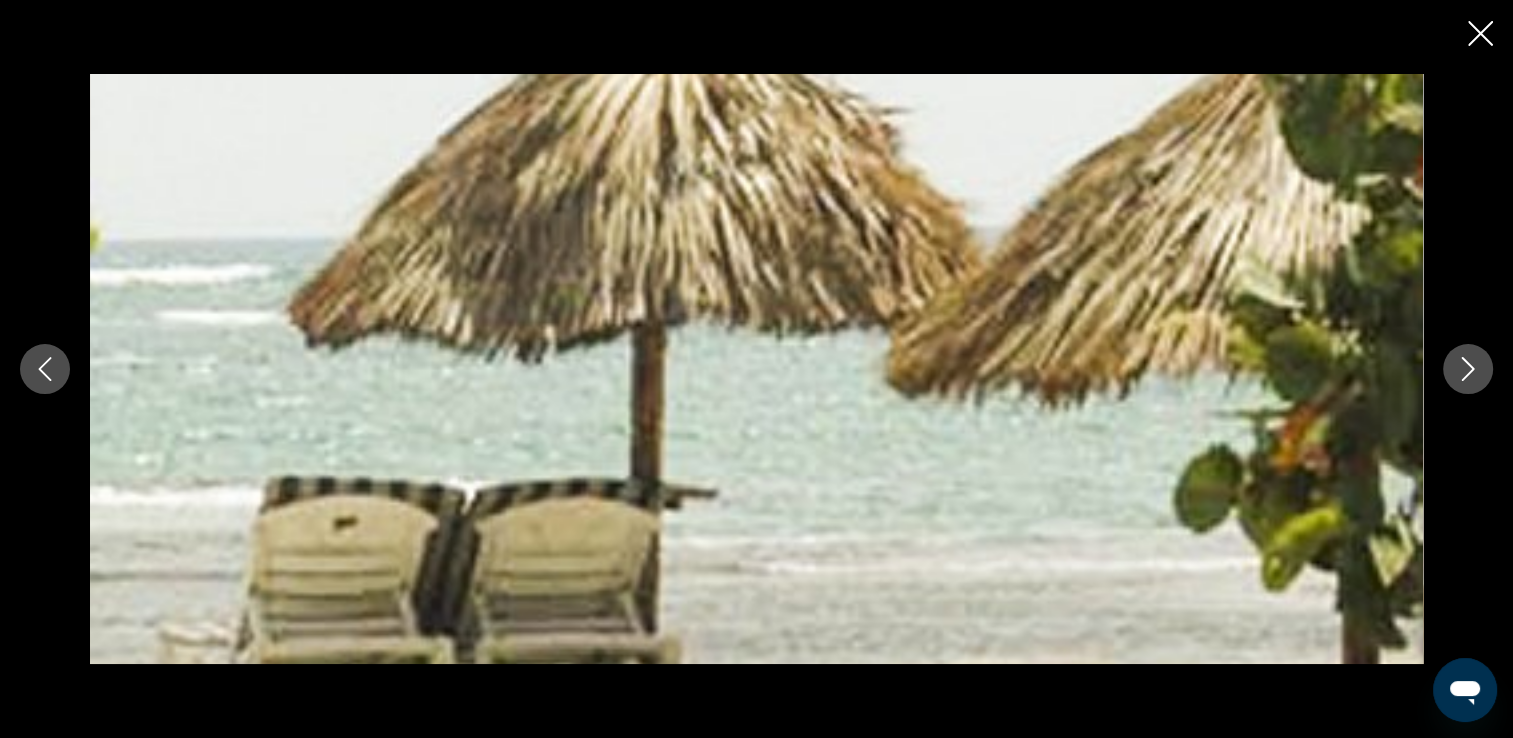 click 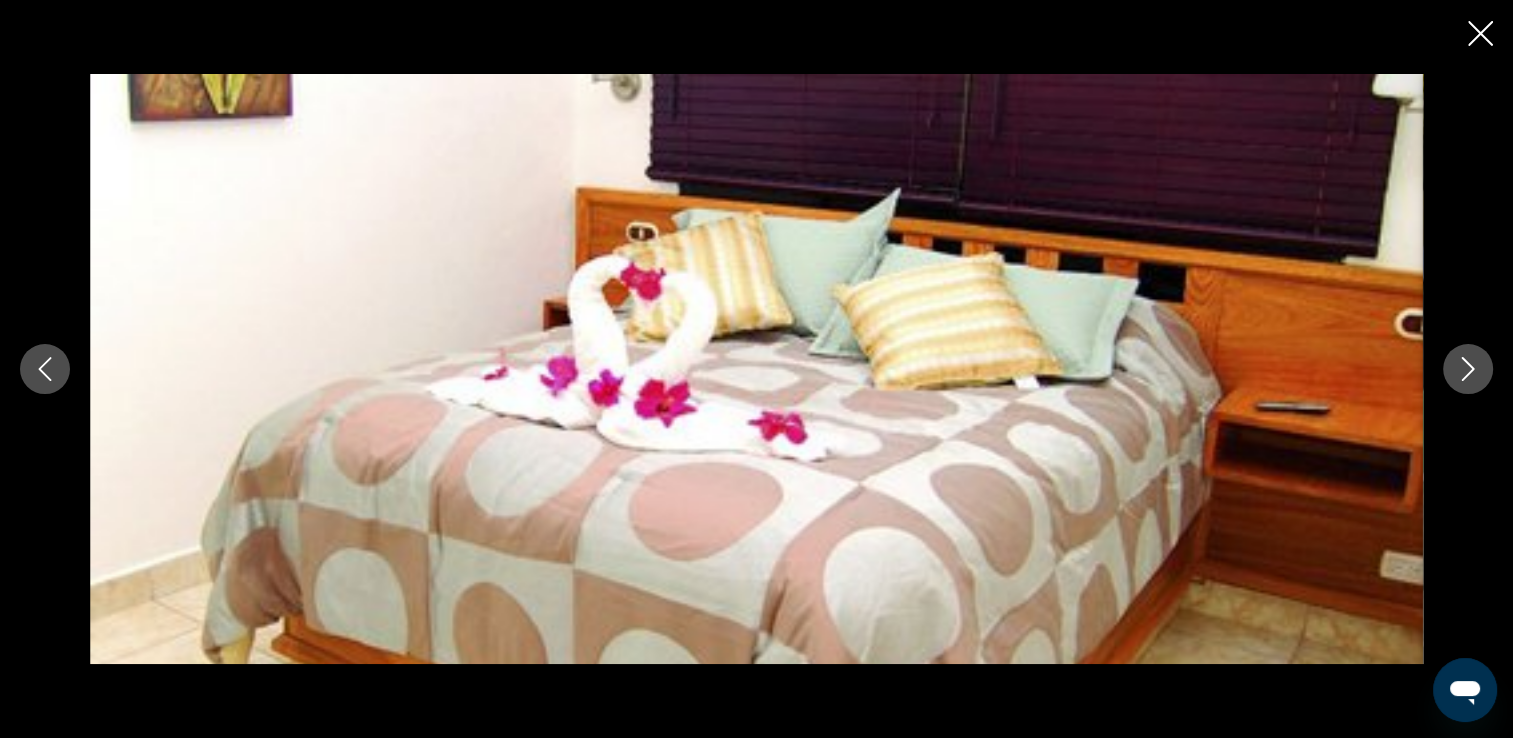 click 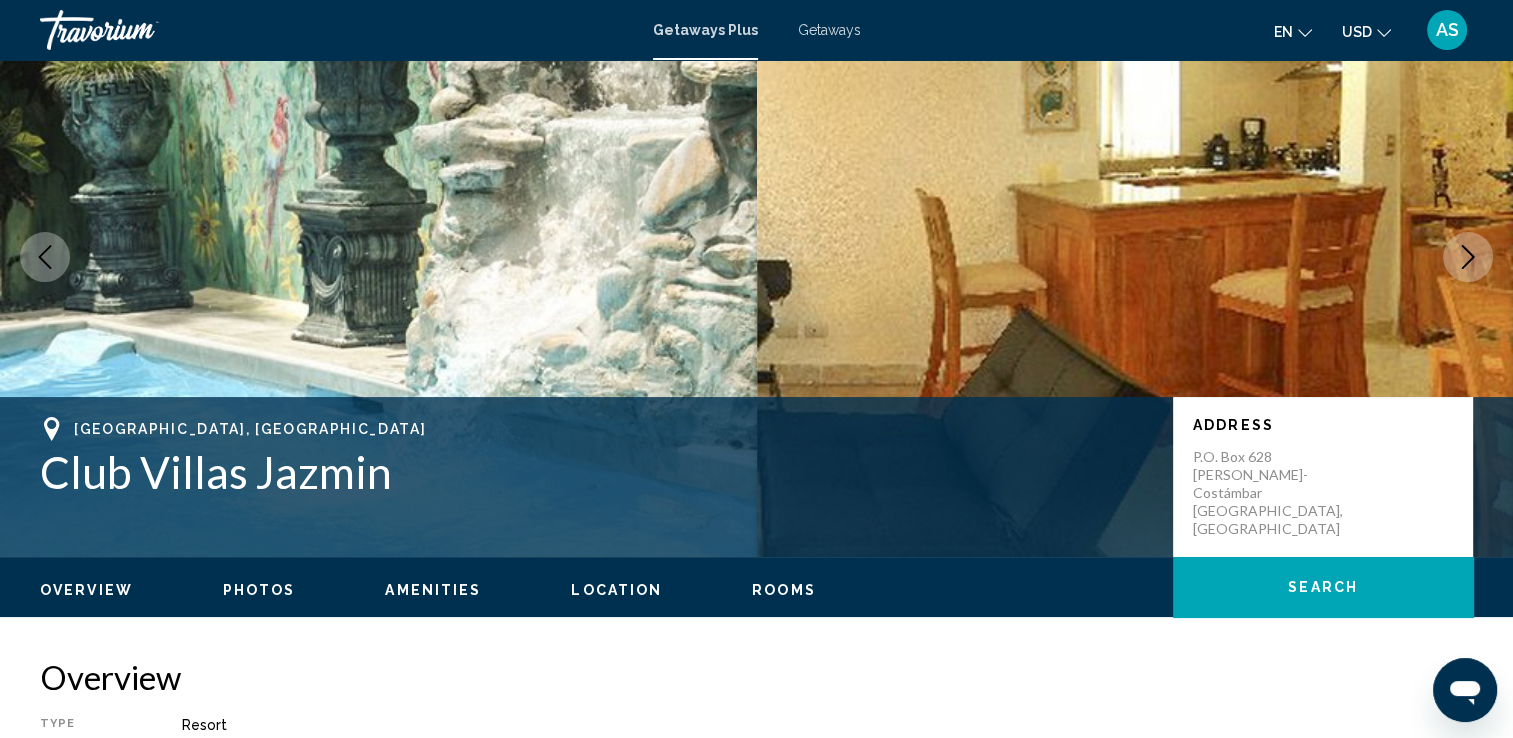 scroll, scrollTop: 0, scrollLeft: 0, axis: both 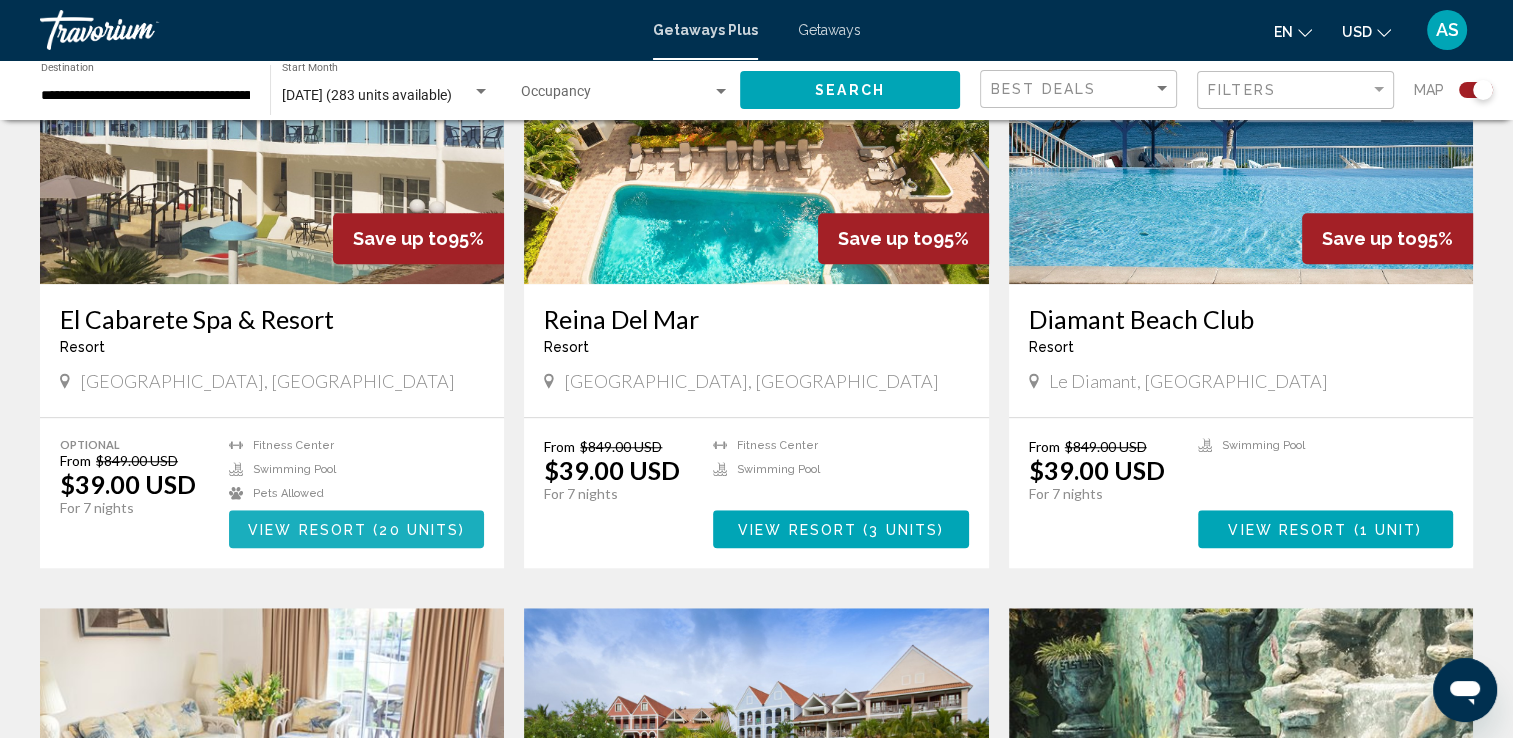 click on "View Resort    ( 20 units )" at bounding box center [356, 528] 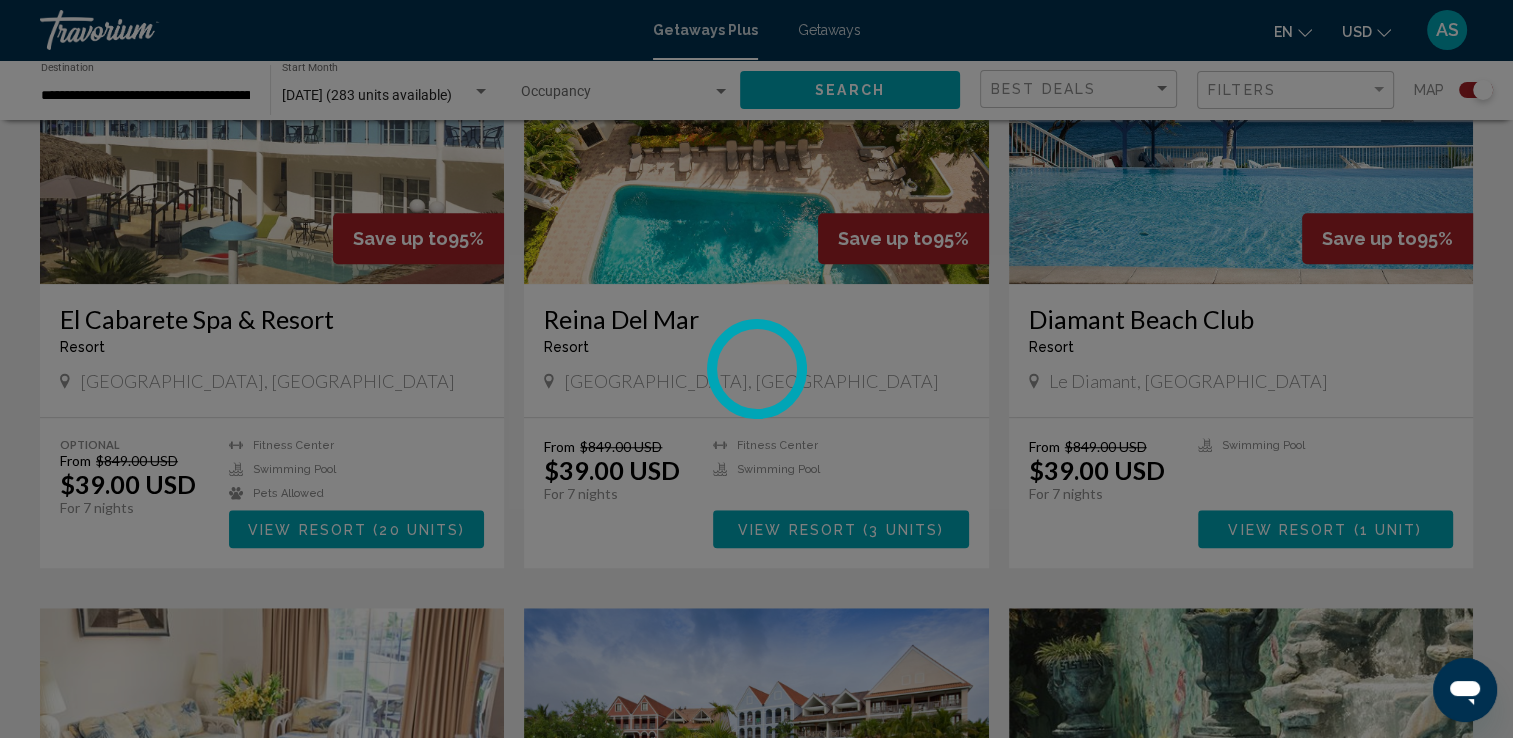 scroll, scrollTop: 0, scrollLeft: 0, axis: both 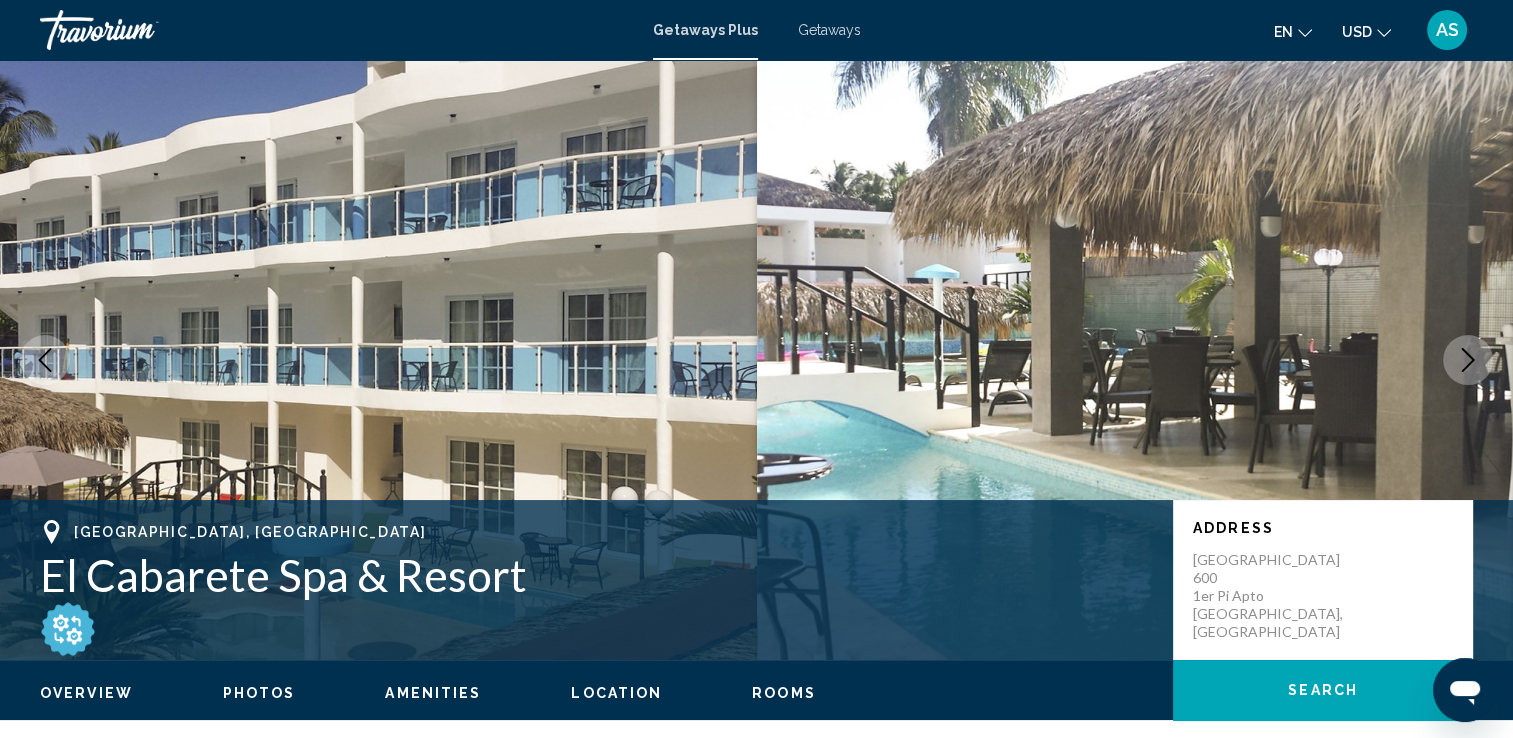 click 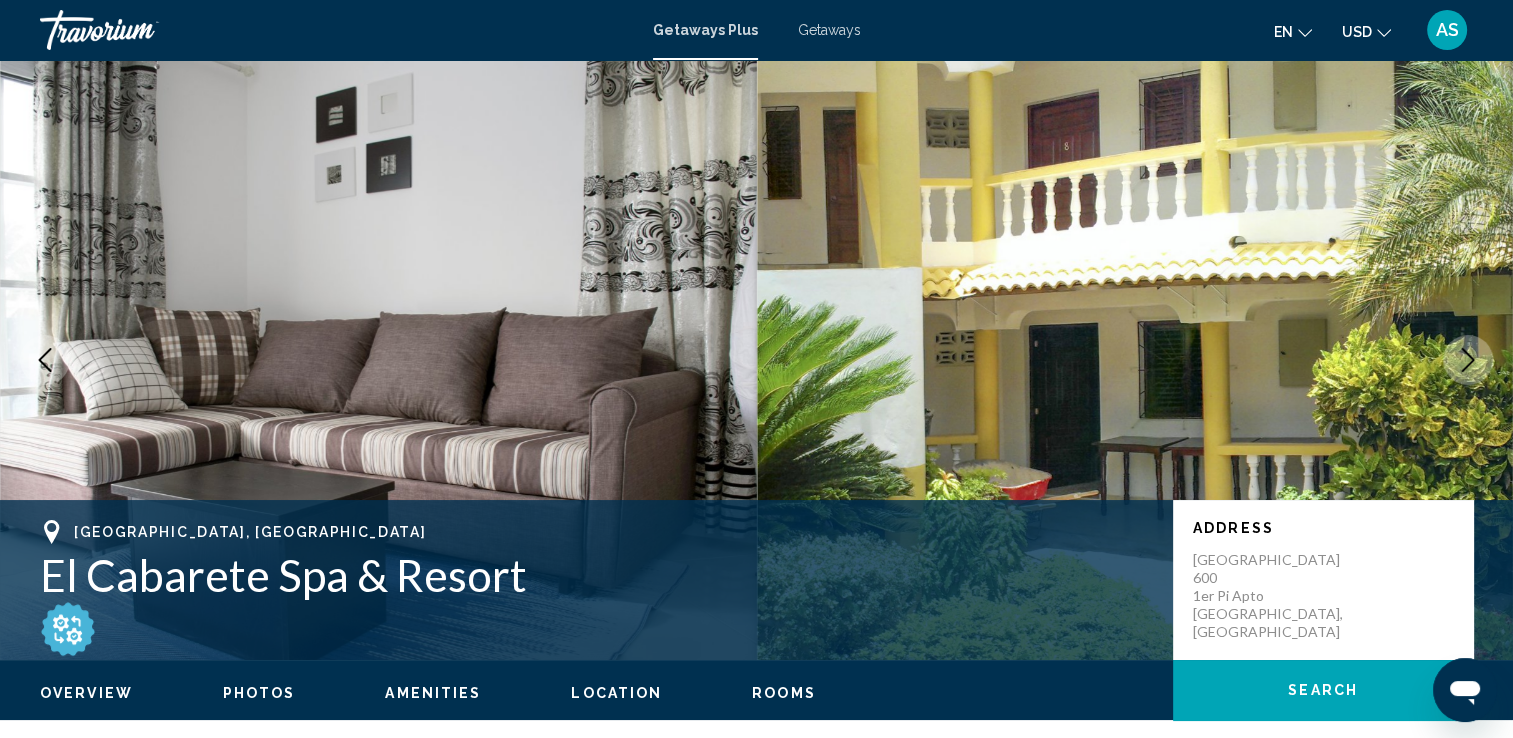 click 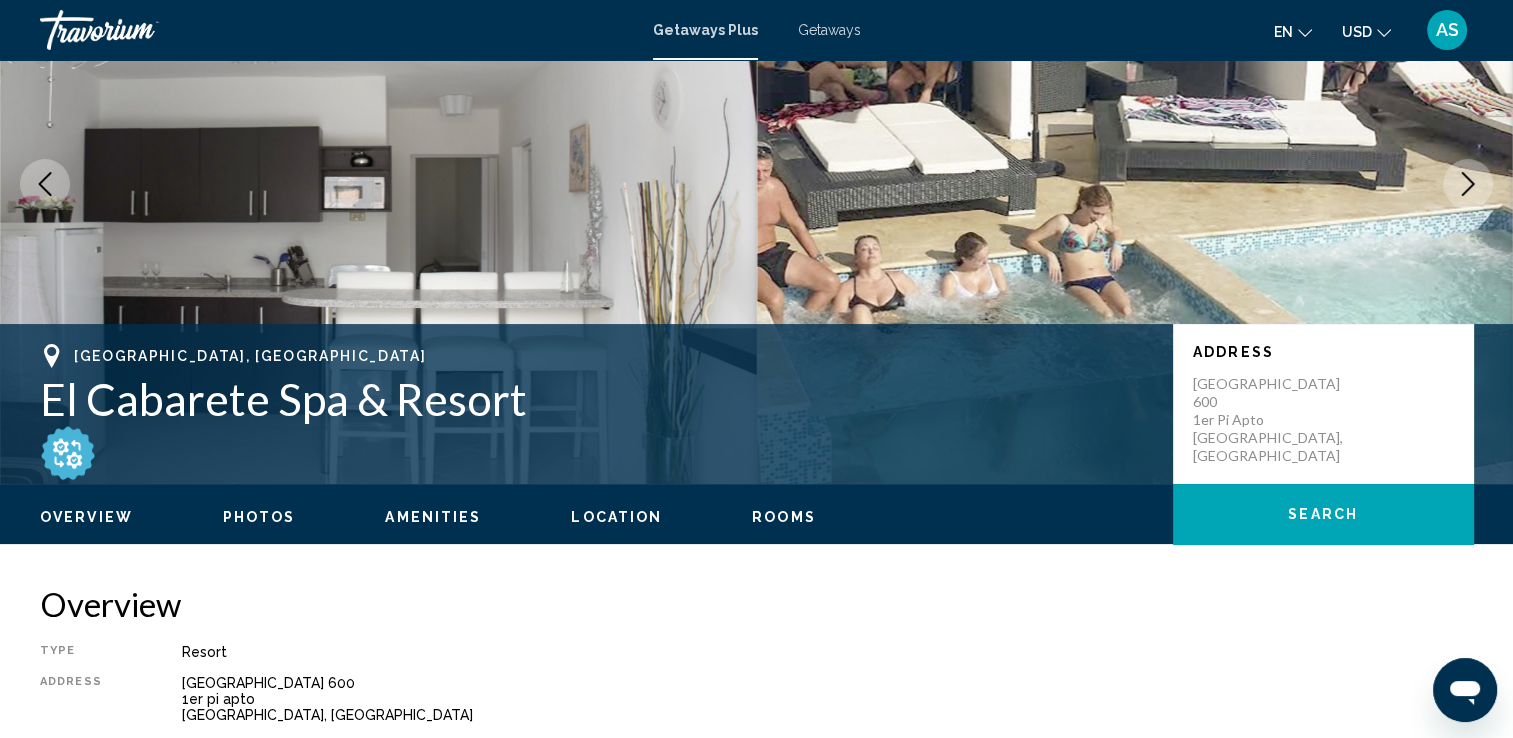 scroll, scrollTop: 170, scrollLeft: 0, axis: vertical 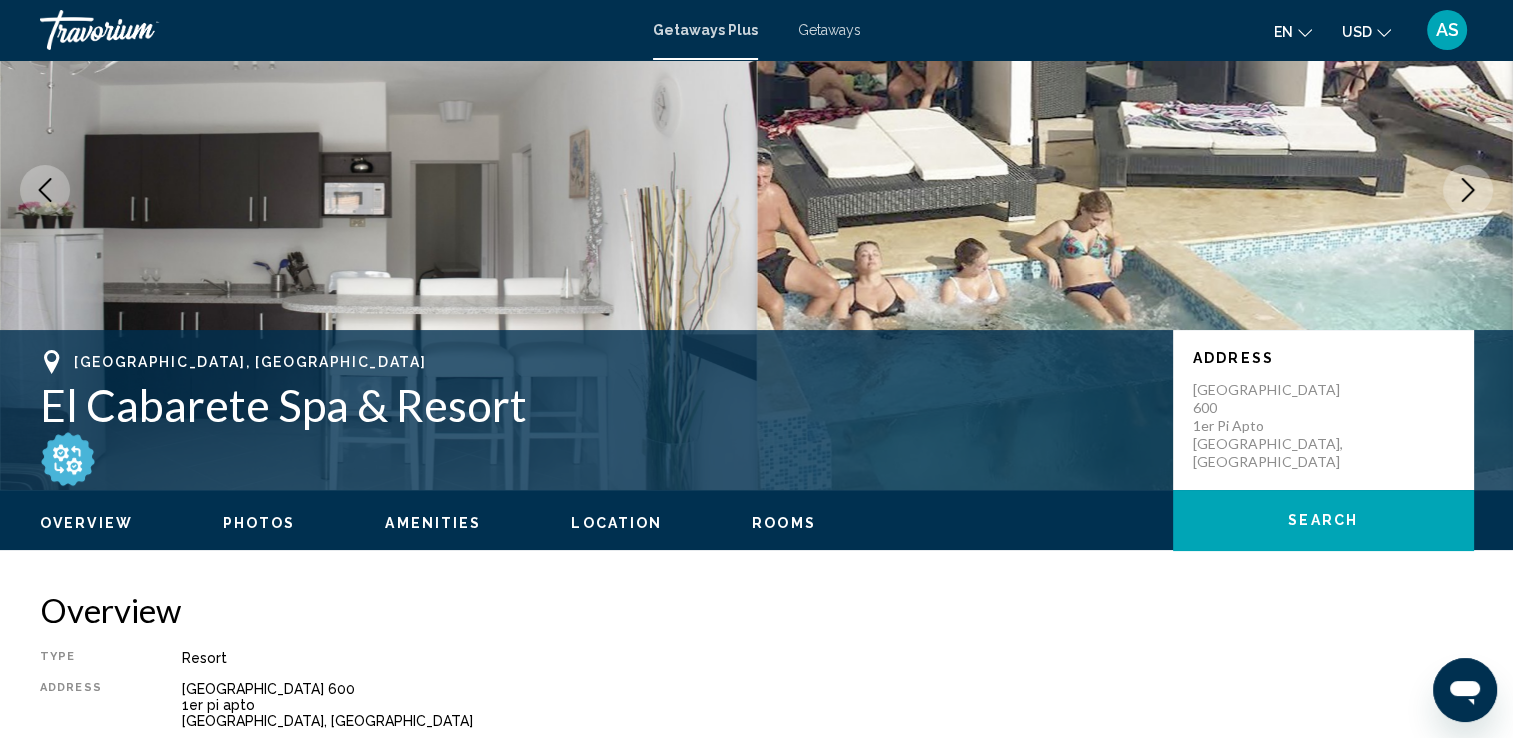 click 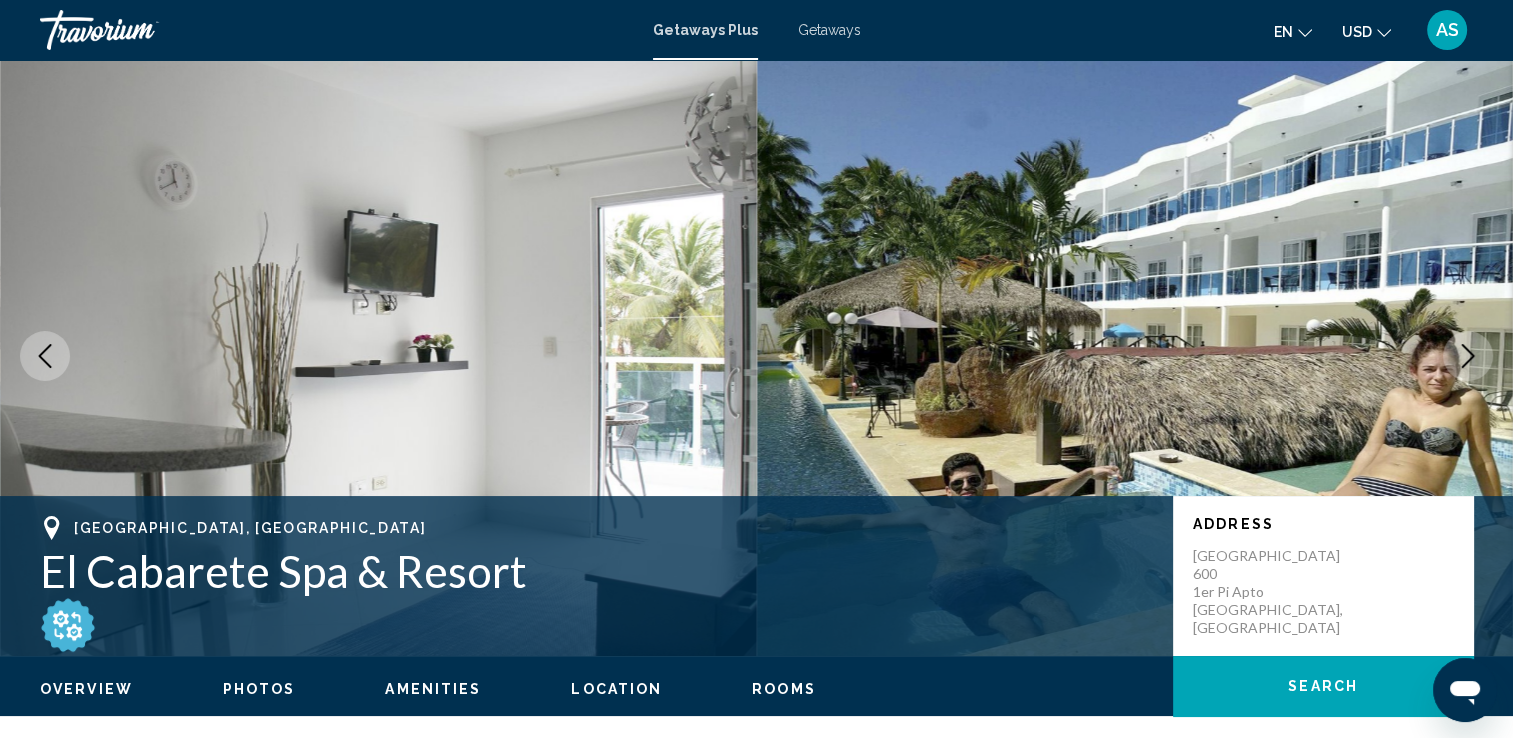 scroll, scrollTop: 0, scrollLeft: 0, axis: both 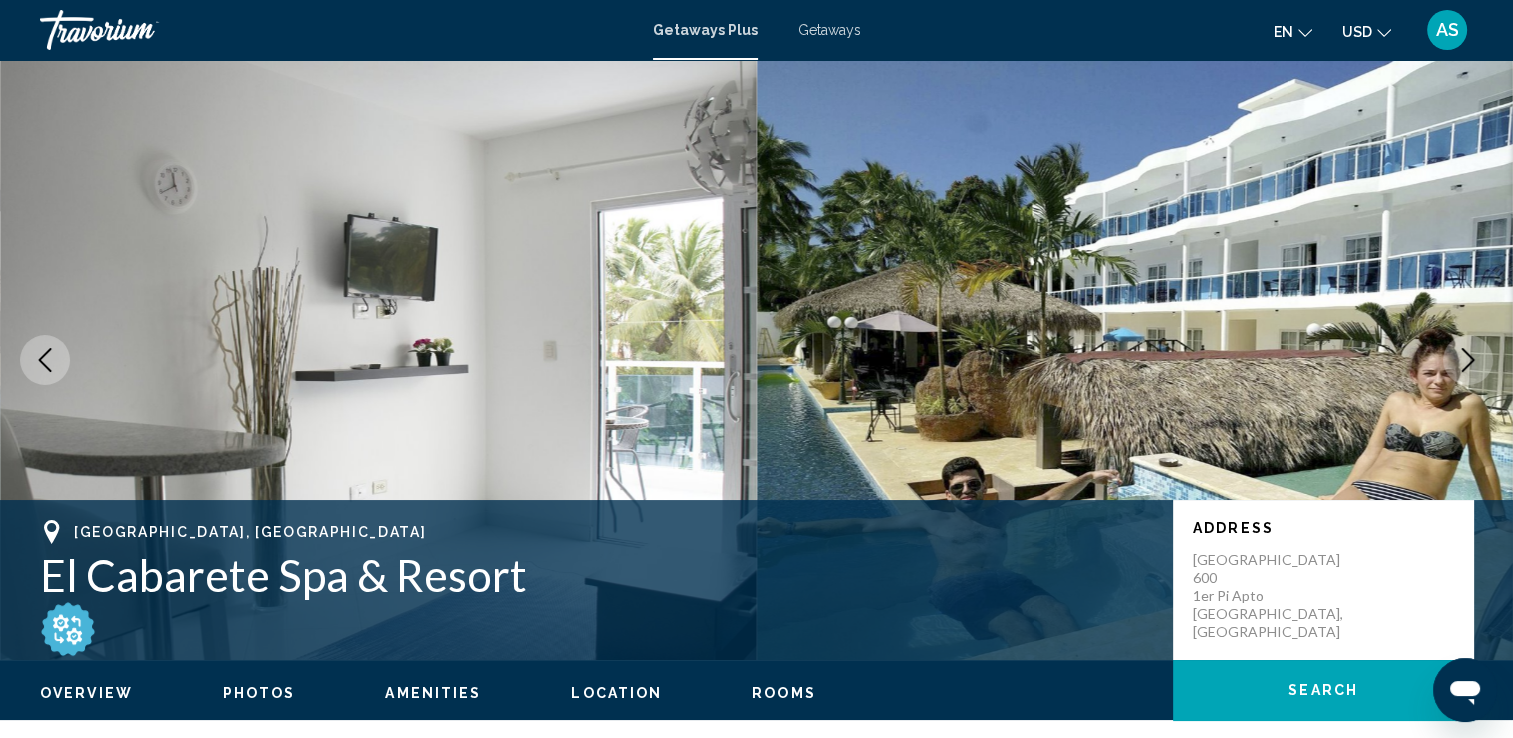 click 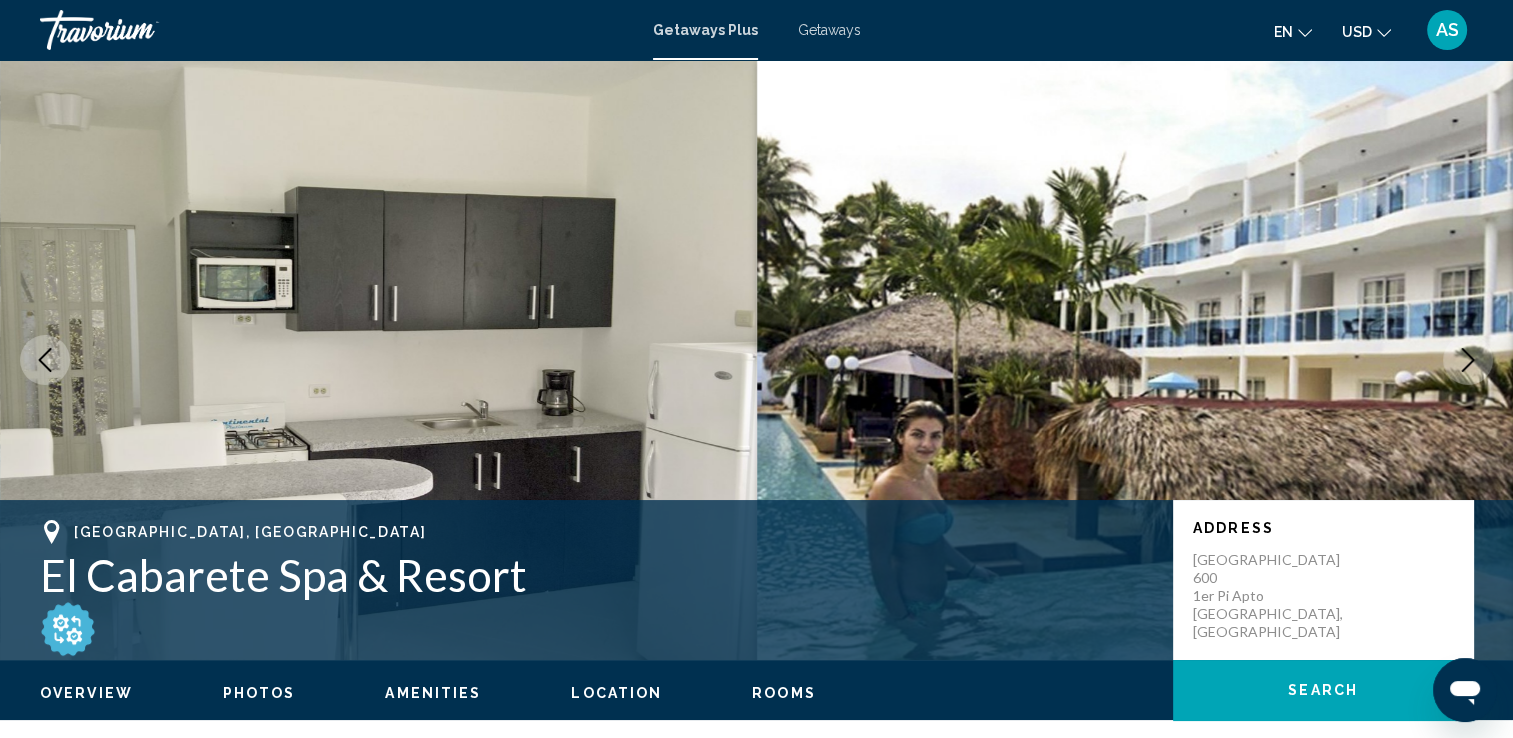 click 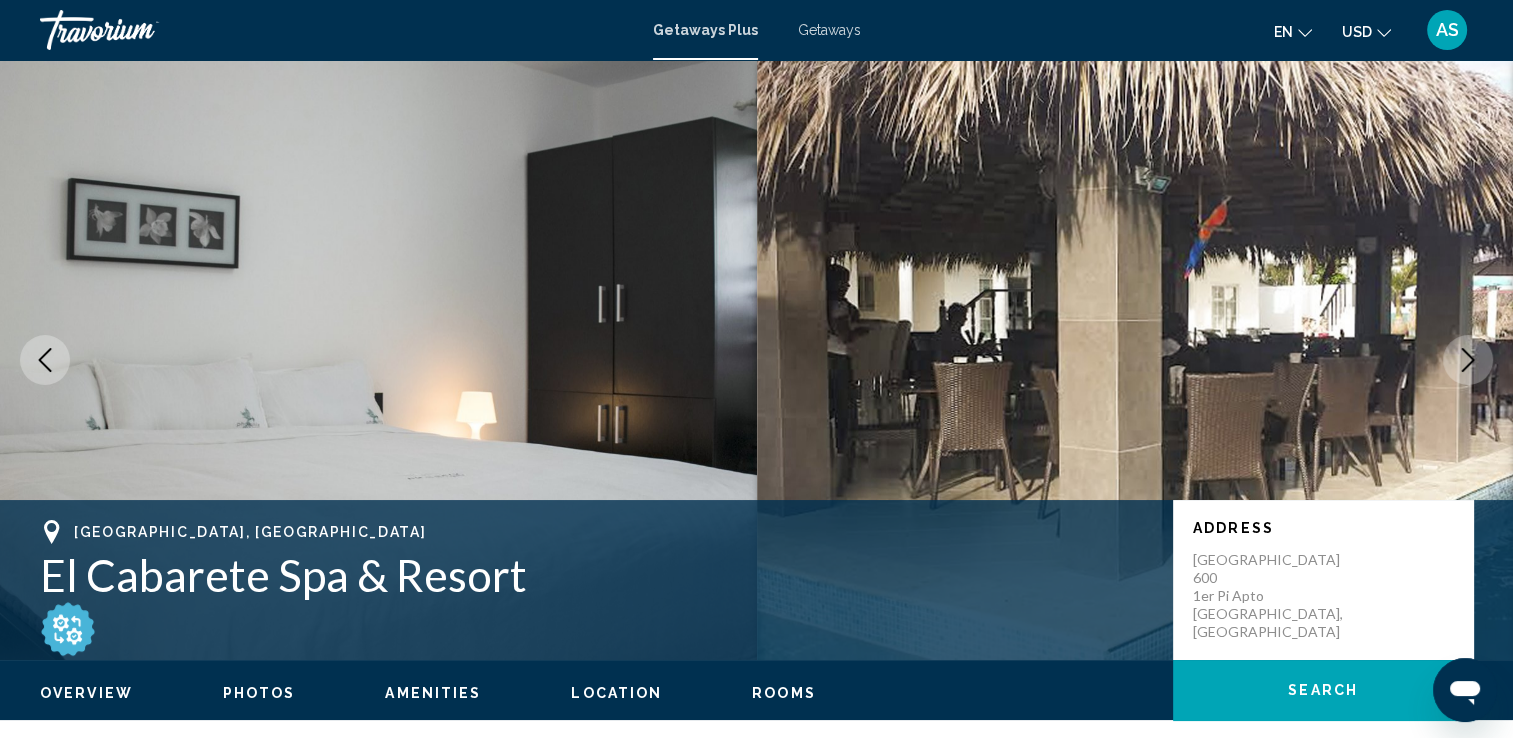 click 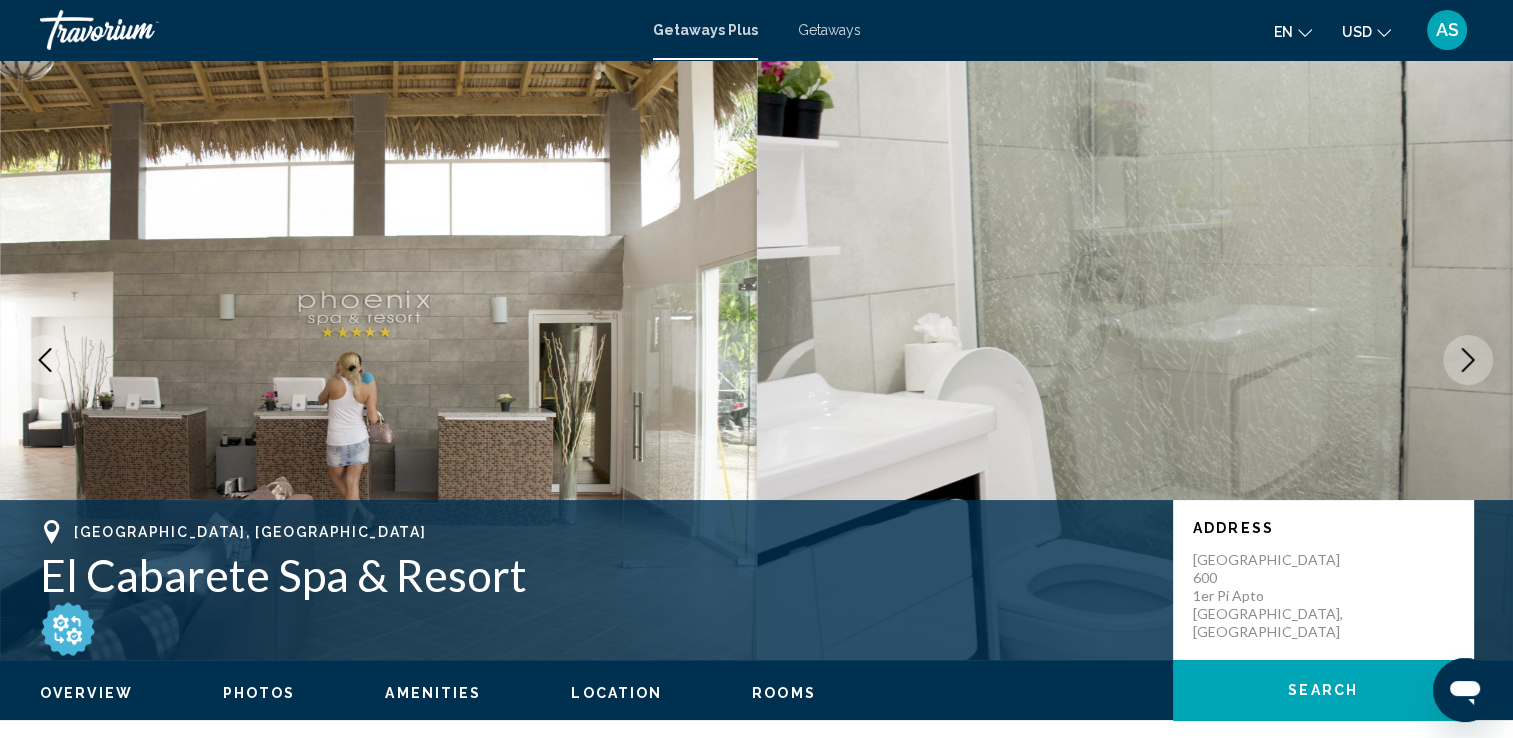 click 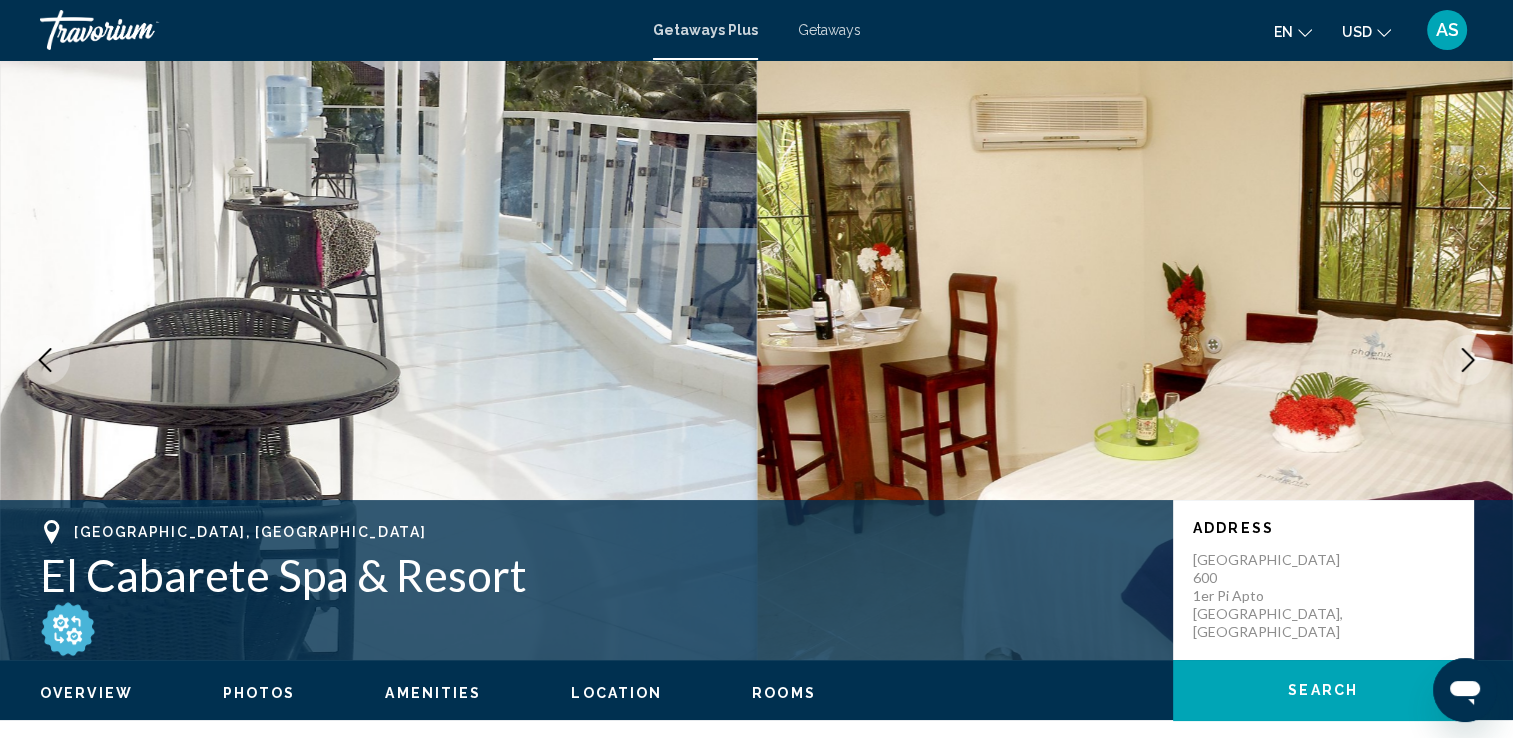 click 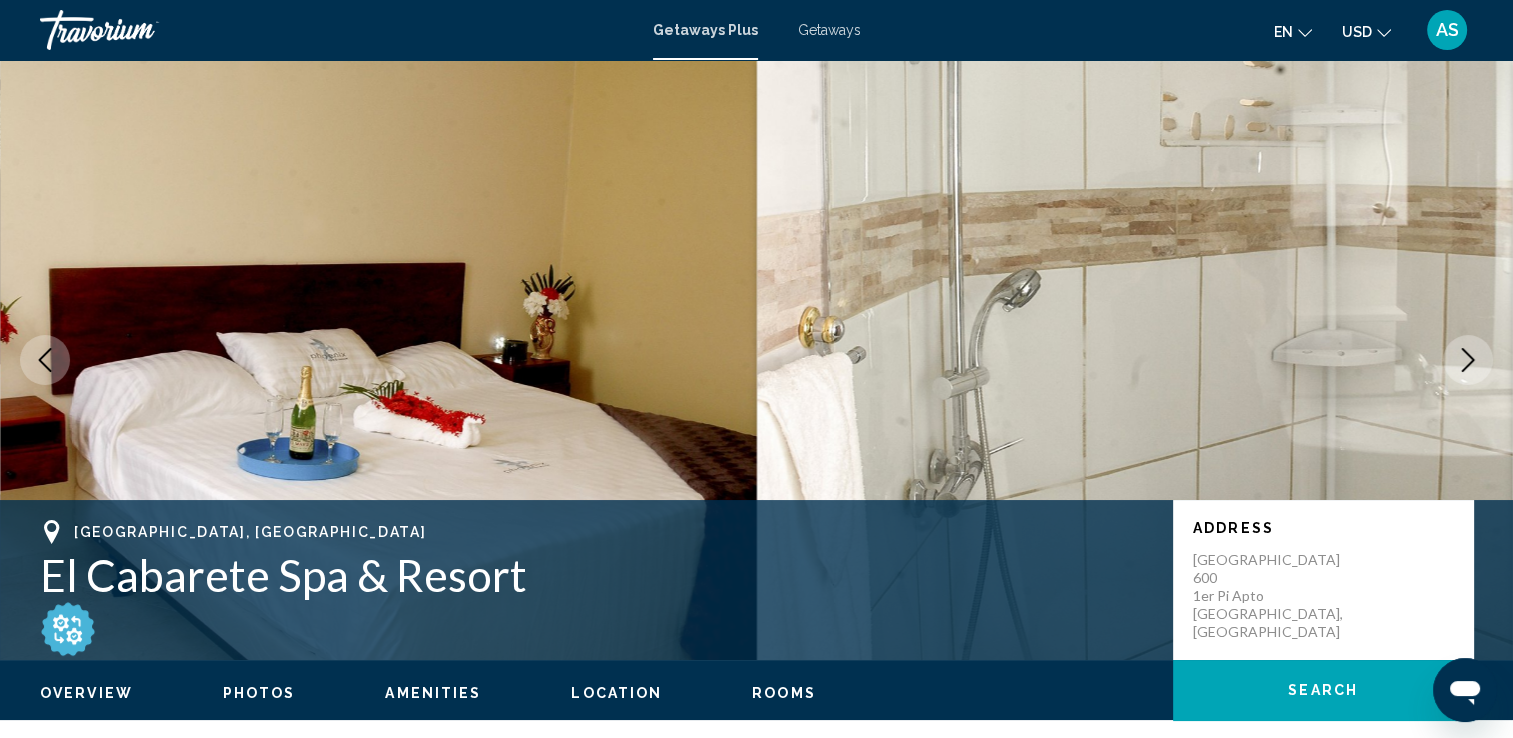 click 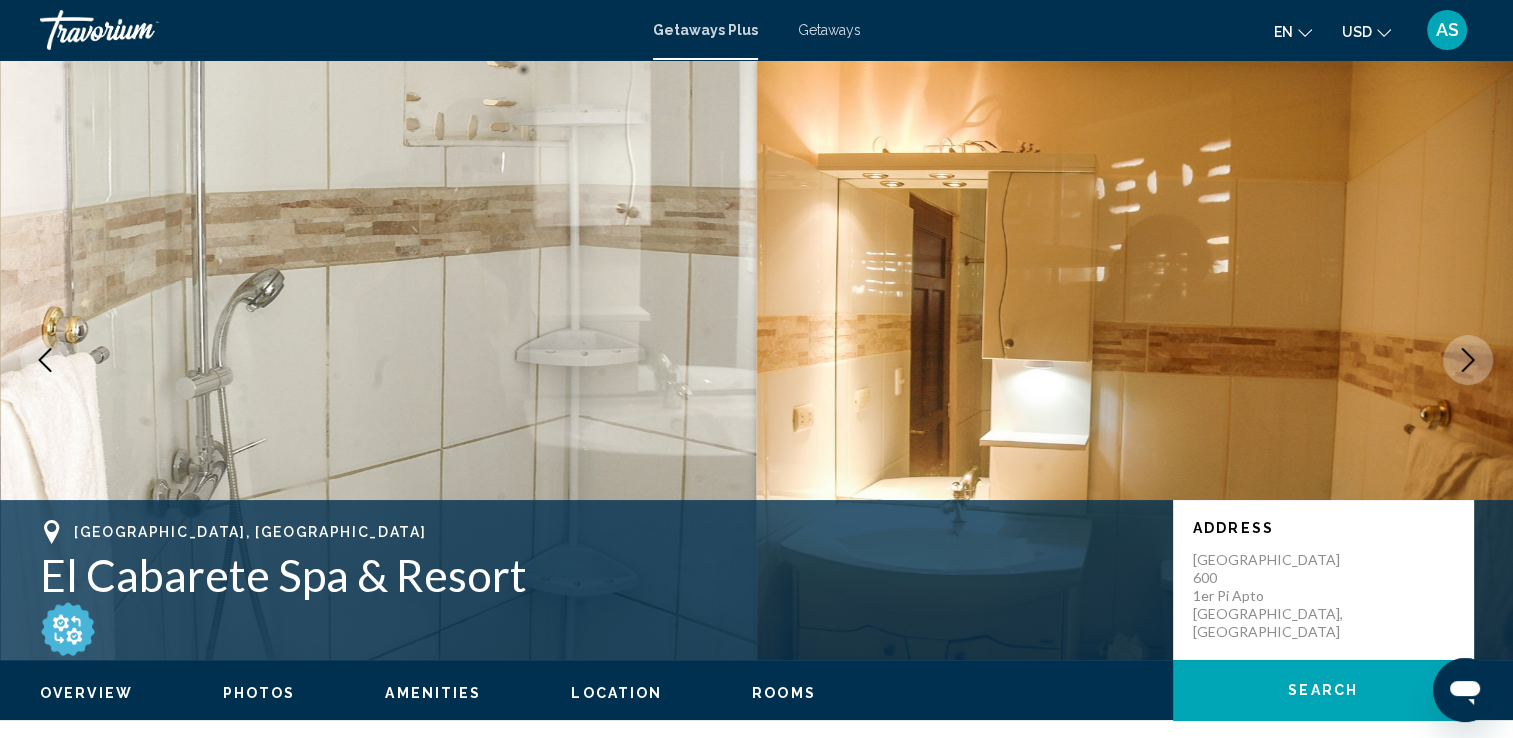 click 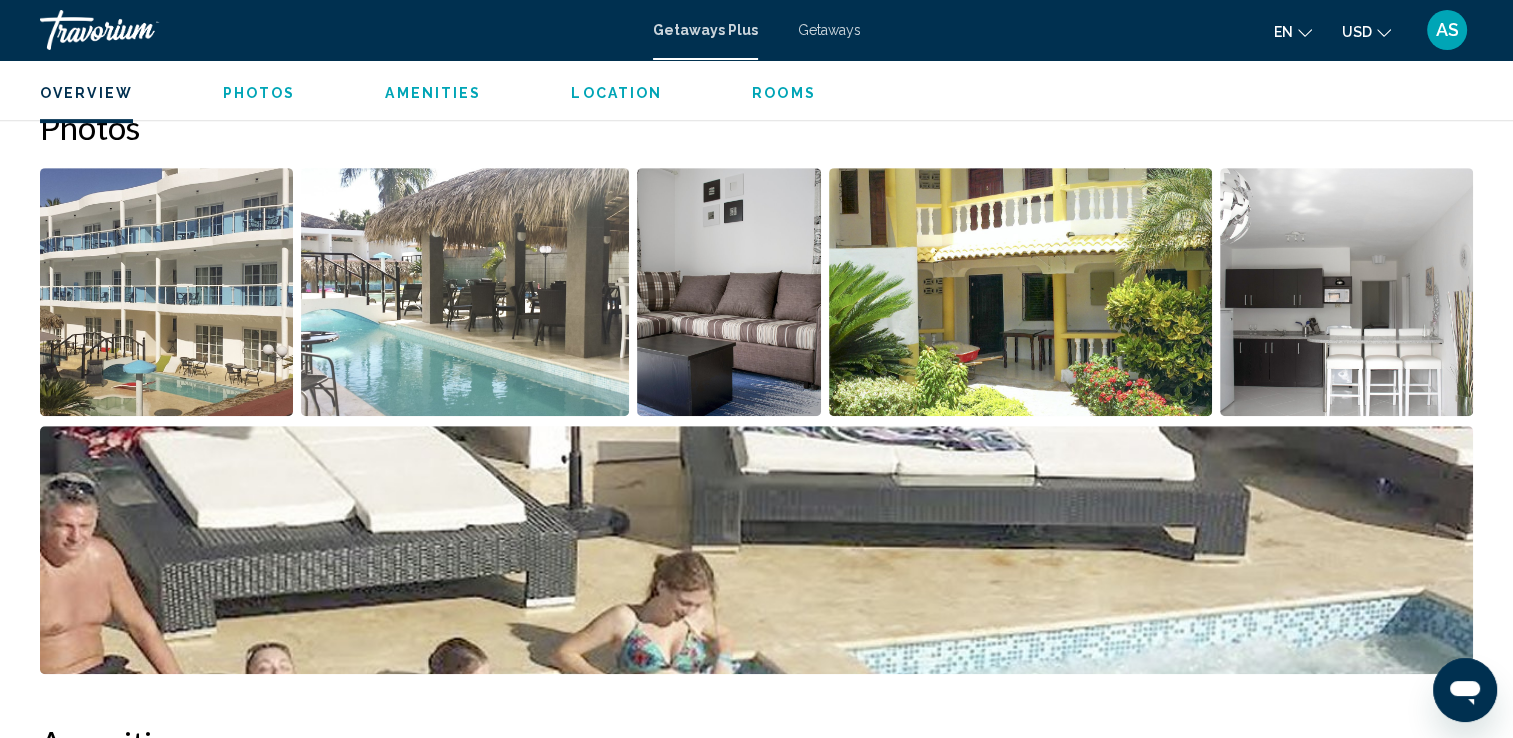 scroll, scrollTop: 935, scrollLeft: 0, axis: vertical 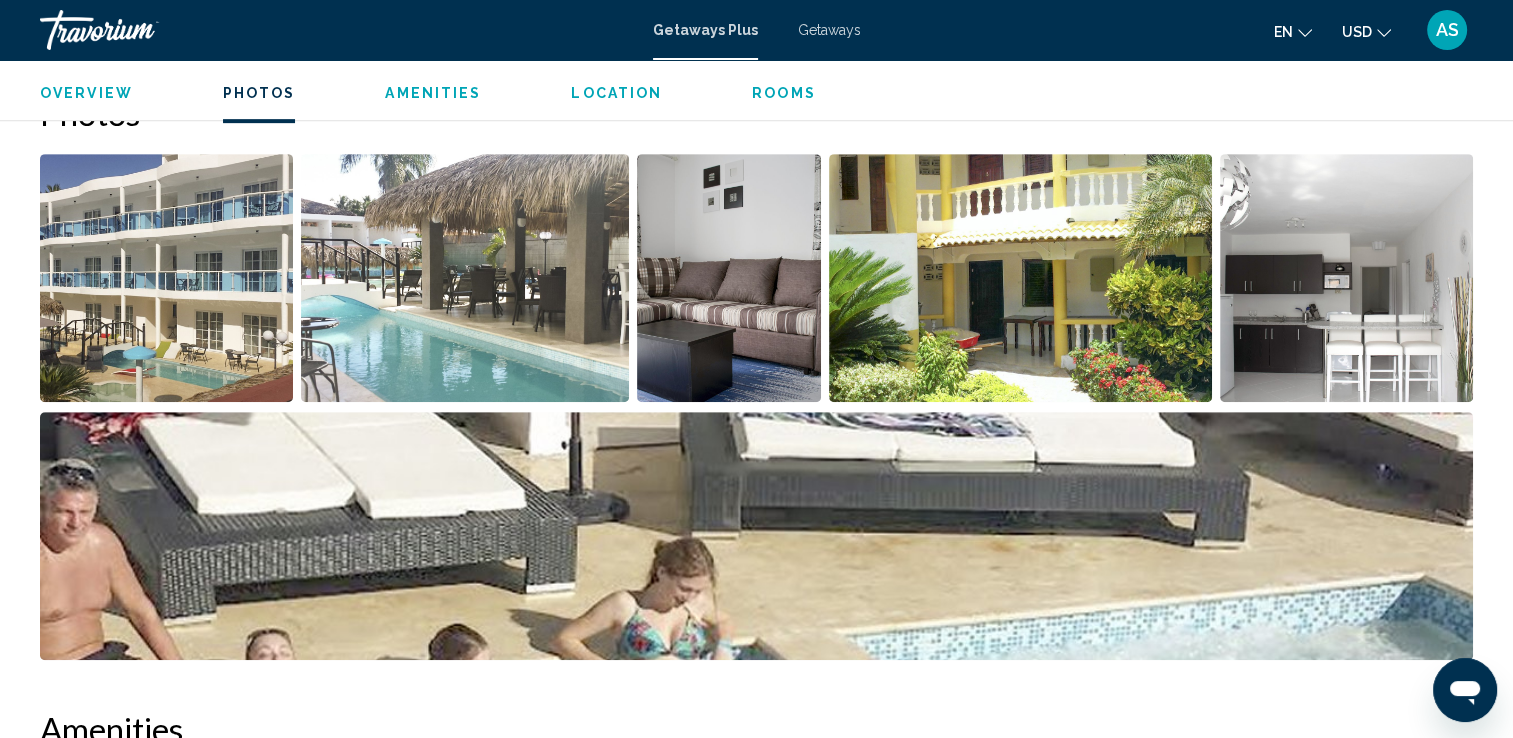 click at bounding box center (166, 278) 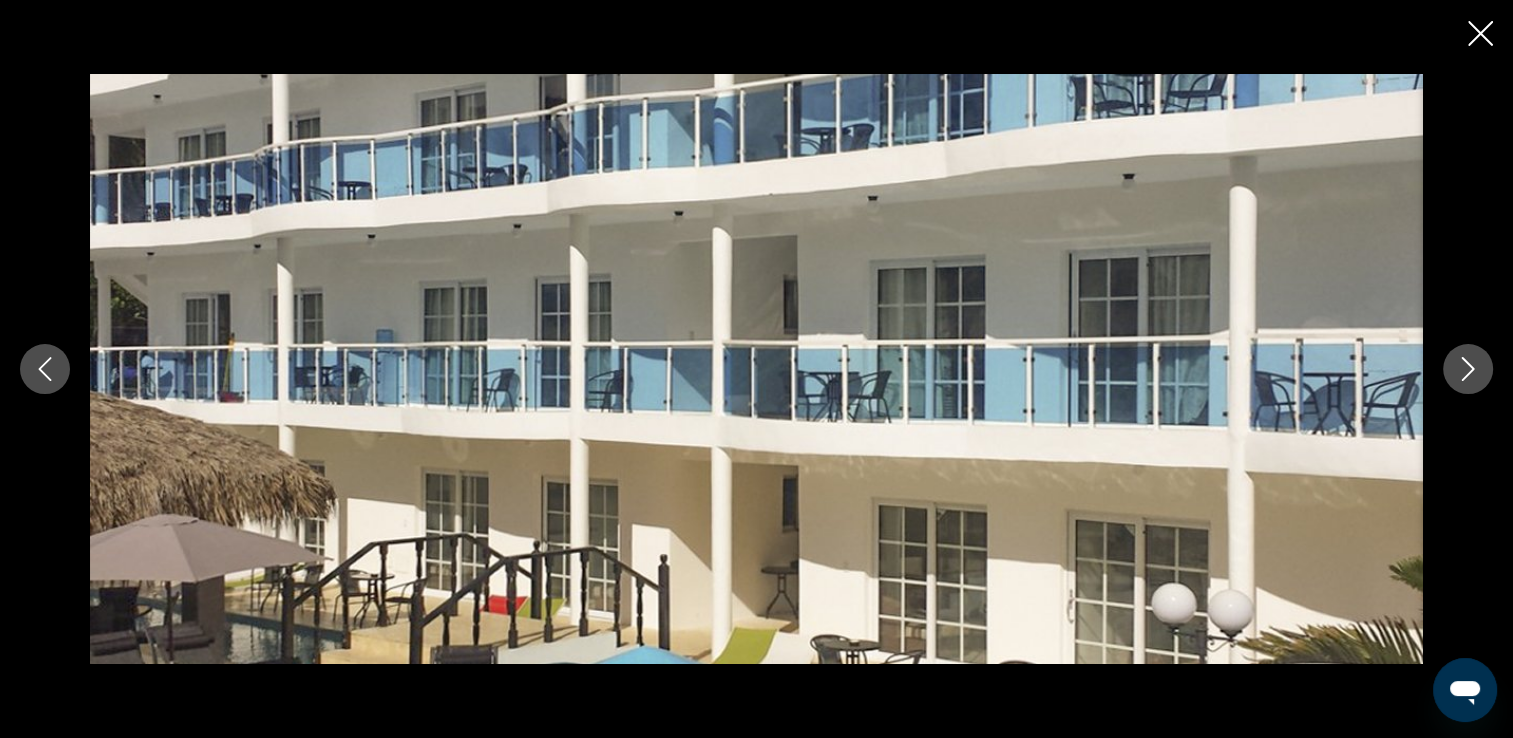 click 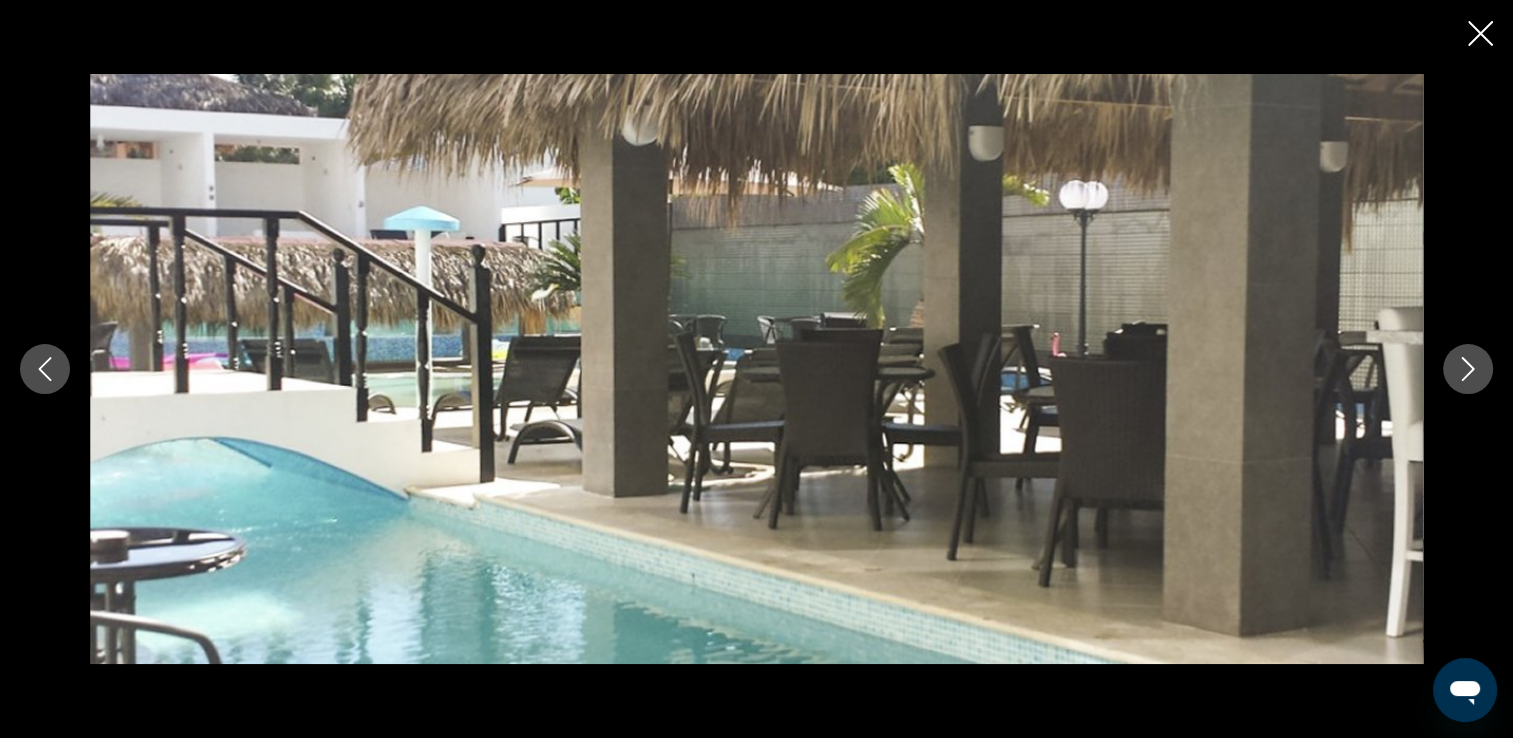 click 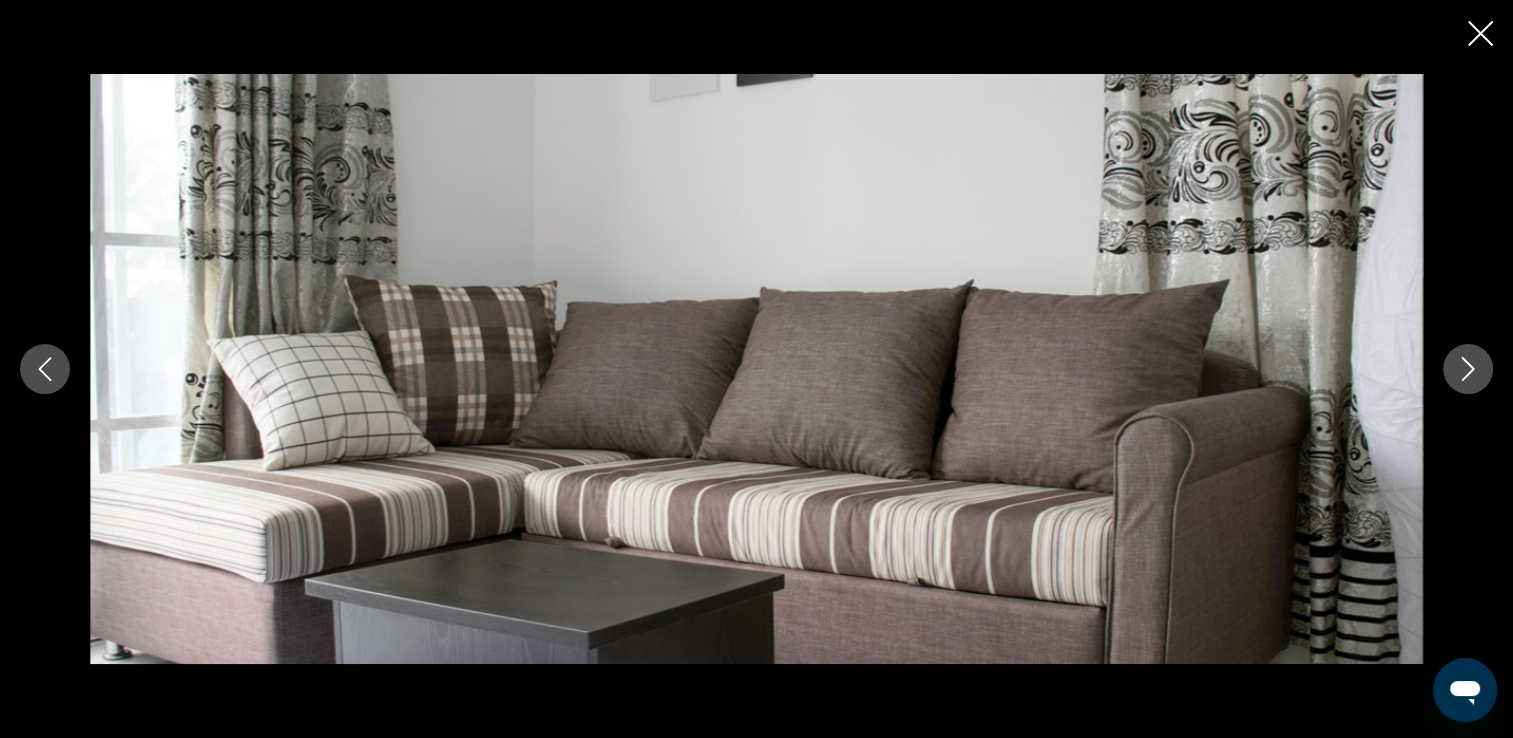 click 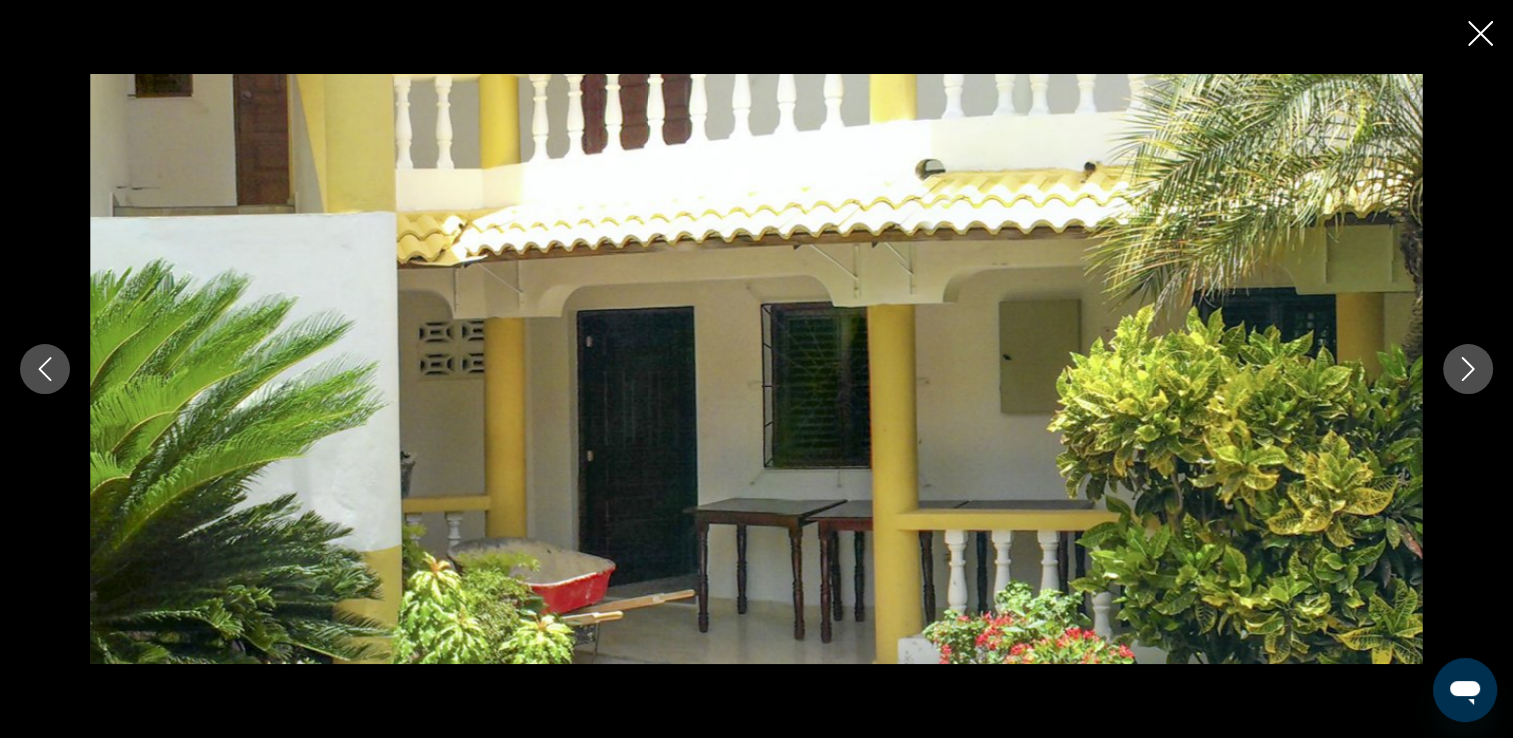 click 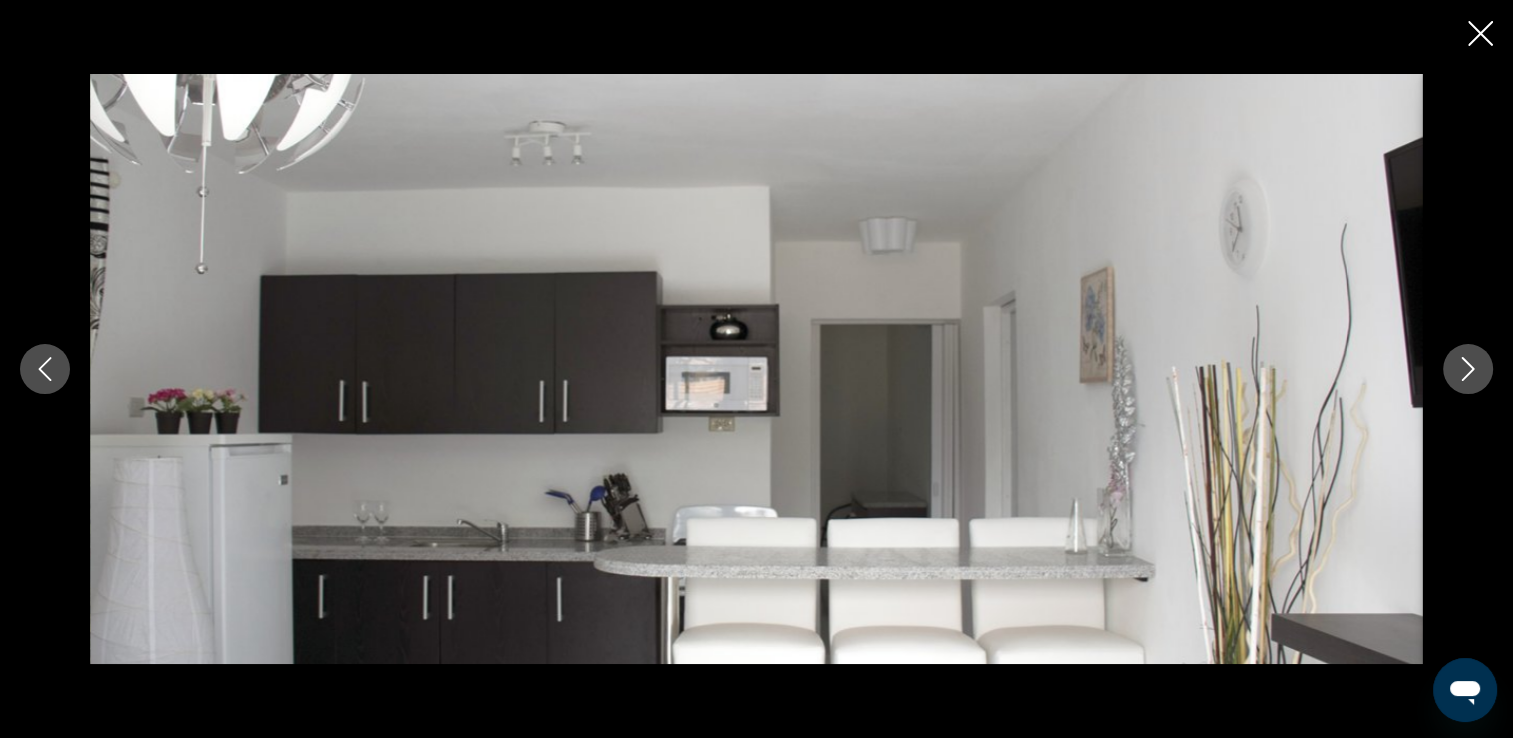 click 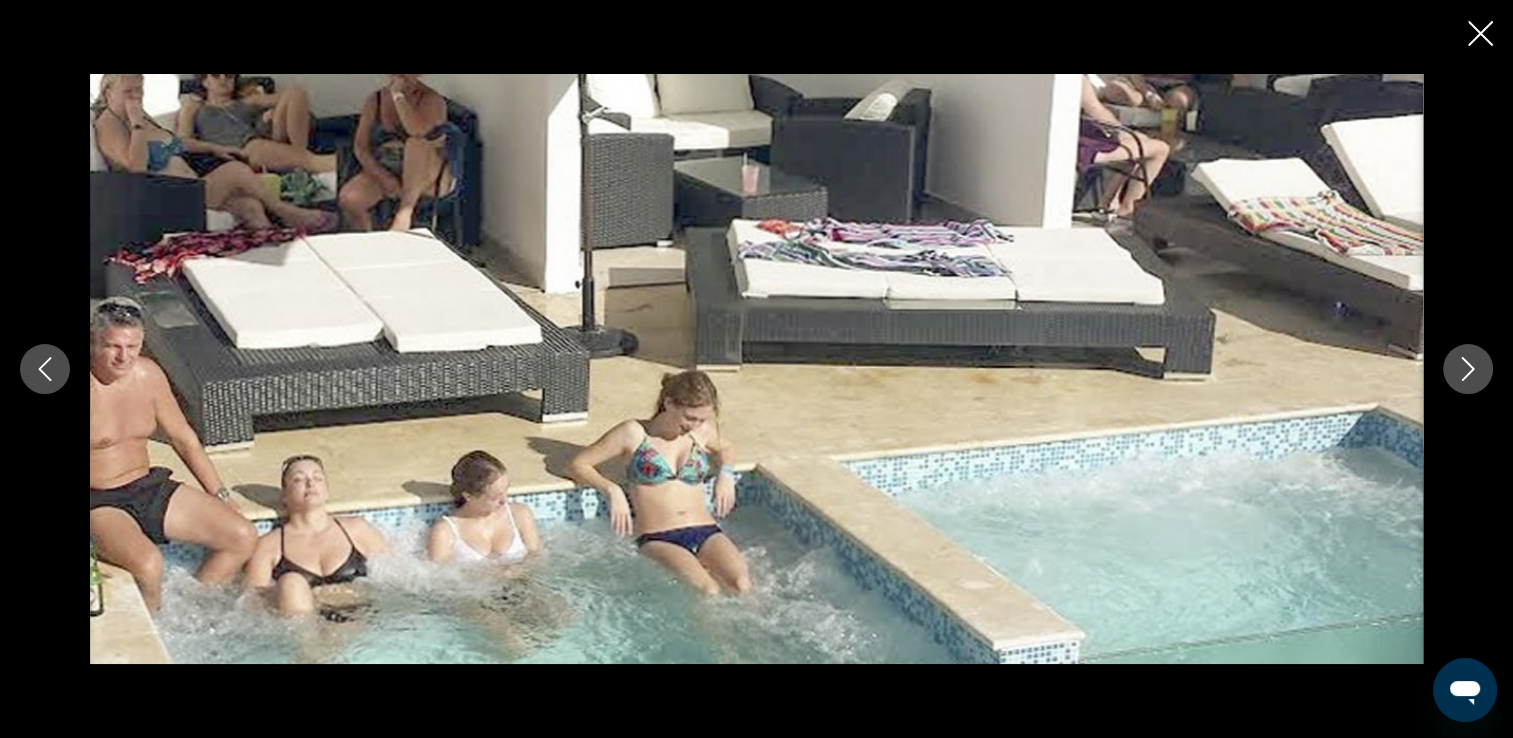 click 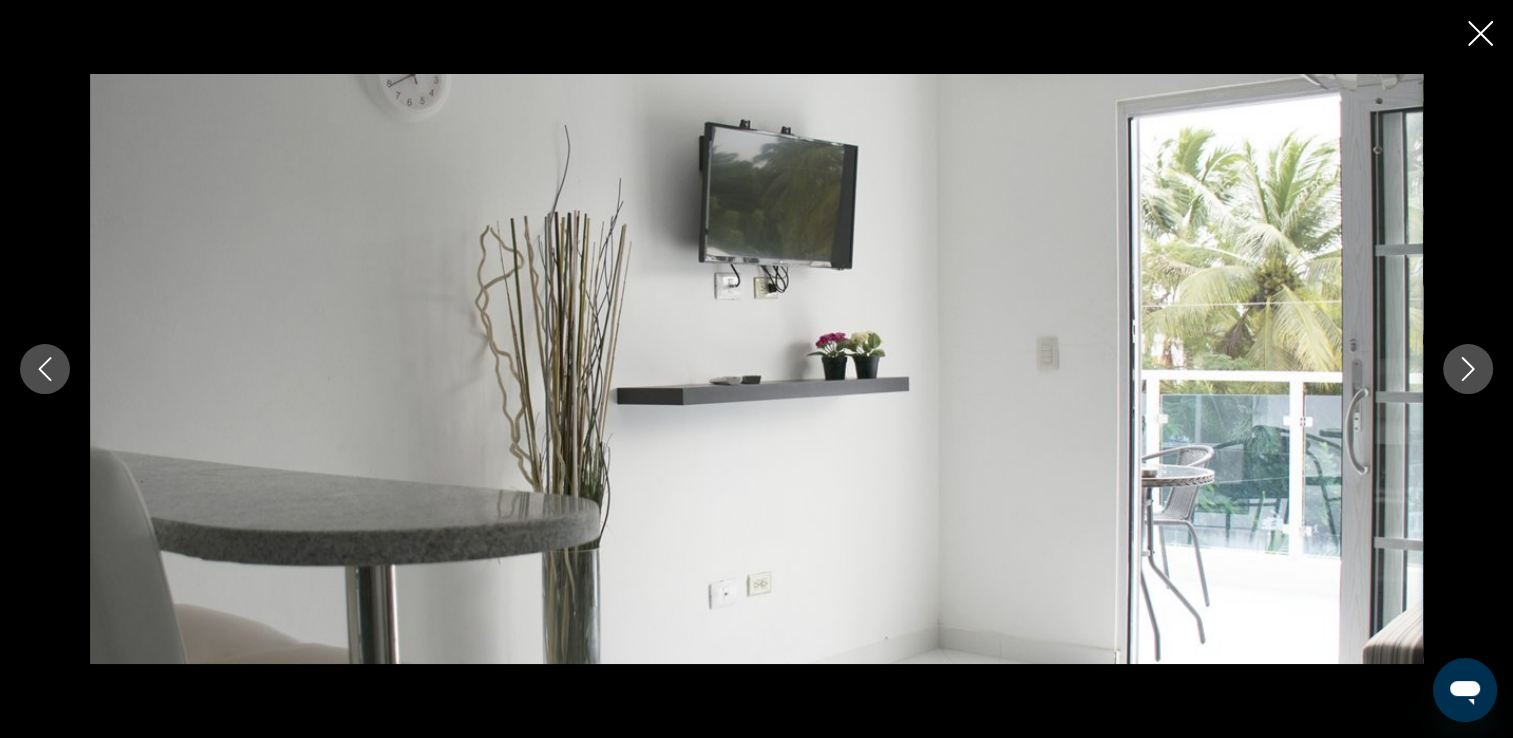 click 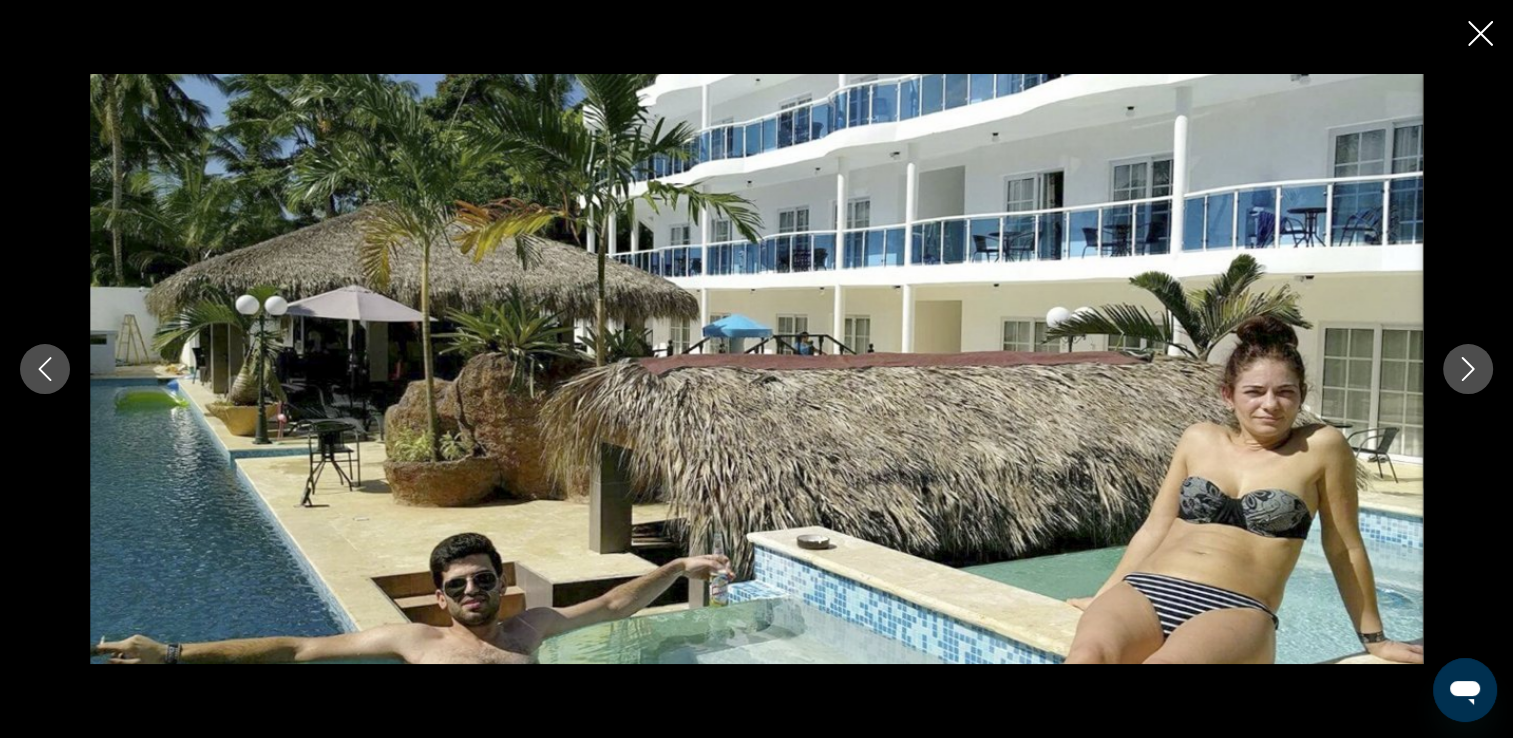 click 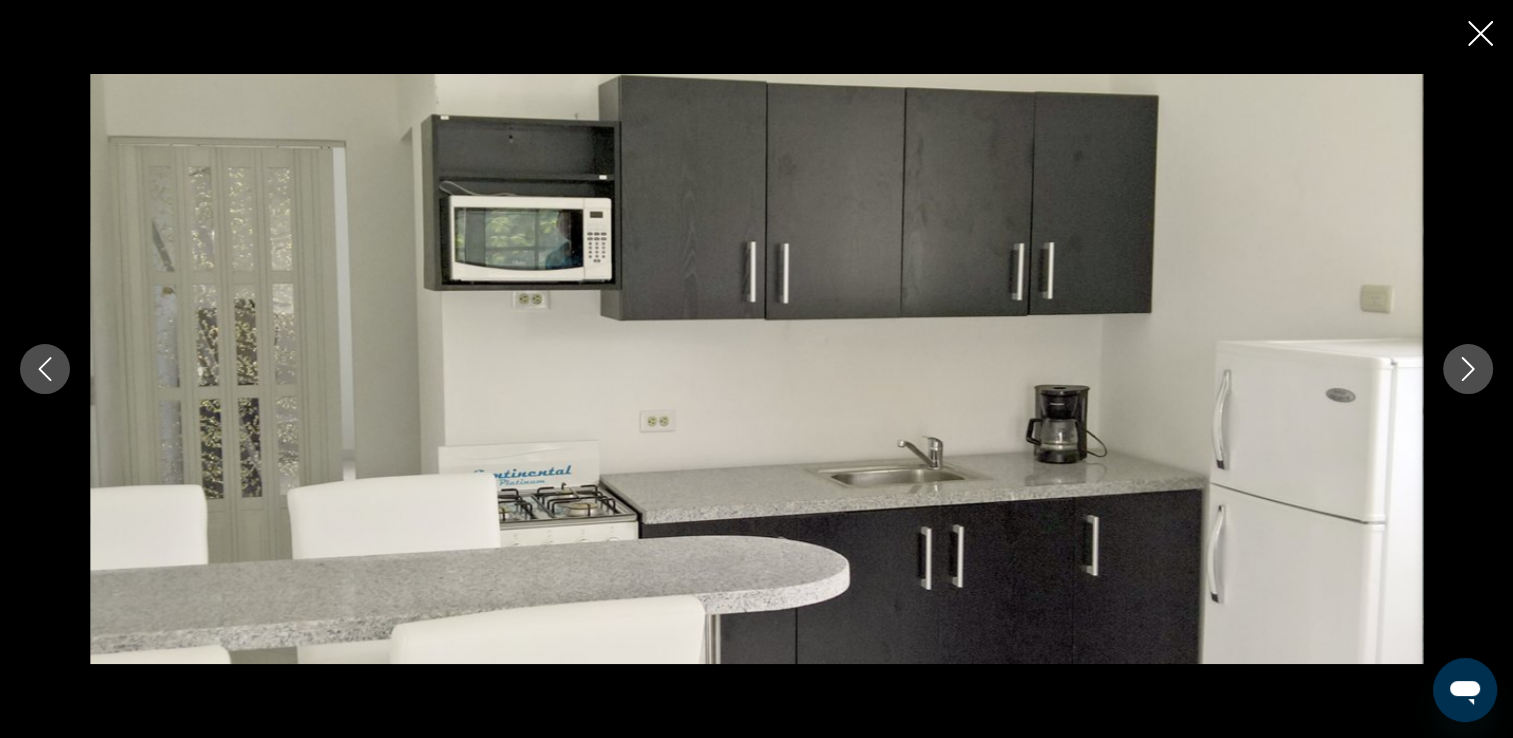 click 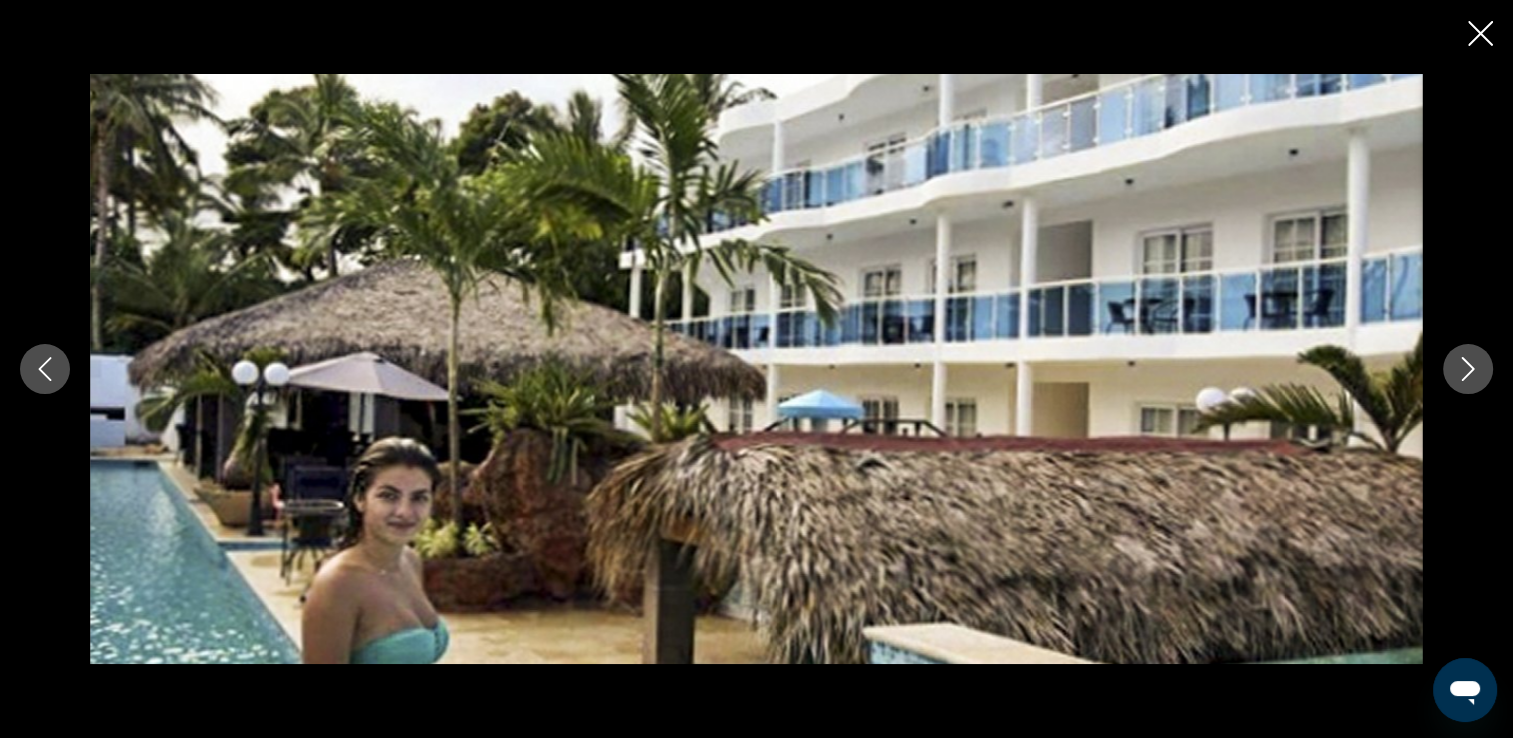 click 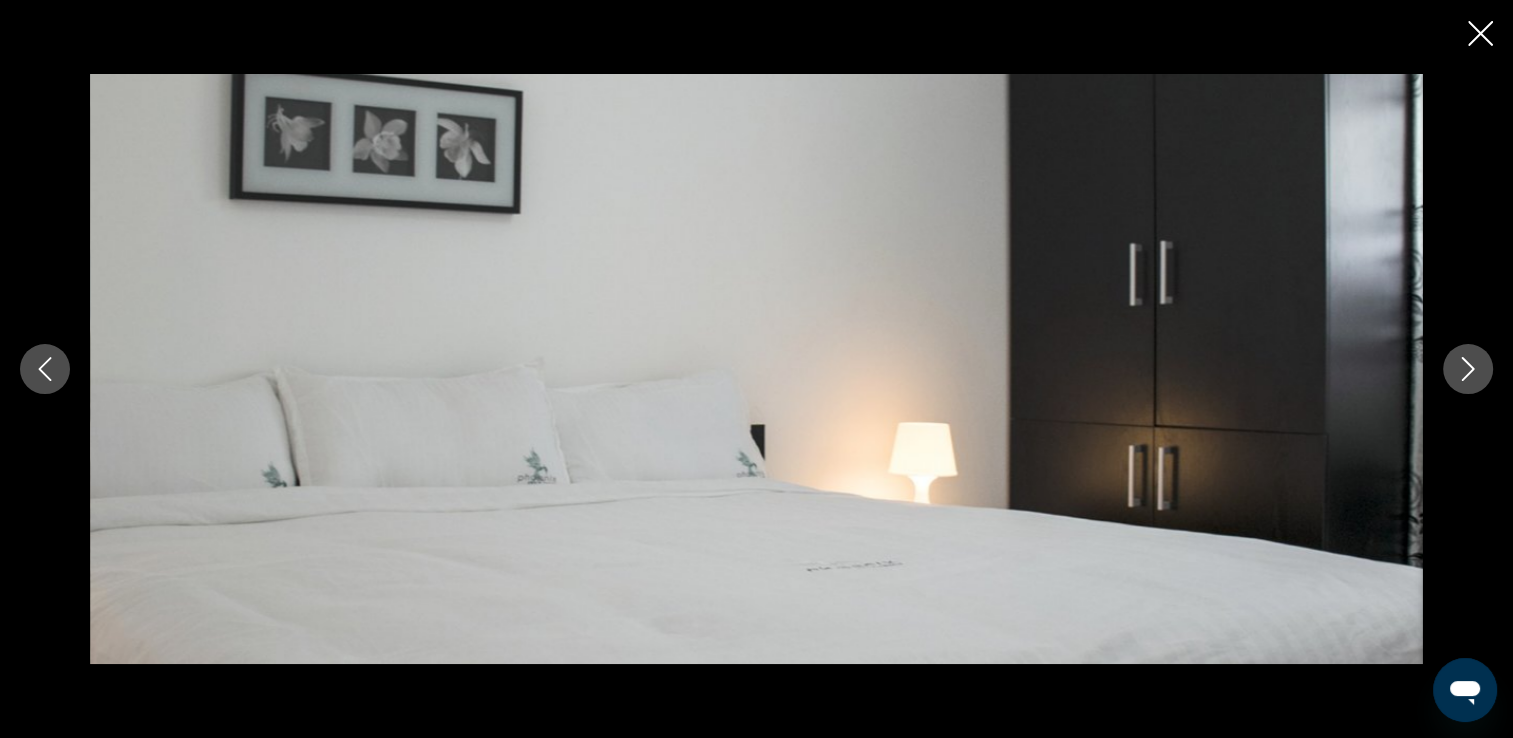click 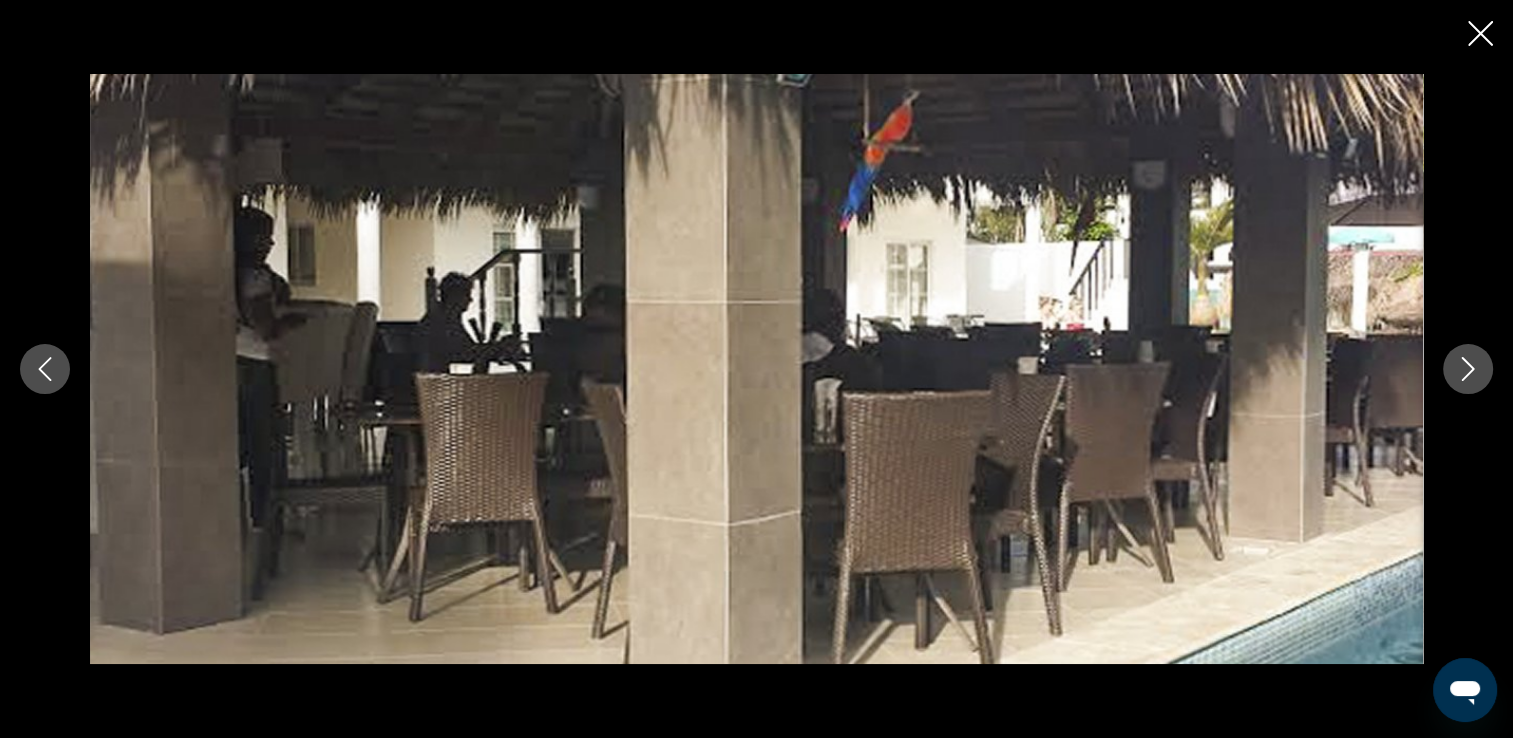 click 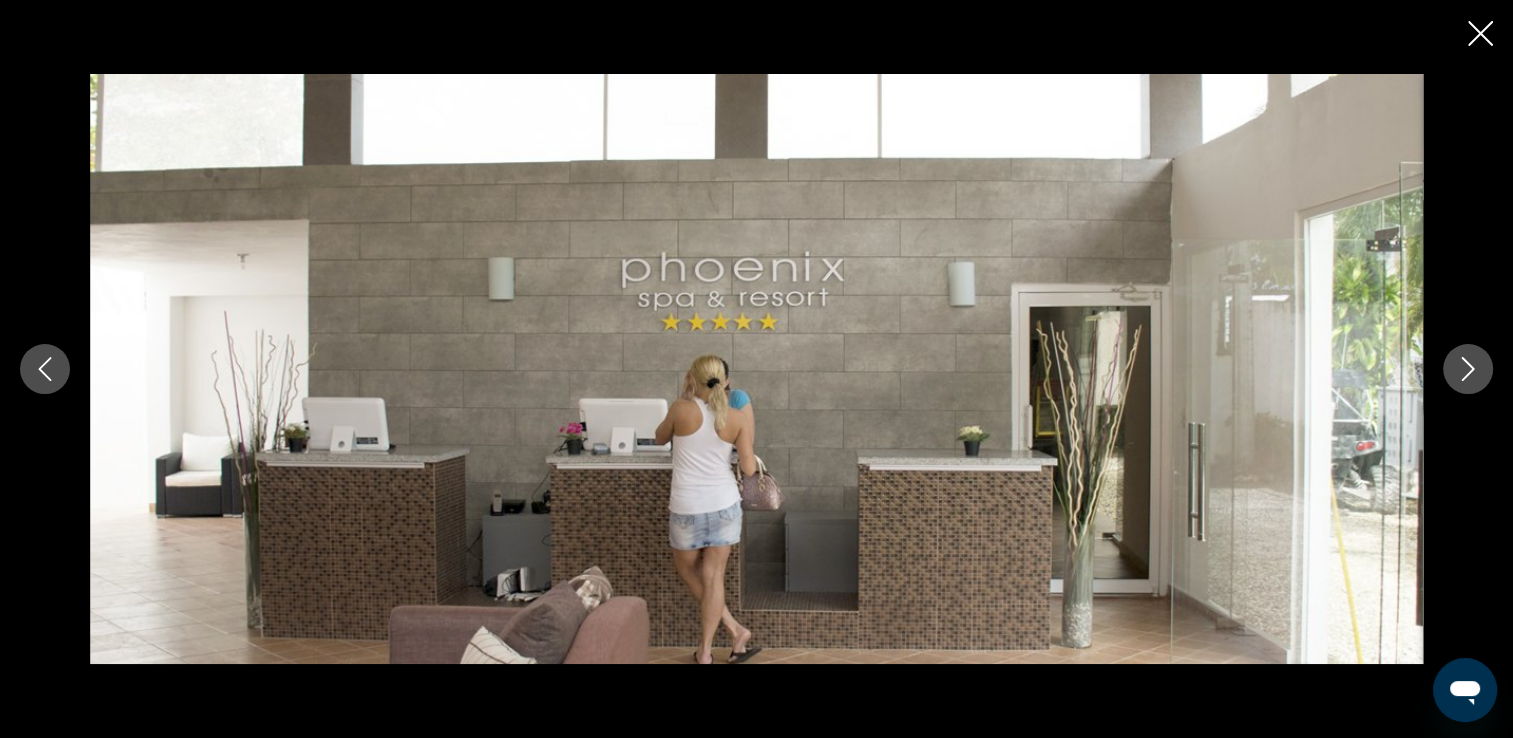 click 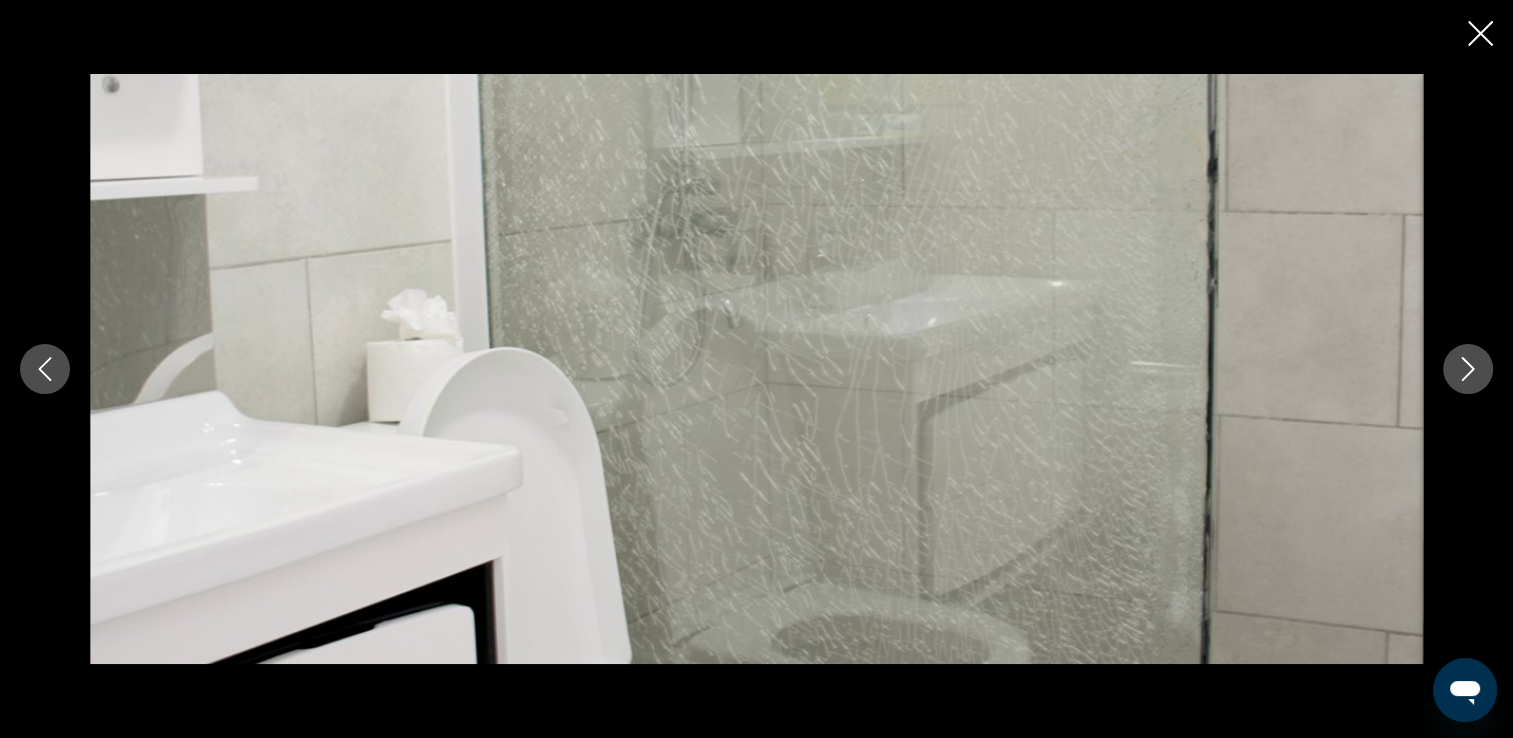 click 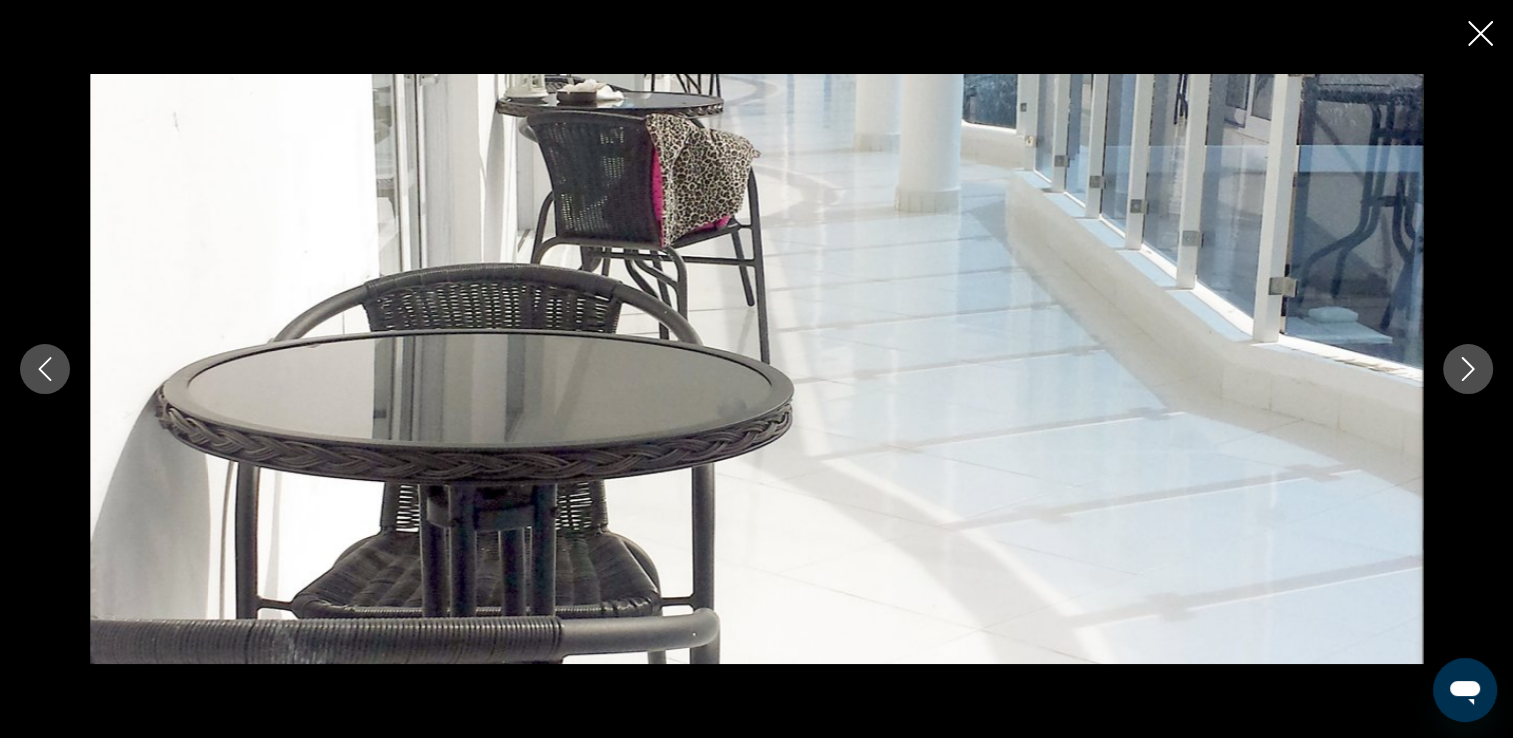 click 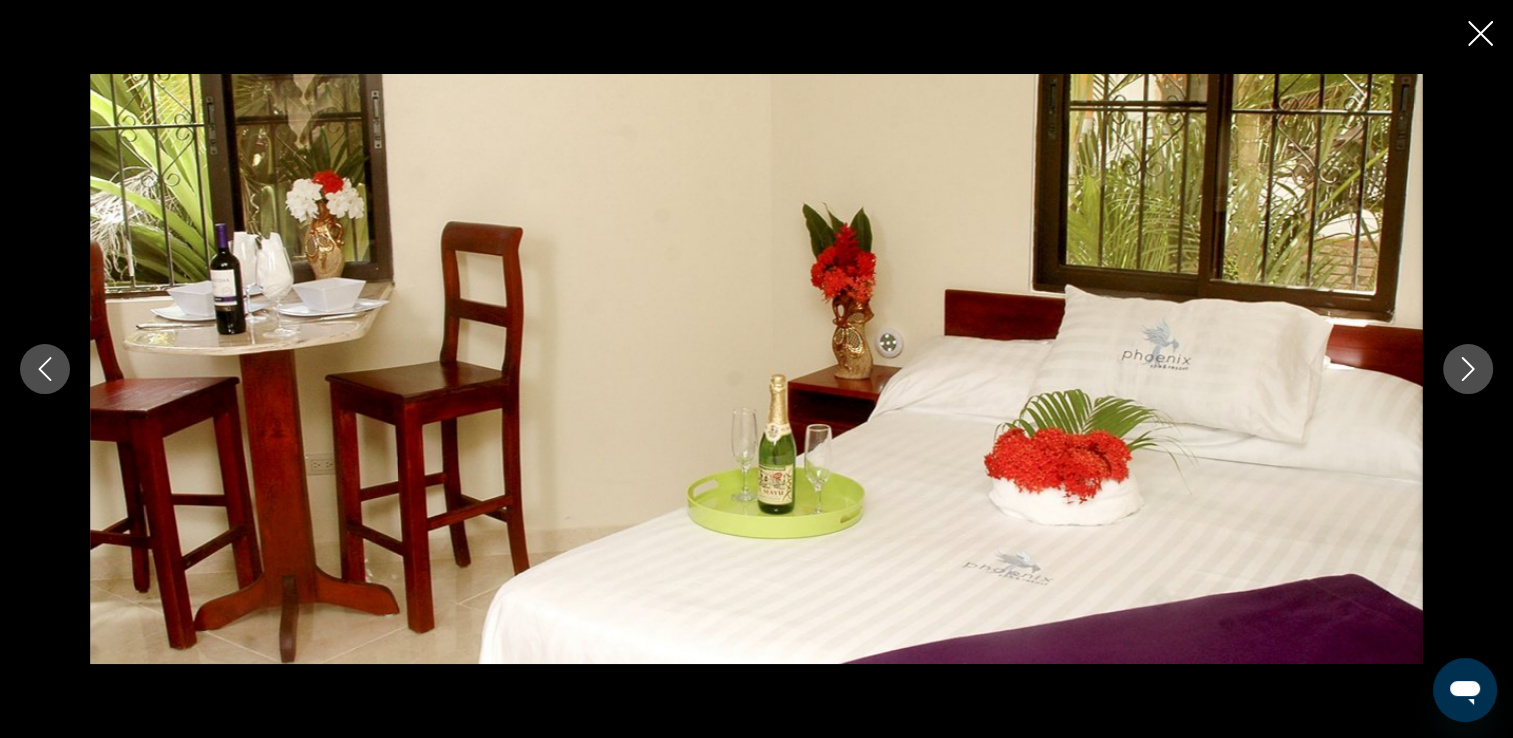 click 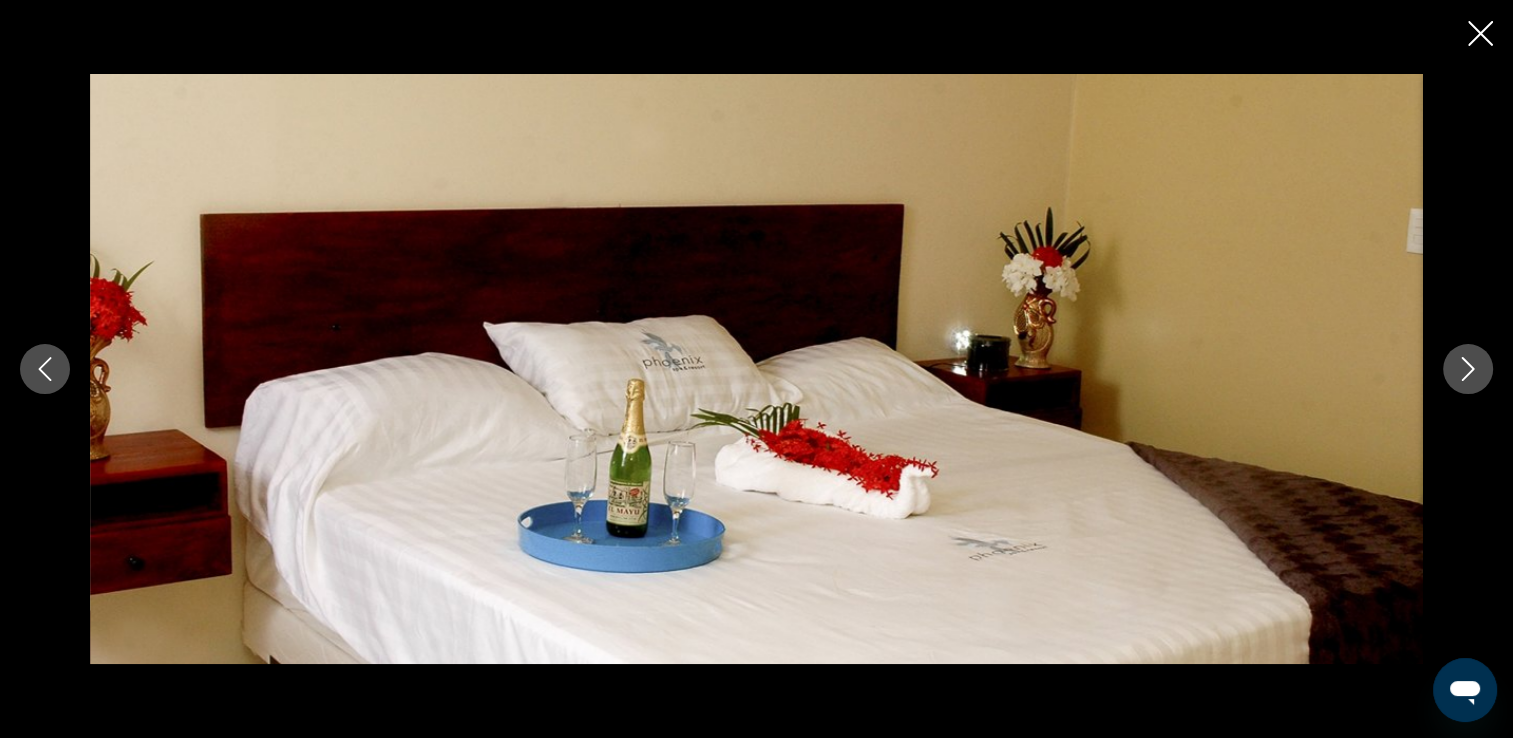 click 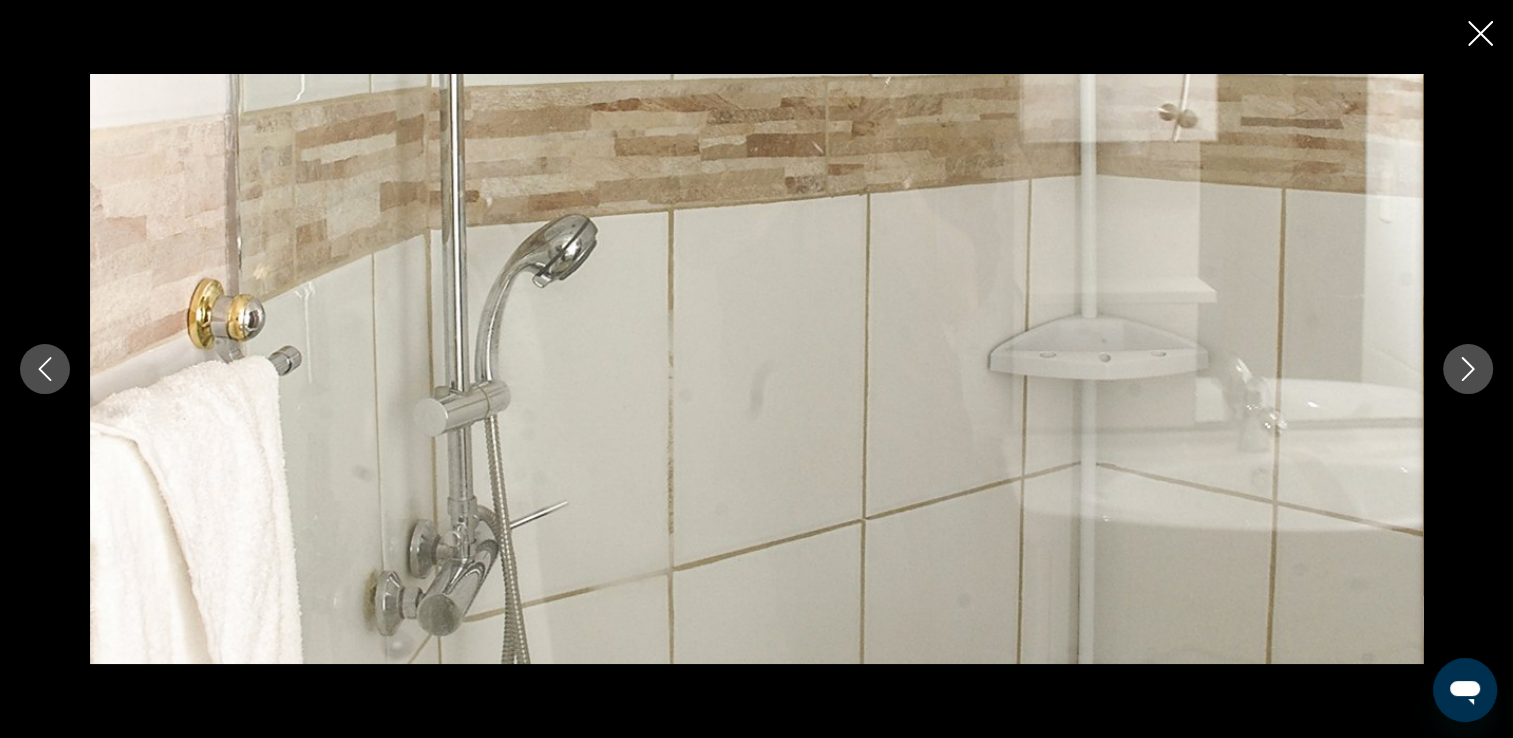 click 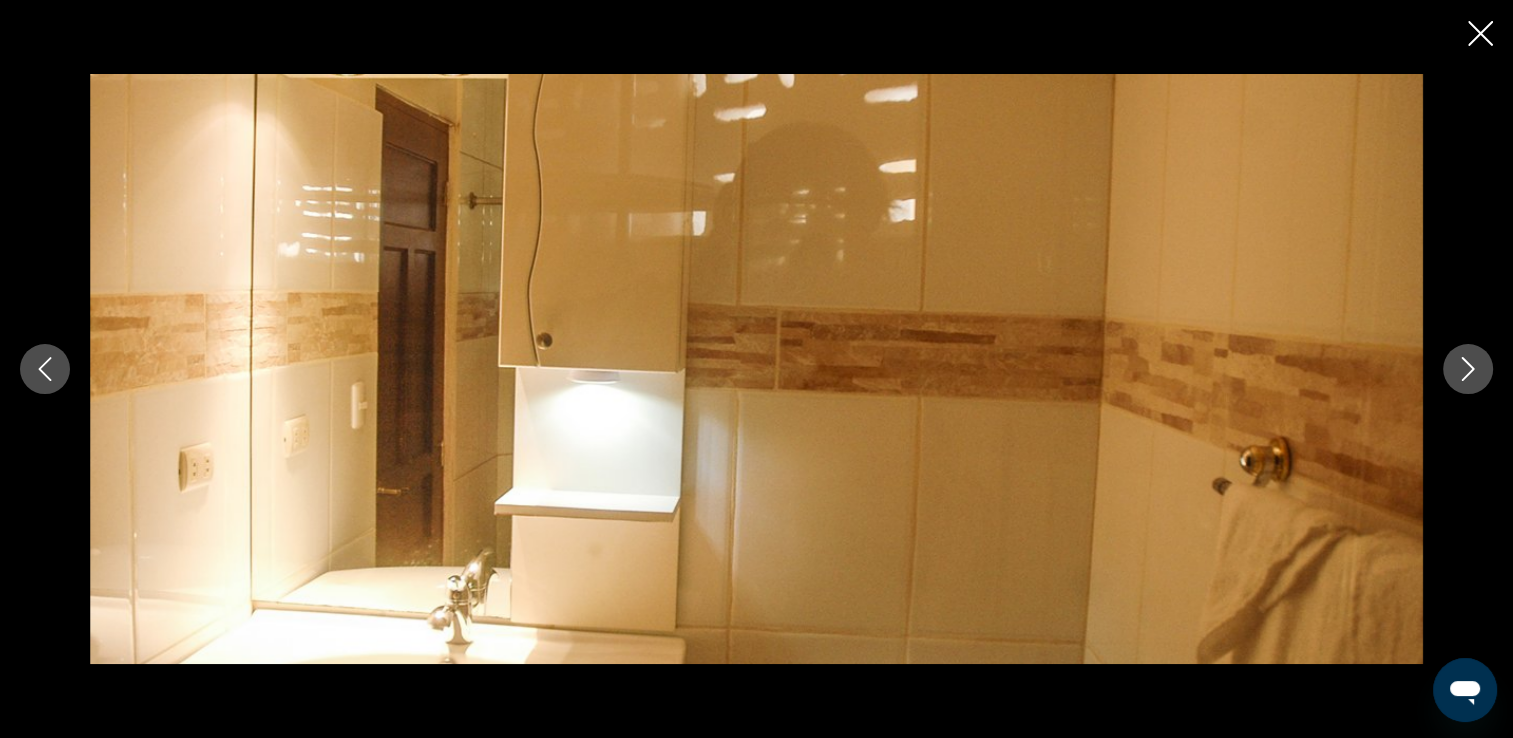 click 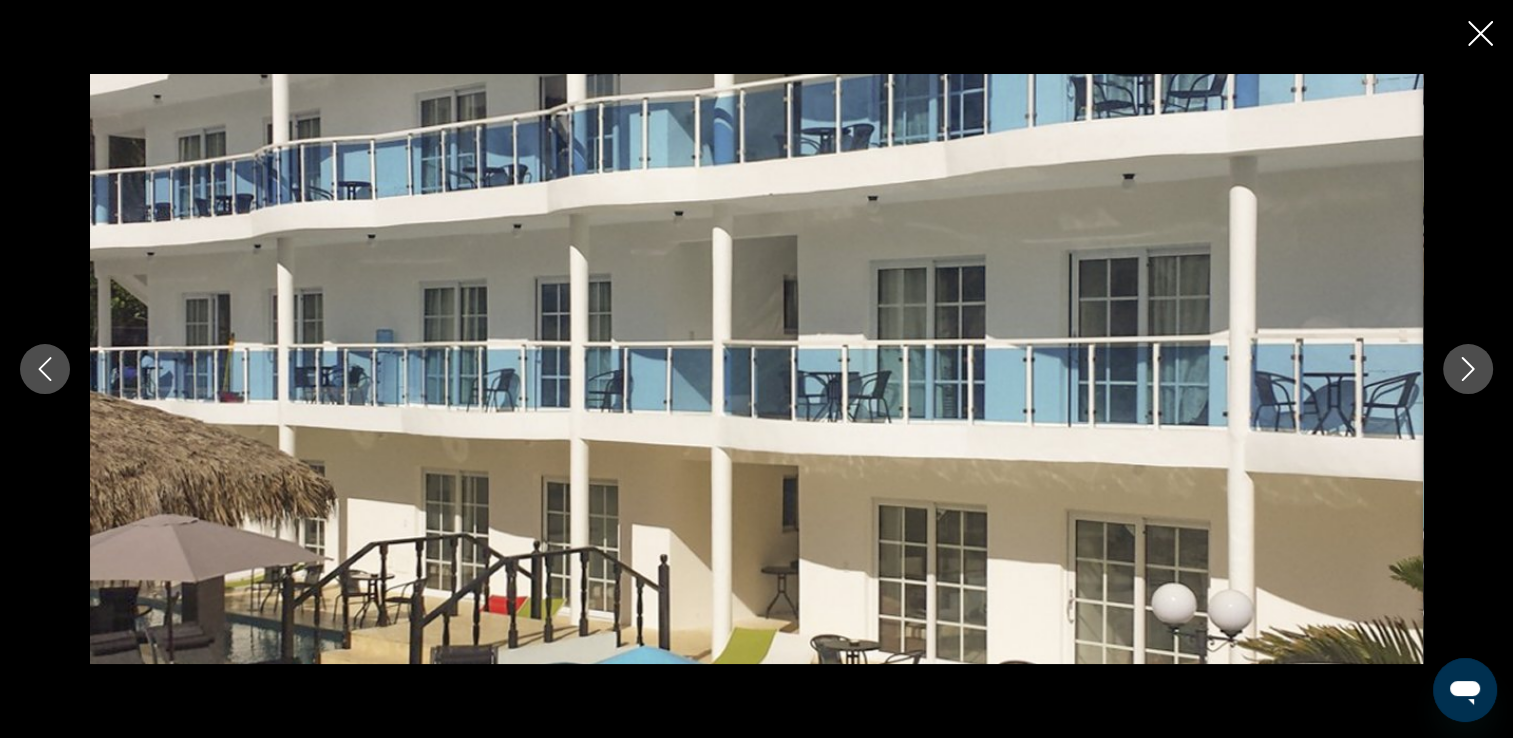 click 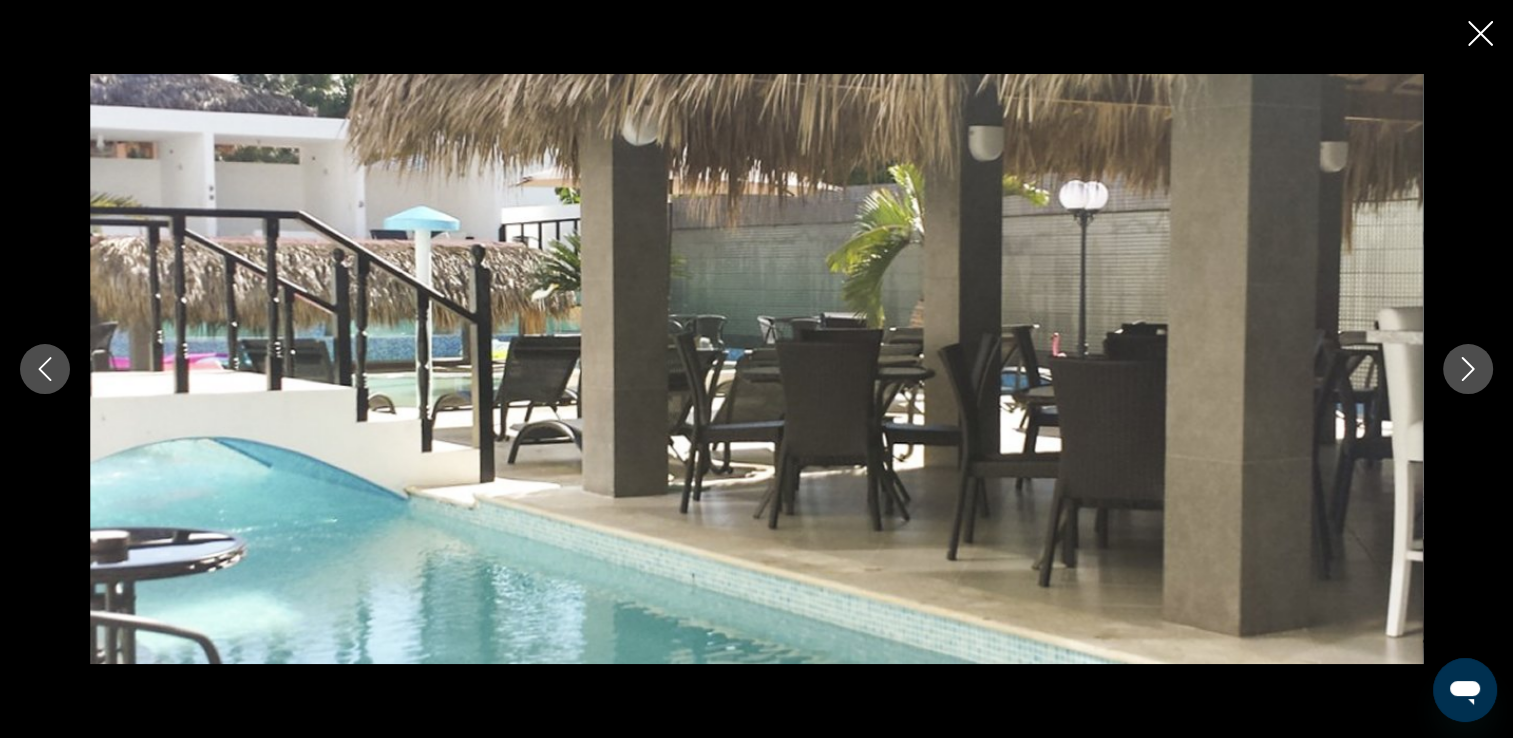 click 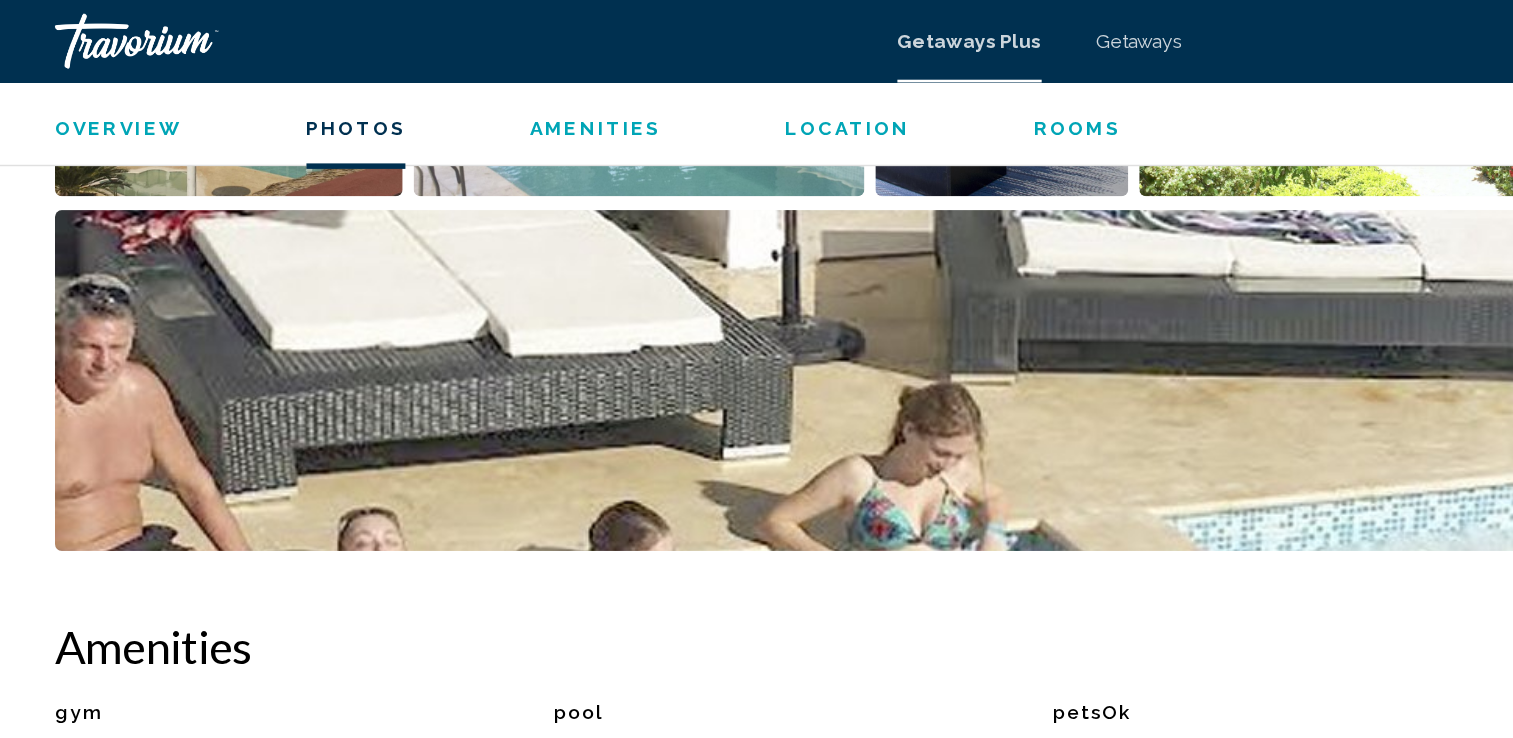 scroll, scrollTop: 1193, scrollLeft: 0, axis: vertical 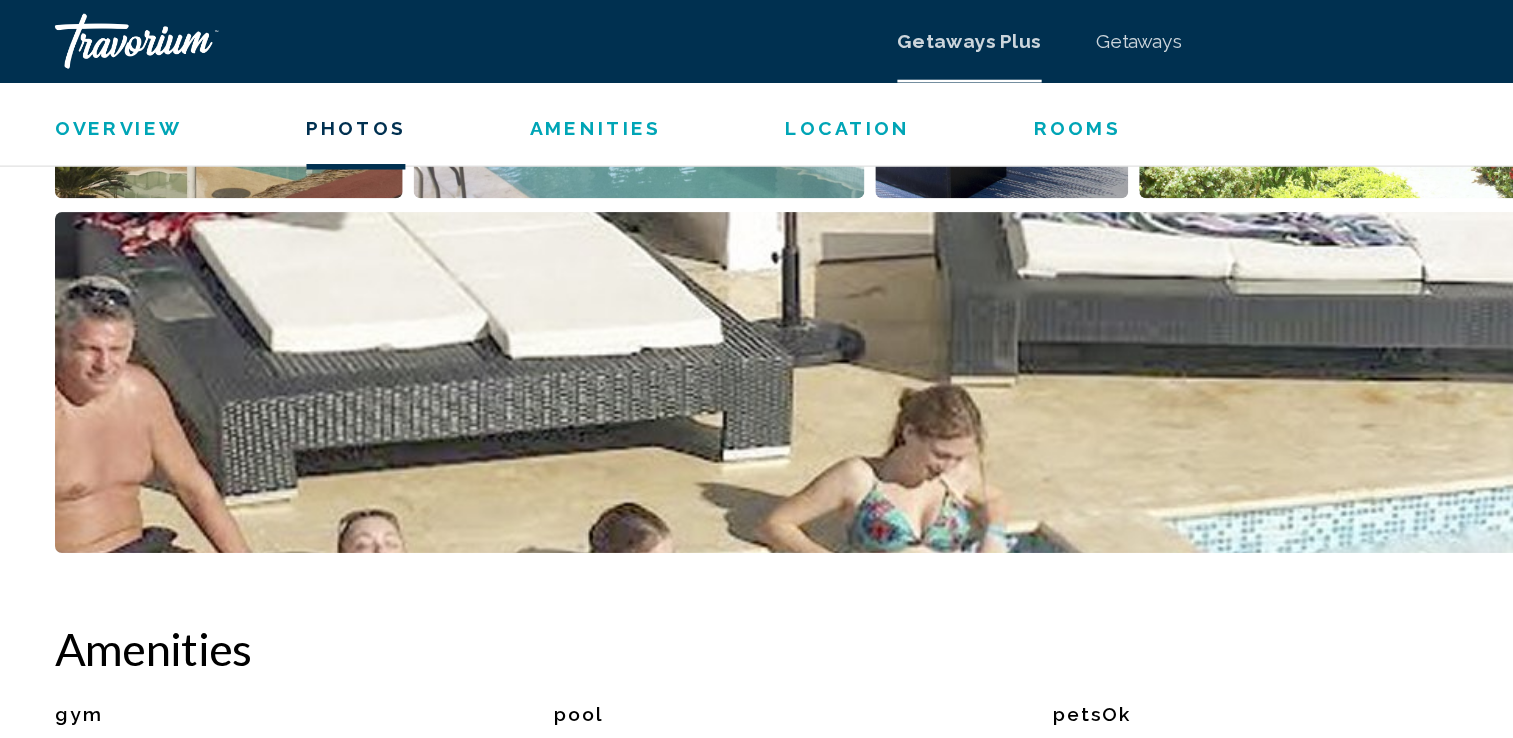 click on "Location" at bounding box center (616, 93) 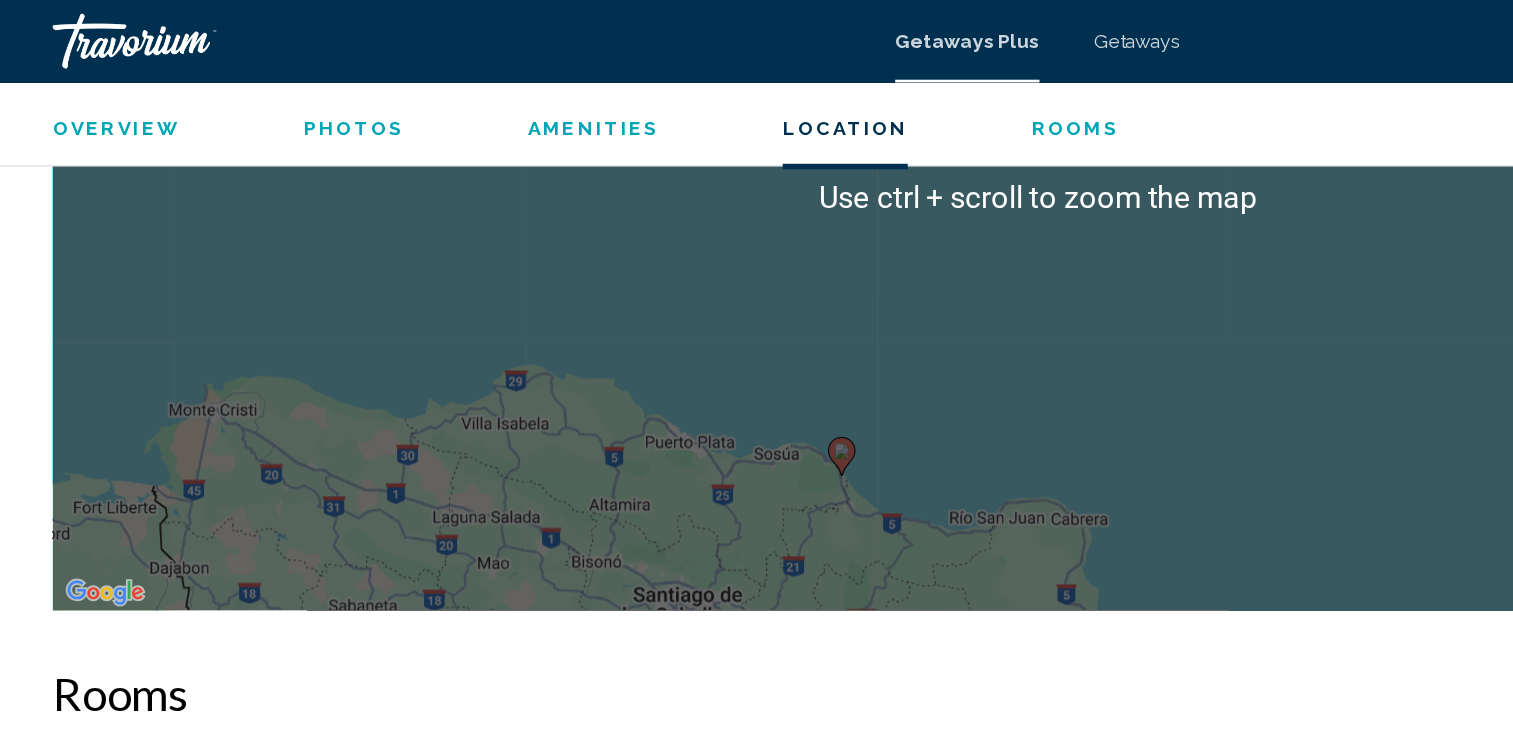 scroll, scrollTop: 2996, scrollLeft: 0, axis: vertical 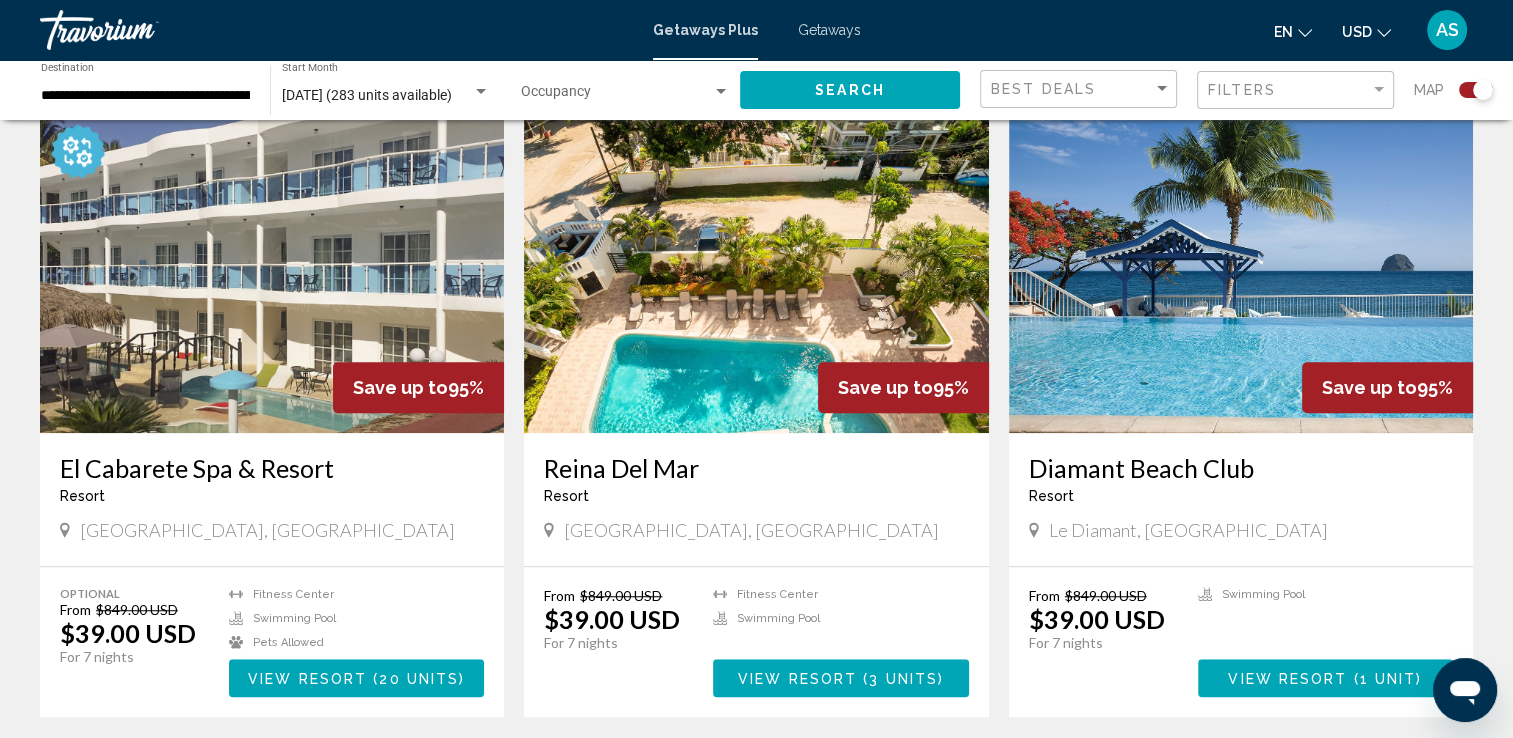 click at bounding box center [756, 273] 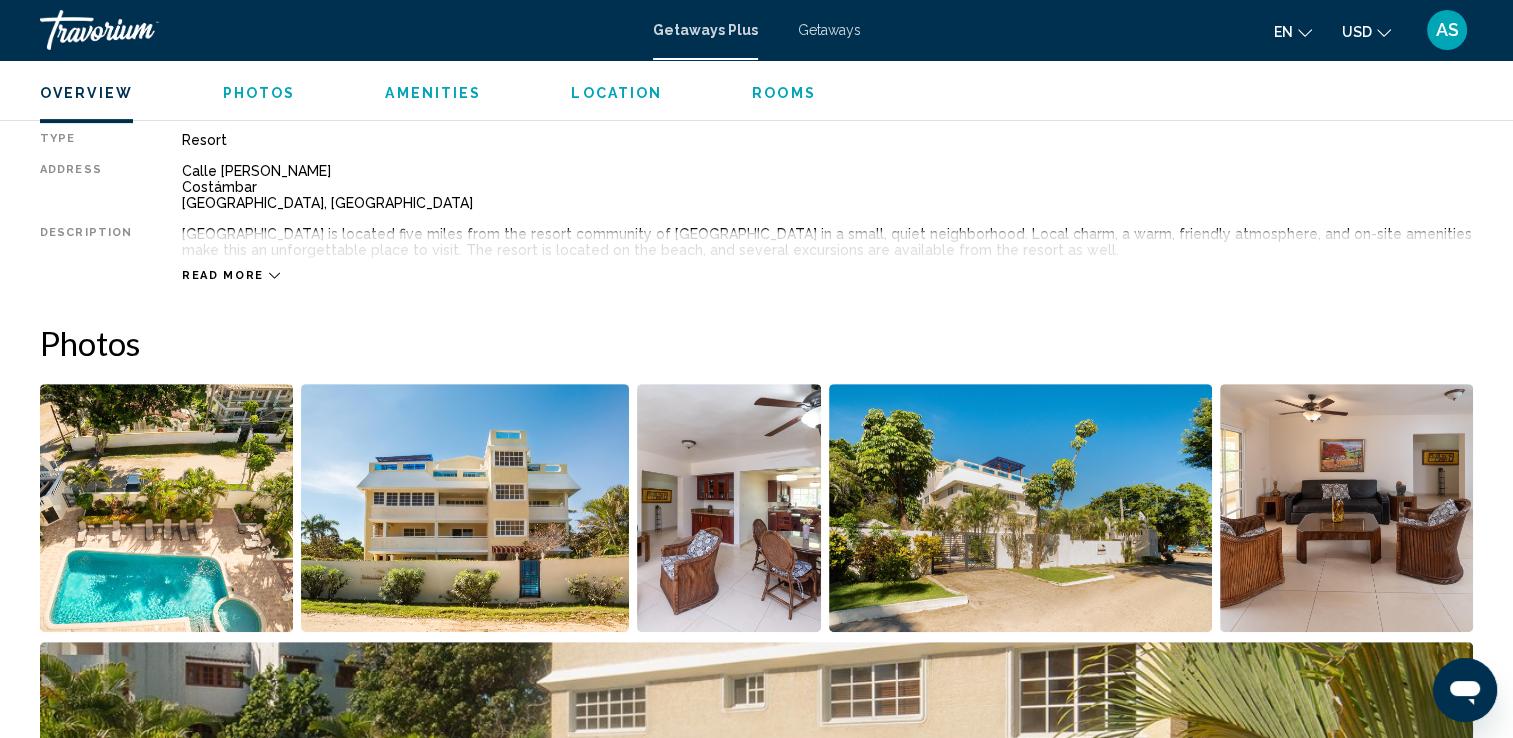 scroll, scrollTop: 687, scrollLeft: 0, axis: vertical 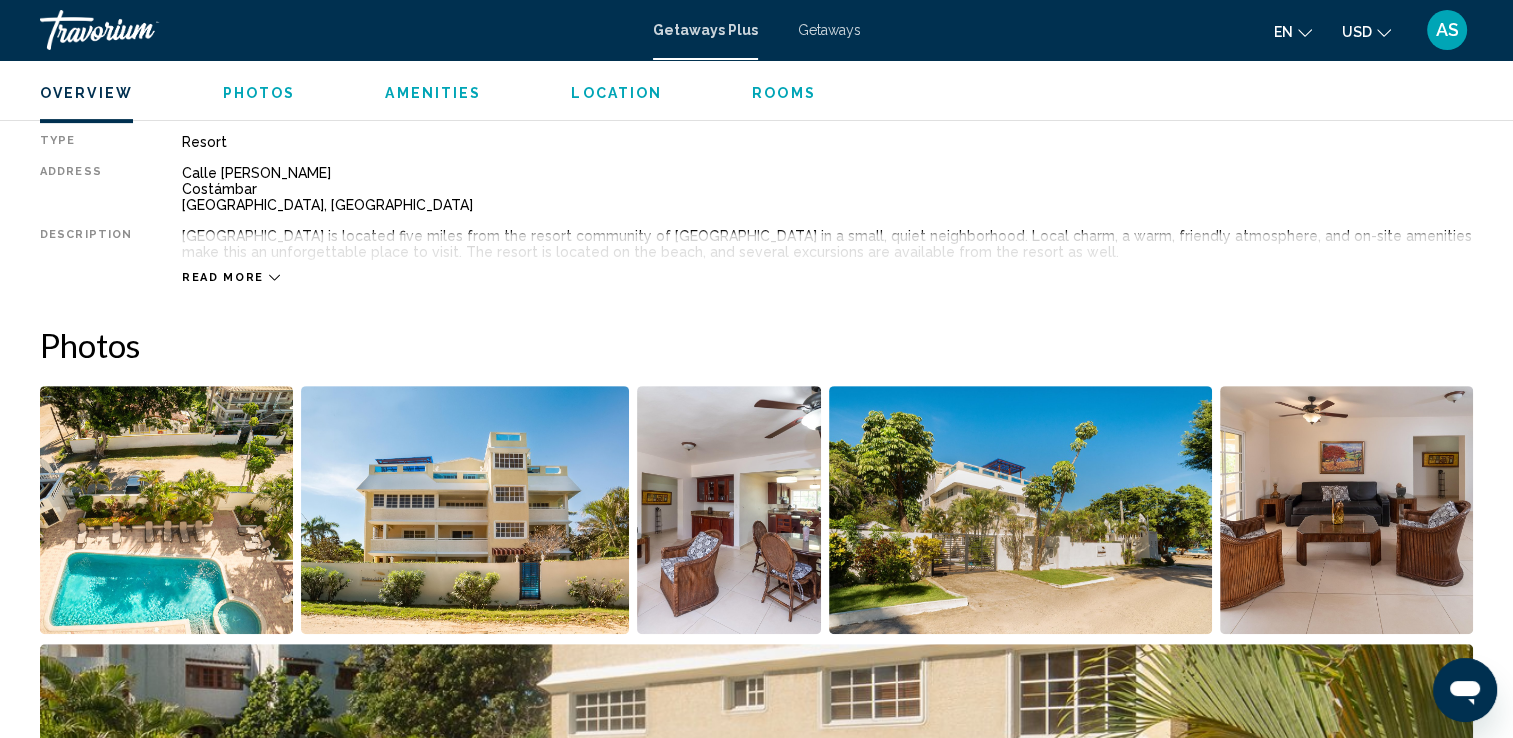click at bounding box center [166, 510] 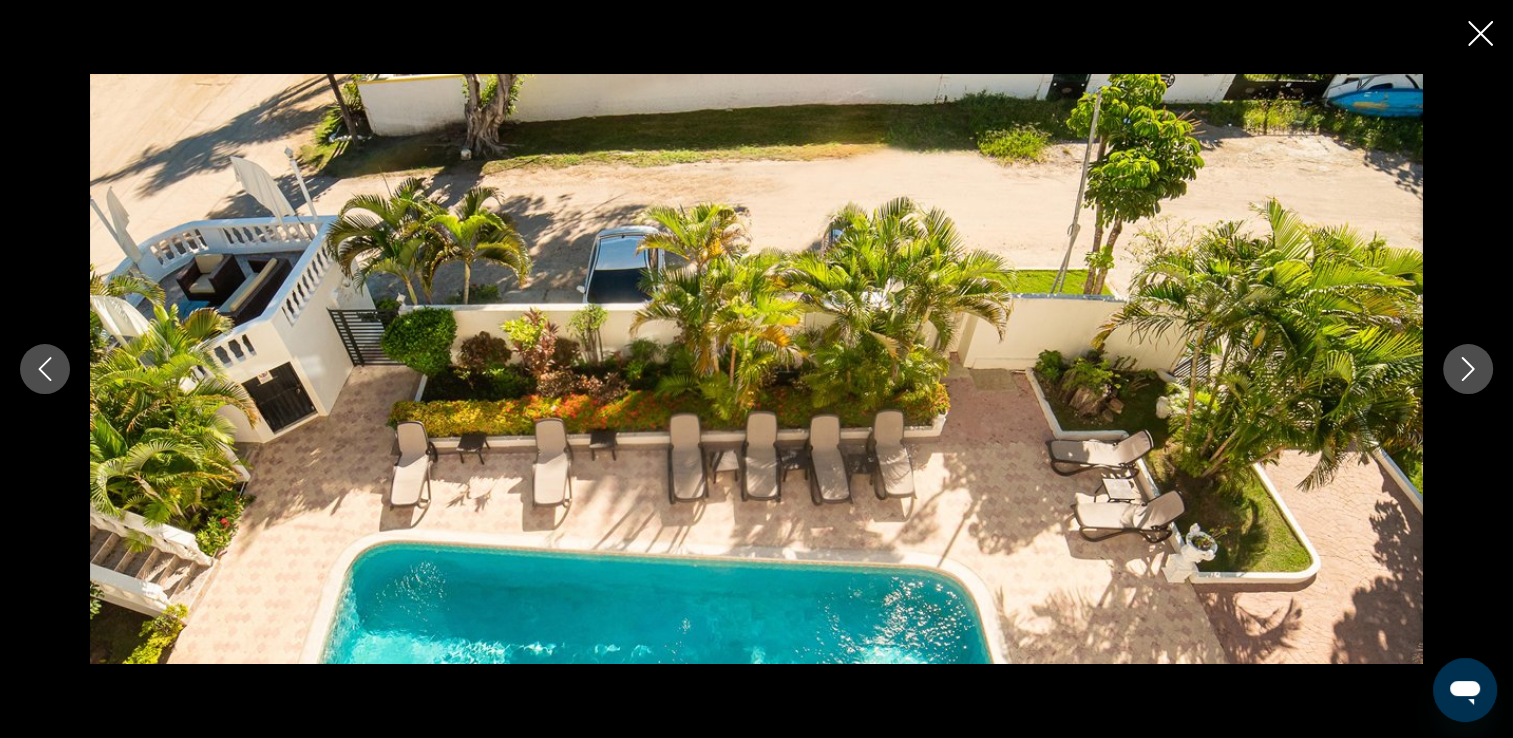 click 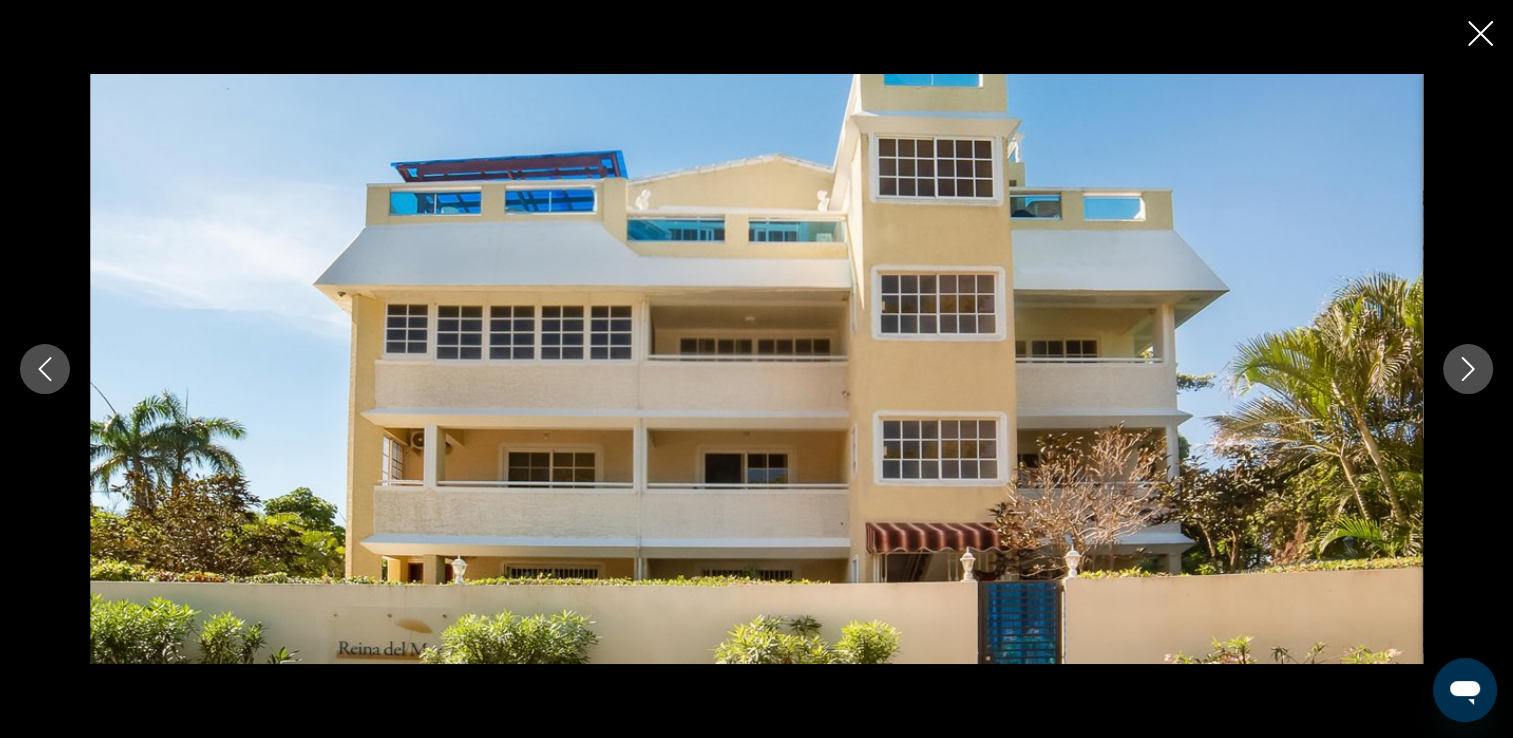 click 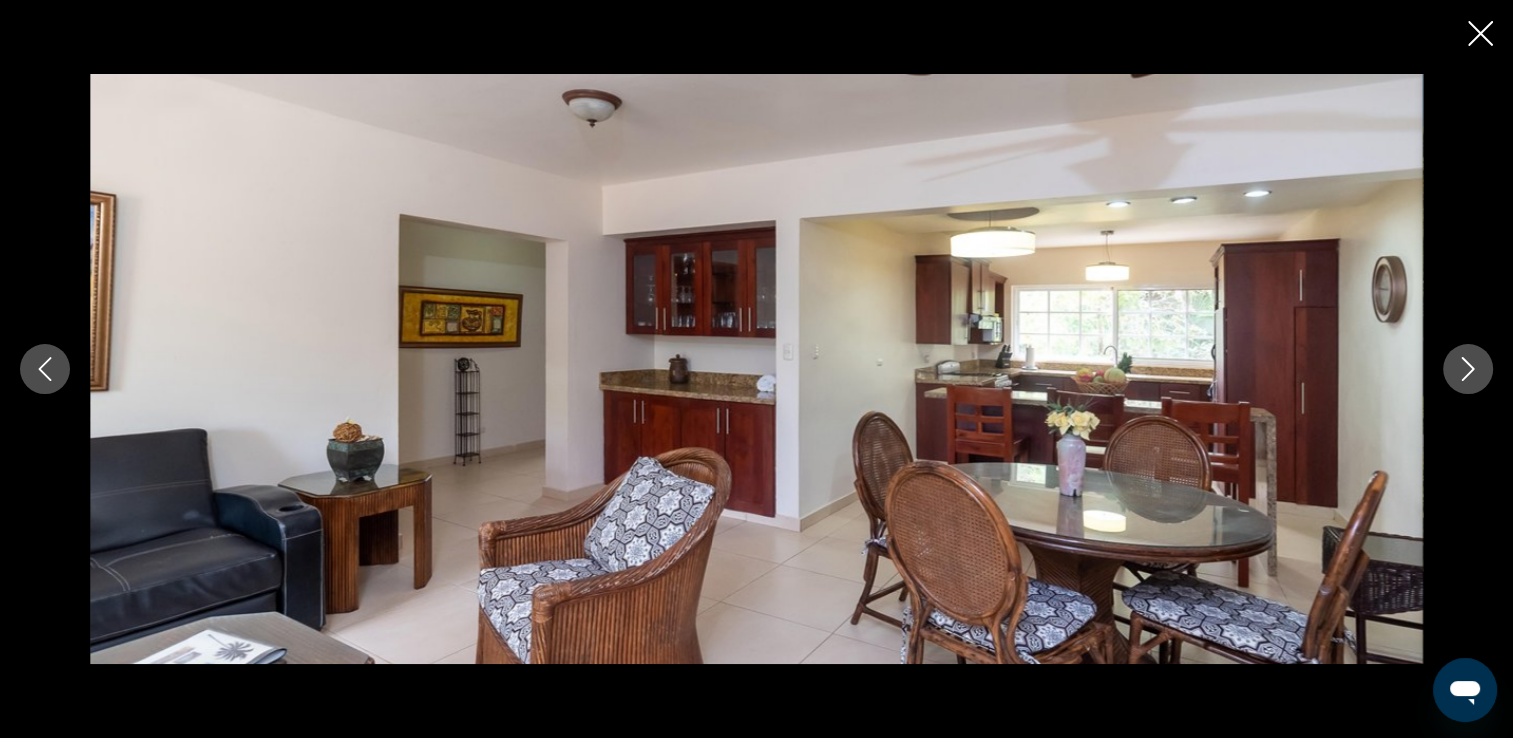 click 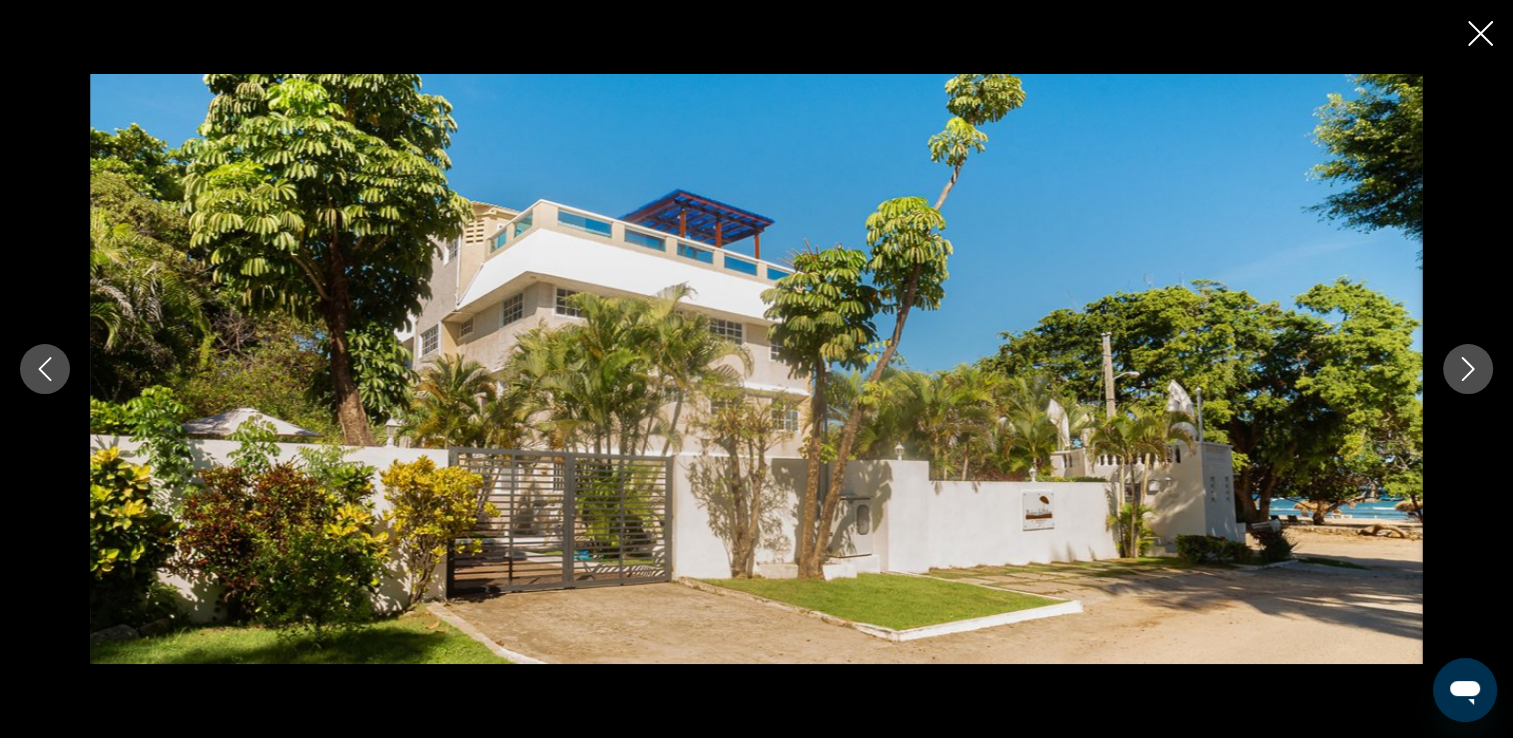 click 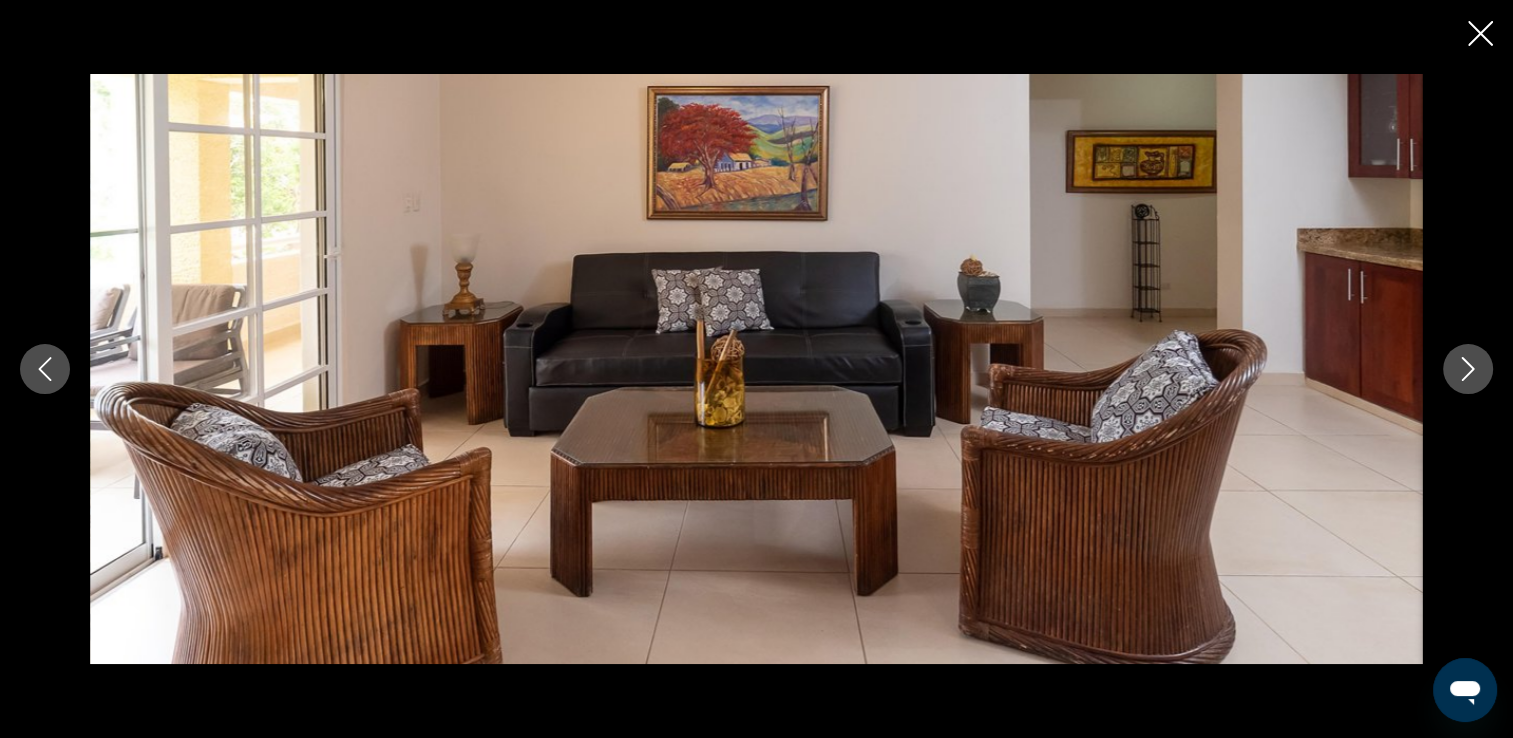 click 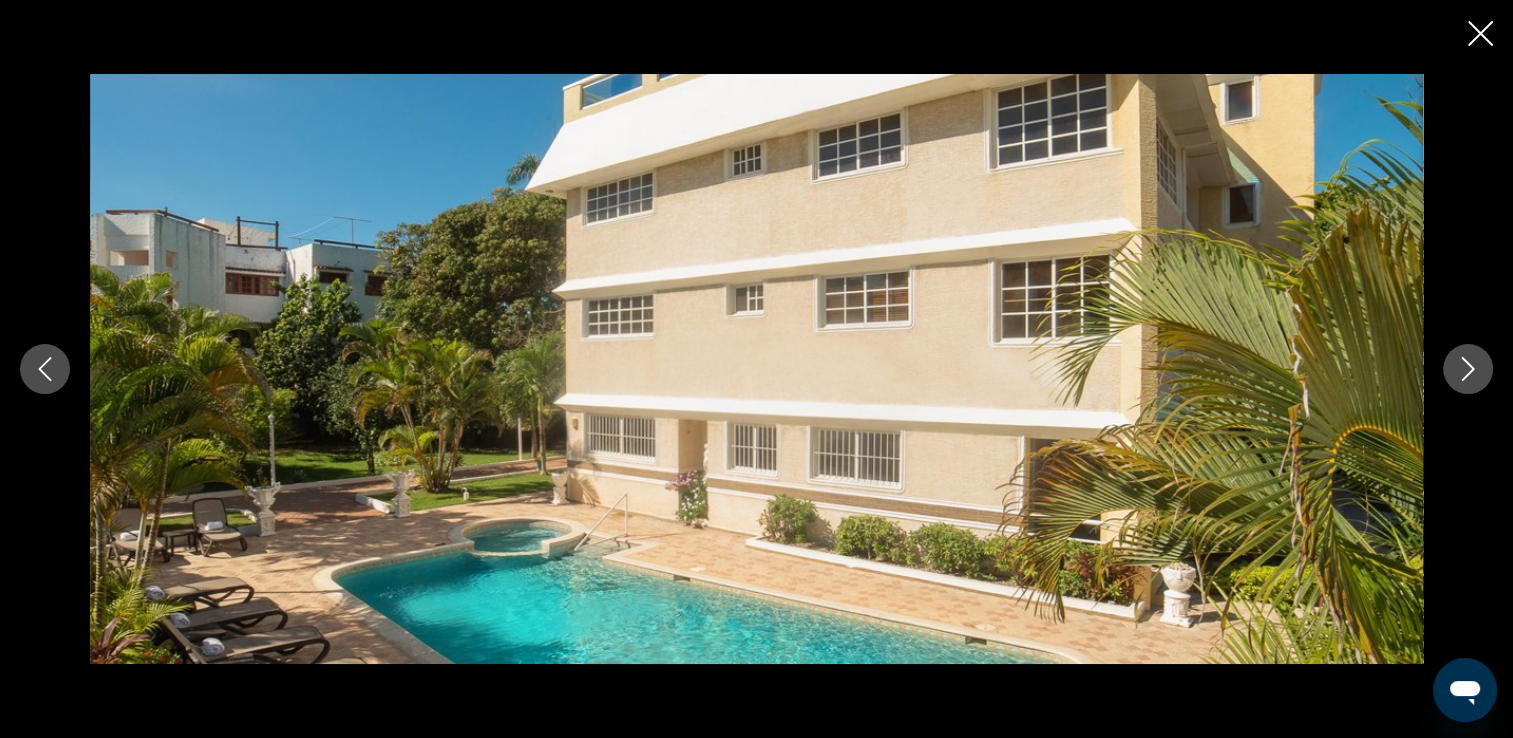 click 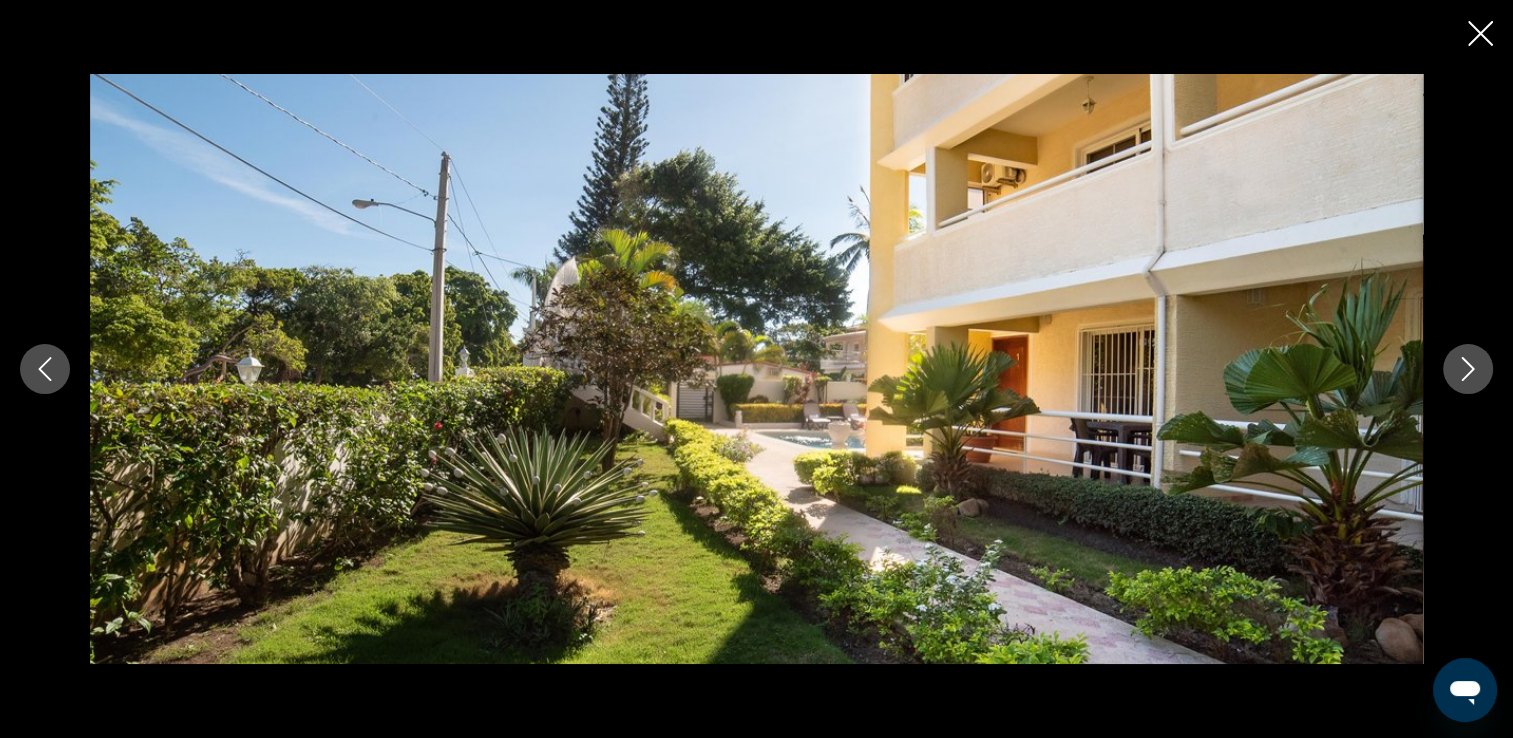 click 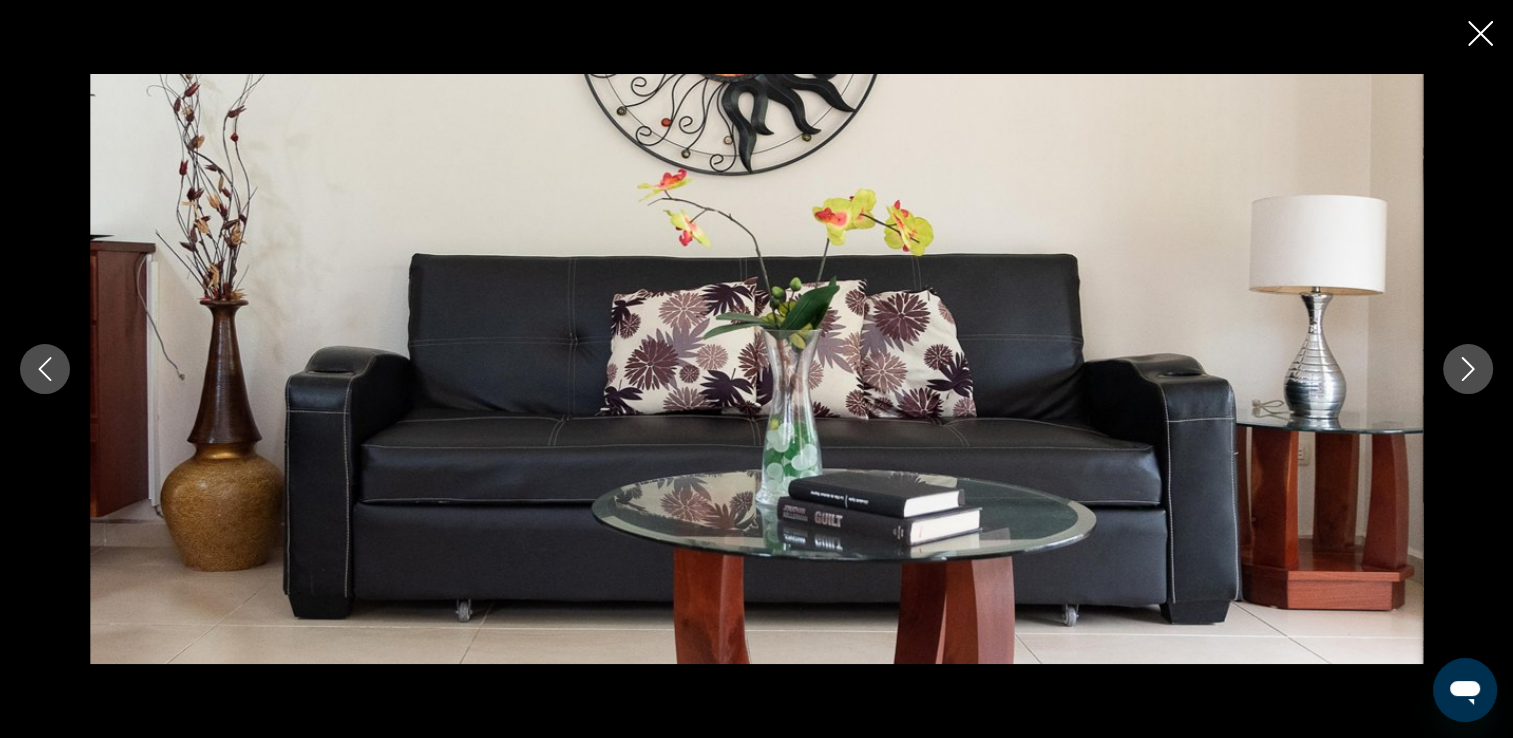 click 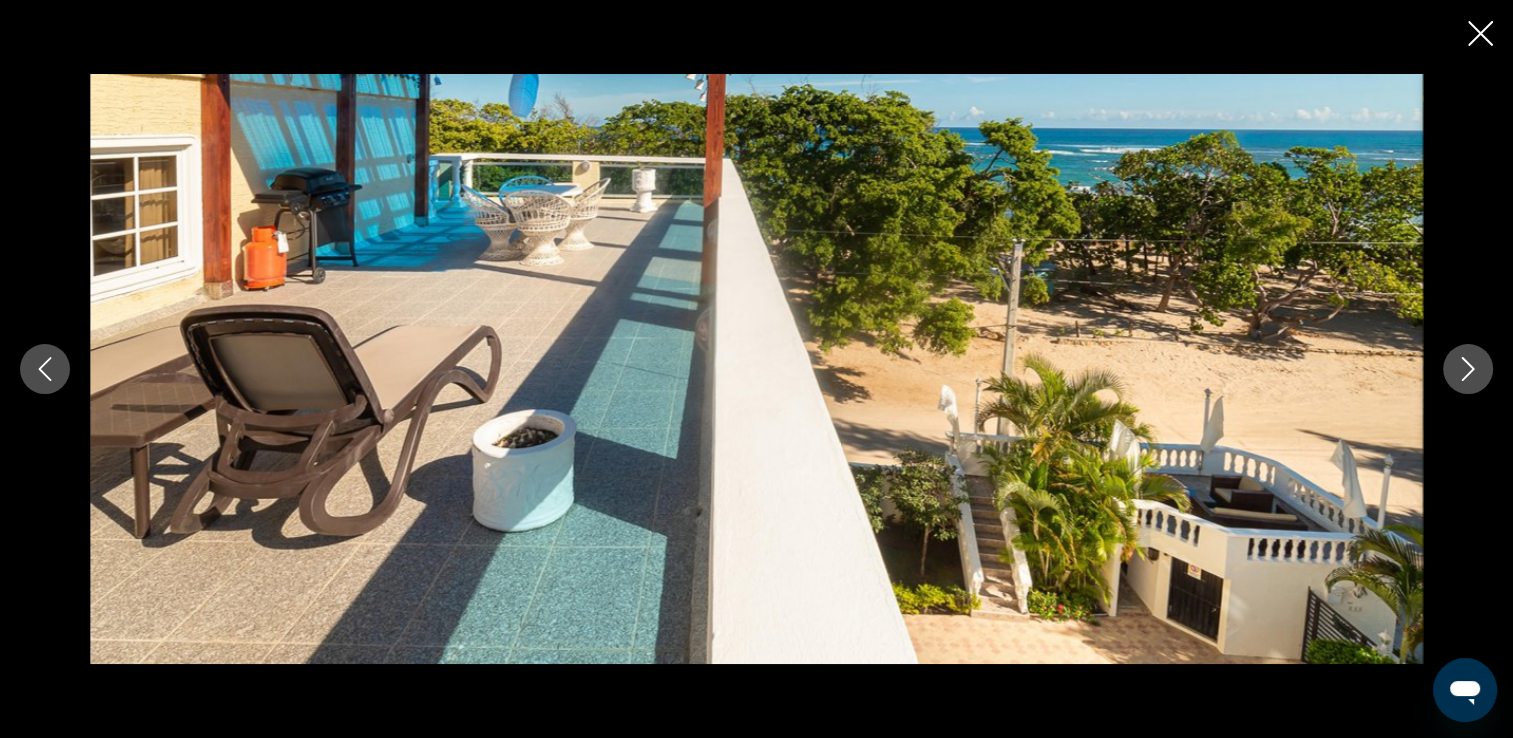 click 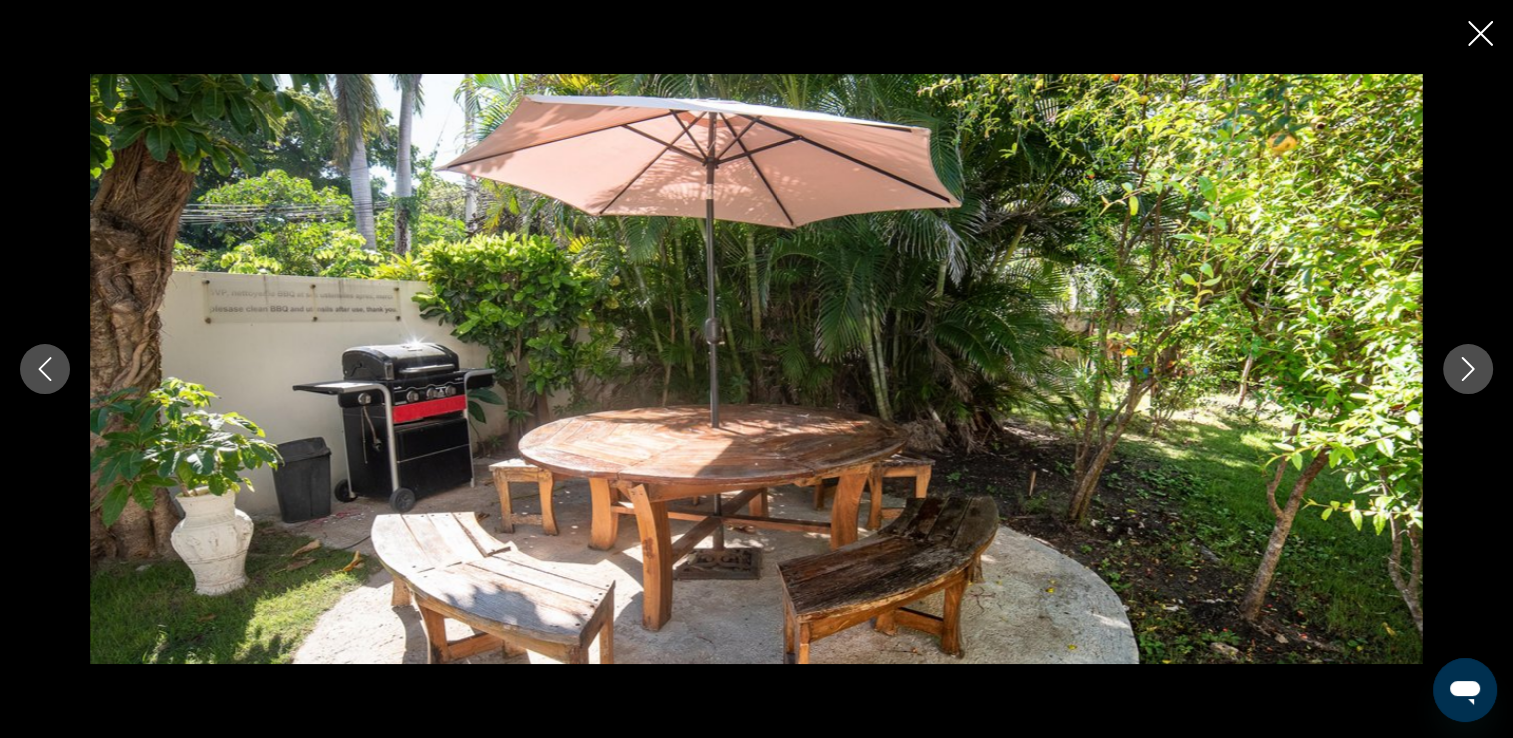 click 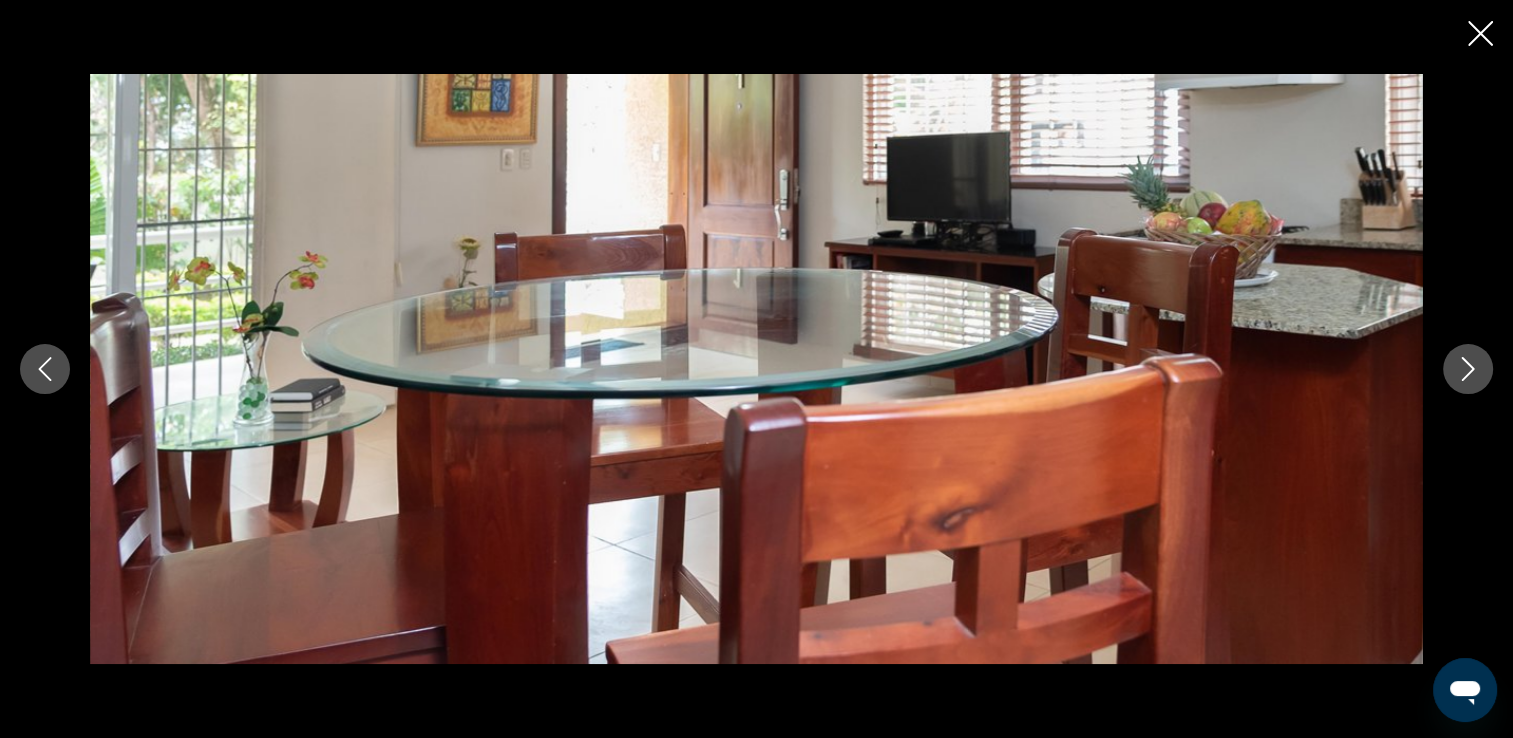 click 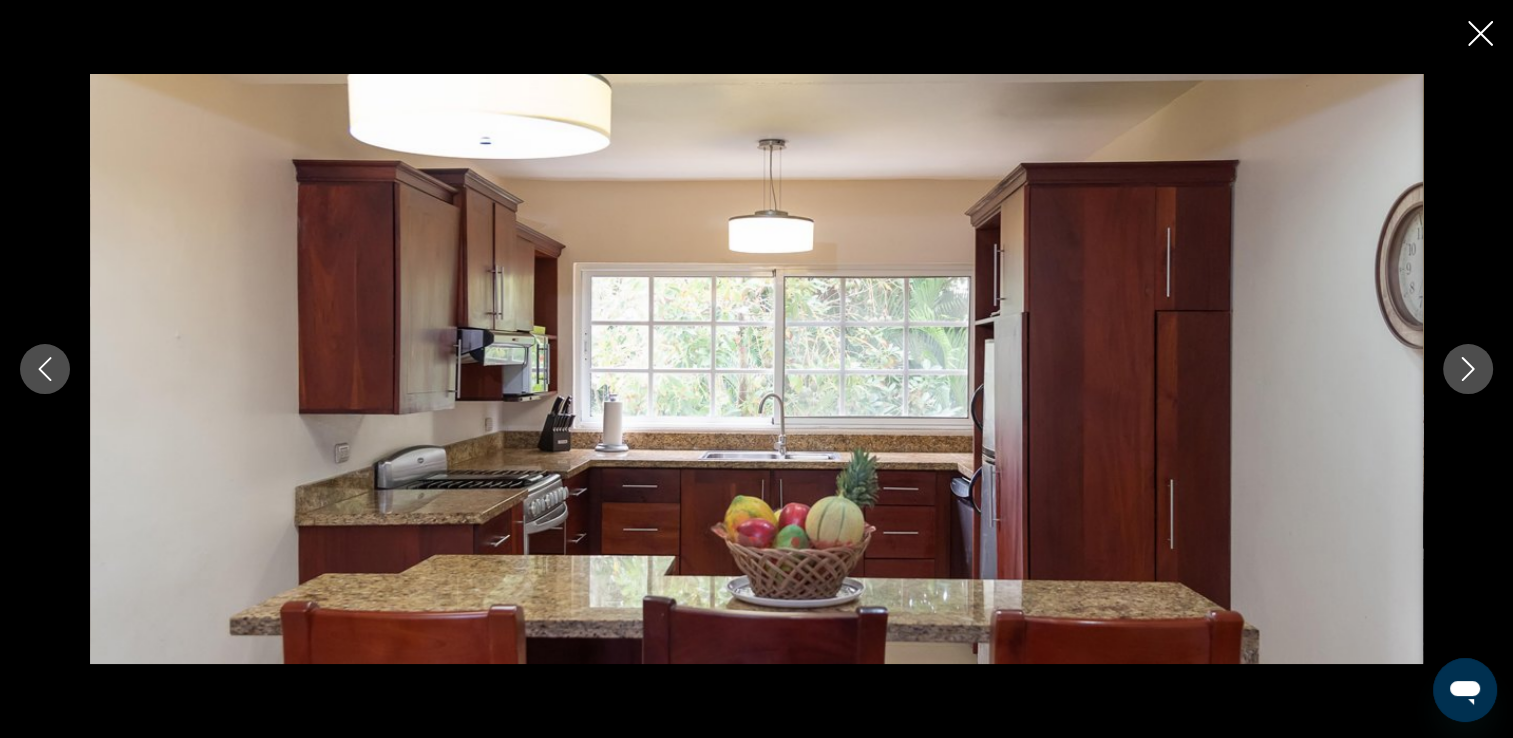 click 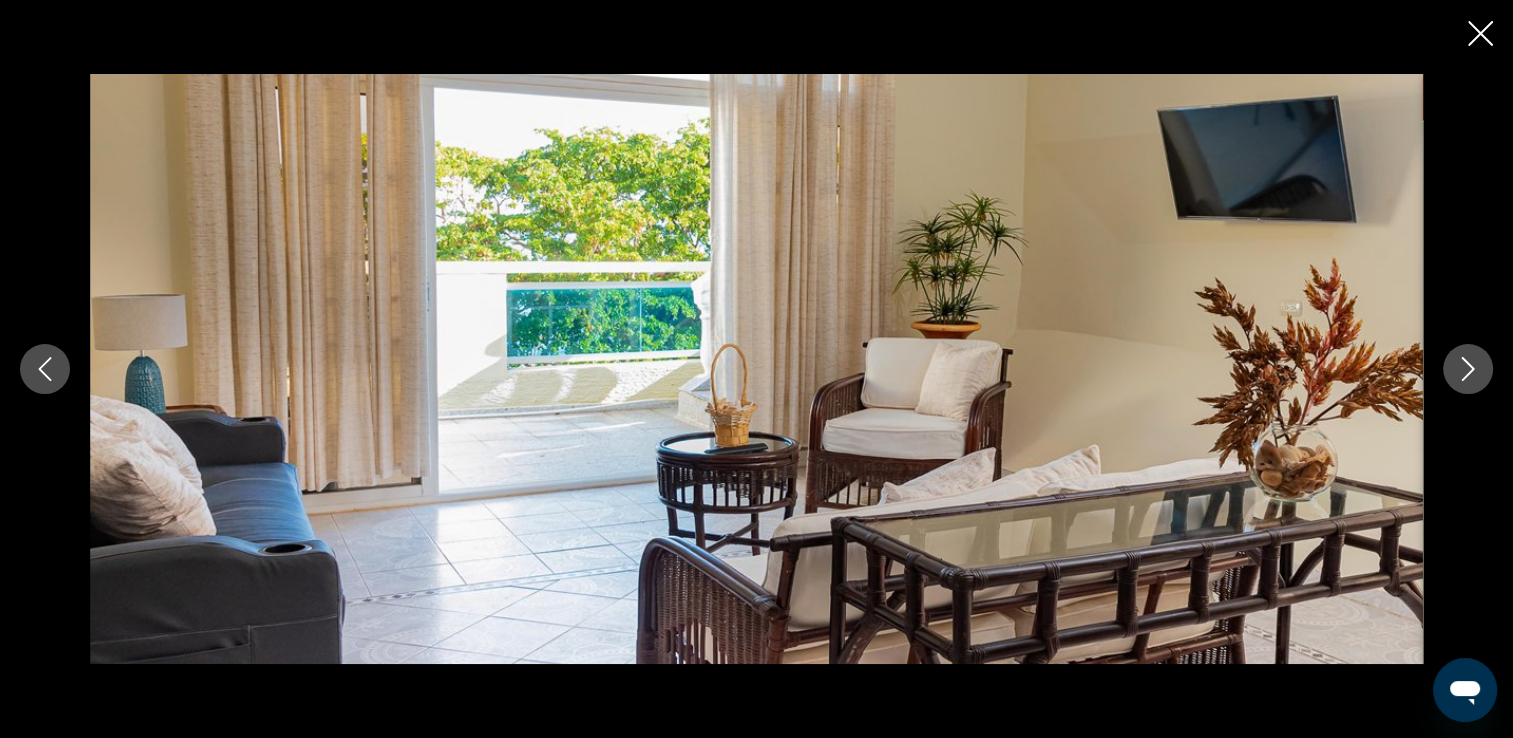 click 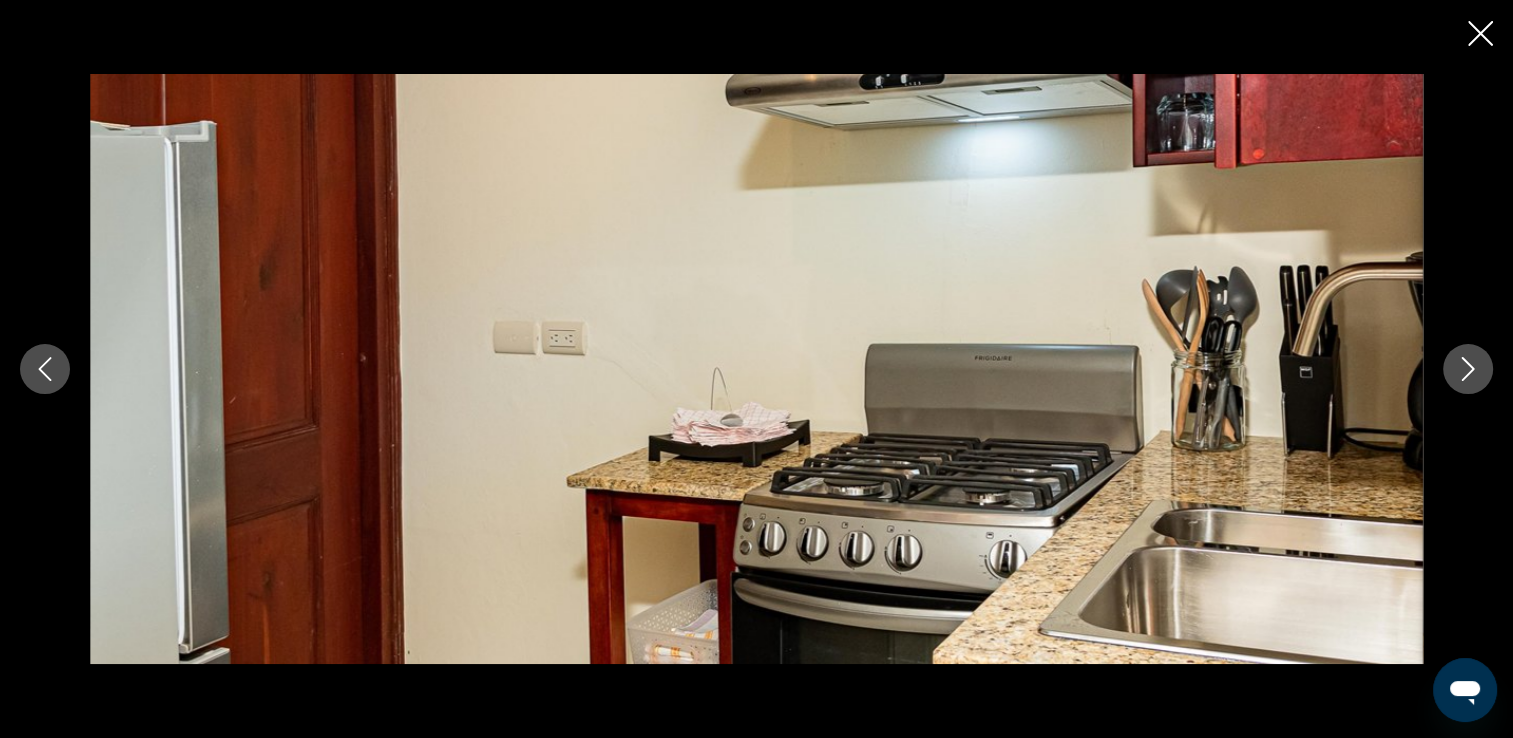 click 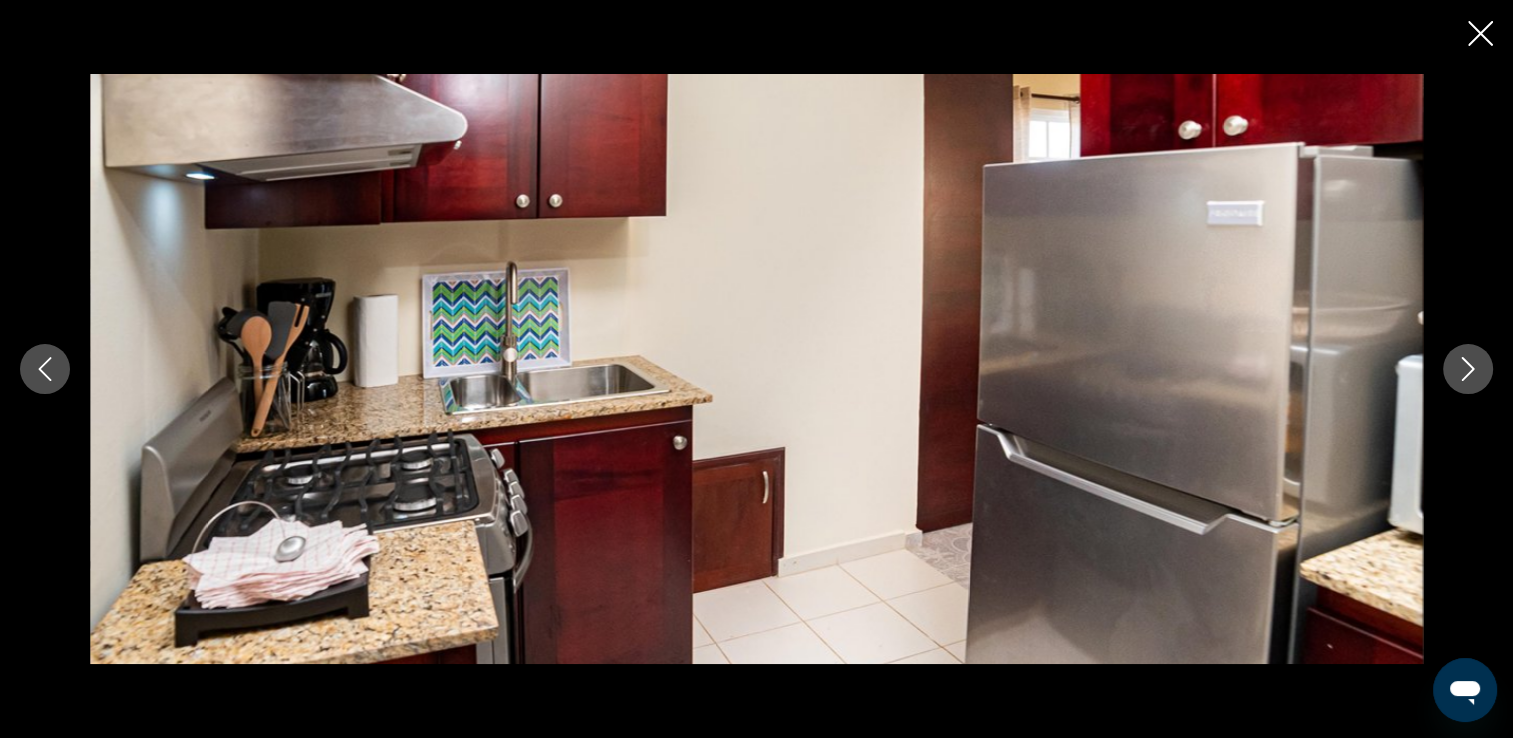 click 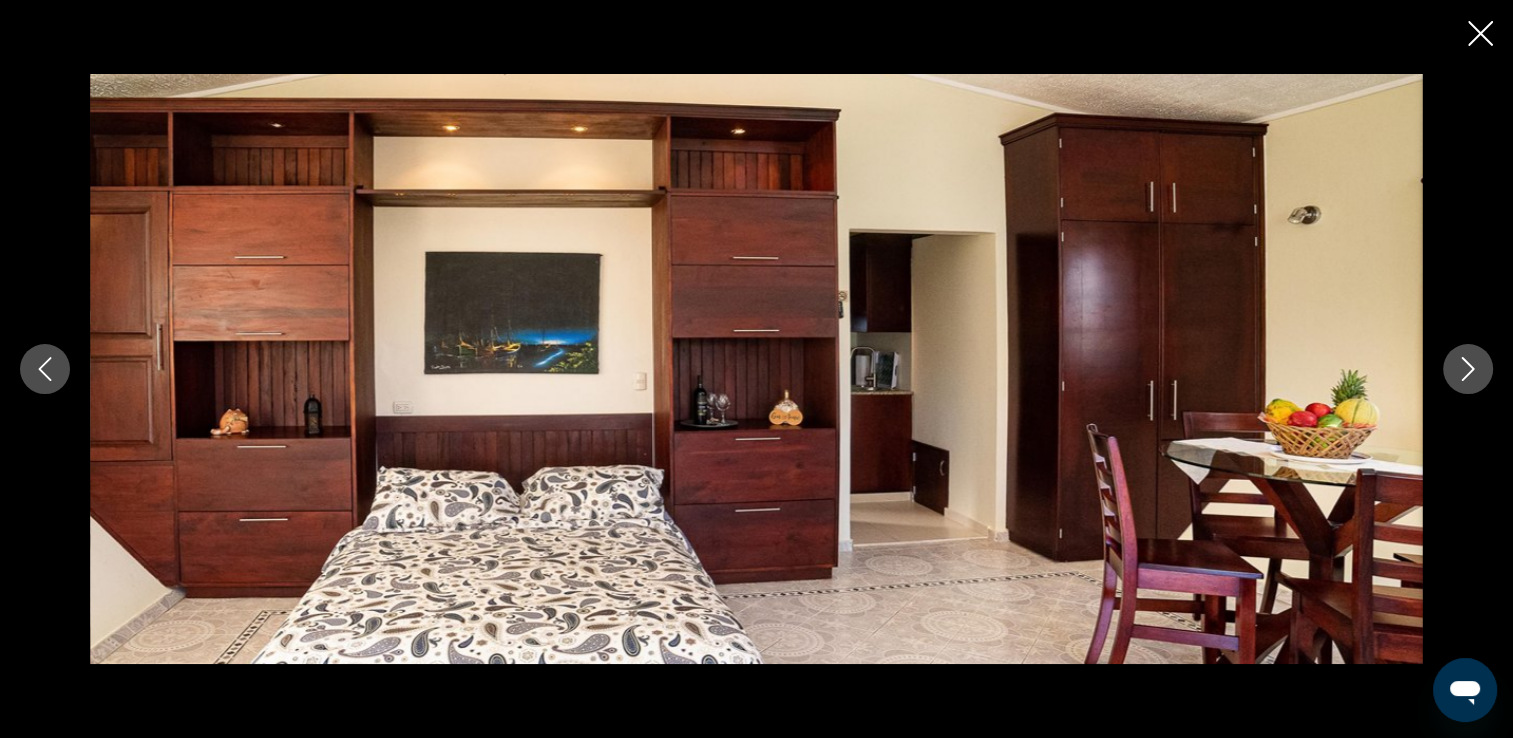 click 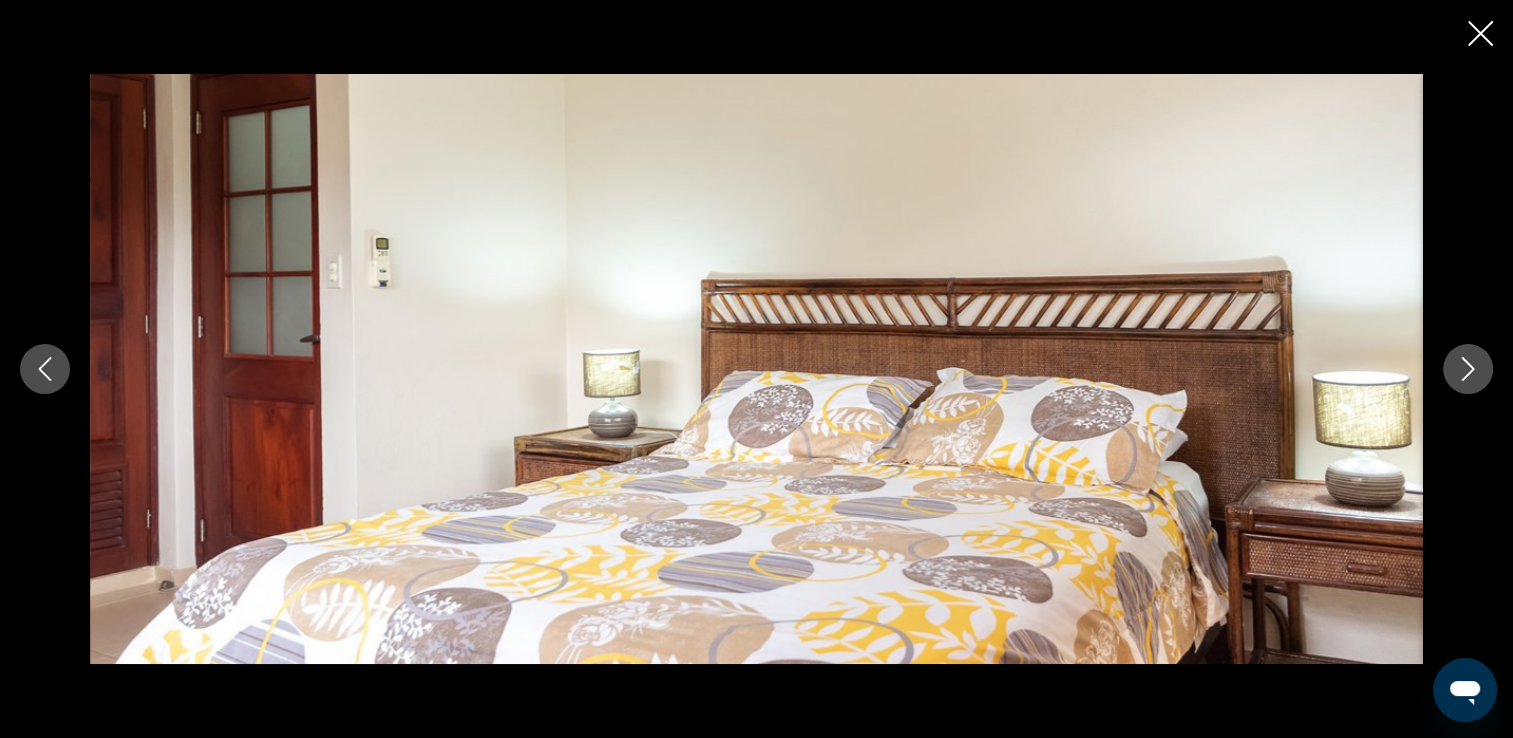 click 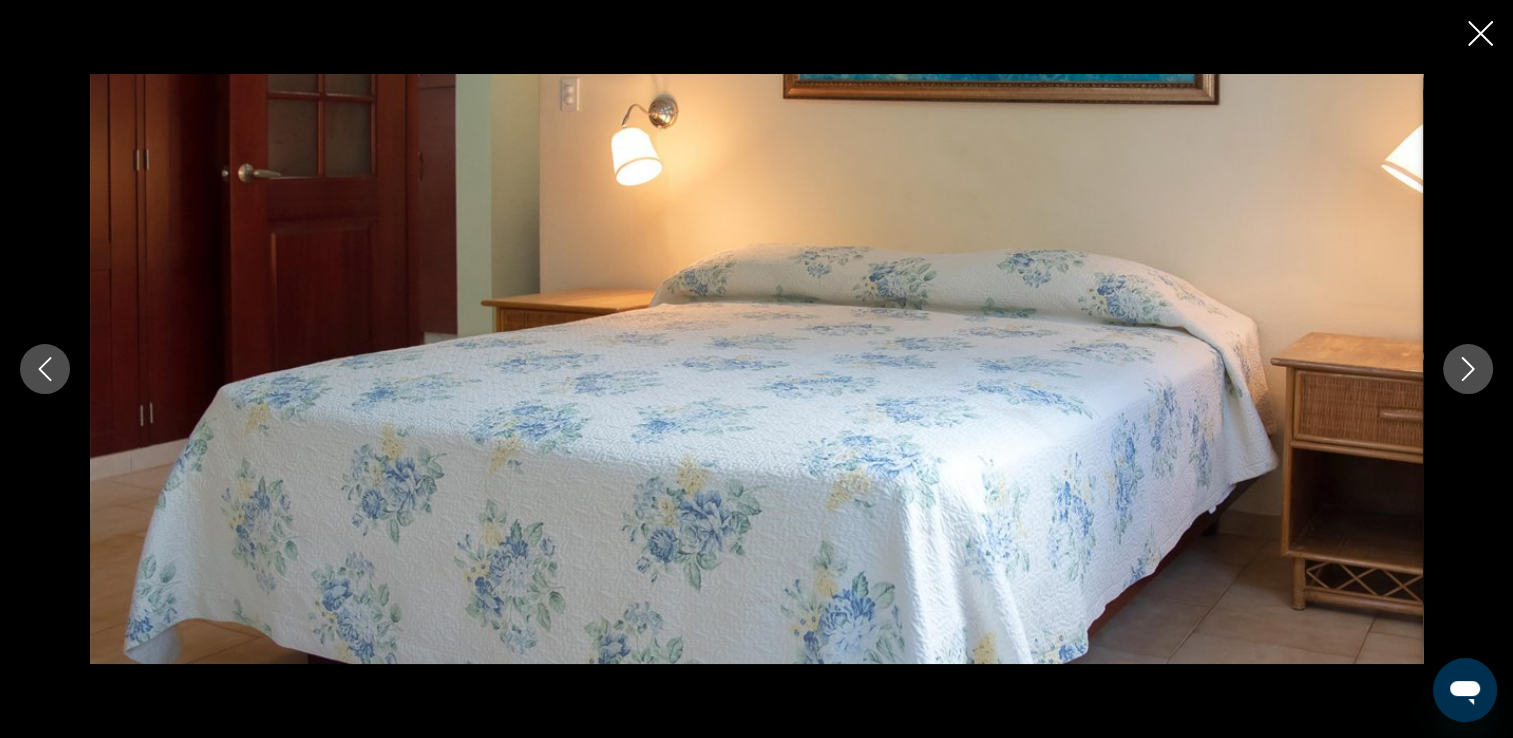 click 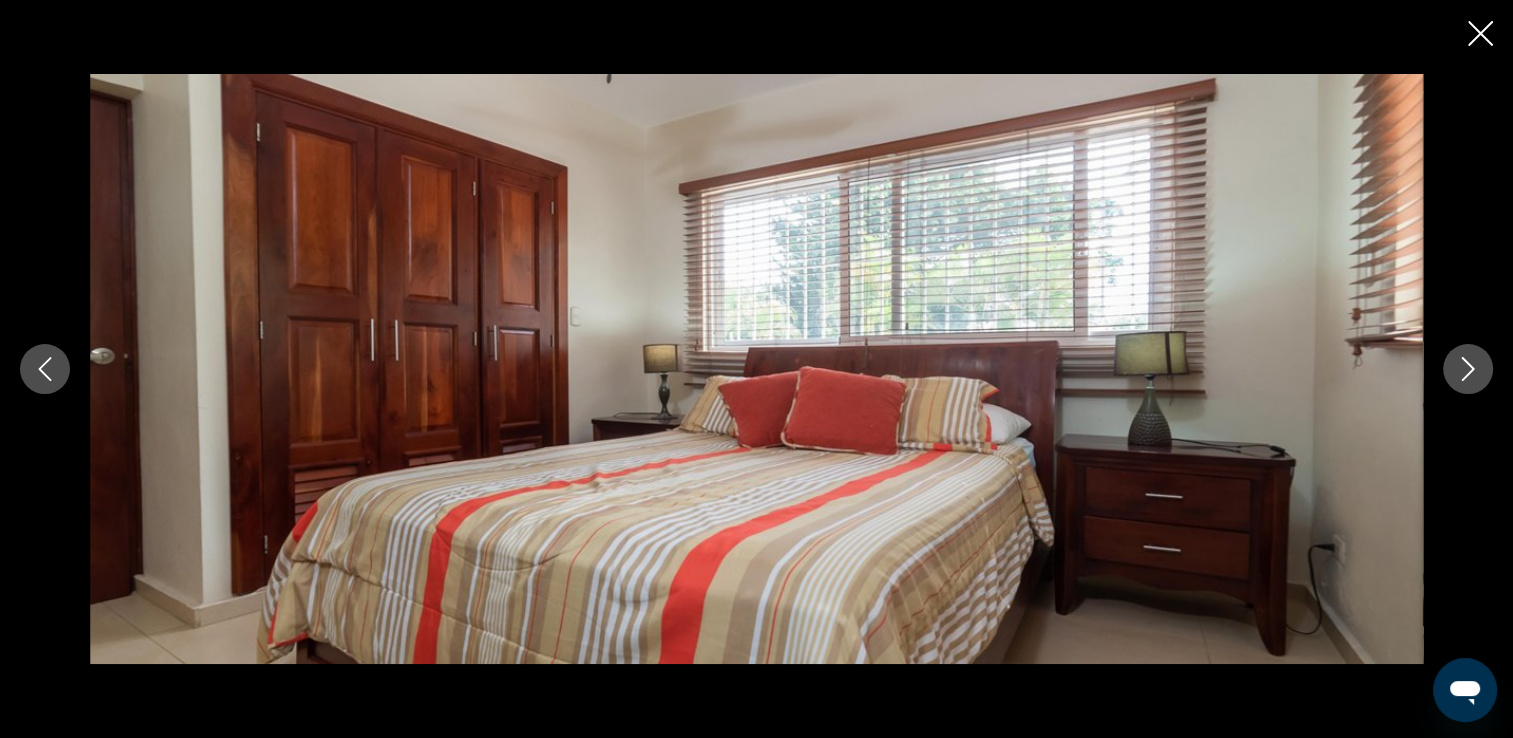 click 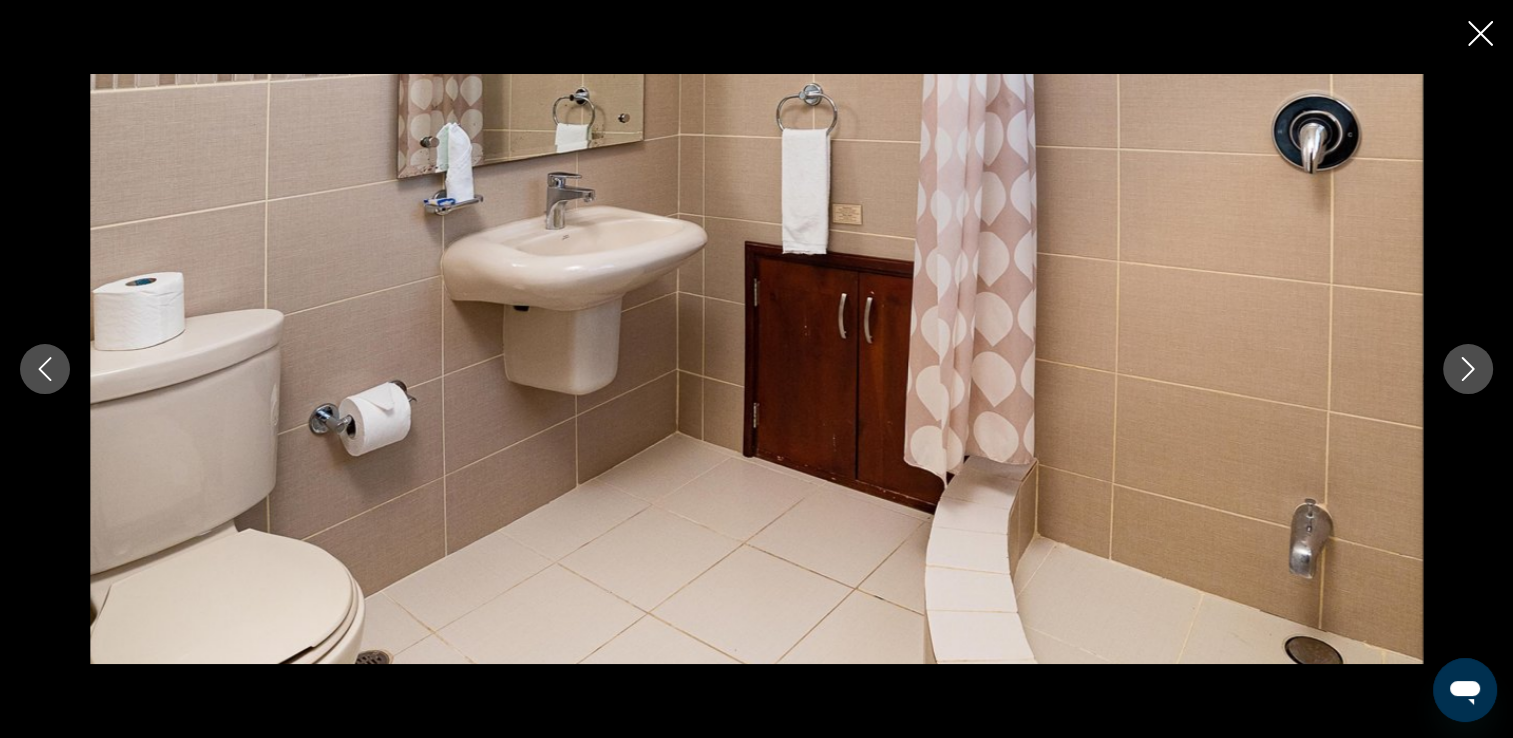 click 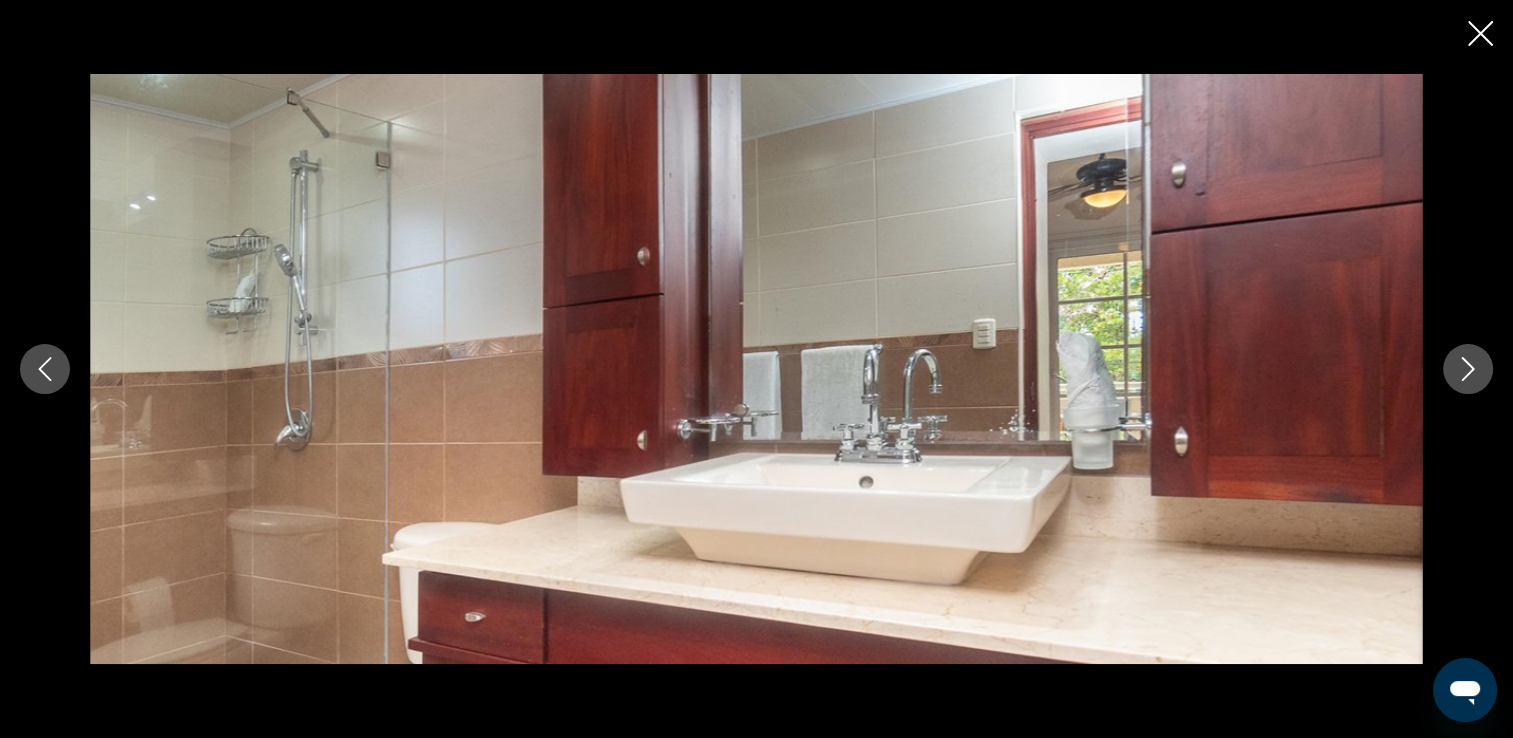 click 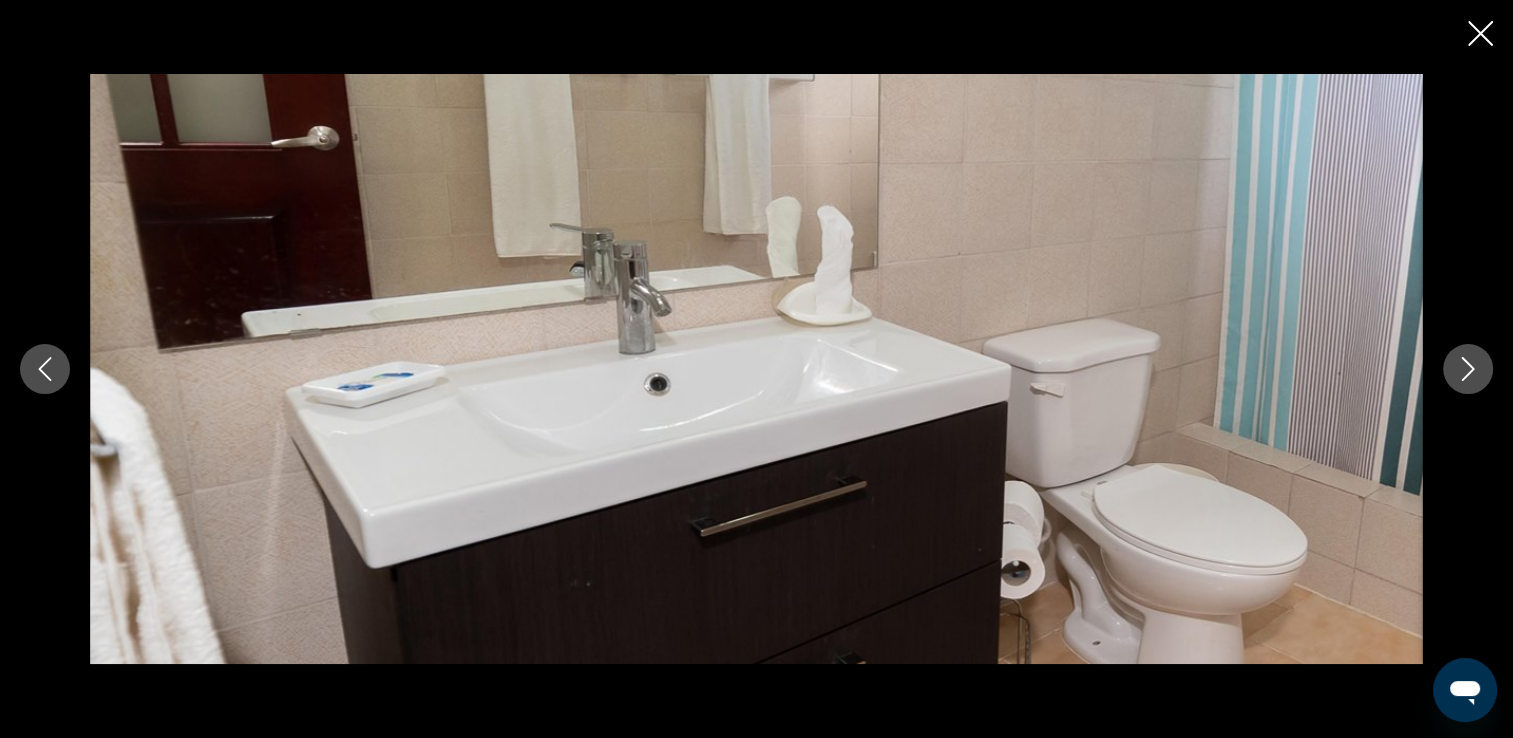 click 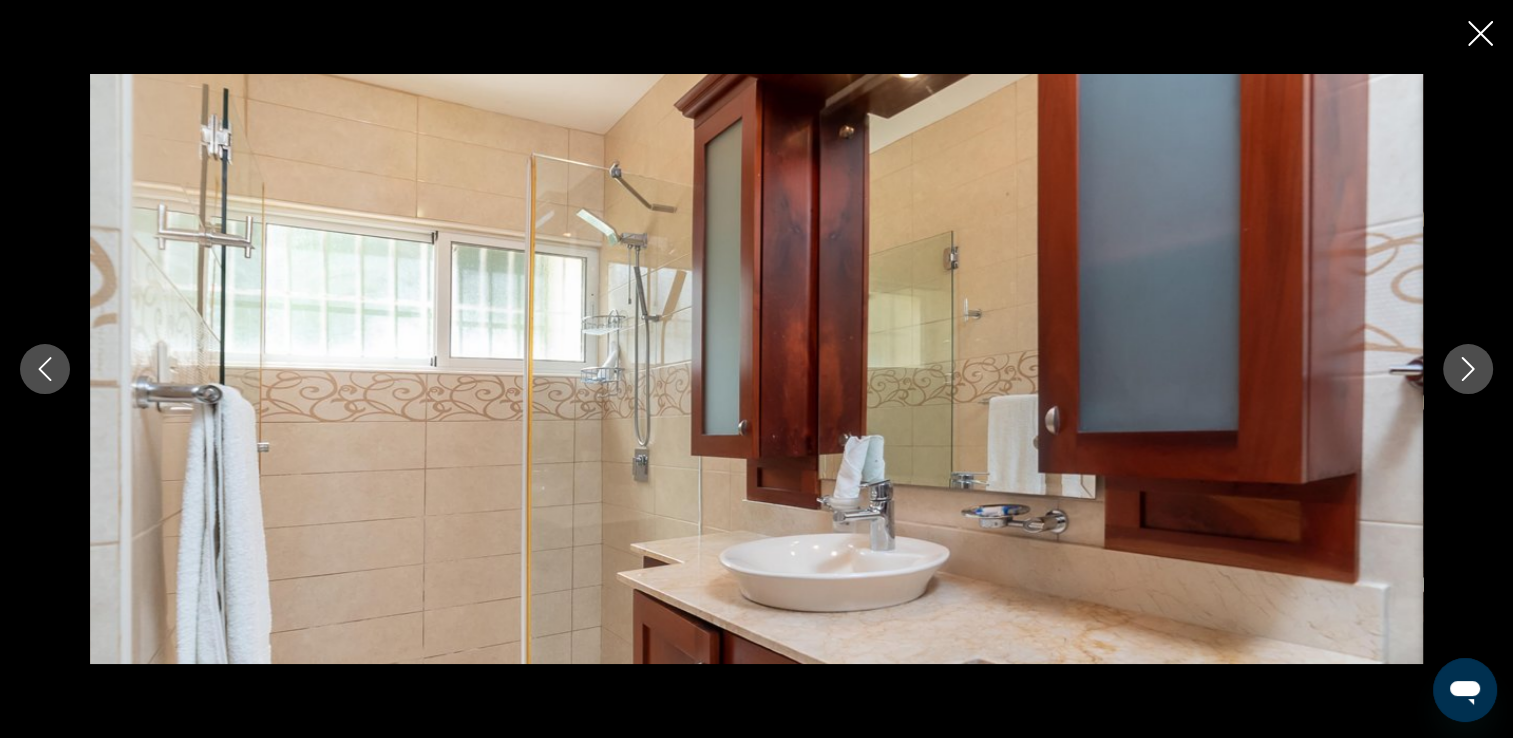 click 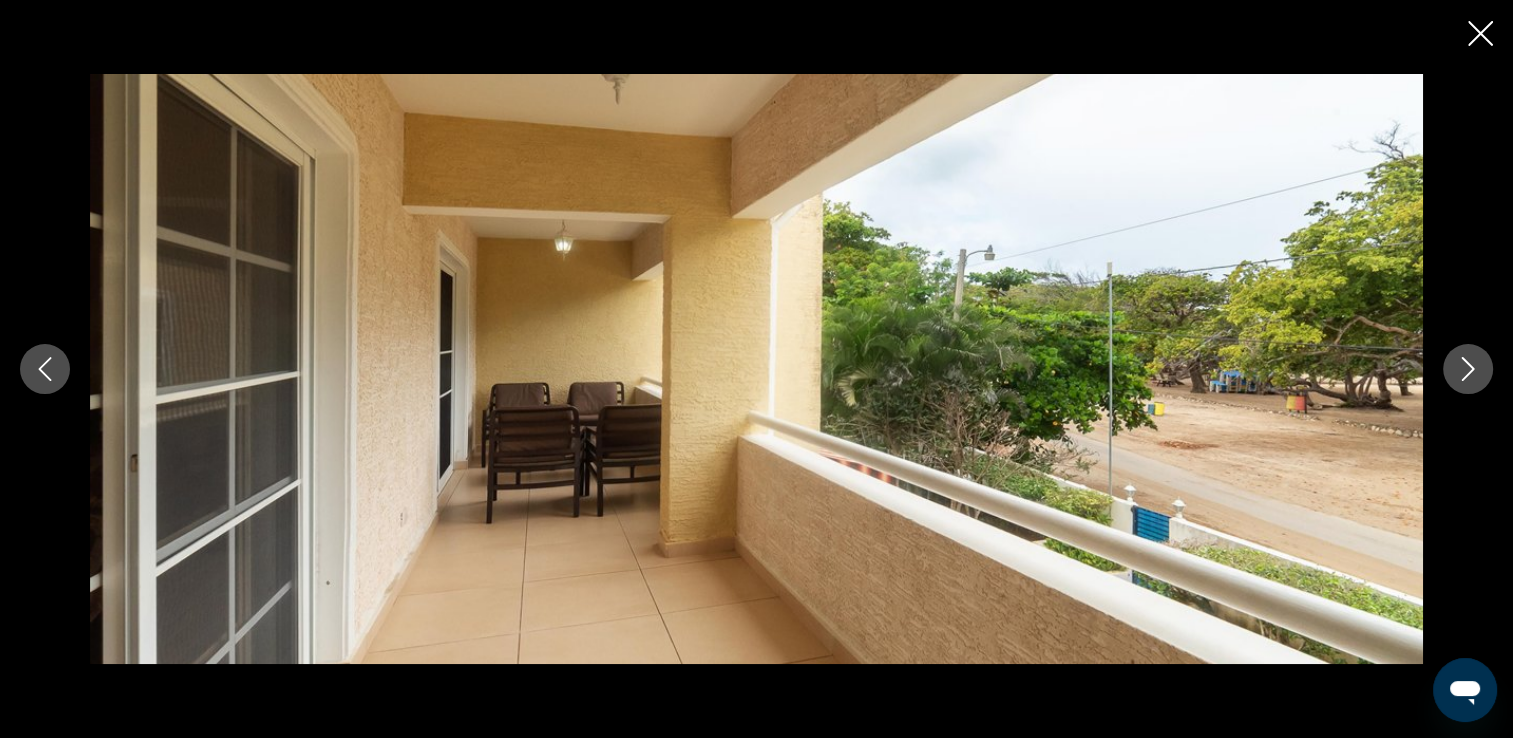 click 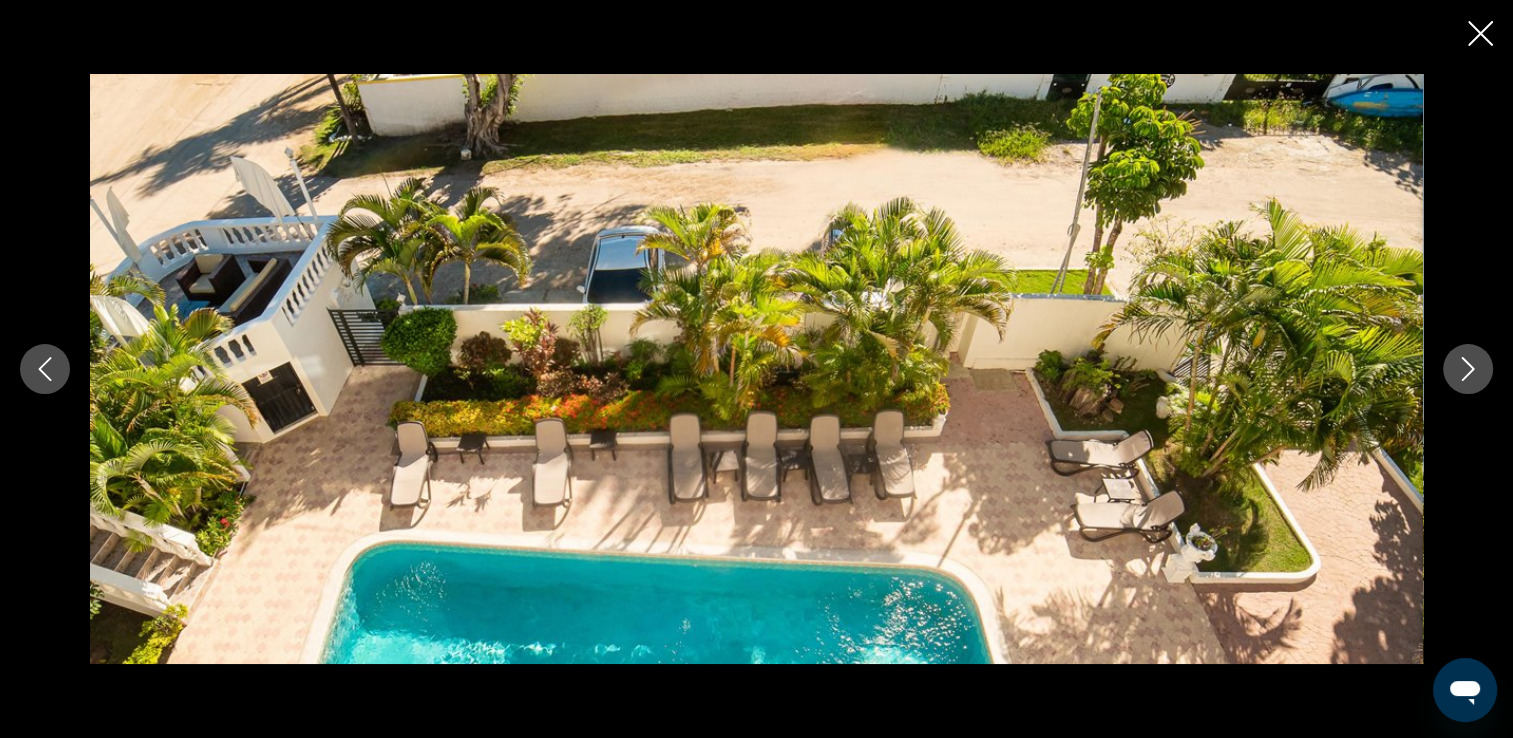 click 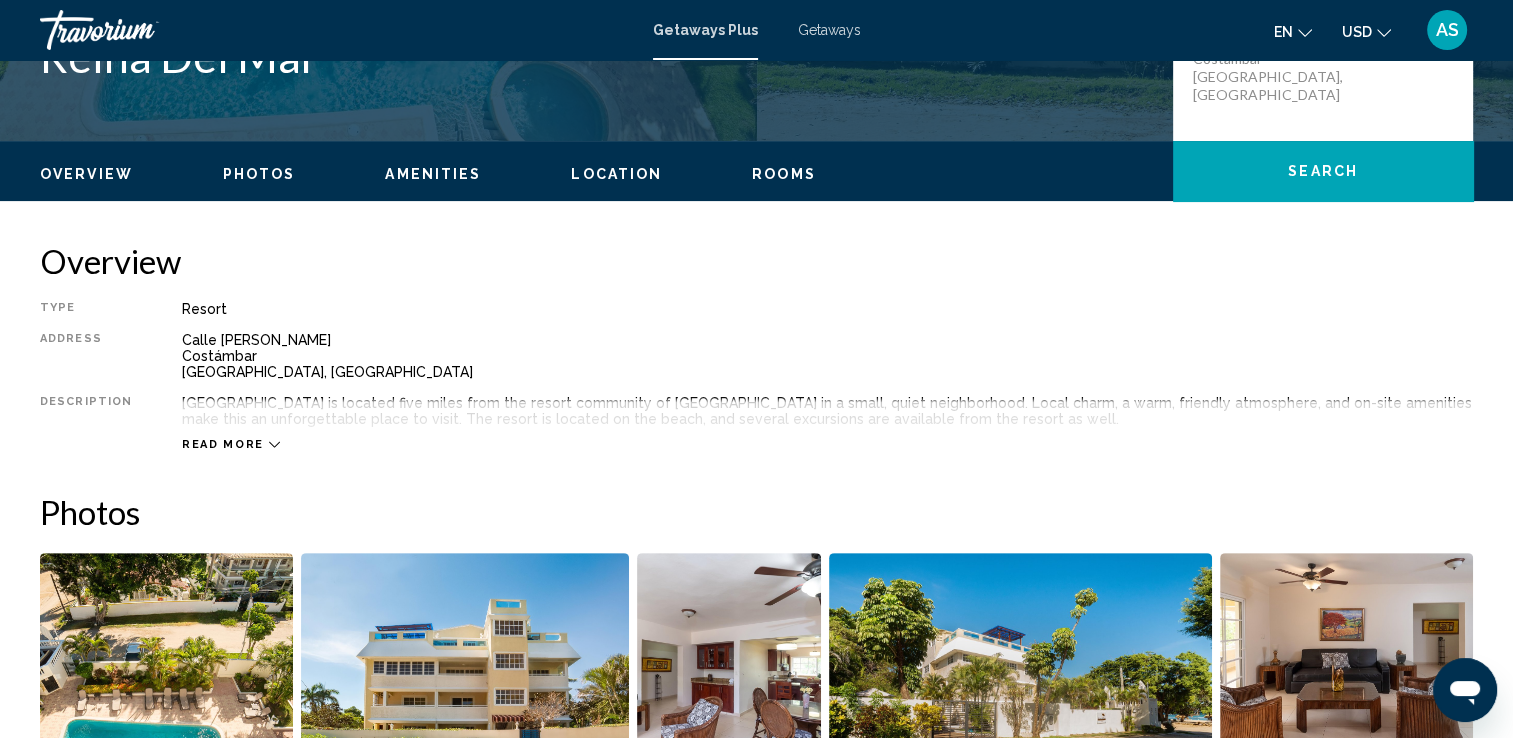 scroll, scrollTop: 520, scrollLeft: 0, axis: vertical 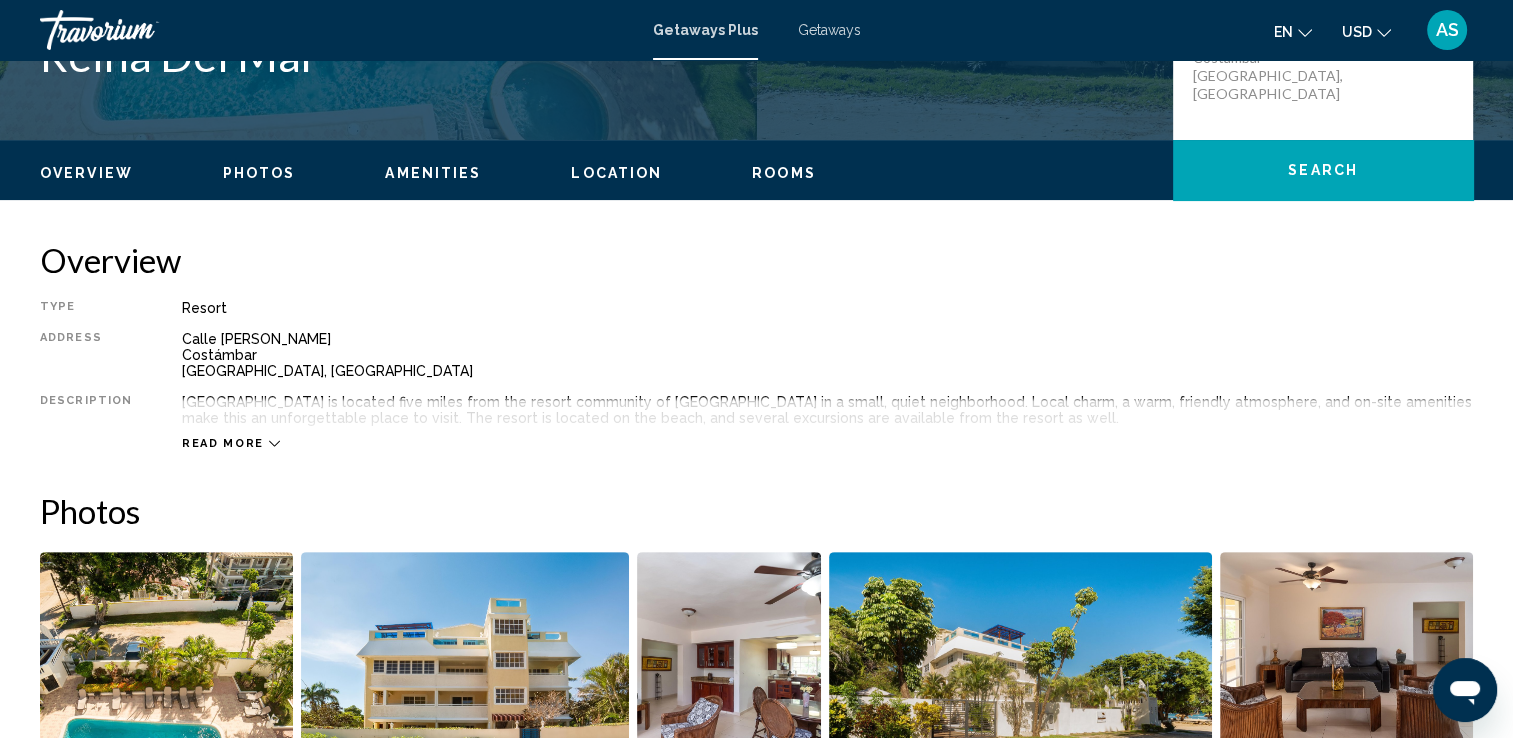 click on "Read more" at bounding box center [223, 443] 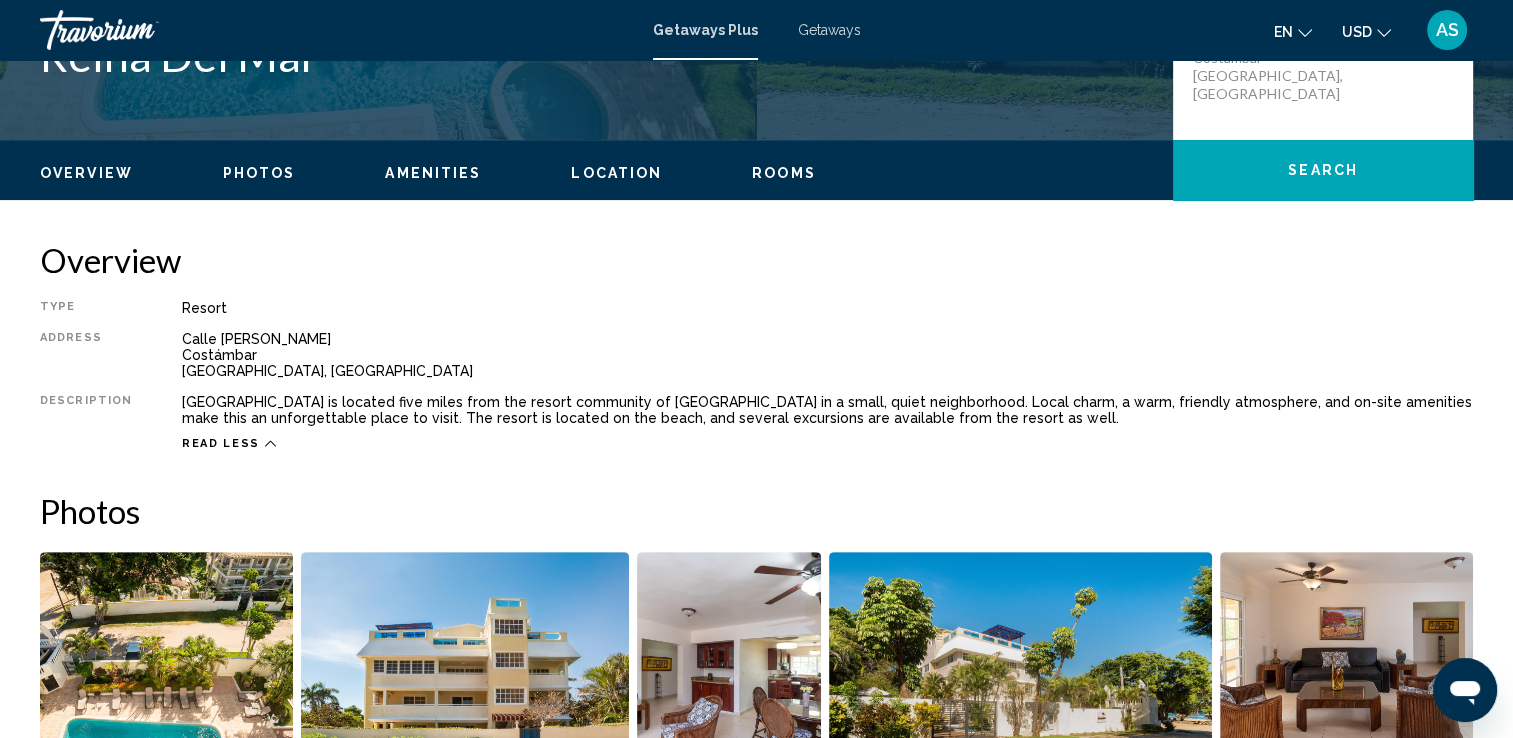 click 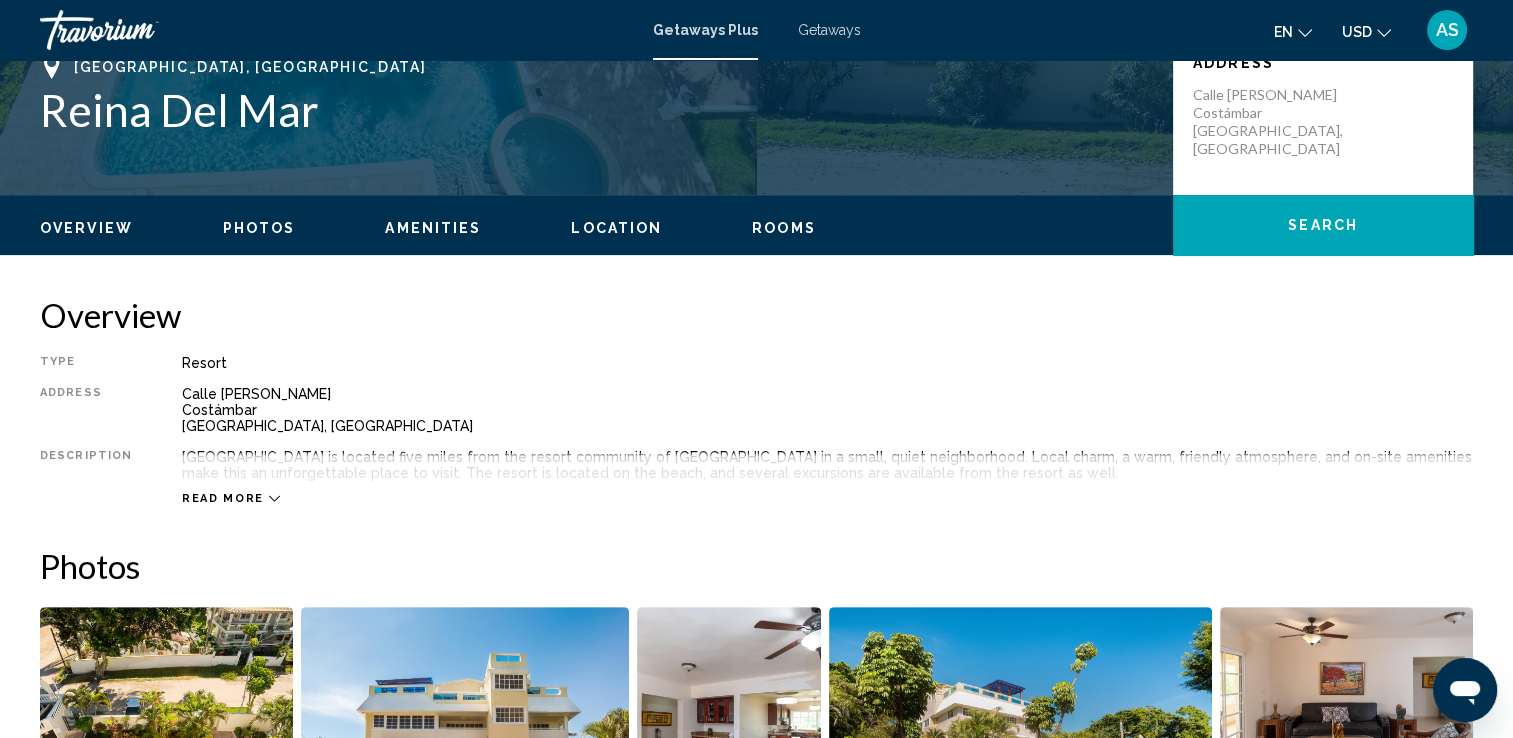 scroll, scrollTop: 481, scrollLeft: 0, axis: vertical 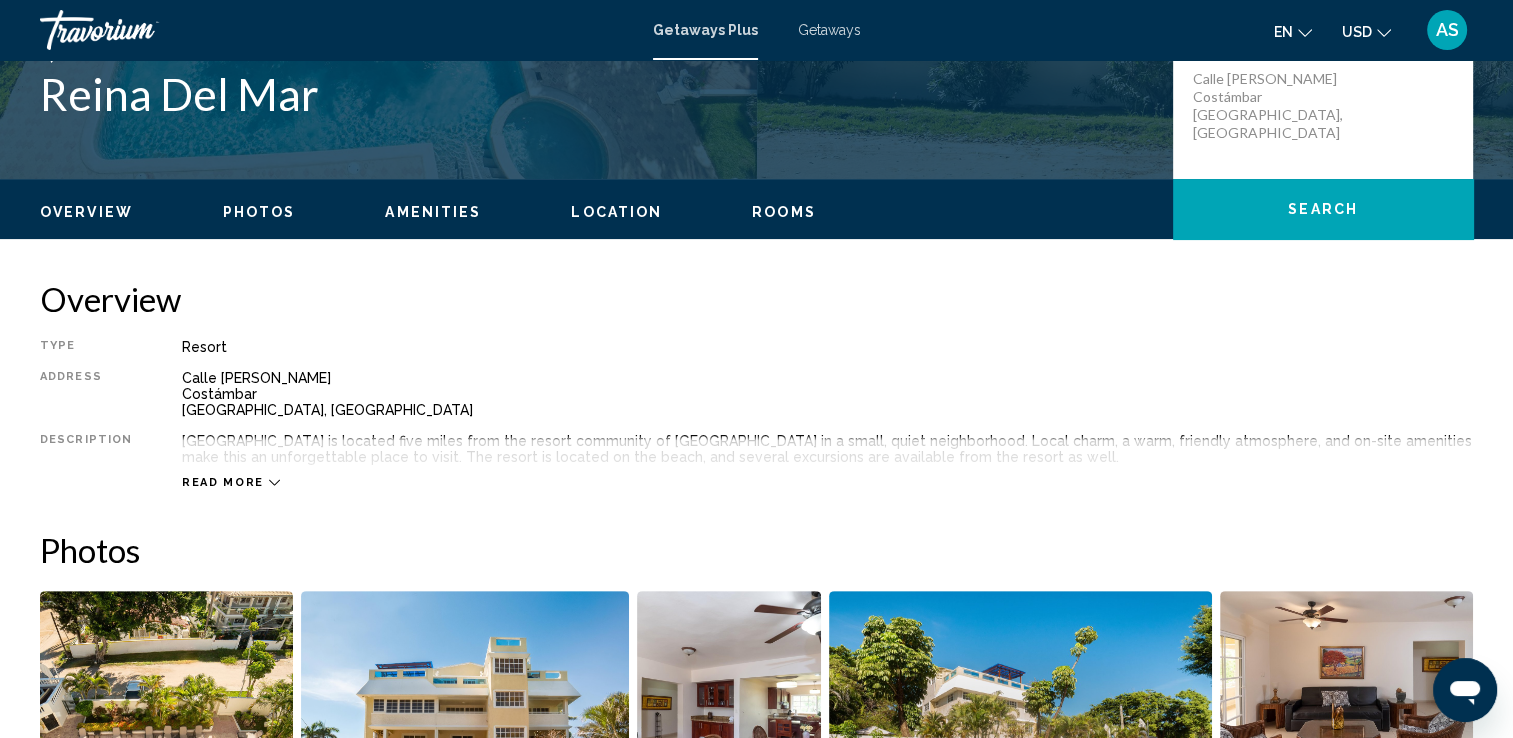 click on "Read more" at bounding box center (223, 482) 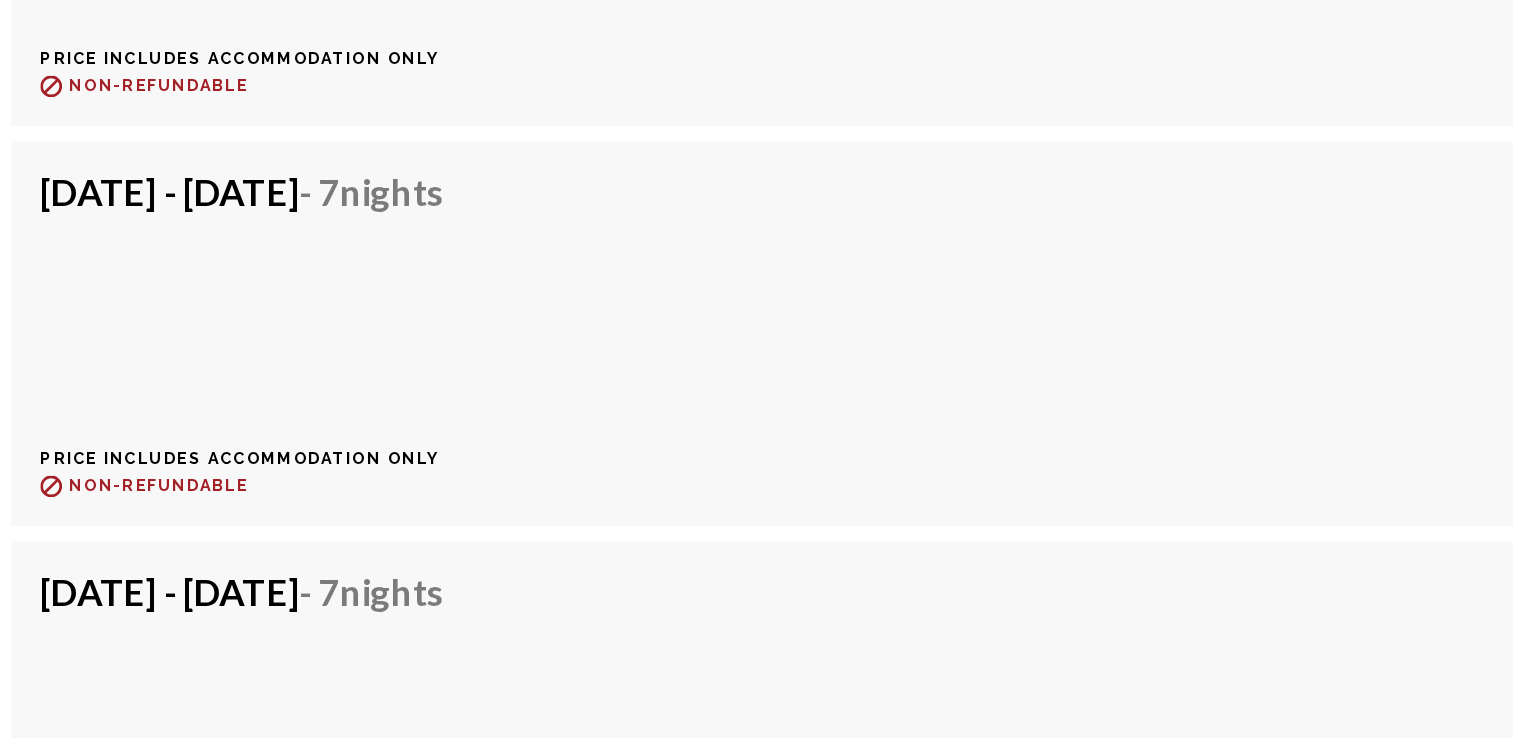 scroll, scrollTop: 3588, scrollLeft: 0, axis: vertical 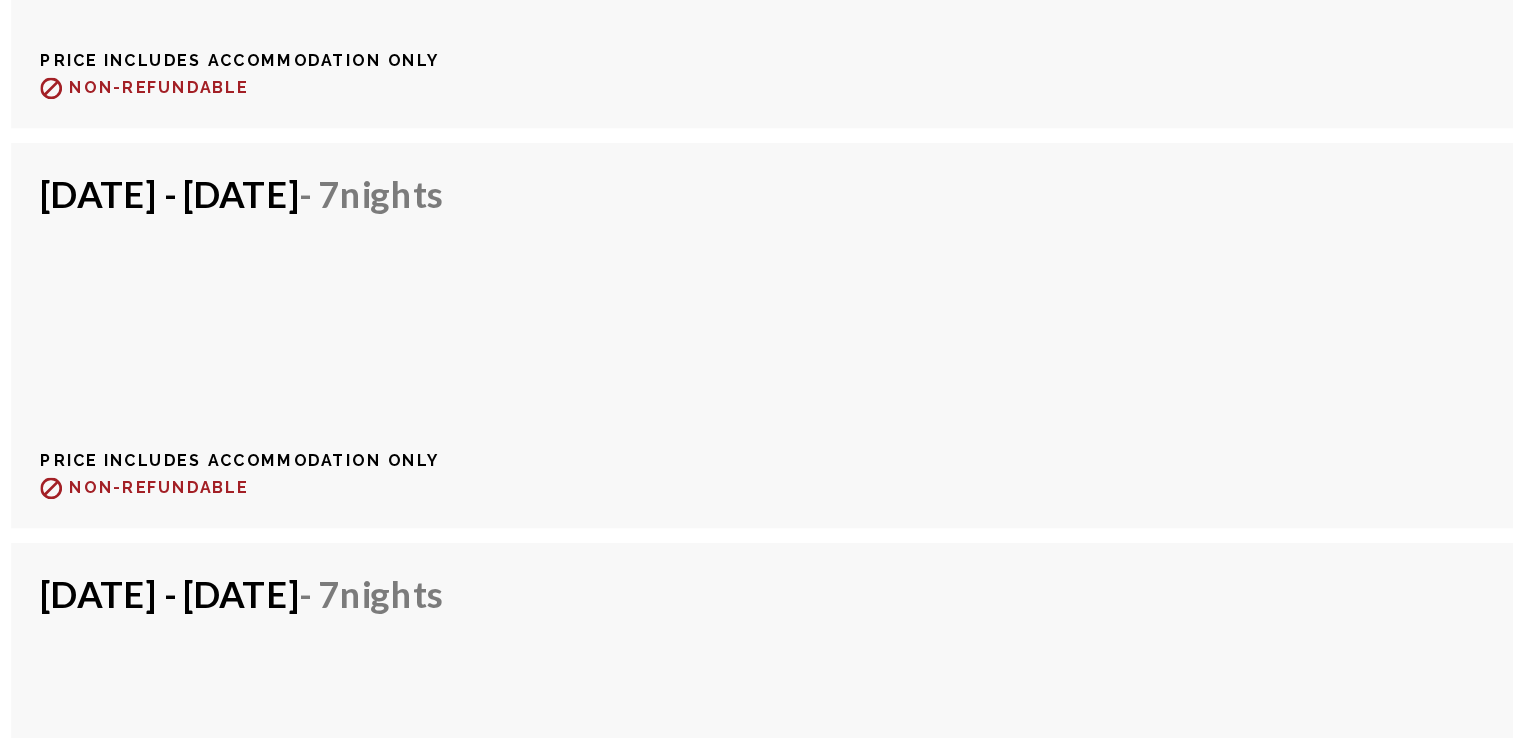 click on "Nov 22, 2025 - Nov 29, 2025  - 7  Nights" at bounding box center [198, 315] 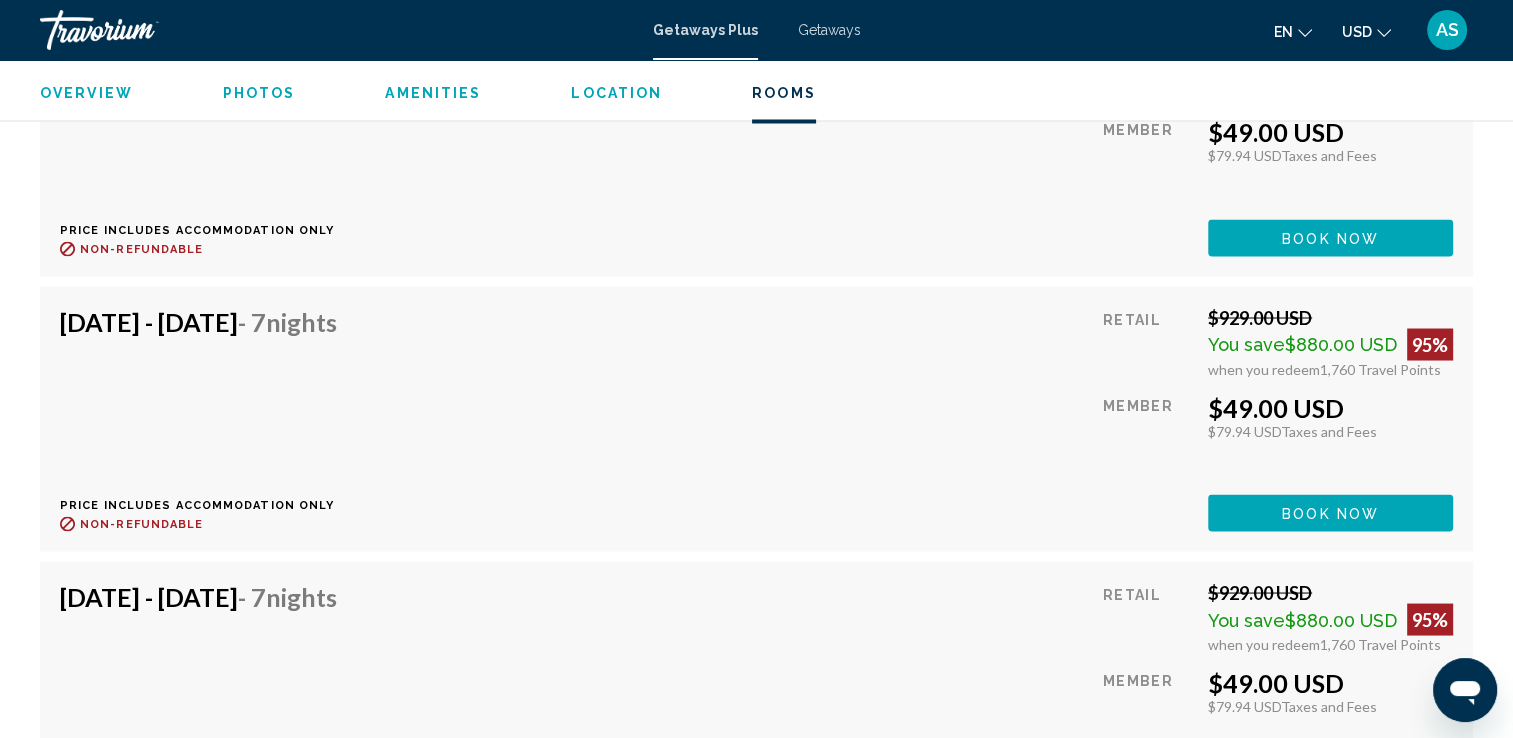 scroll, scrollTop: 3573, scrollLeft: 0, axis: vertical 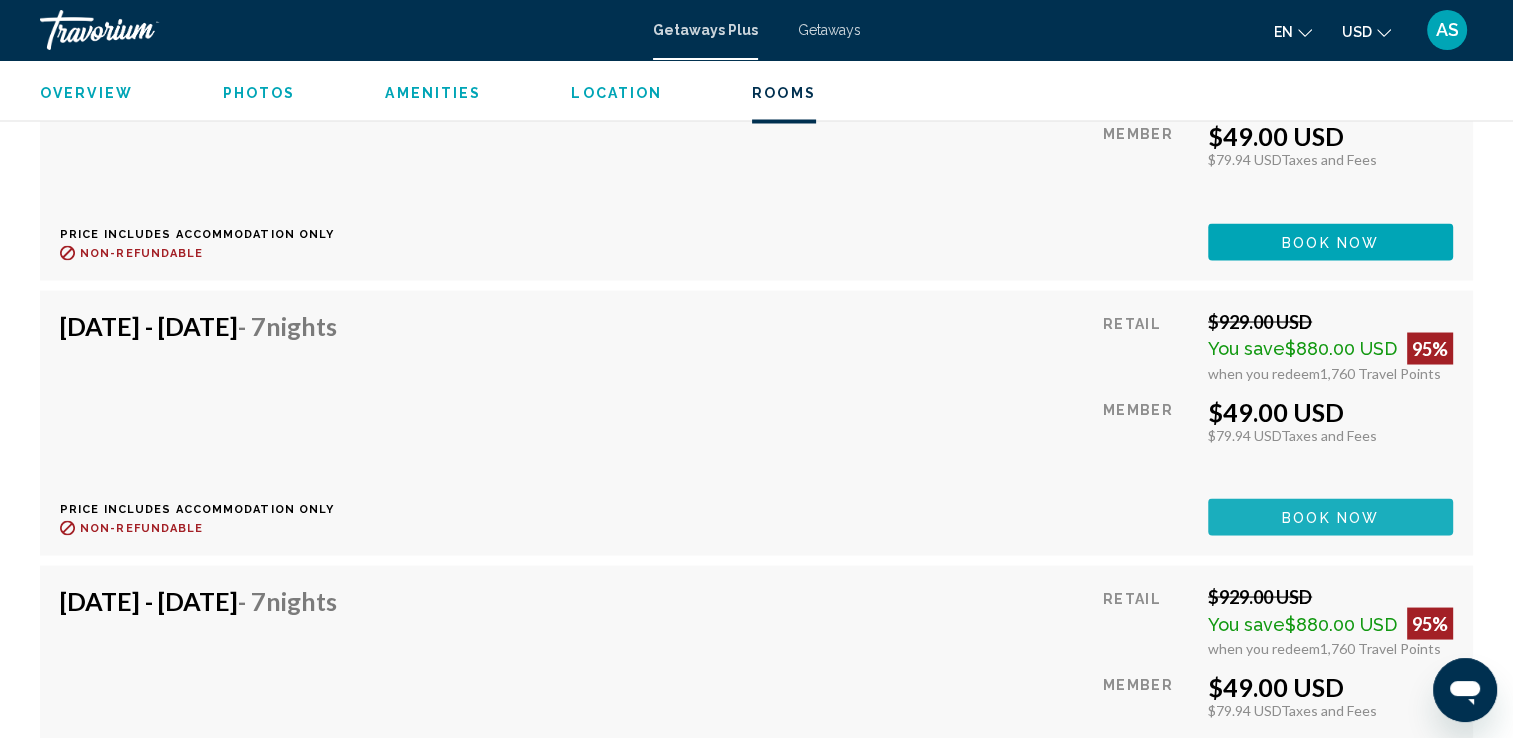 click on "Book now" at bounding box center (1330, 517) 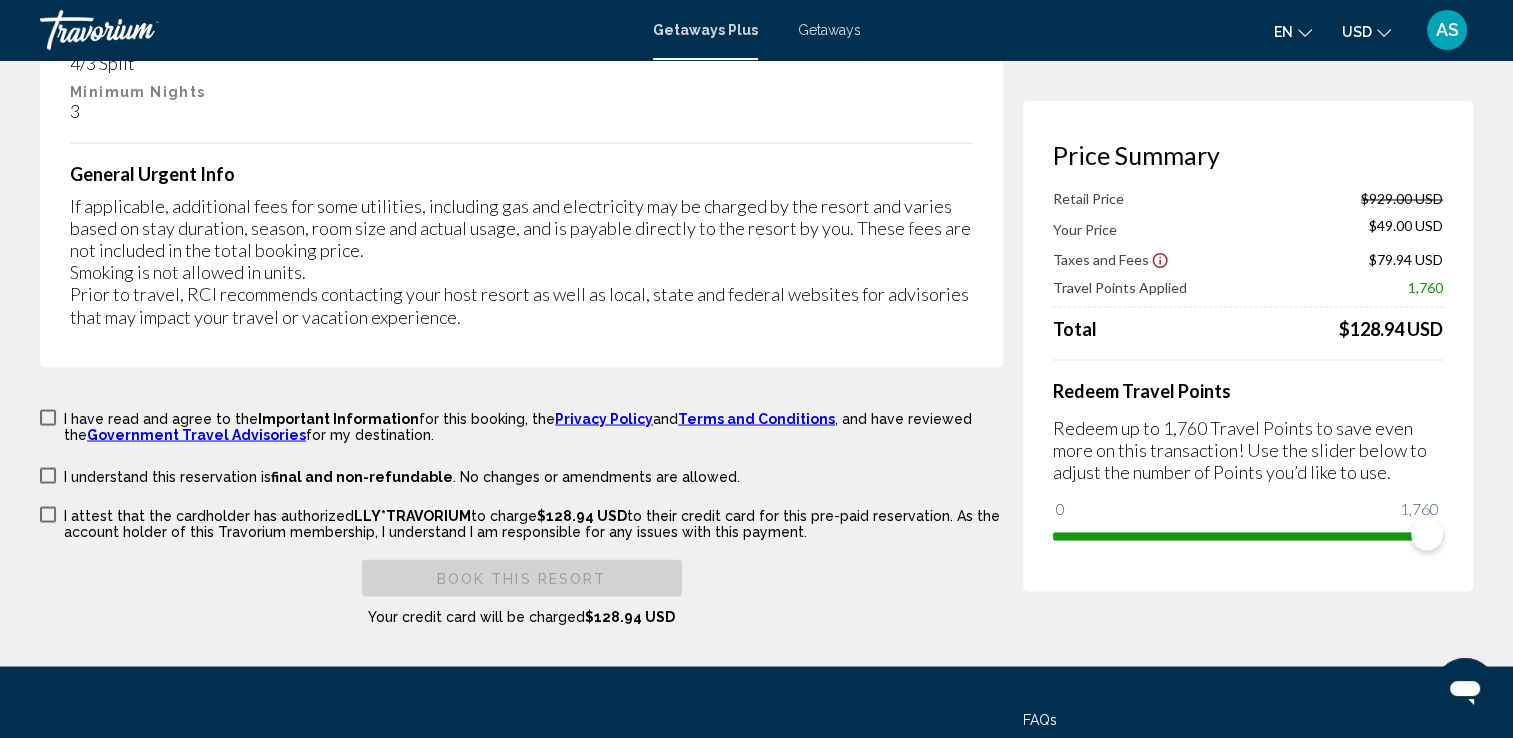 scroll, scrollTop: 3464, scrollLeft: 0, axis: vertical 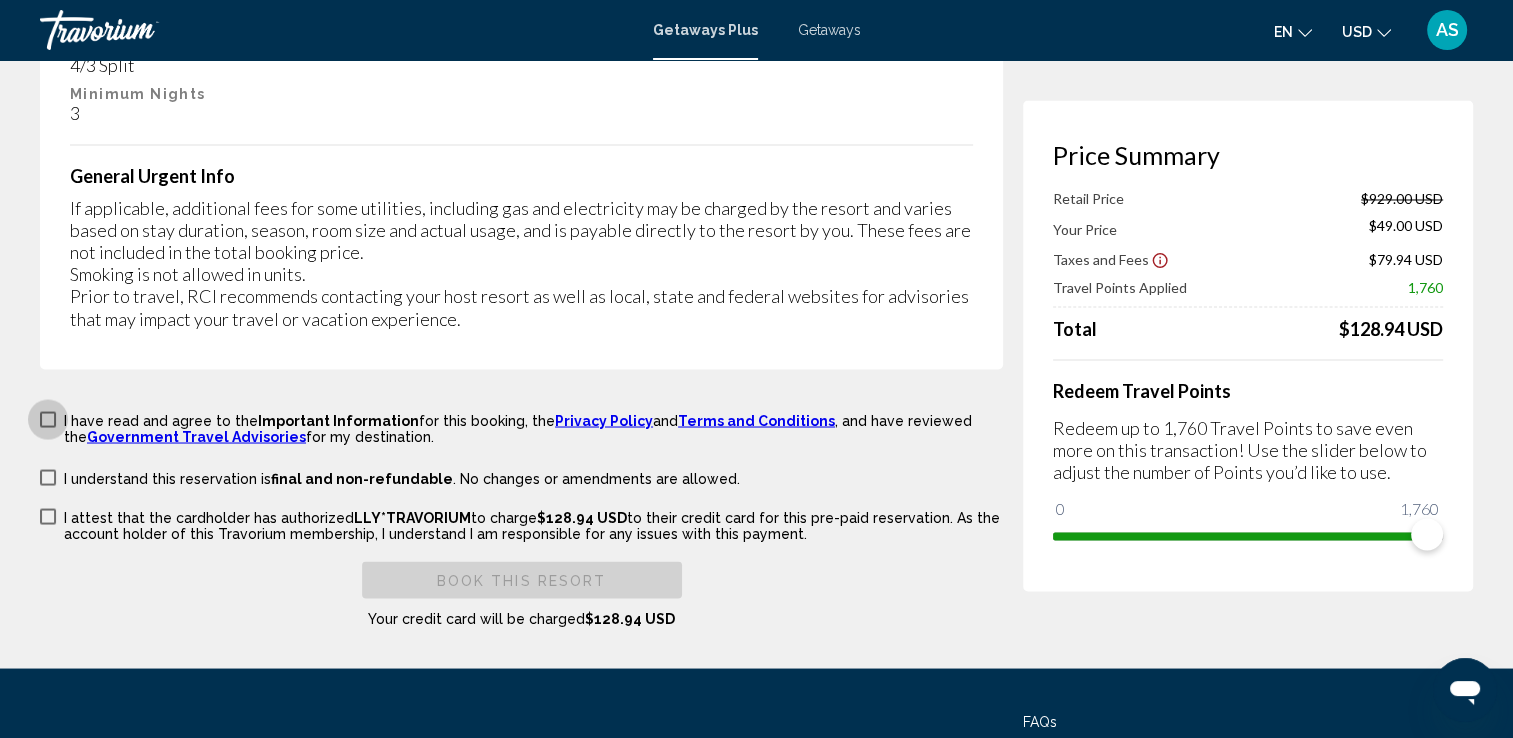 click at bounding box center (48, 419) 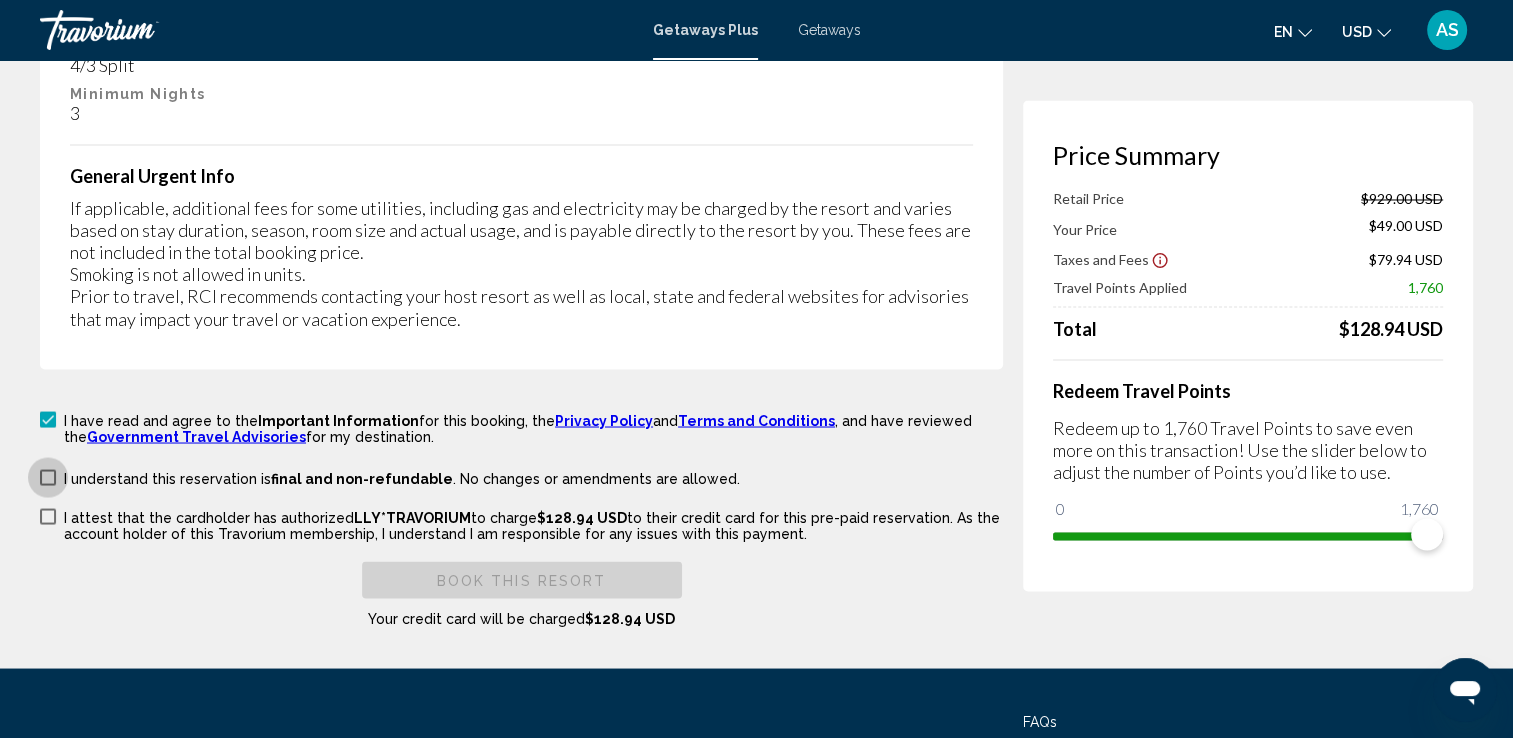click at bounding box center (48, 477) 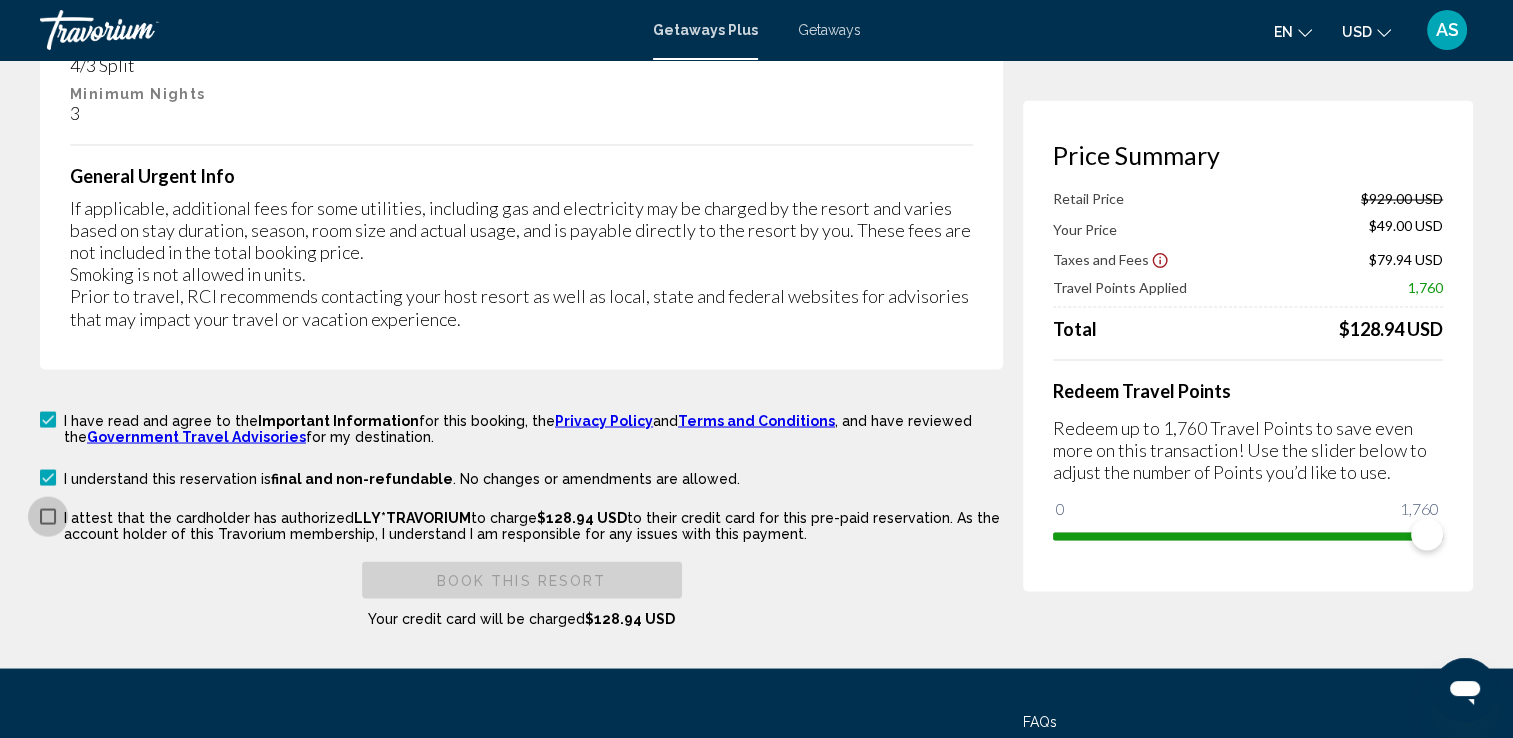click at bounding box center [48, 516] 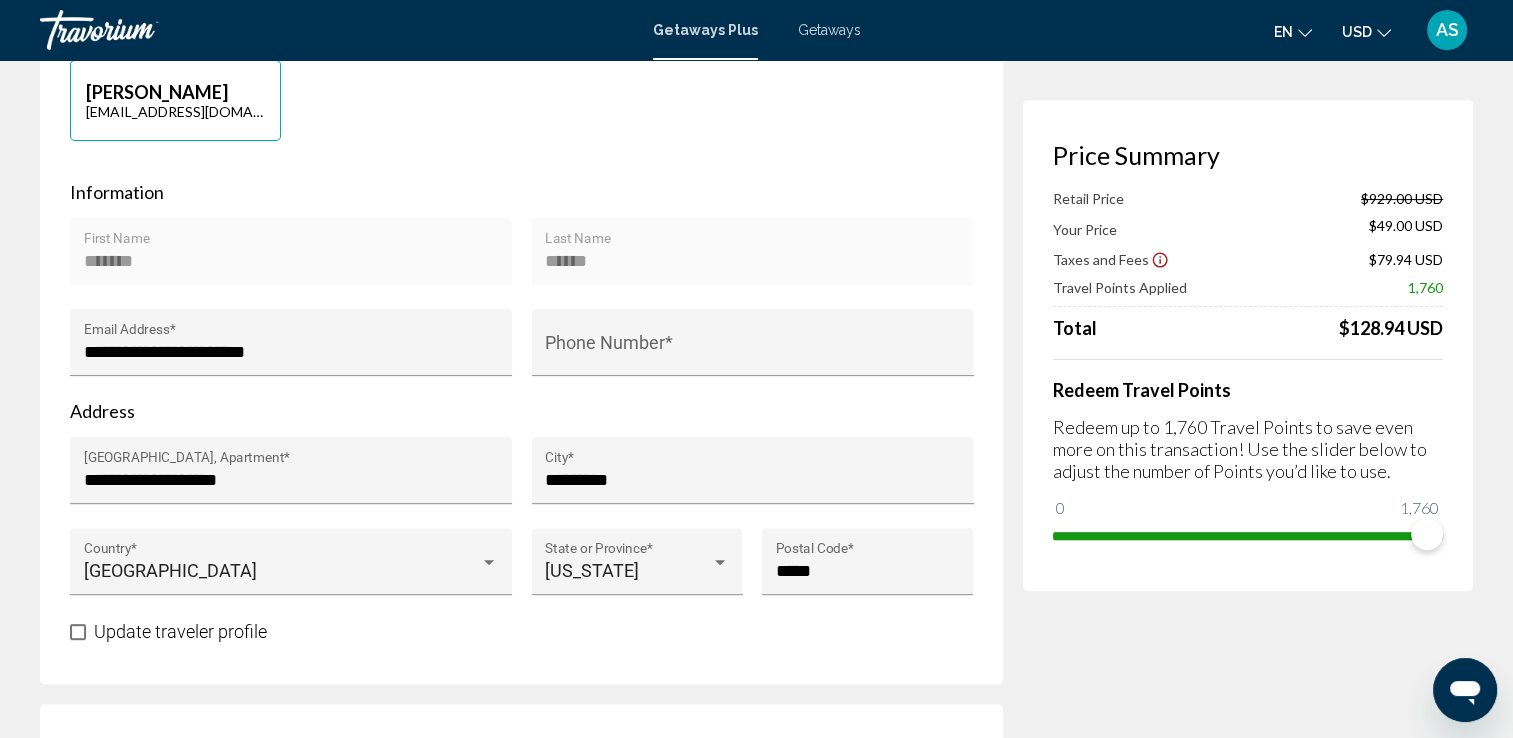 scroll, scrollTop: 0, scrollLeft: 0, axis: both 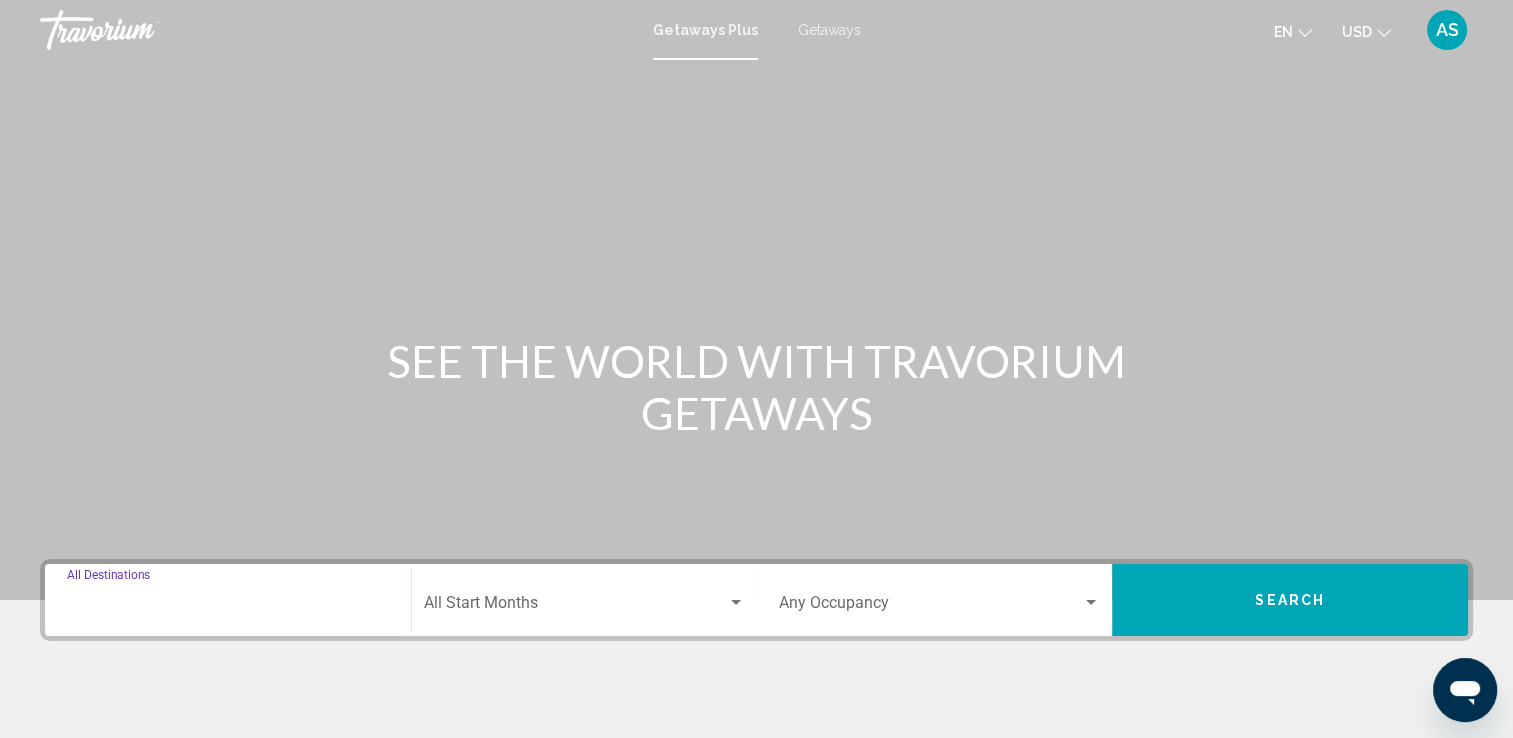 click on "Destination All Destinations" at bounding box center (228, 607) 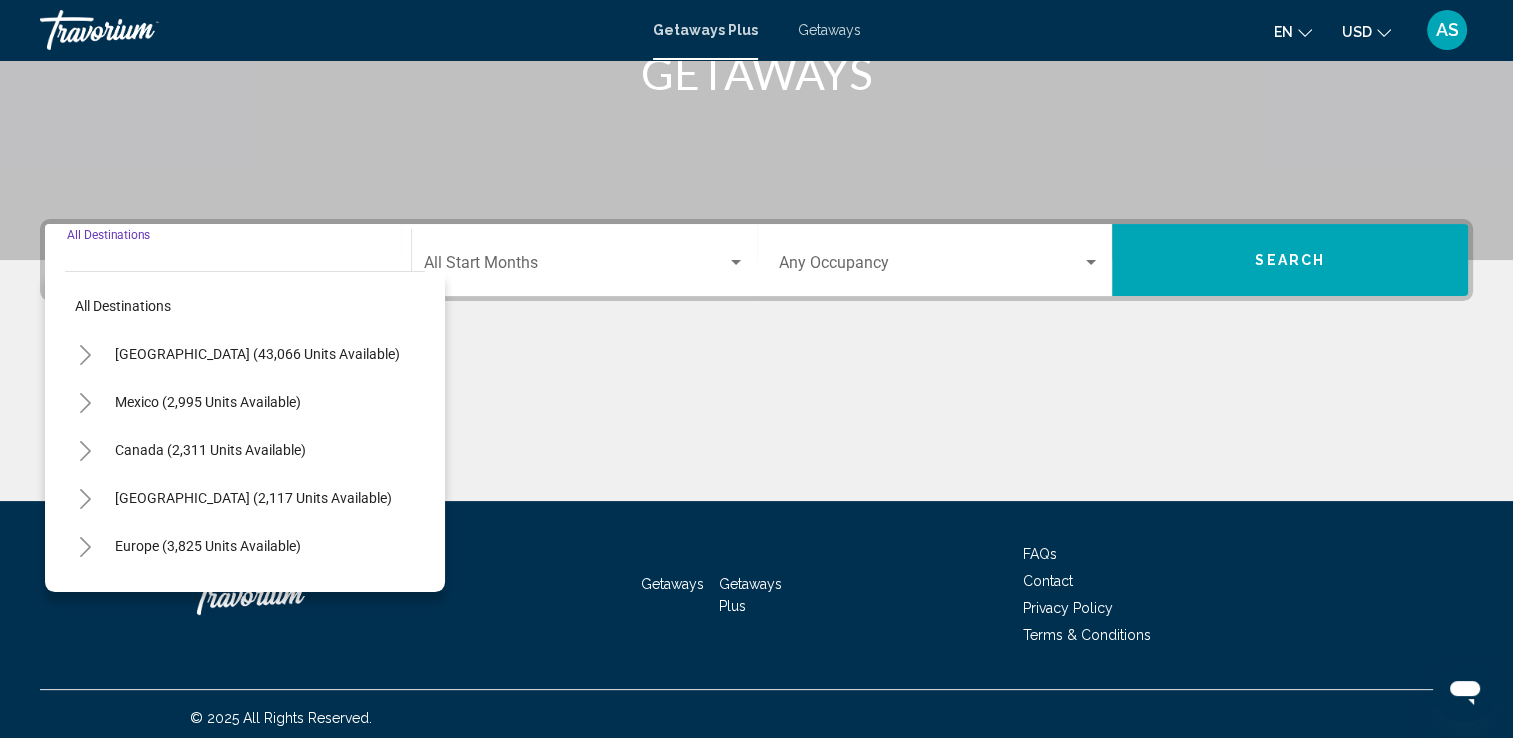 scroll, scrollTop: 347, scrollLeft: 0, axis: vertical 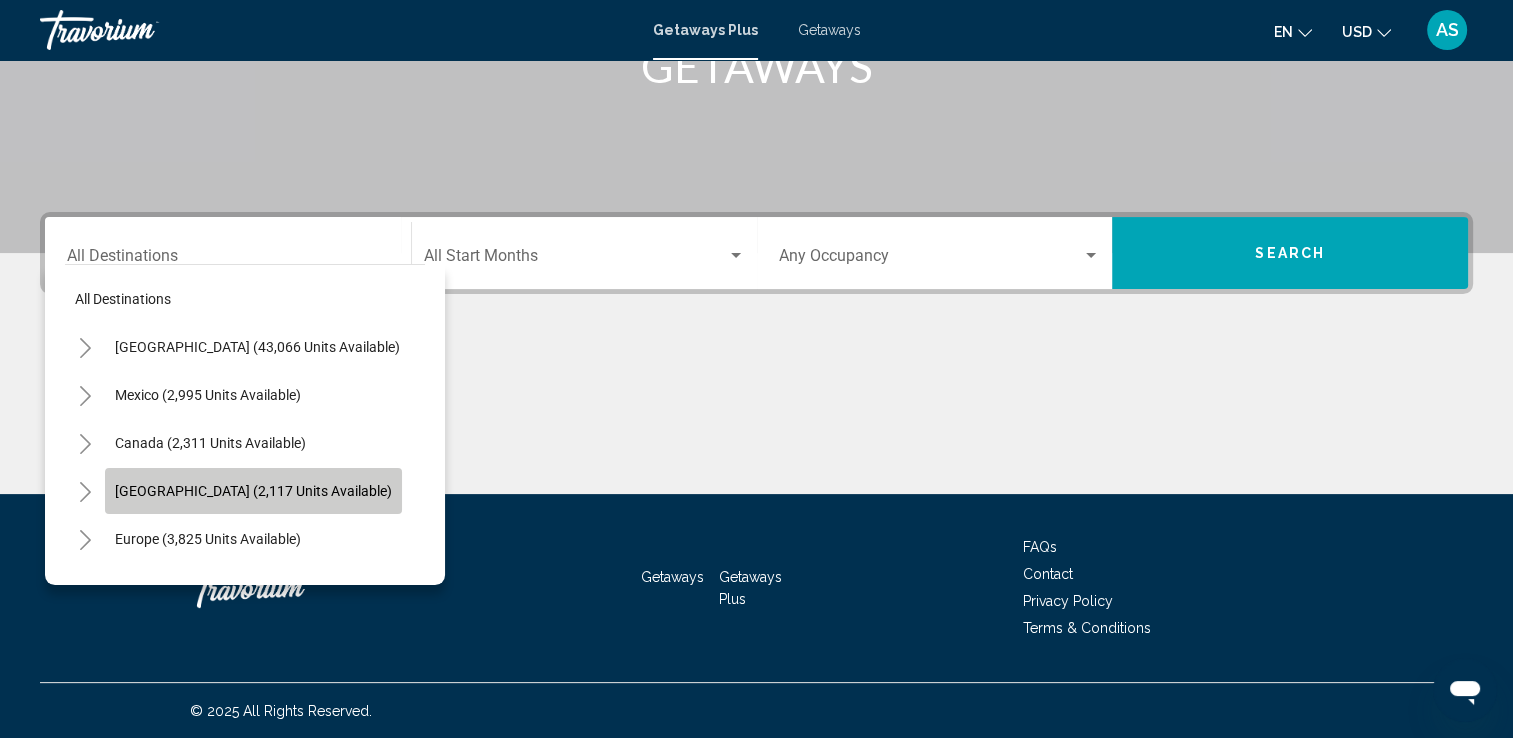 click on "Caribbean & Atlantic Islands (2,117 units available)" 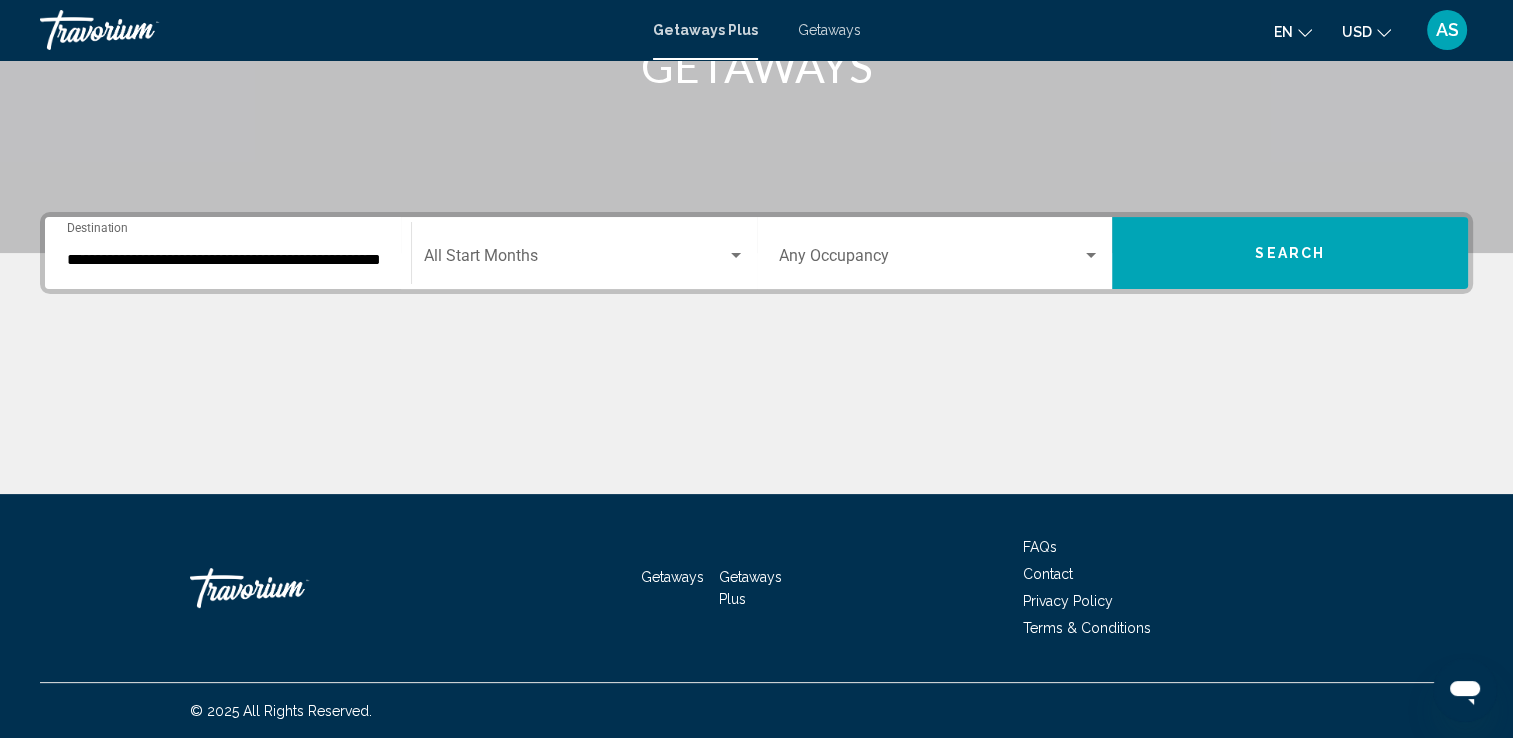 click on "Start Month All Start Months" 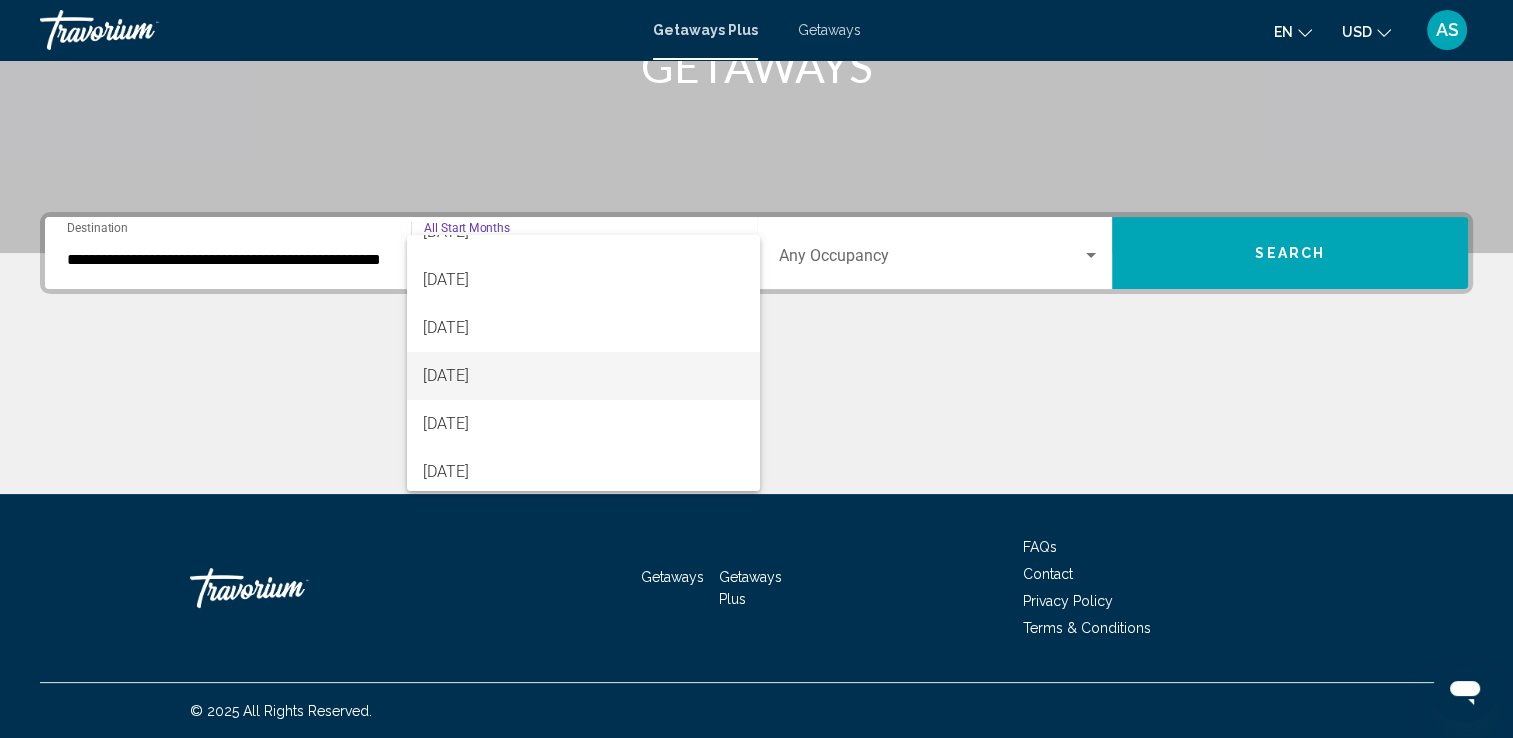 scroll, scrollTop: 124, scrollLeft: 0, axis: vertical 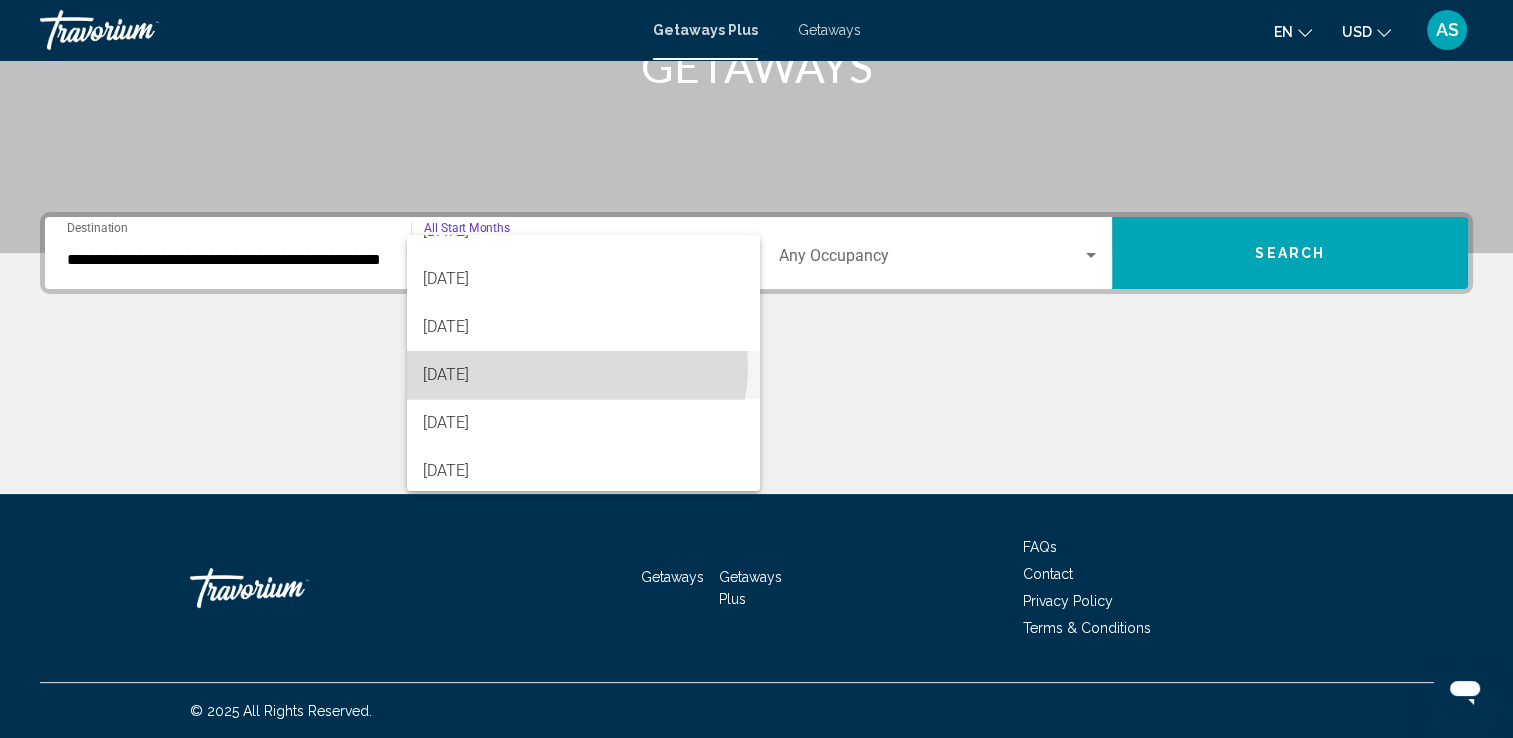 click on "November 2025" at bounding box center (583, 375) 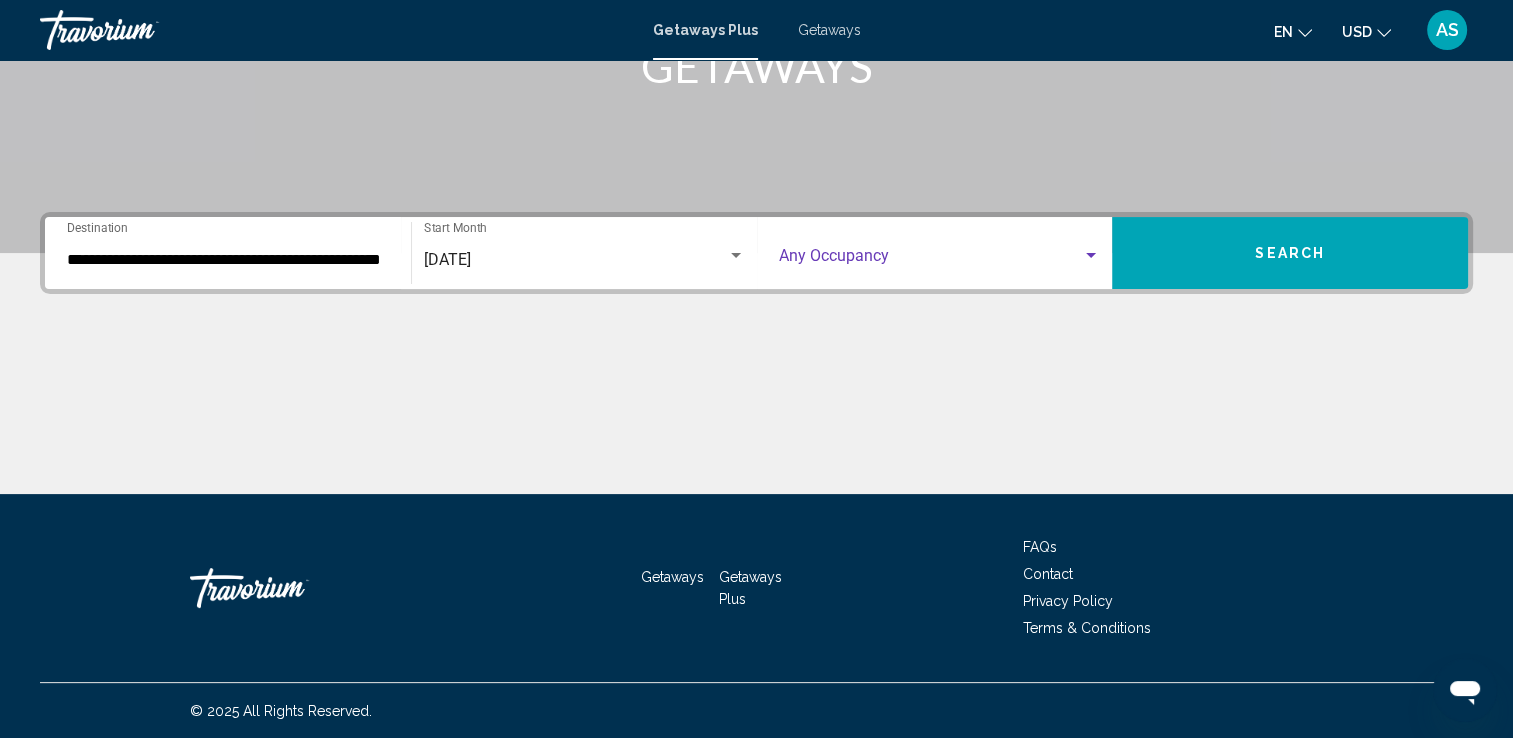 click at bounding box center (931, 260) 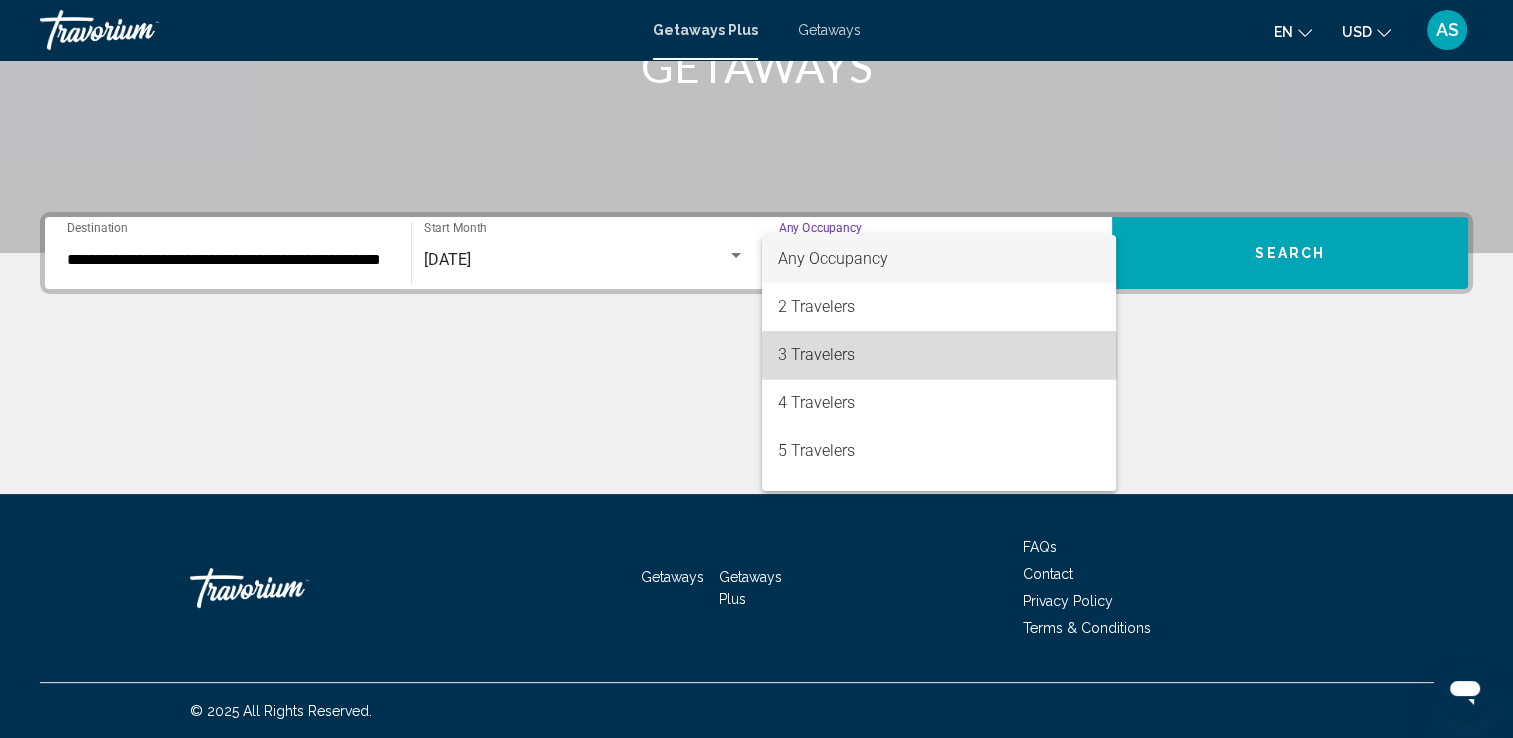 click on "3 Travelers" at bounding box center (939, 355) 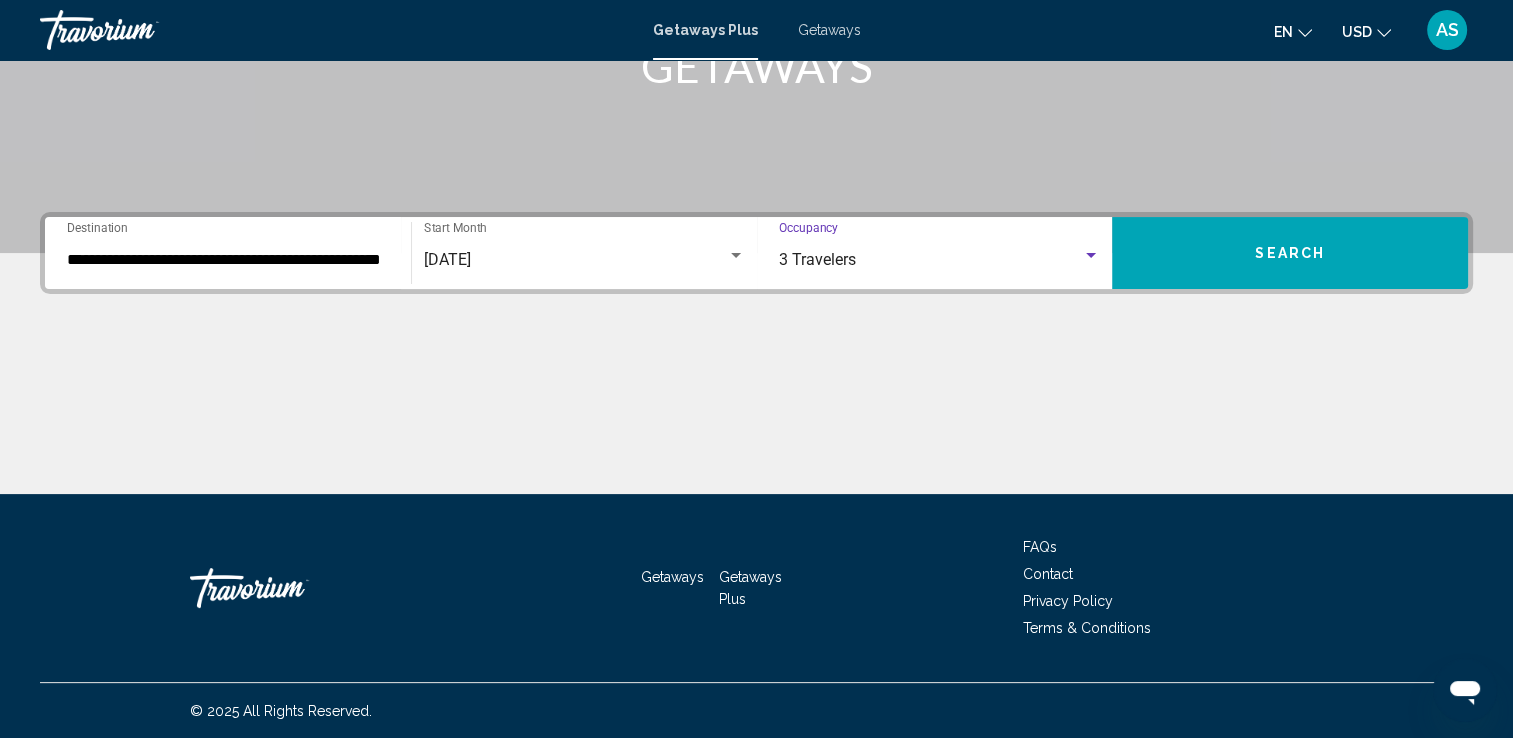 click on "Search" at bounding box center [1290, 253] 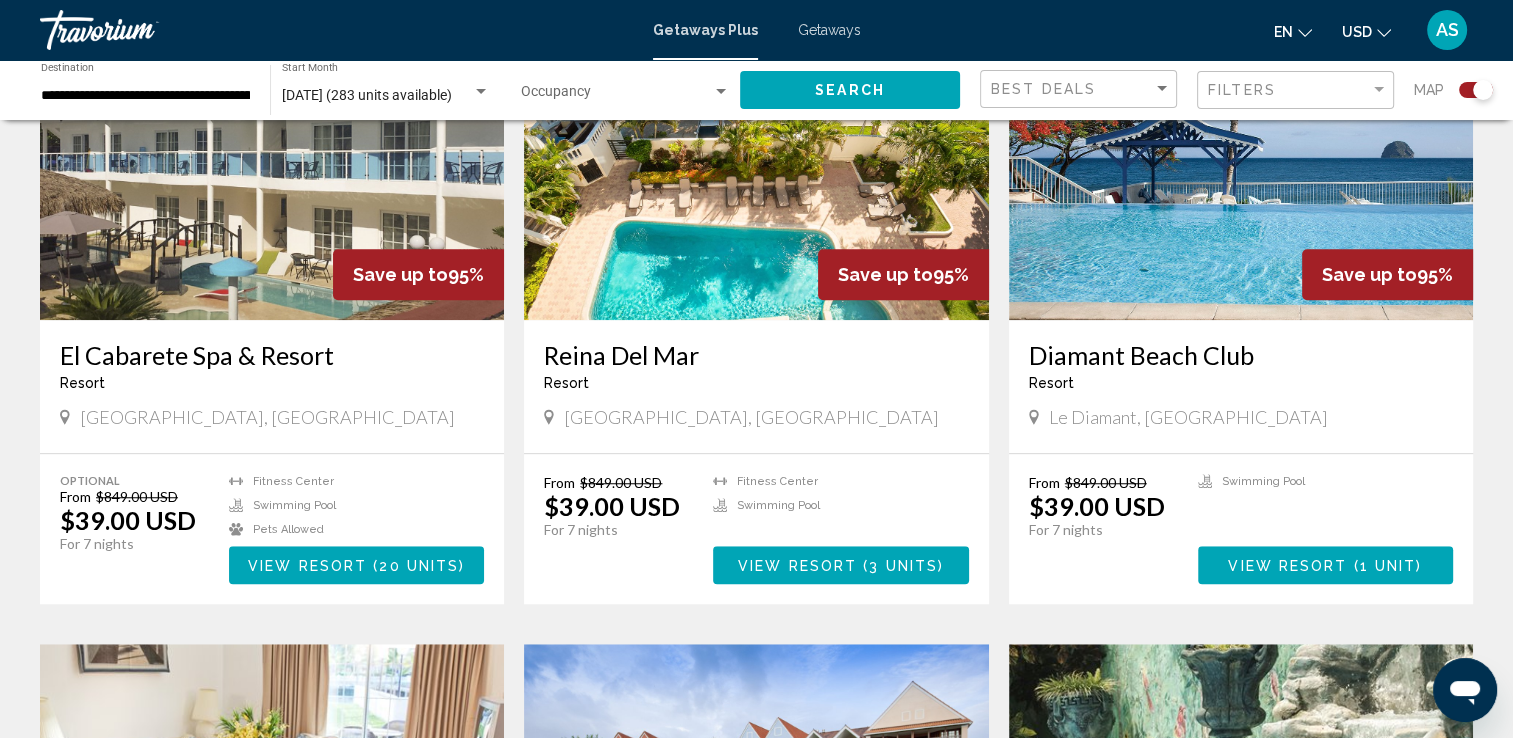 scroll, scrollTop: 1504, scrollLeft: 0, axis: vertical 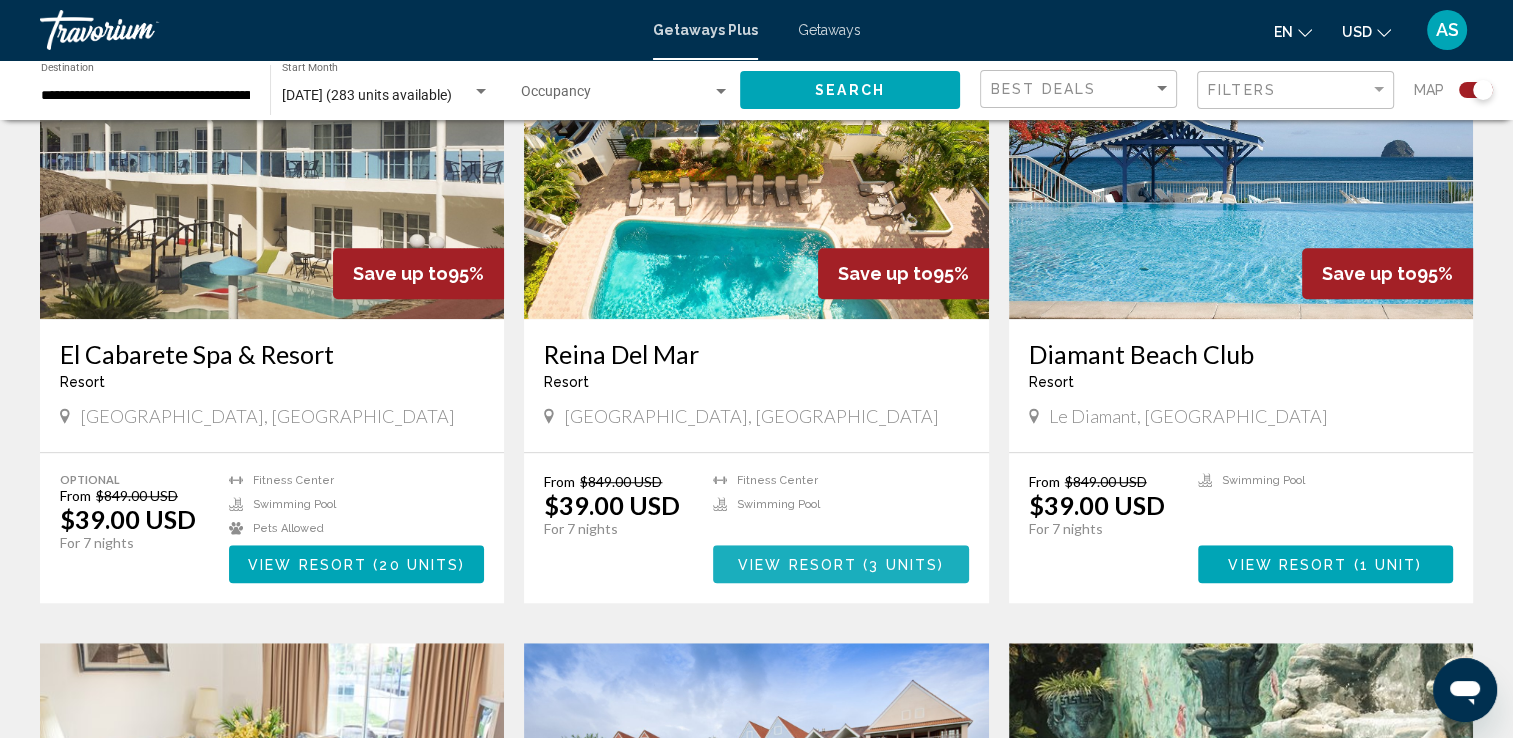 click on "View Resort" at bounding box center (797, 565) 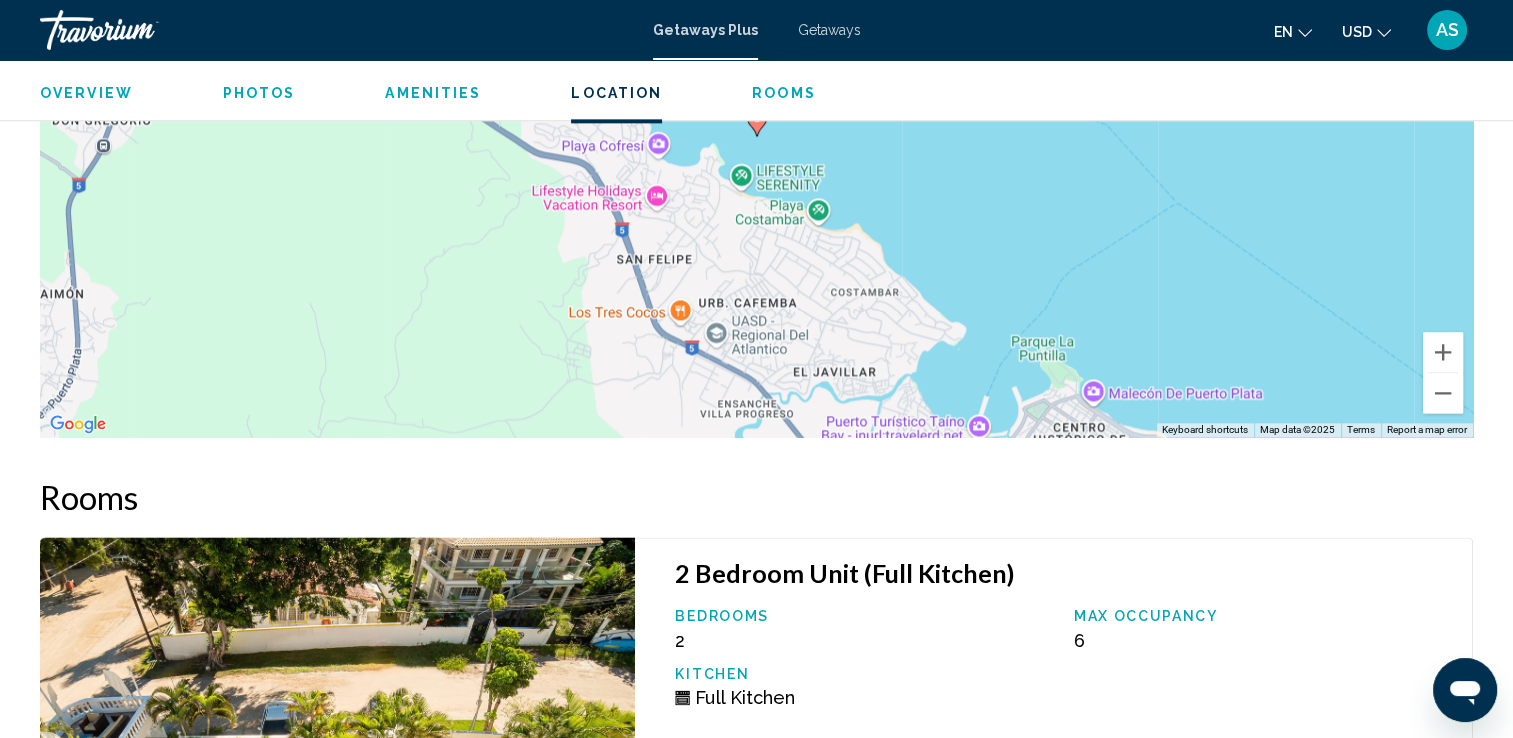 scroll, scrollTop: 2586, scrollLeft: 0, axis: vertical 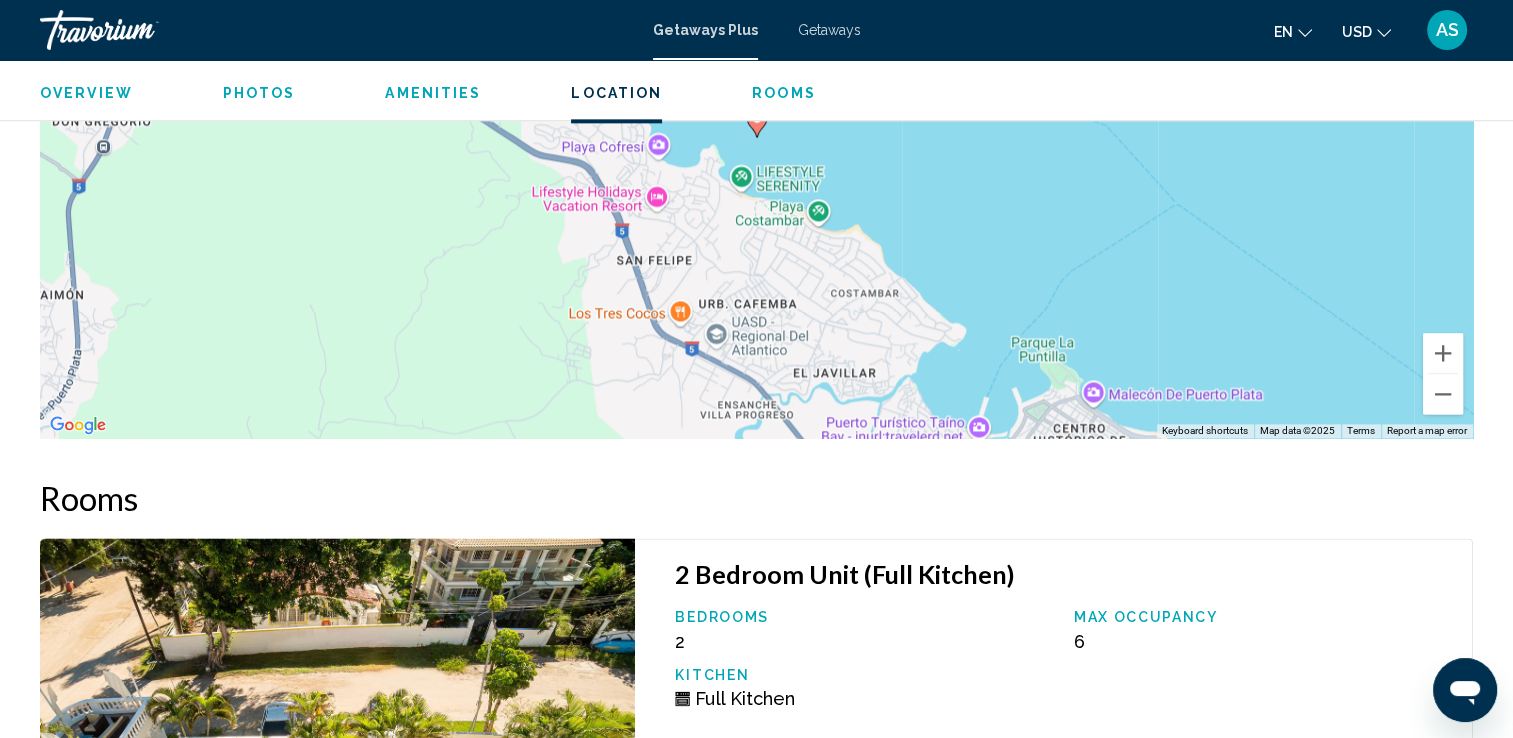 click on "AS" at bounding box center [1447, 30] 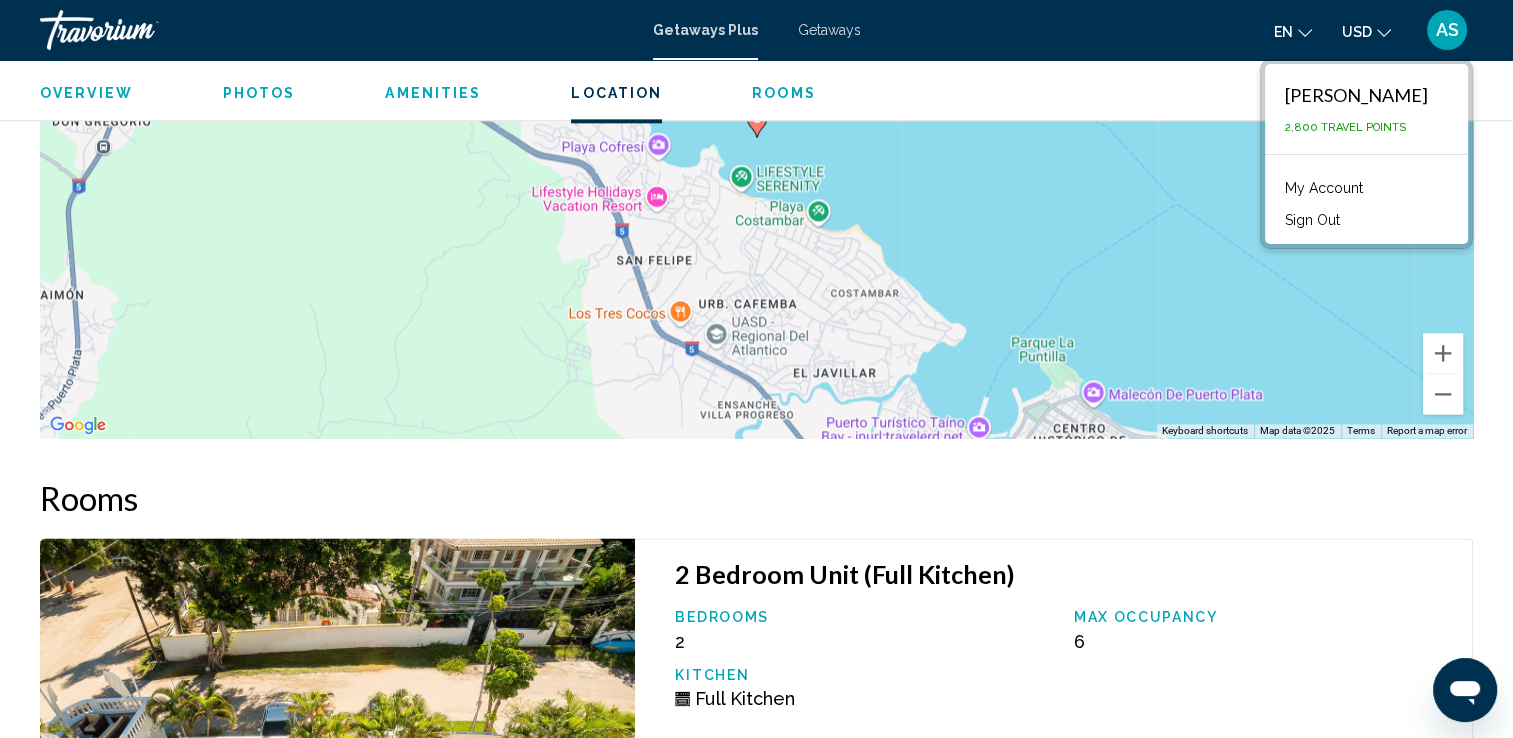click on "Sign Out" at bounding box center (1312, 220) 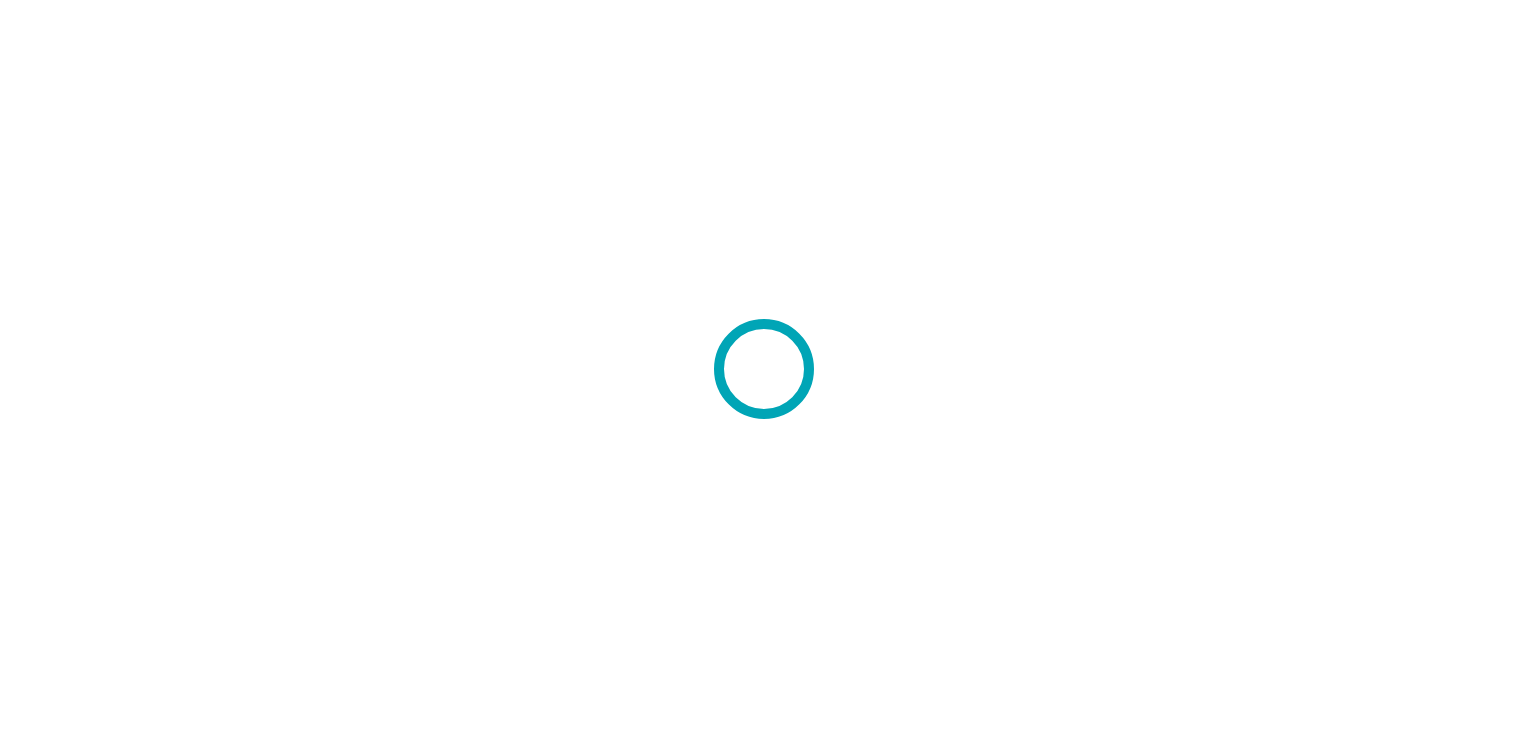 scroll, scrollTop: 0, scrollLeft: 0, axis: both 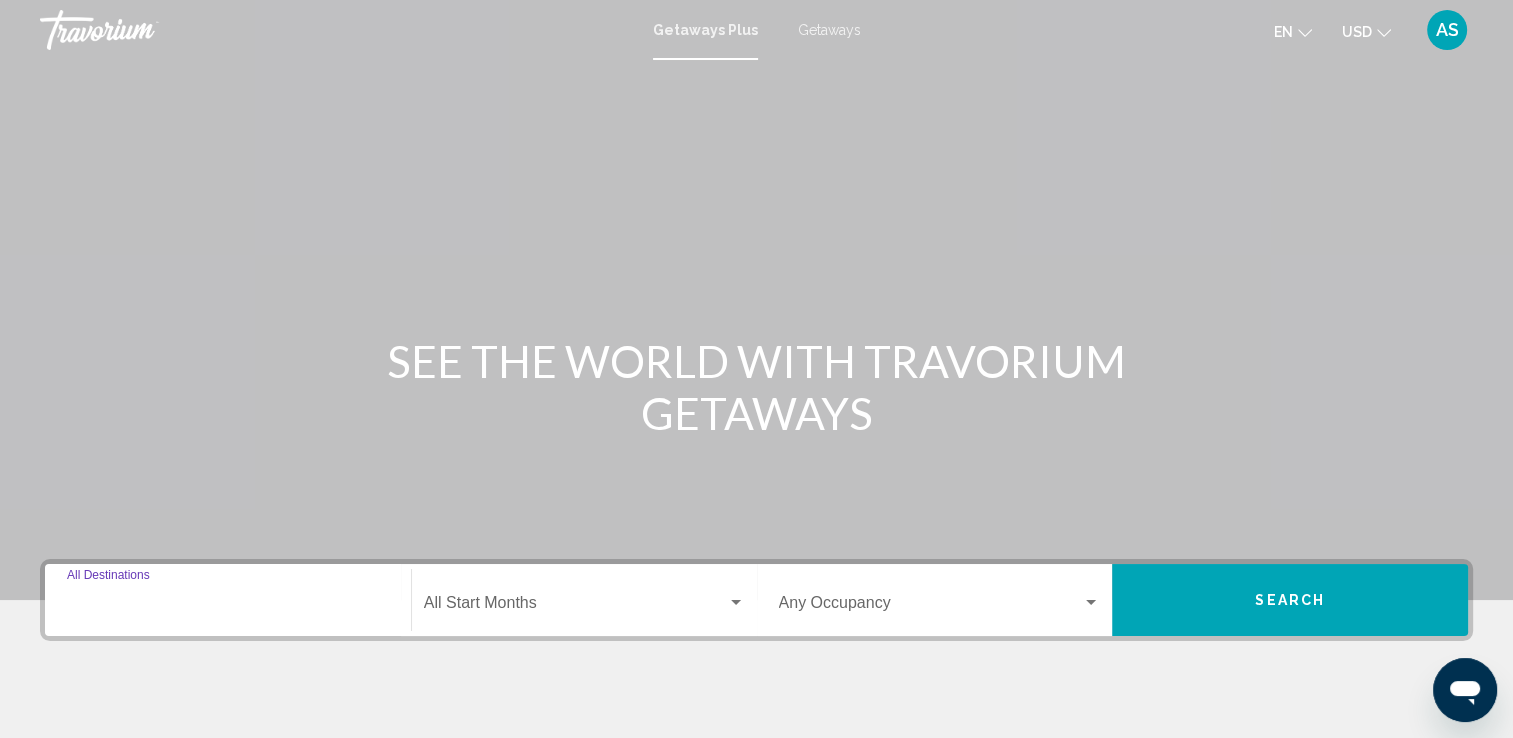 click on "Destination All Destinations" at bounding box center [228, 607] 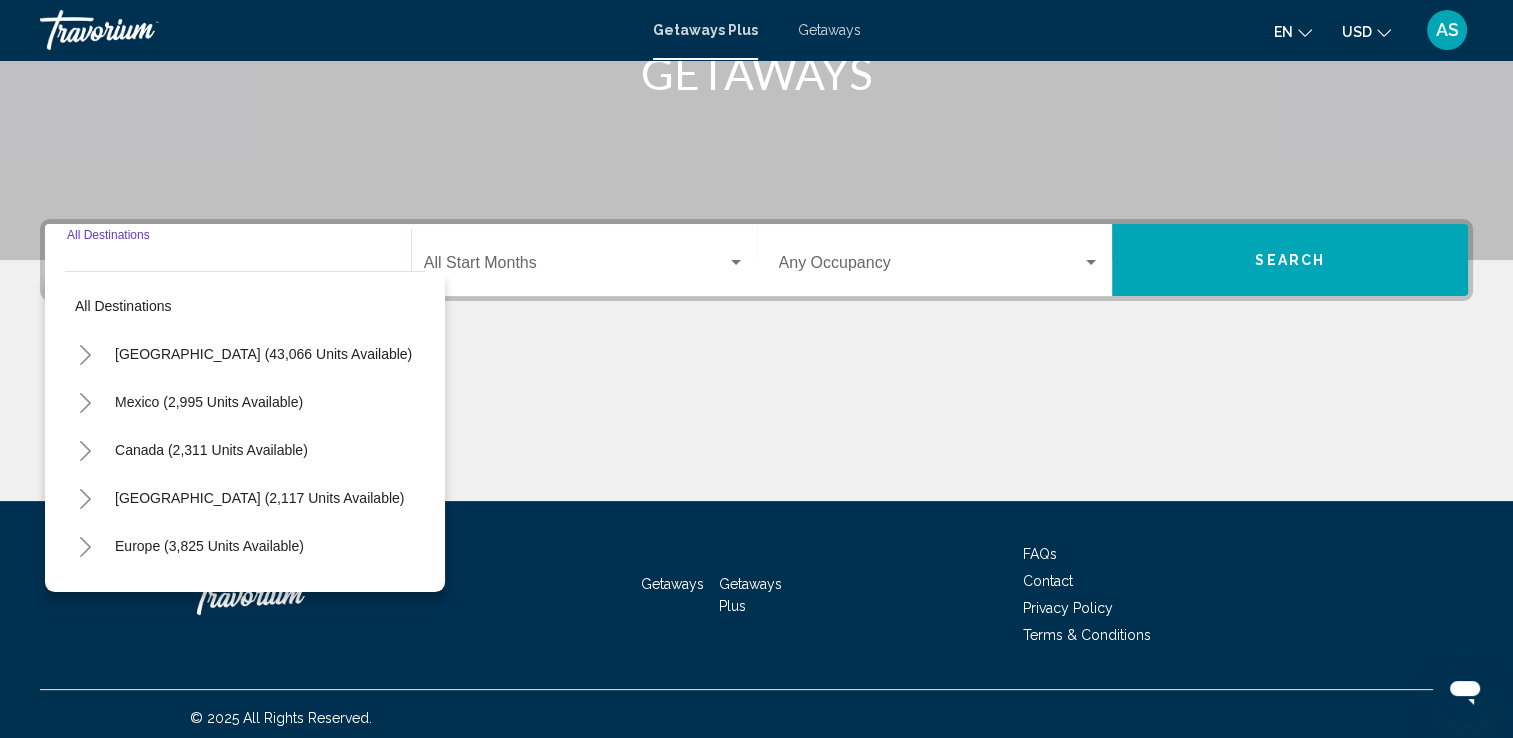 scroll, scrollTop: 347, scrollLeft: 0, axis: vertical 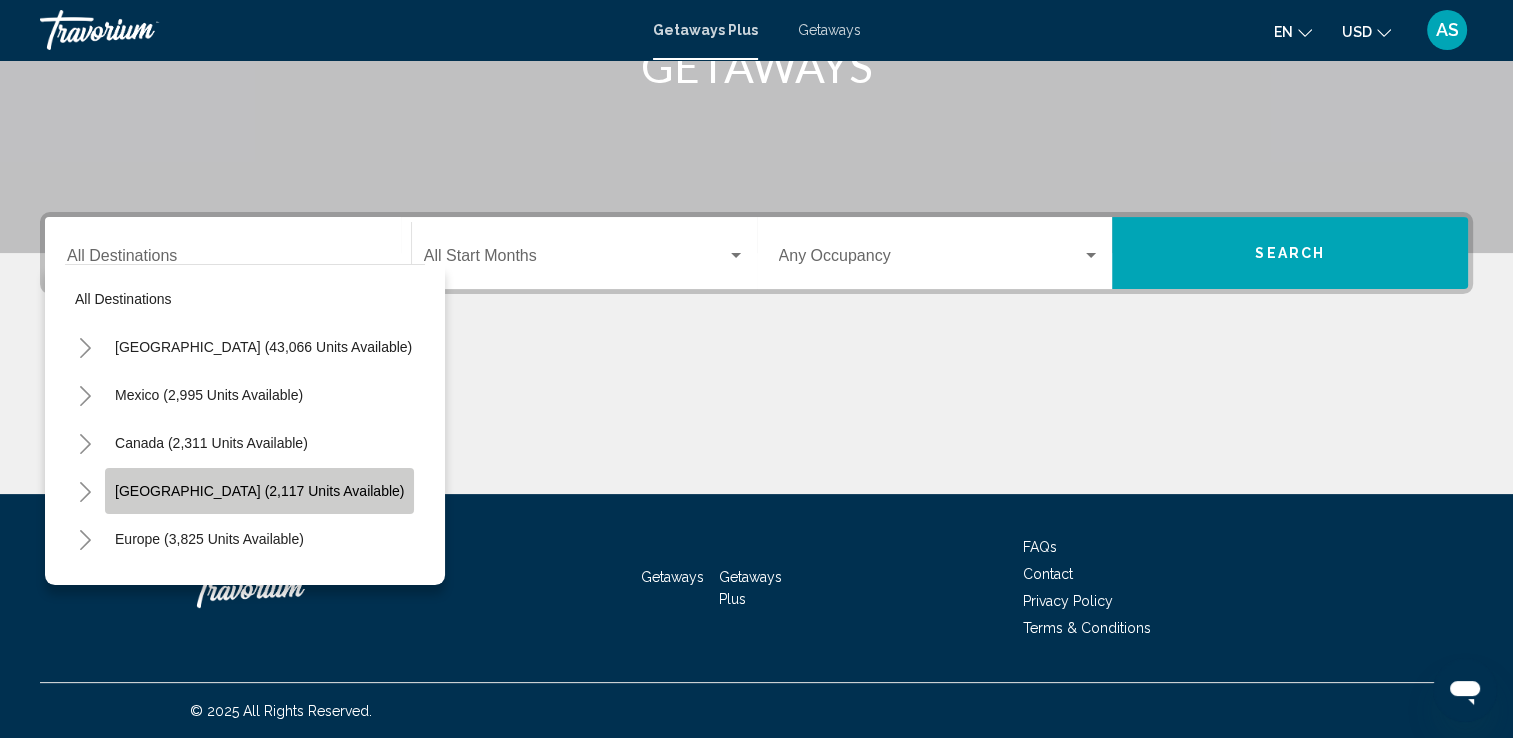click on "[GEOGRAPHIC_DATA] (2,117 units available)" 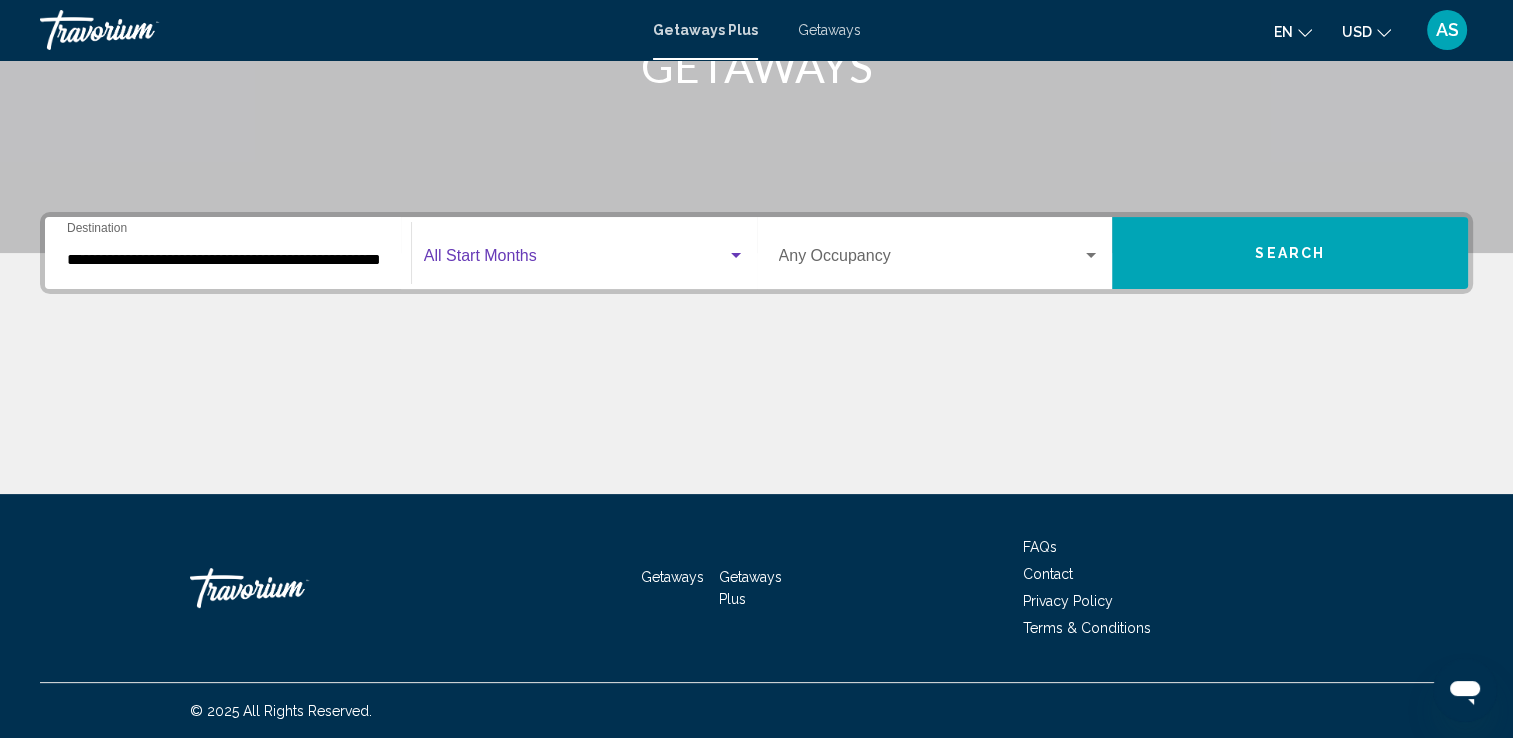 click at bounding box center (575, 260) 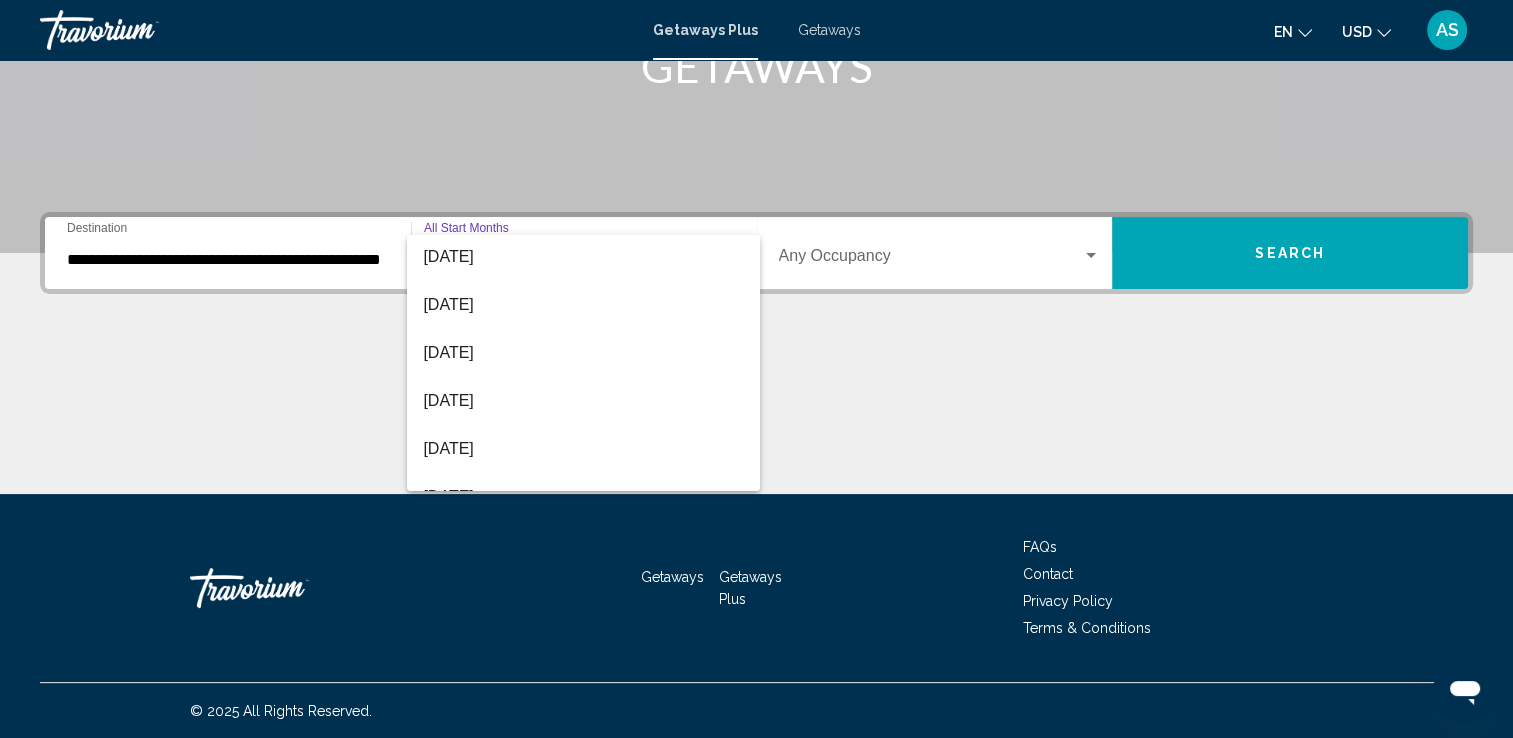 scroll, scrollTop: 196, scrollLeft: 0, axis: vertical 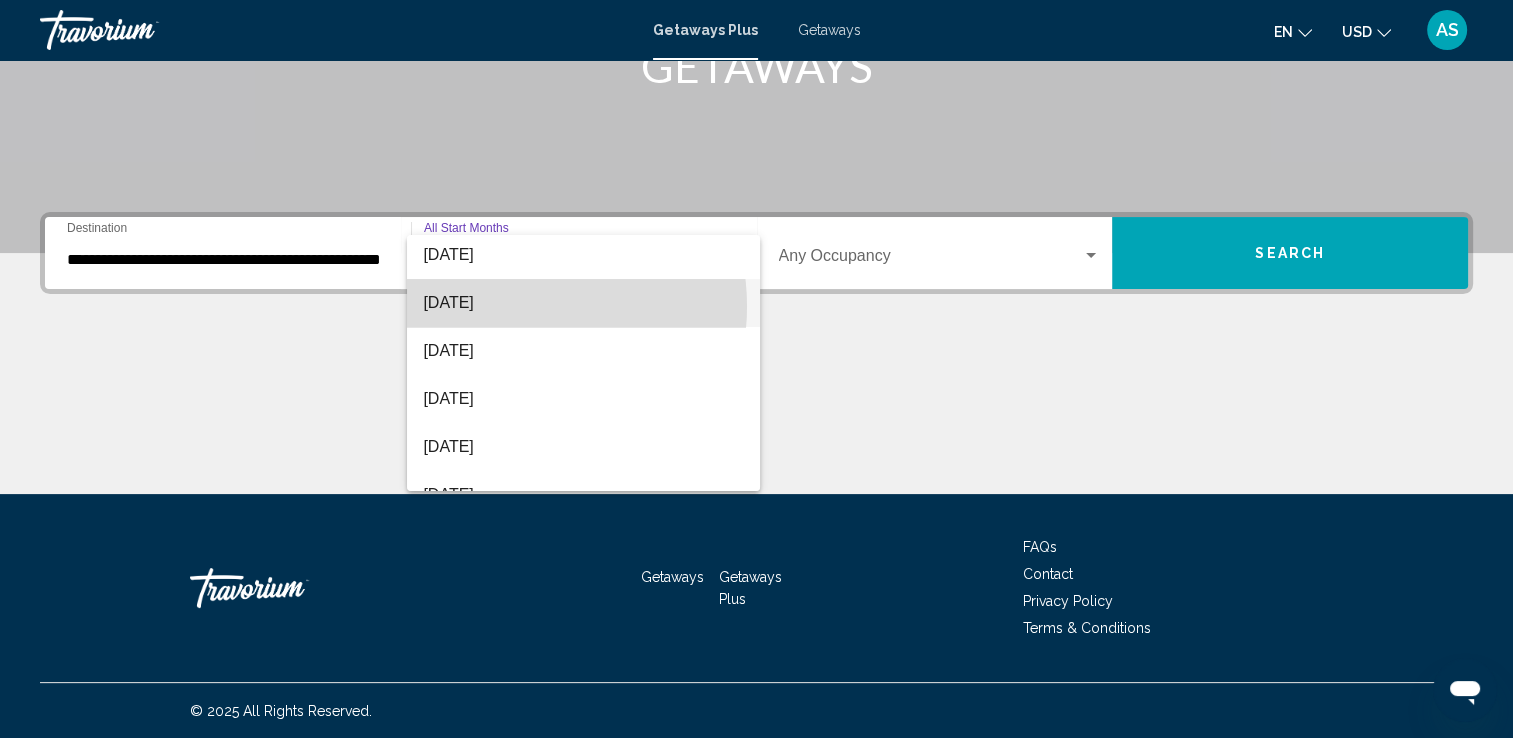 click on "[DATE]" at bounding box center (583, 303) 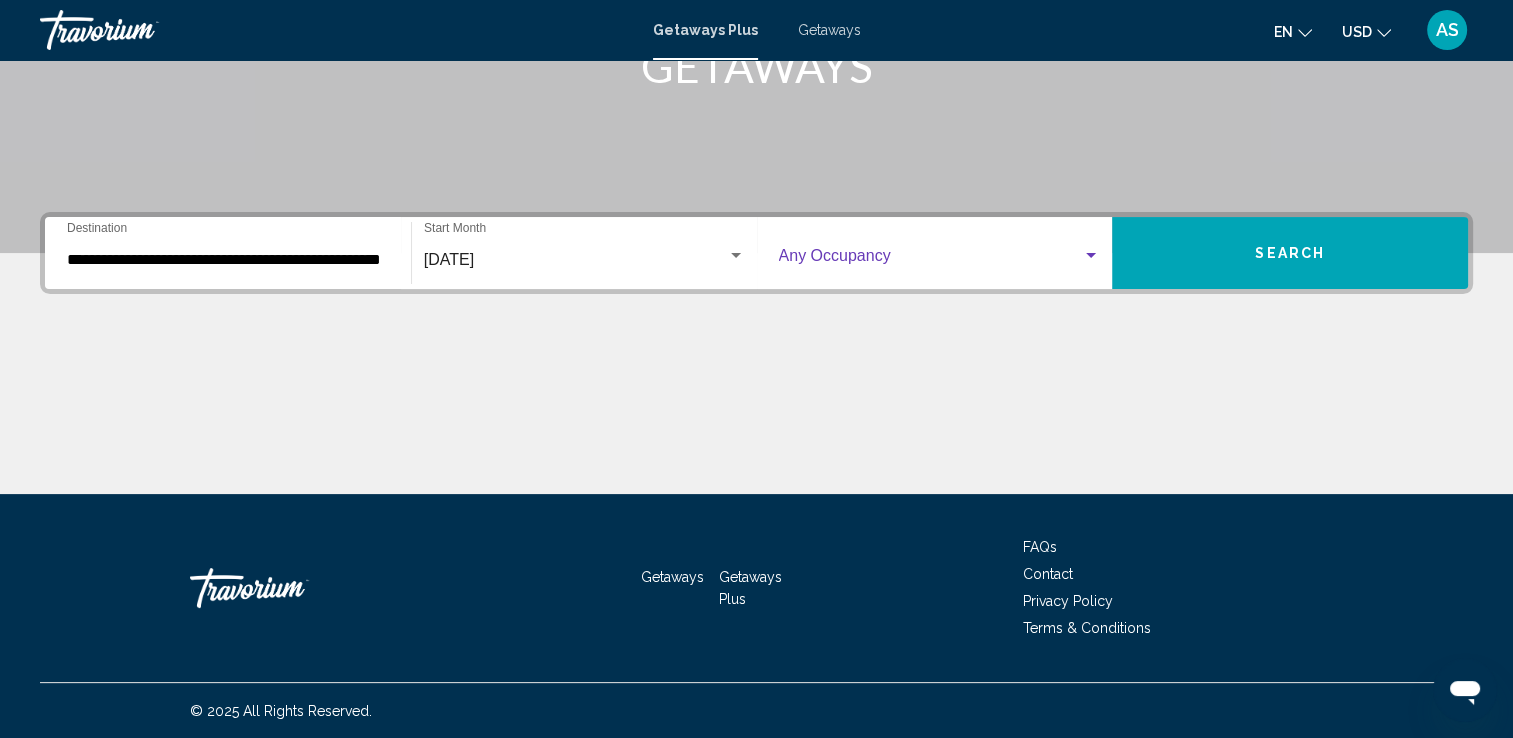 click at bounding box center (931, 260) 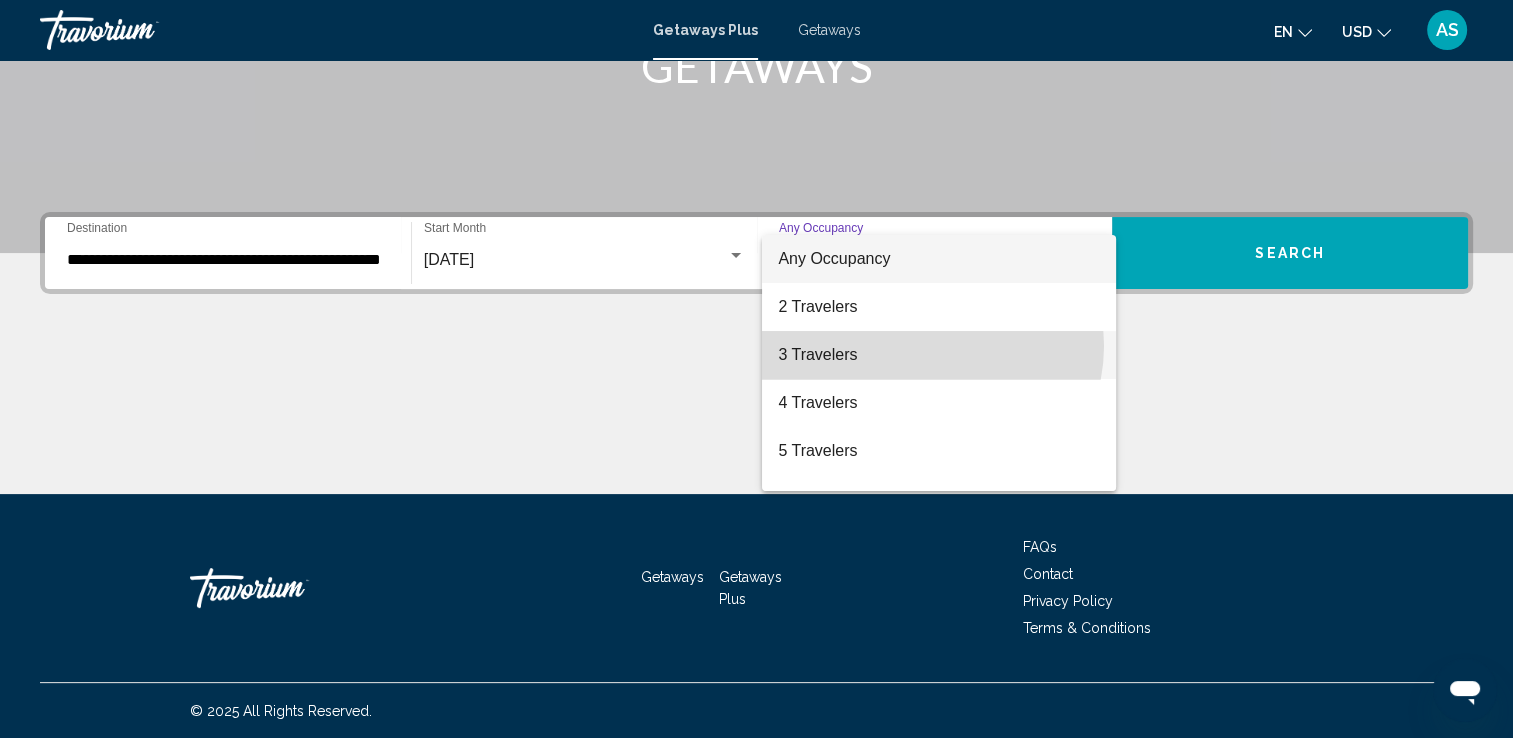 click on "3 Travelers" at bounding box center [939, 355] 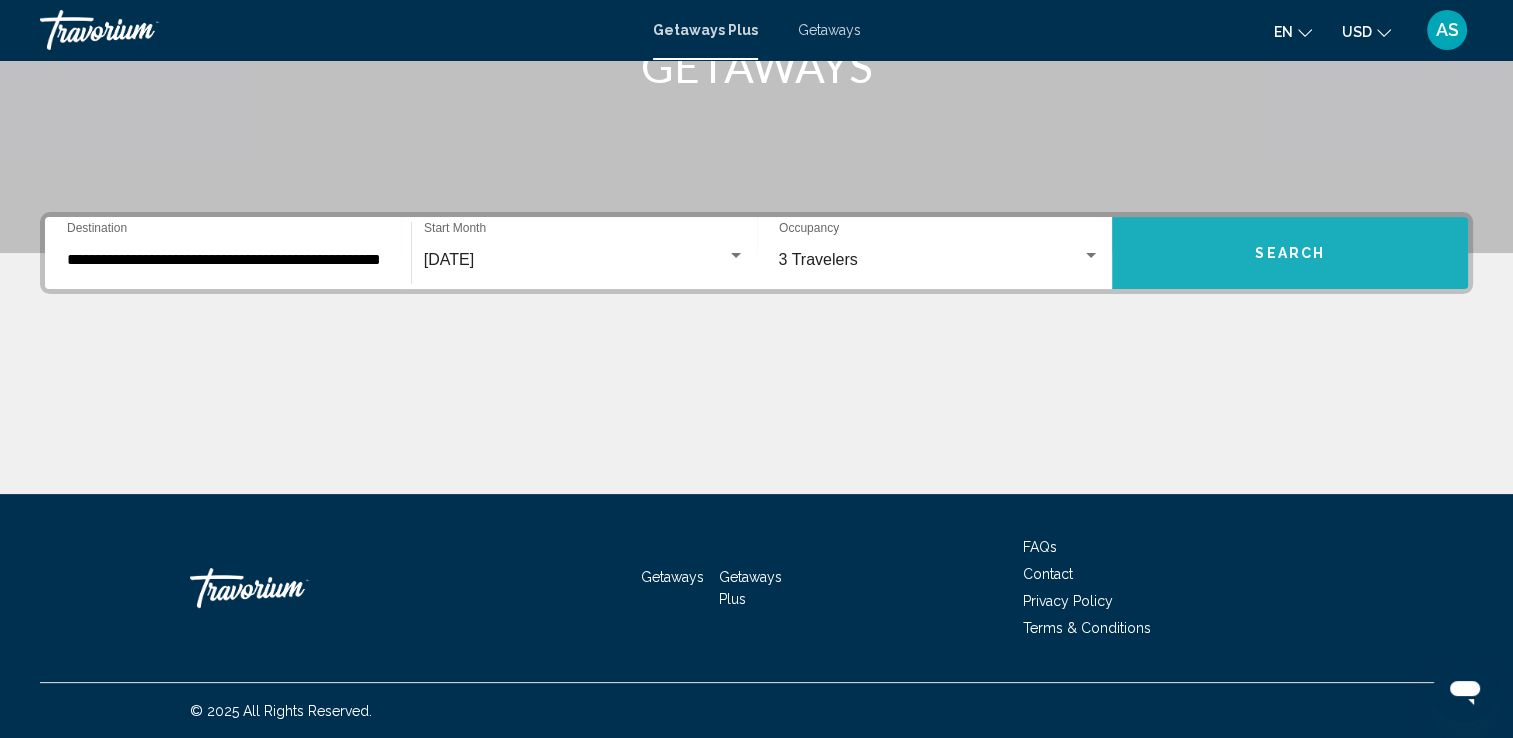 click on "Search" at bounding box center (1290, 253) 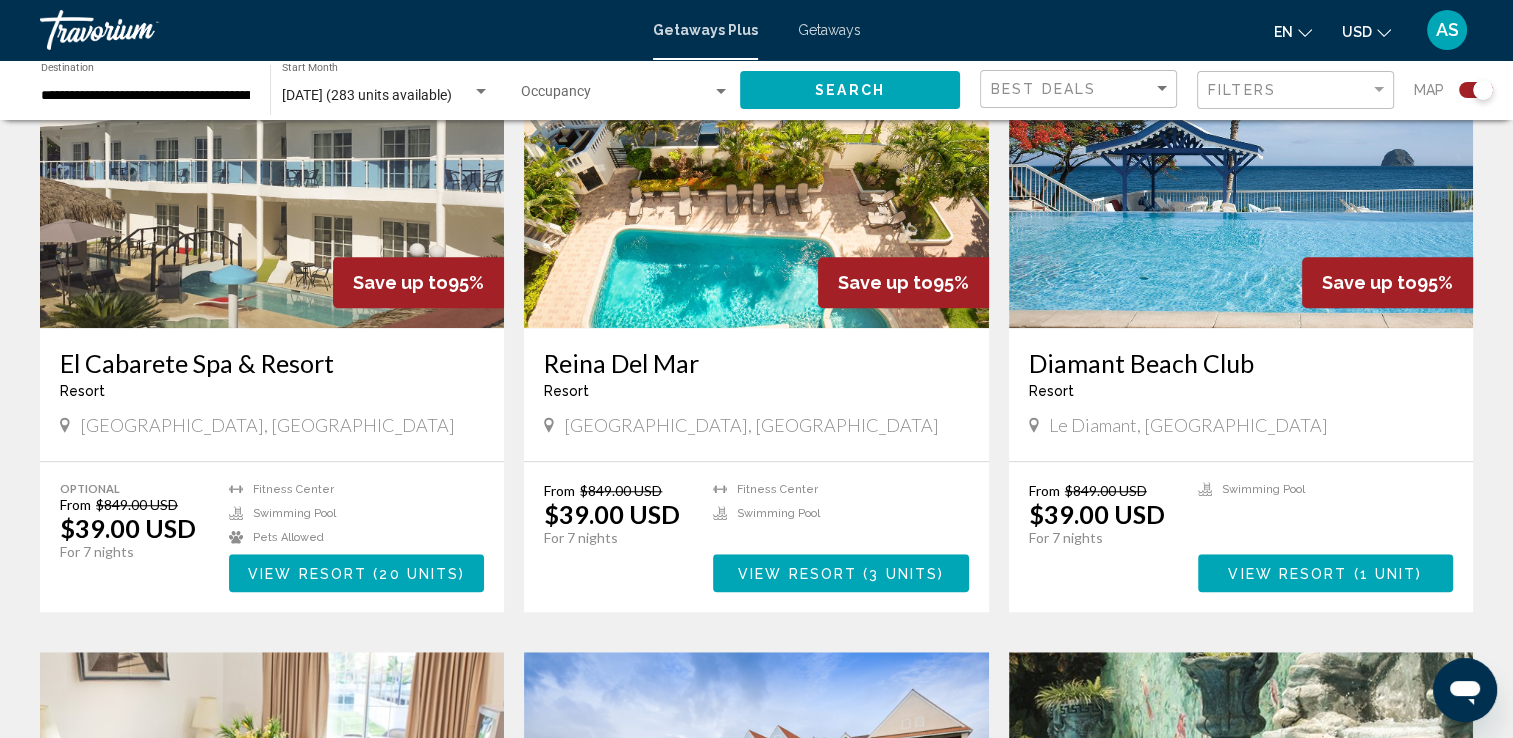 scroll, scrollTop: 1498, scrollLeft: 0, axis: vertical 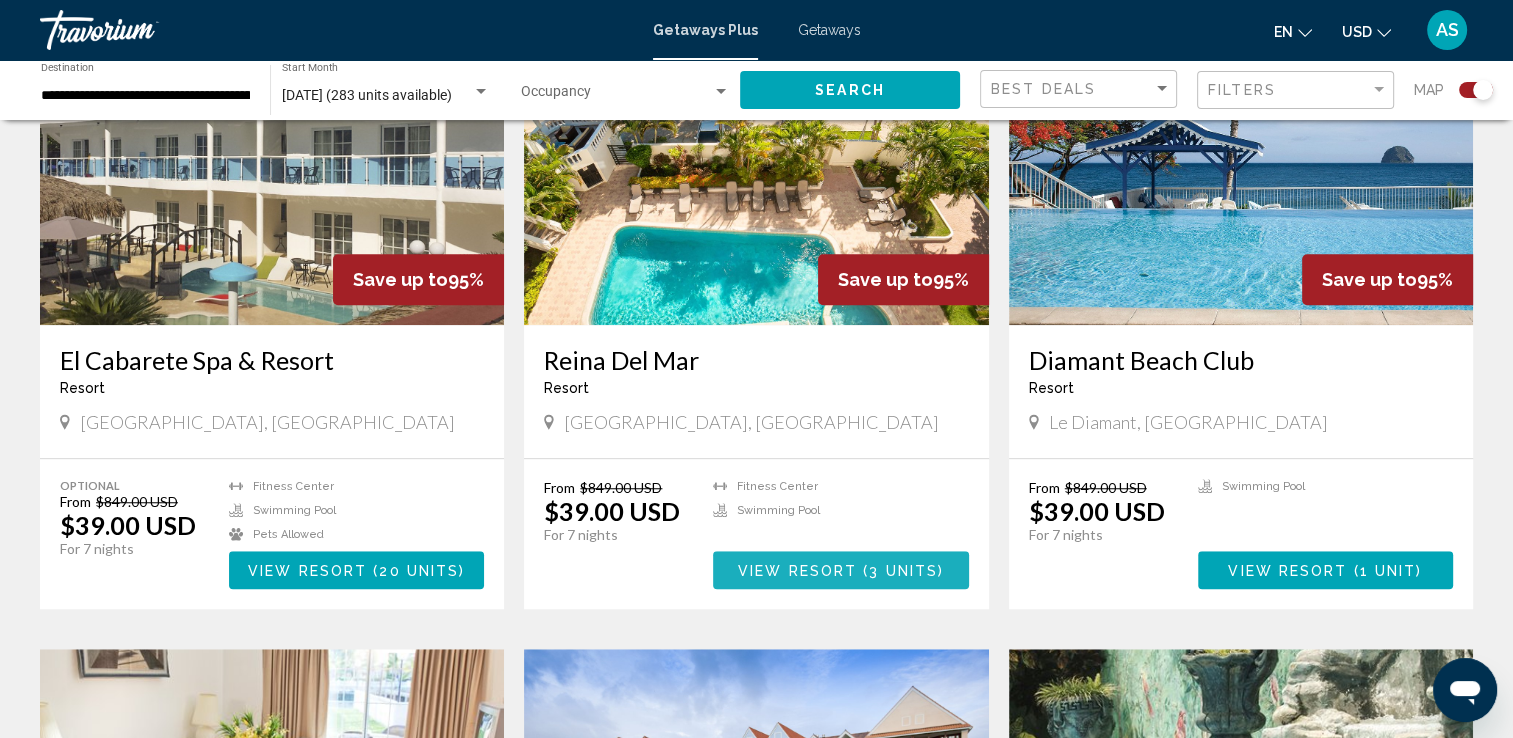 click on "( 3 units )" at bounding box center [900, 571] 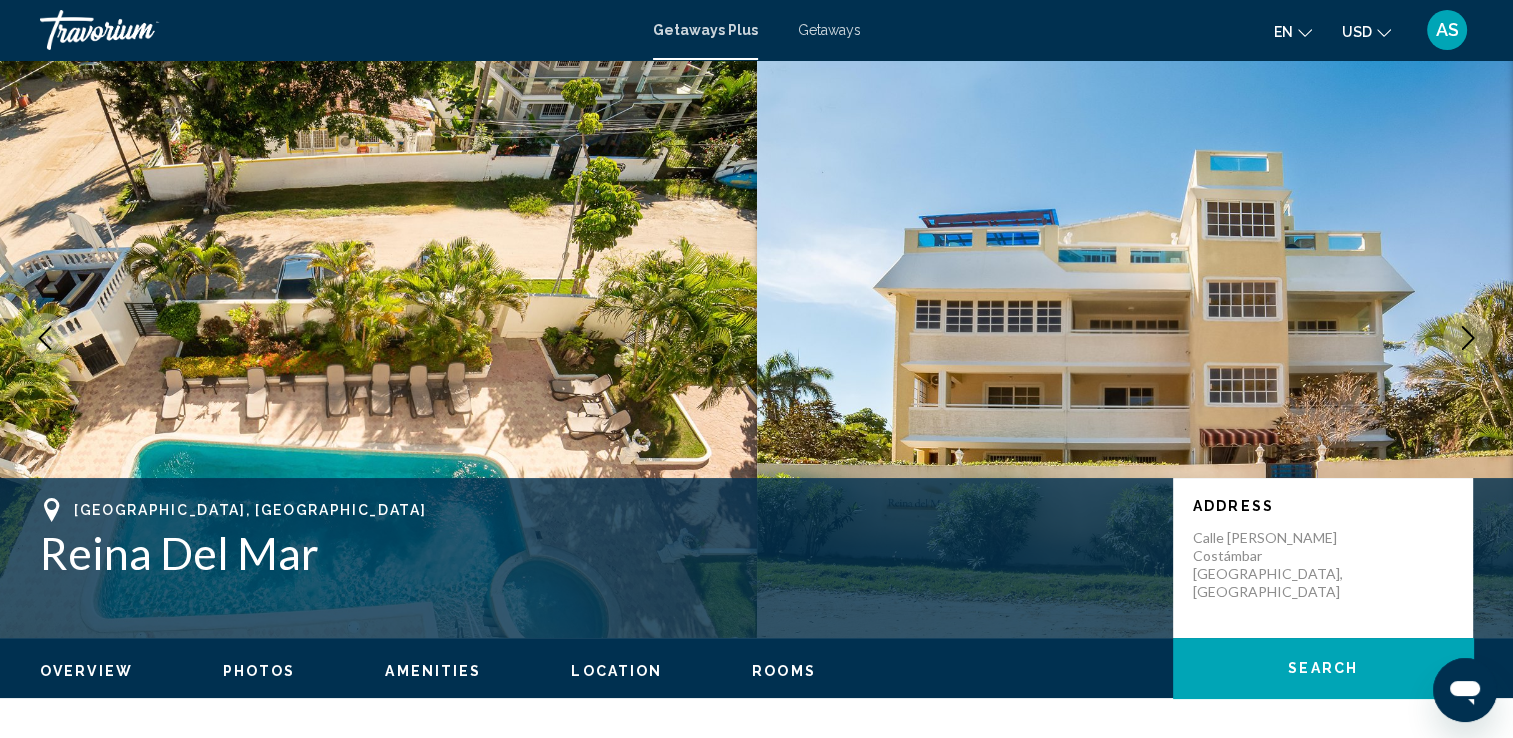 scroll, scrollTop: 0, scrollLeft: 0, axis: both 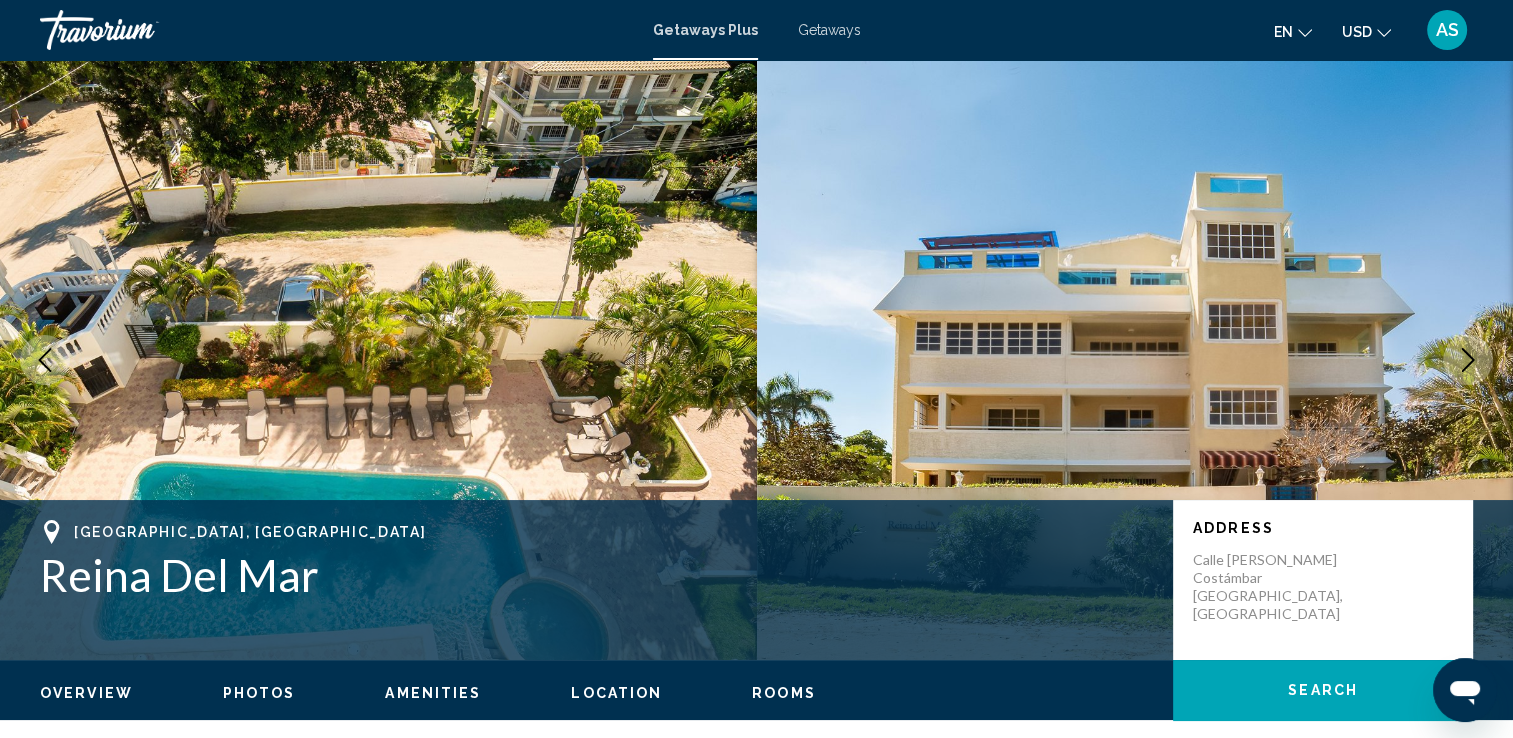 click on "AS" at bounding box center [1447, 30] 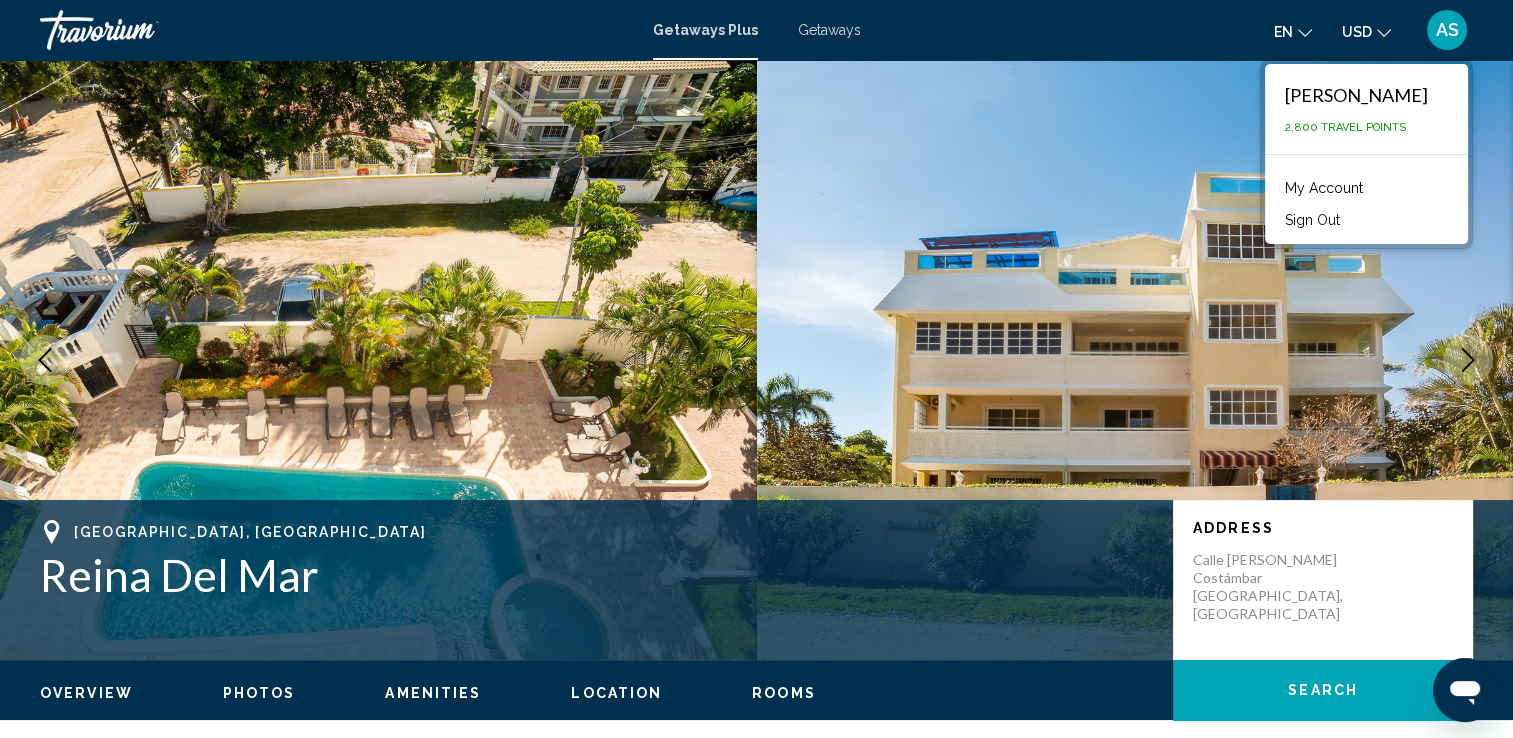 click at bounding box center [378, 360] 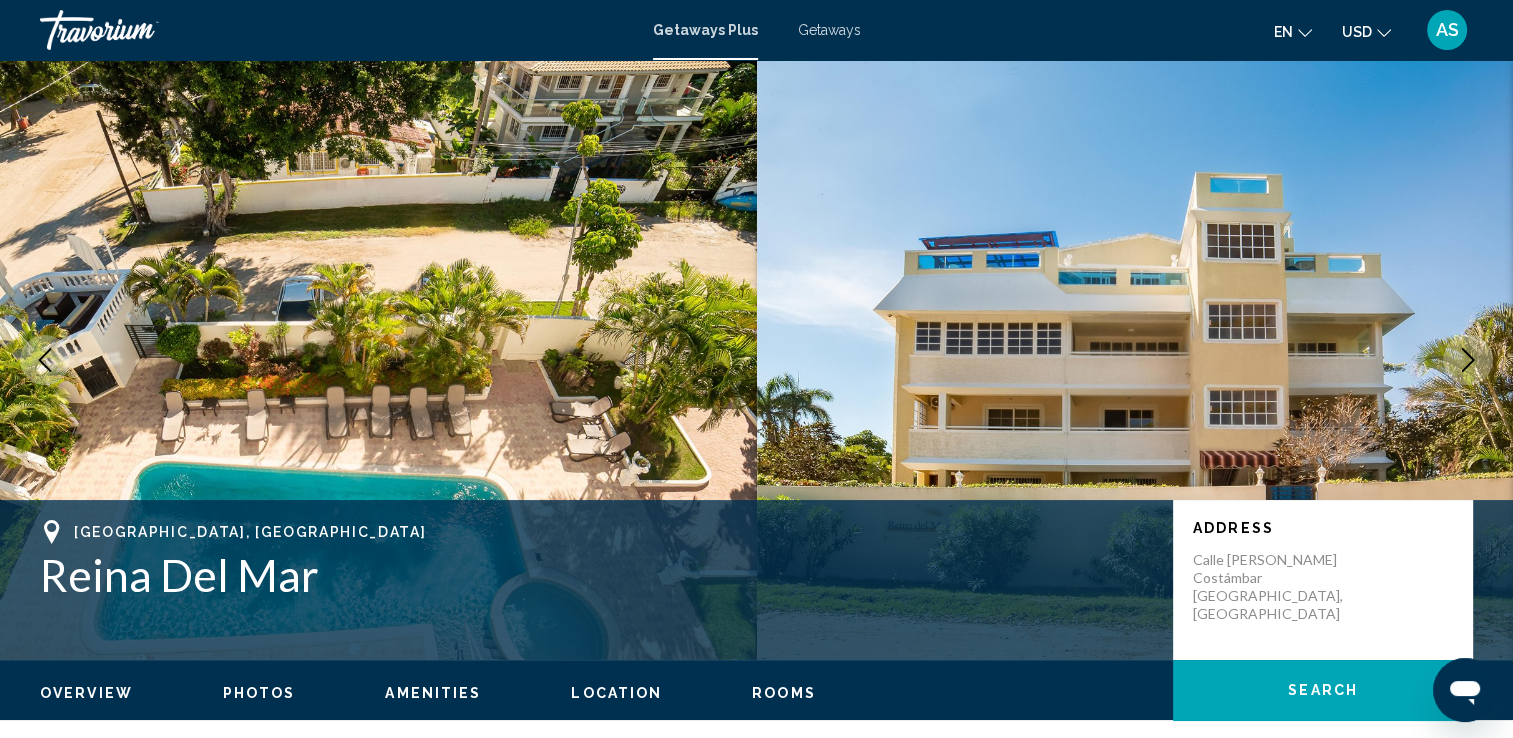 click at bounding box center (140, 30) 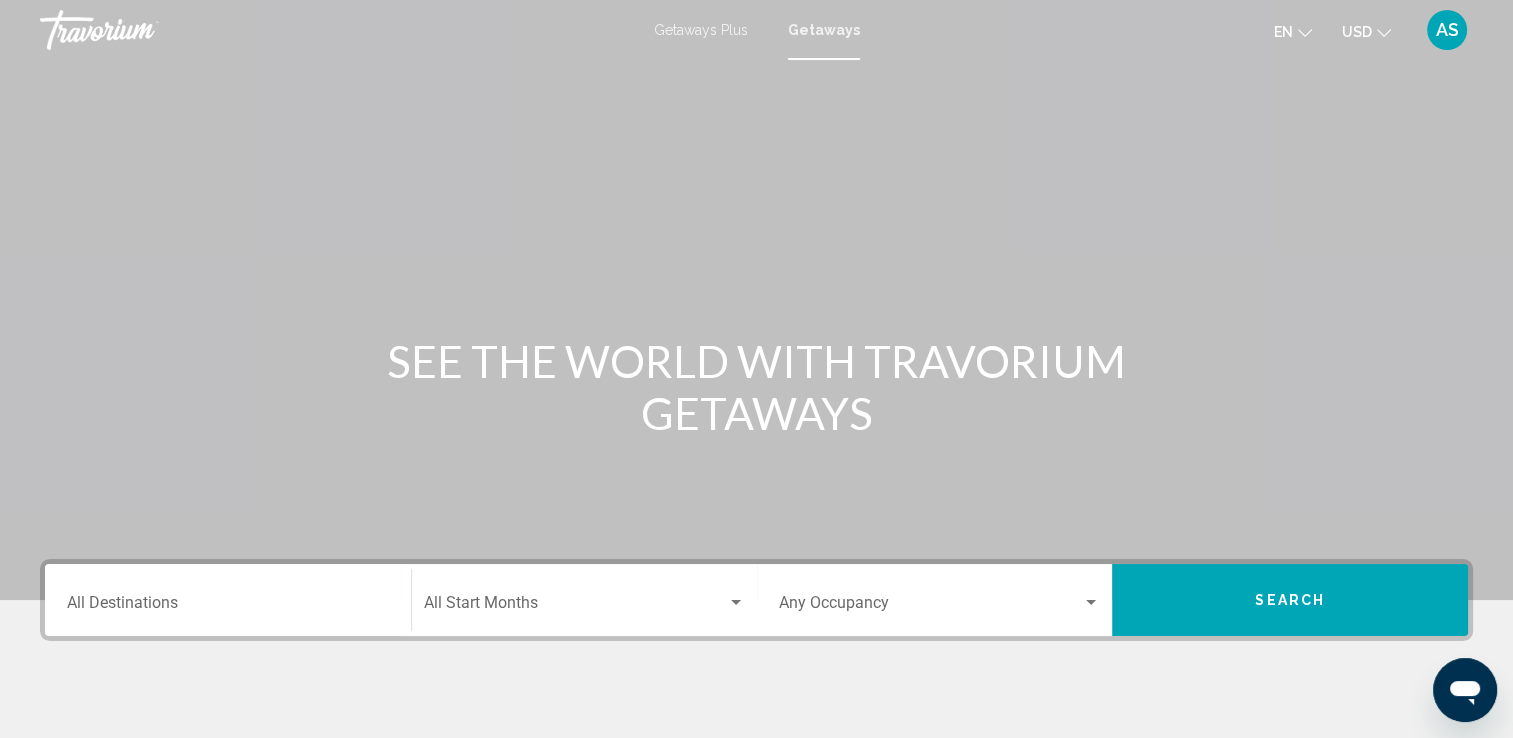 click at bounding box center (756, 300) 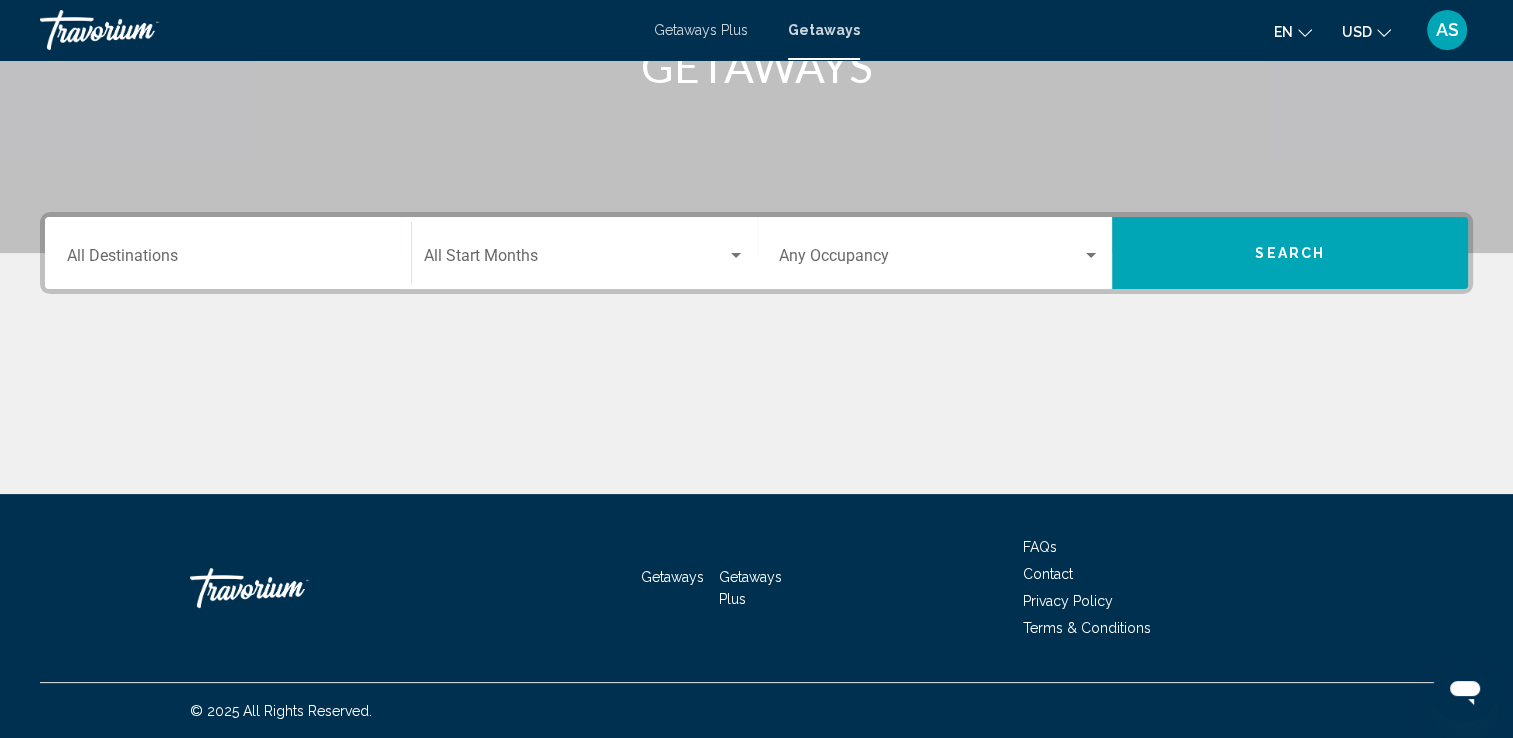 scroll, scrollTop: 0, scrollLeft: 0, axis: both 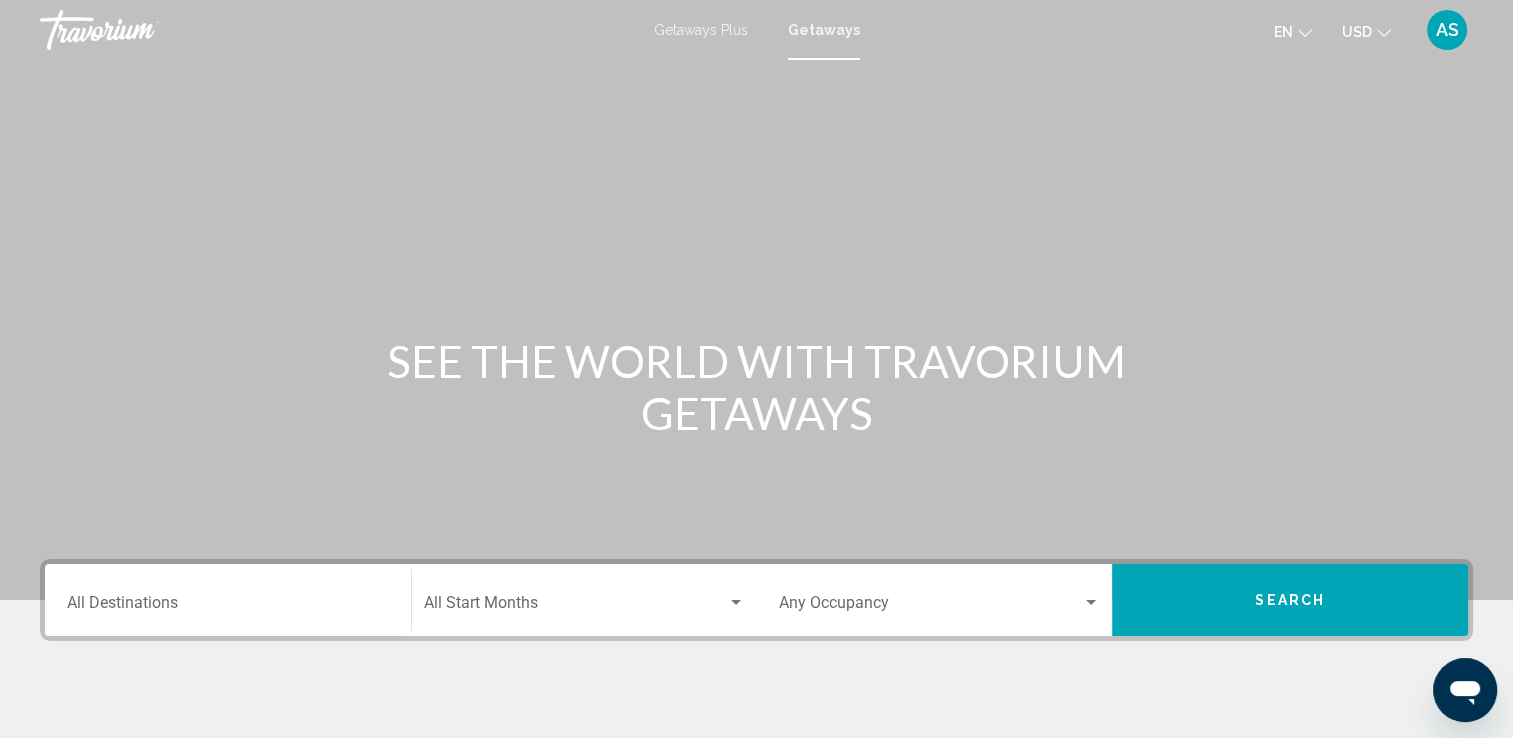 click on "AS" at bounding box center [1447, 30] 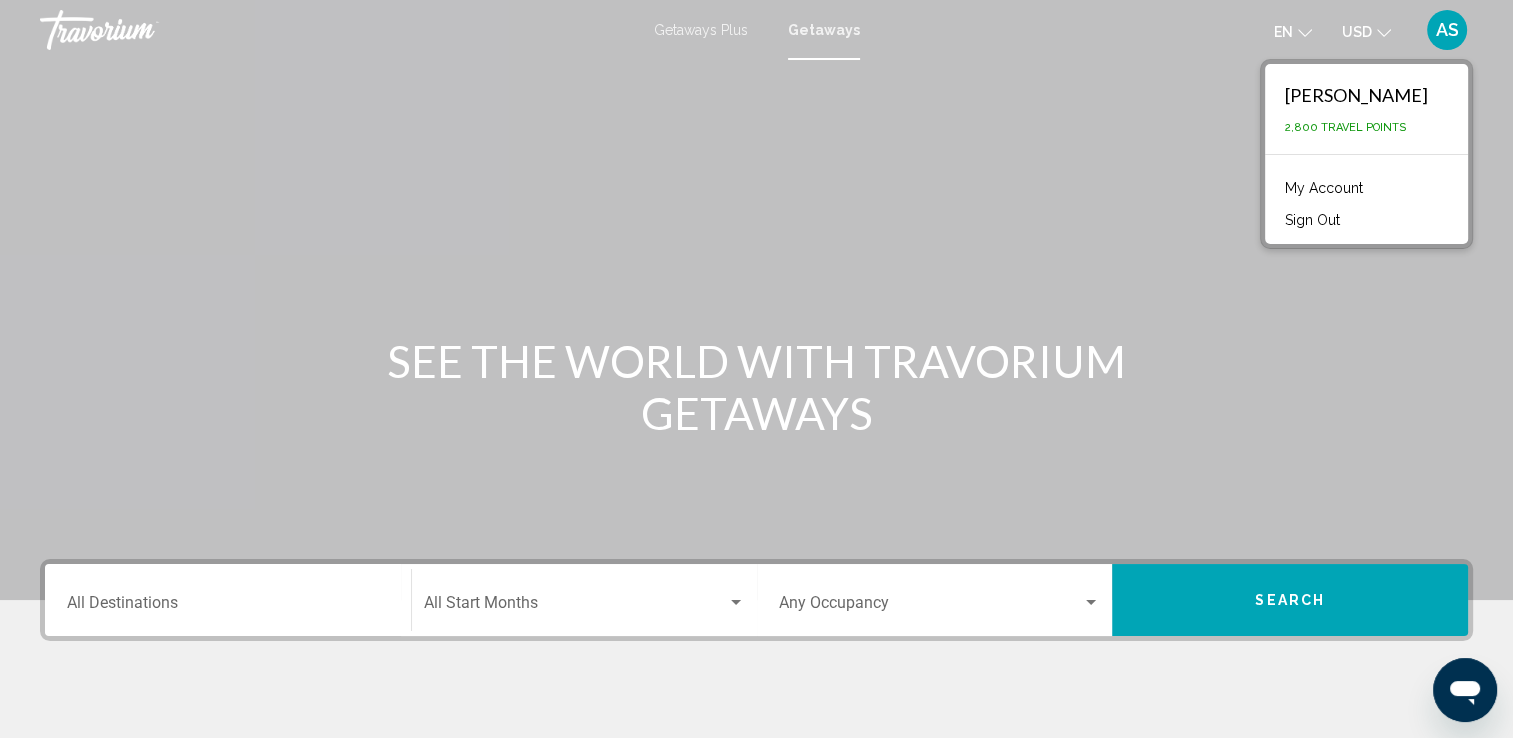 click at bounding box center [756, 300] 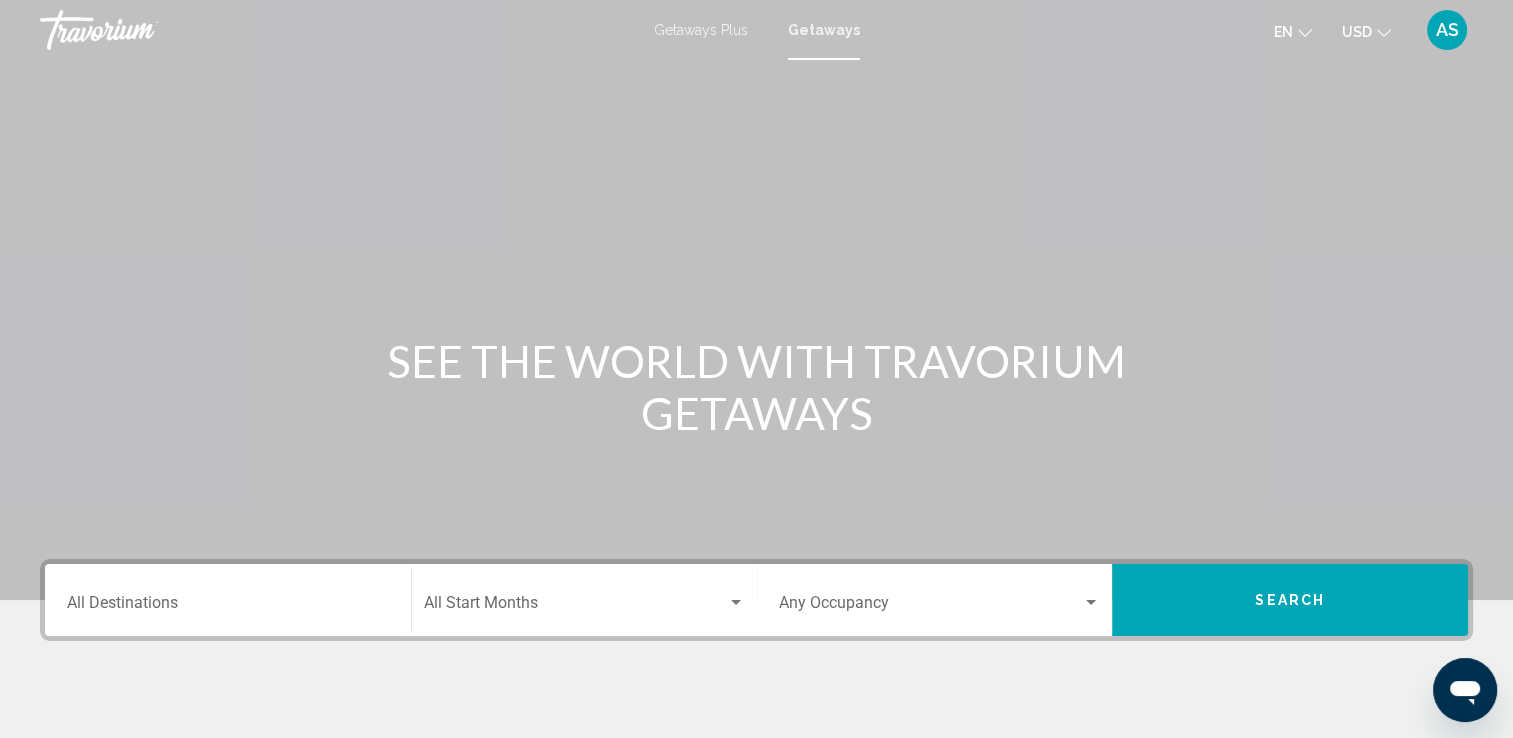 click at bounding box center (756, 300) 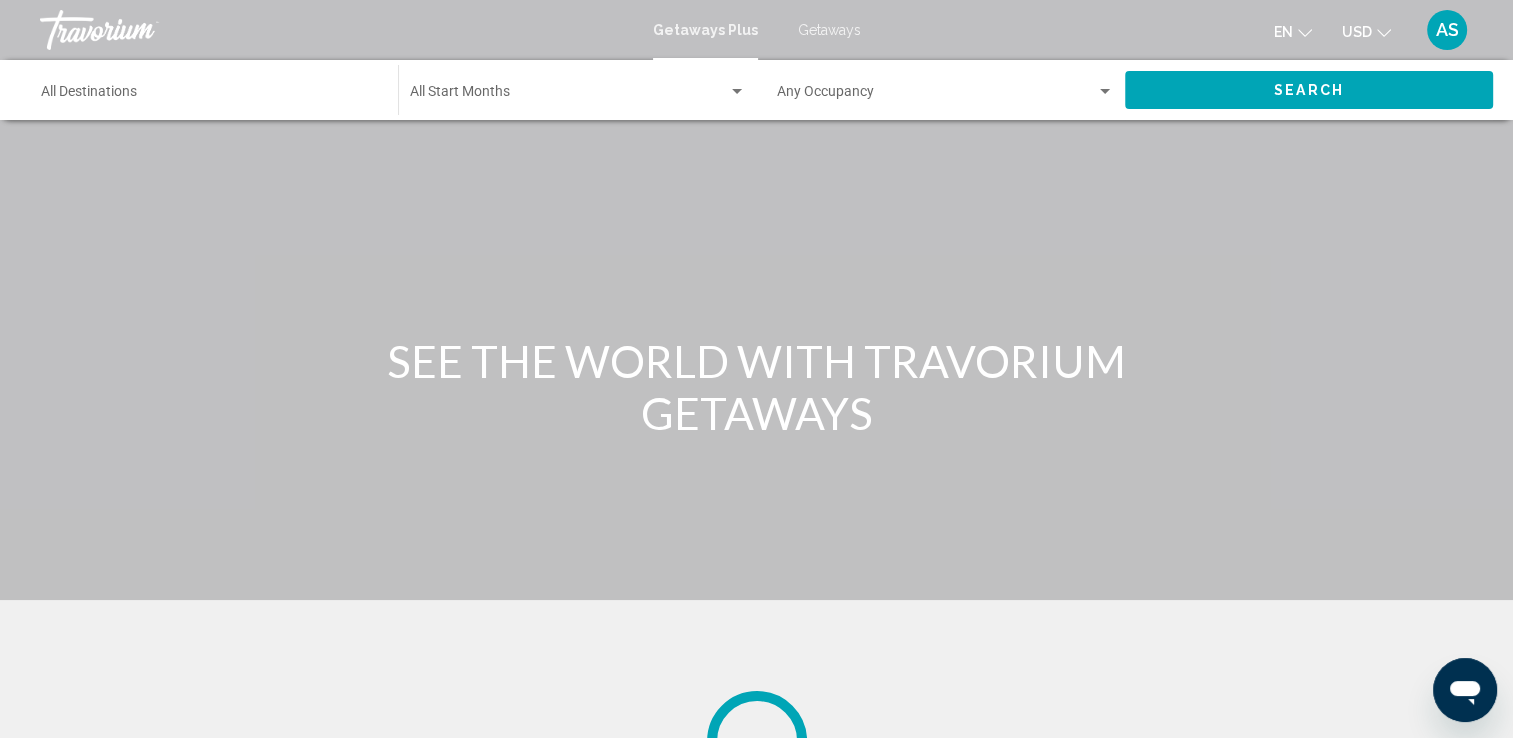 click on "Getaways Plus" at bounding box center [705, 30] 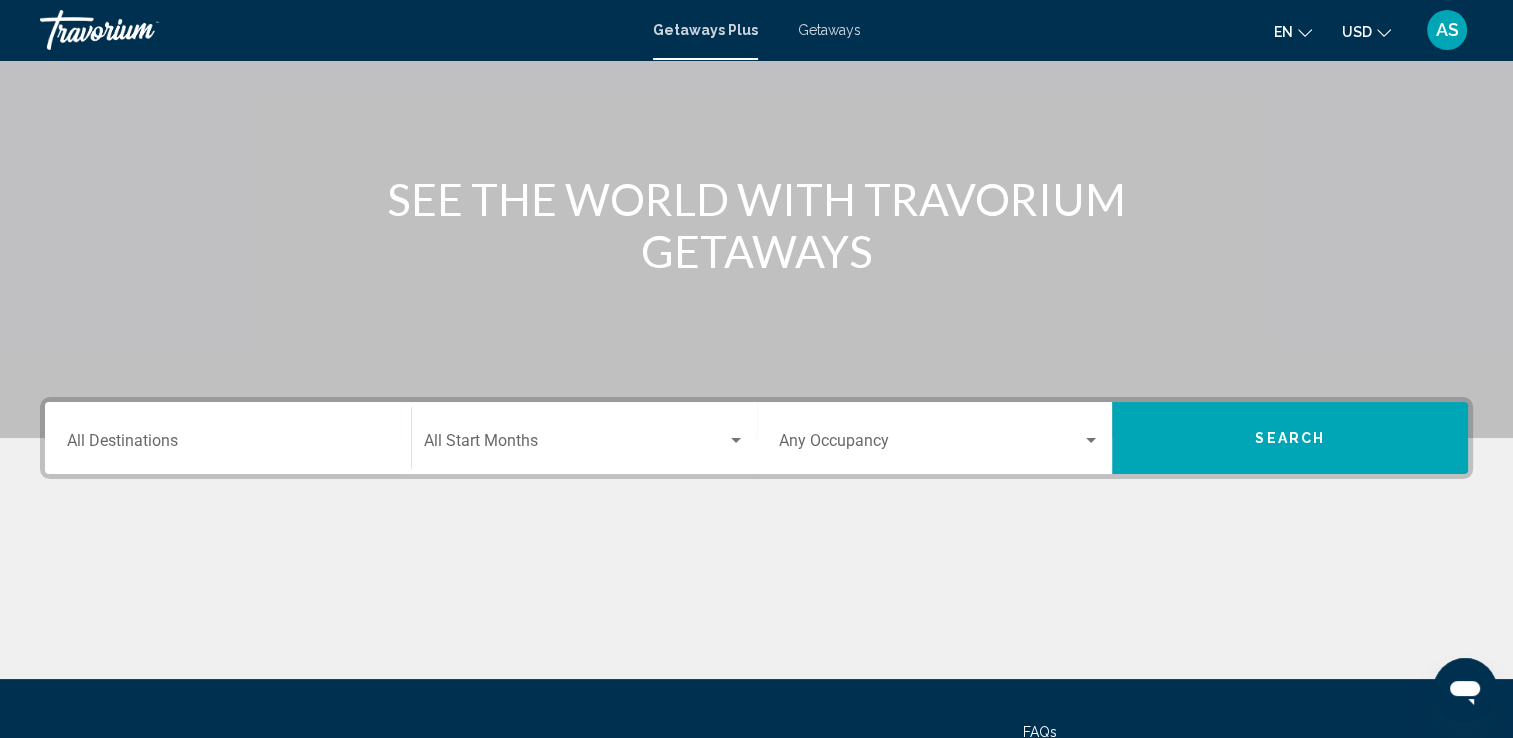 scroll, scrollTop: 0, scrollLeft: 0, axis: both 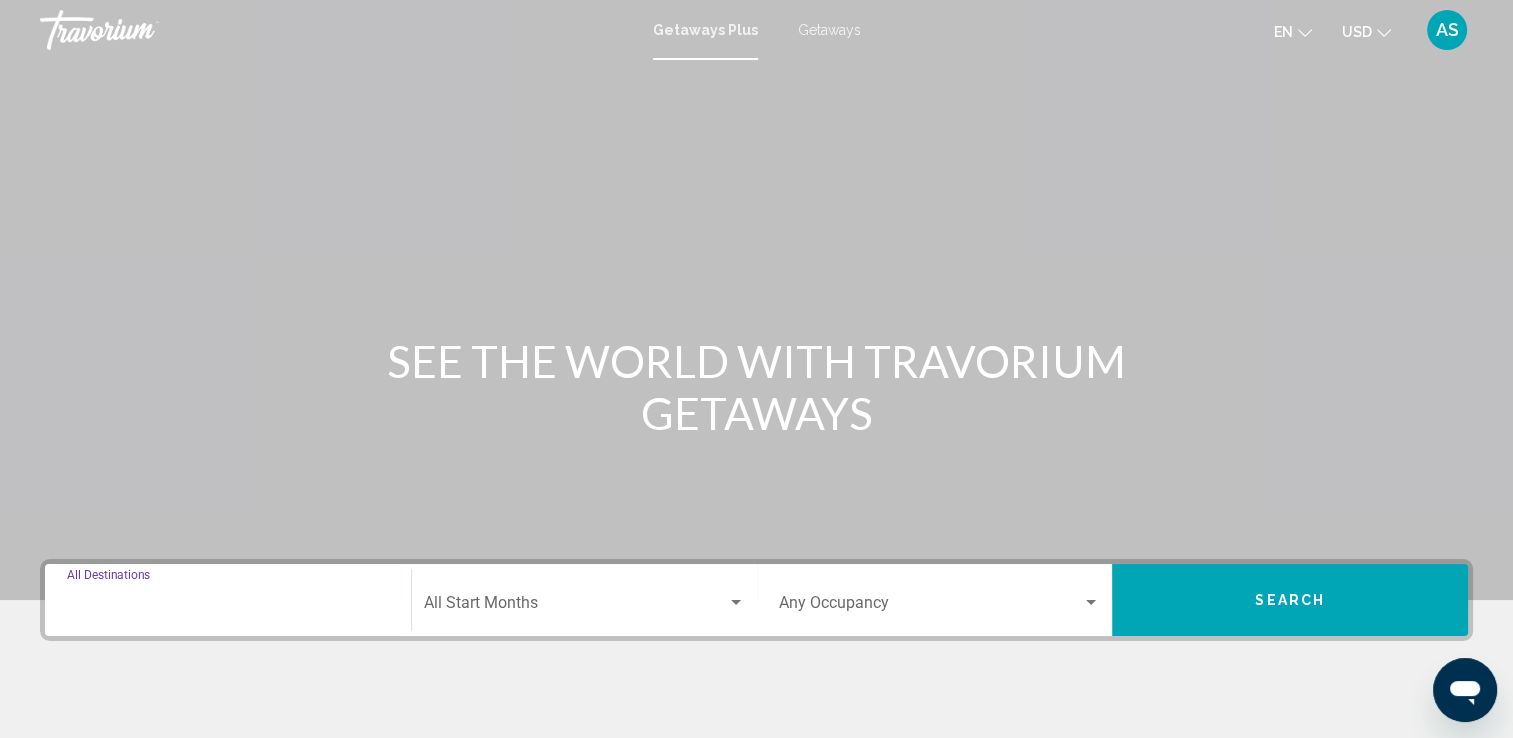 click on "Destination All Destinations" at bounding box center (228, 607) 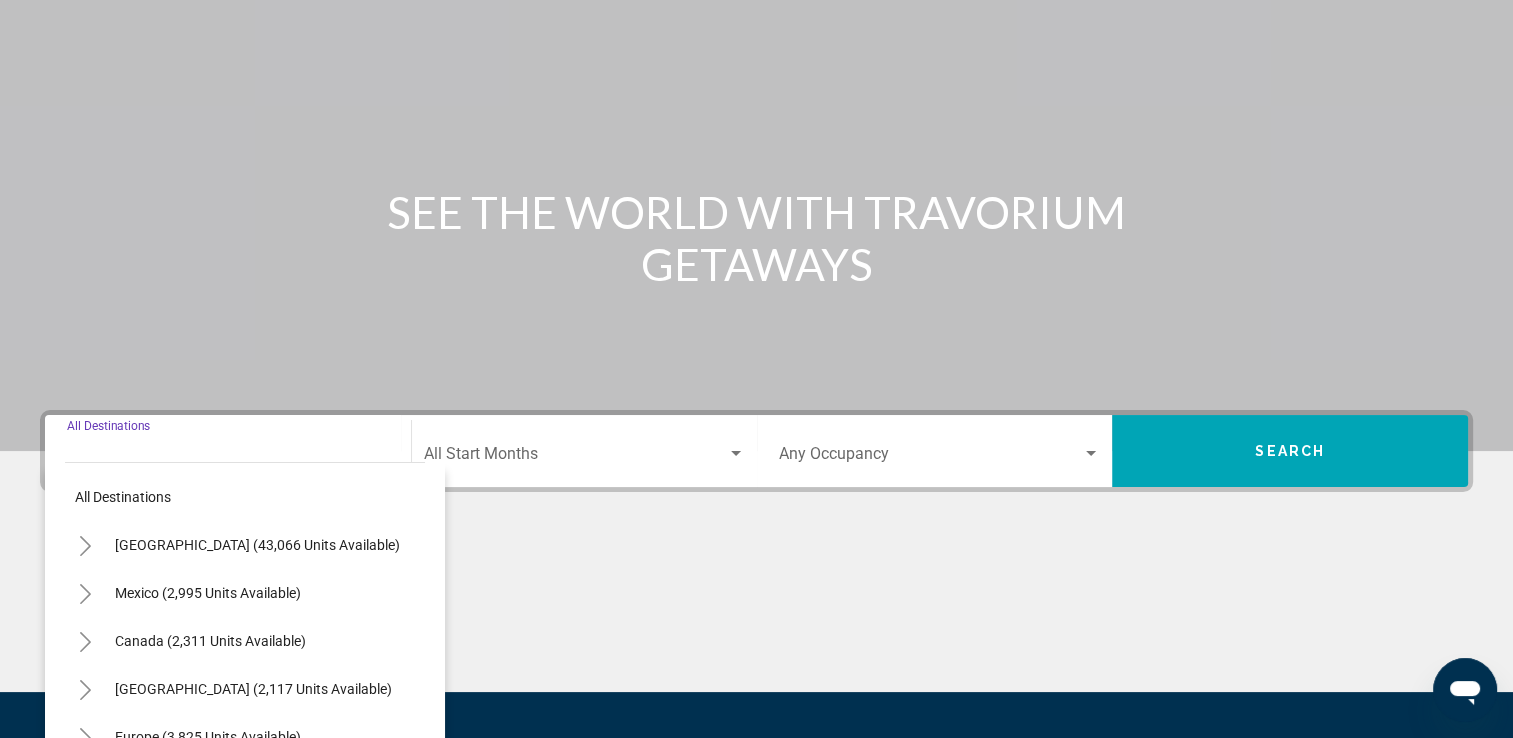 click on "All destinations
United States (43,066 units available)
Mexico (2,995 units available)
Canada (2,311 units available)
Caribbean & Atlantic Islands (2,117 units available)
Europe (3,825 units available)
Australia (247 units available)
South Pacific and Oceania (161 units available)
South America (4,468 units available)
Central America (227 units available)
Asia (2,834 units available)
Africa (106 units available)
Middle East (312 units available)" at bounding box center (245, 785) 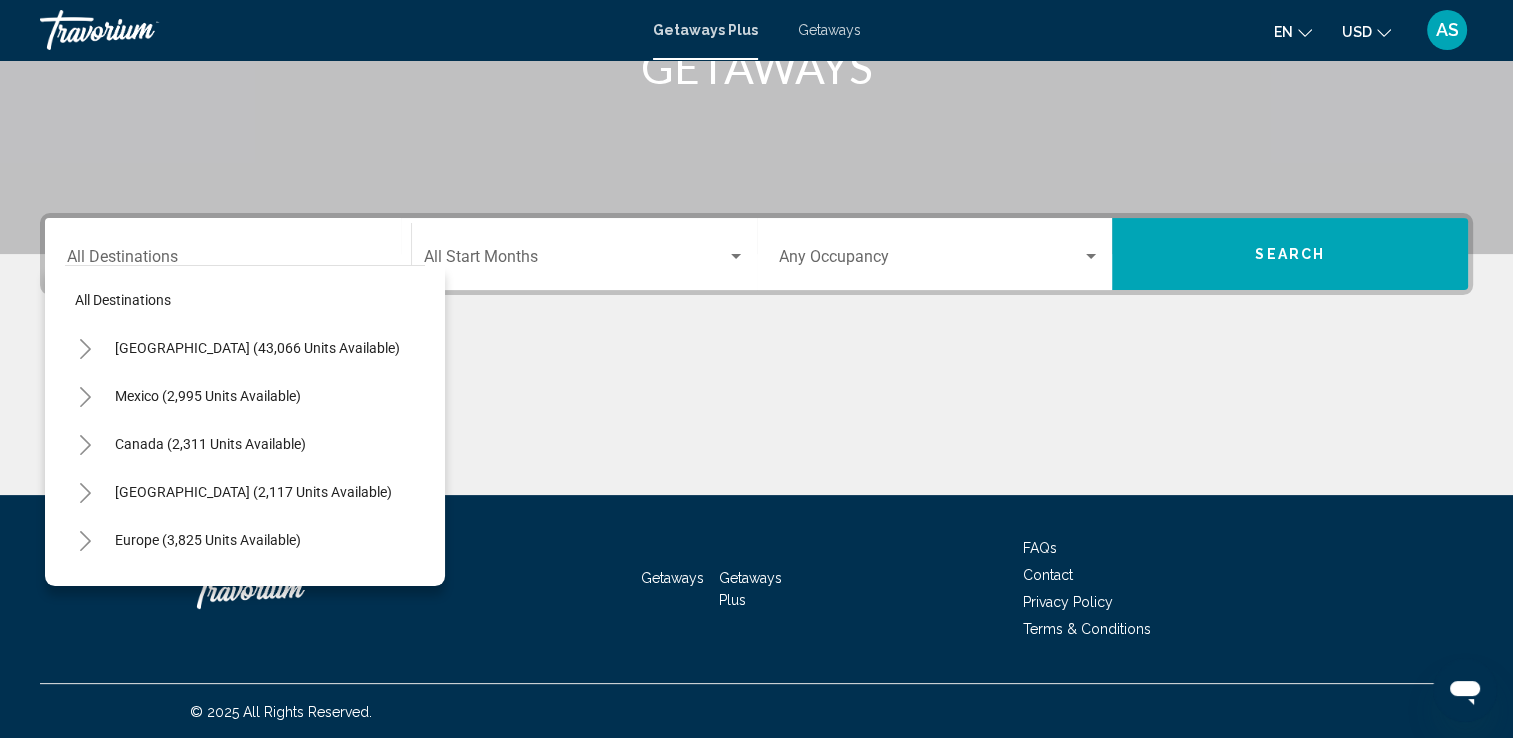 scroll, scrollTop: 347, scrollLeft: 0, axis: vertical 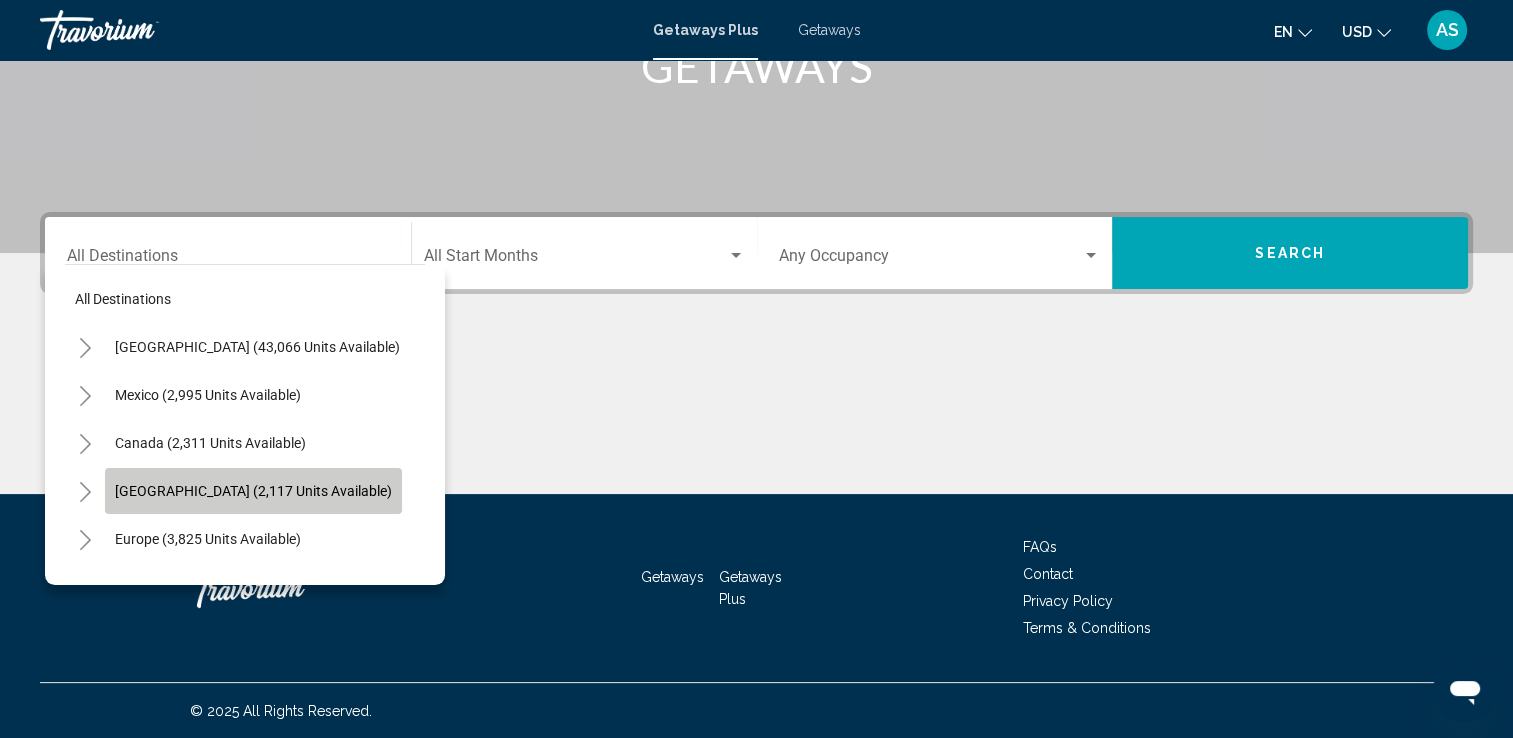 click on "[GEOGRAPHIC_DATA] (2,117 units available)" 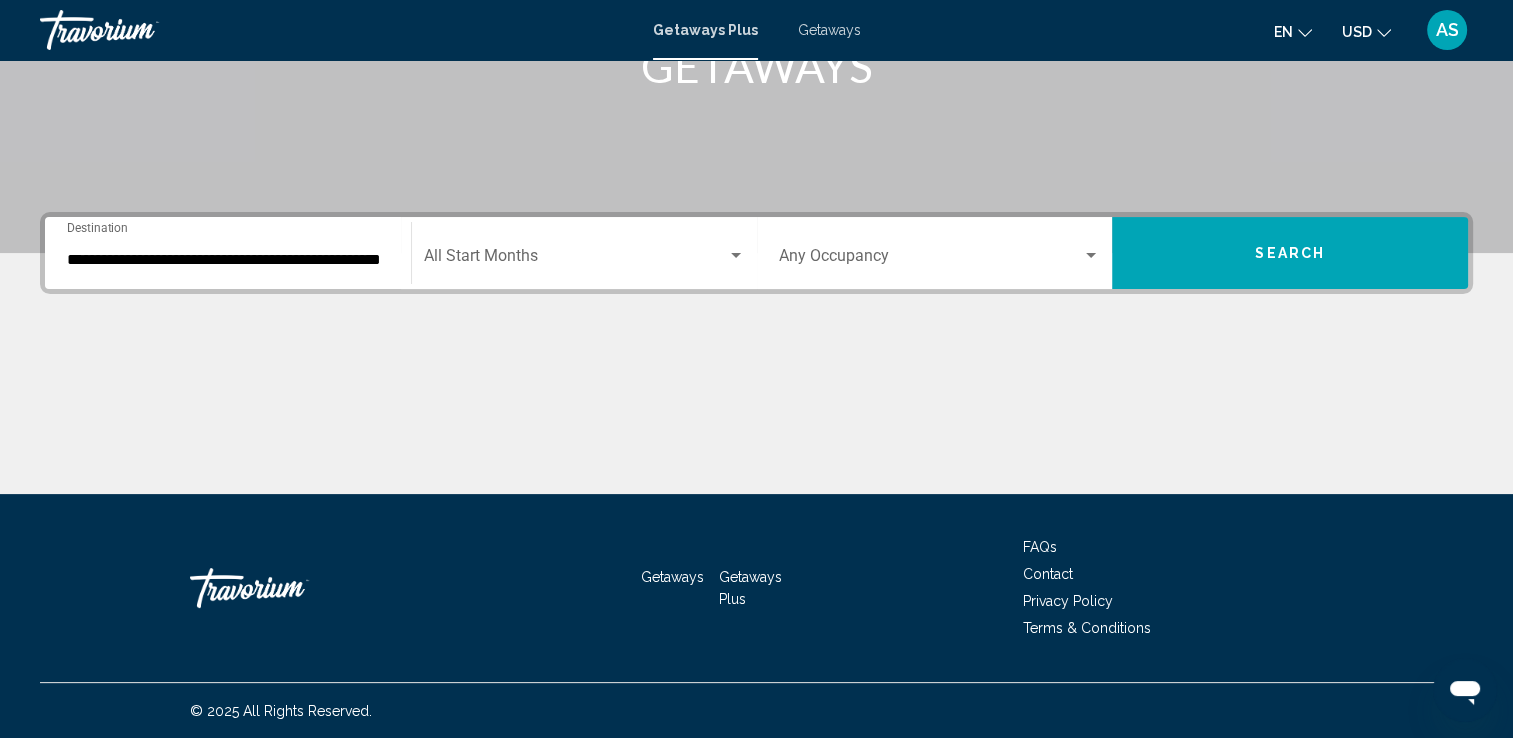 click on "Start Month All Start Months" 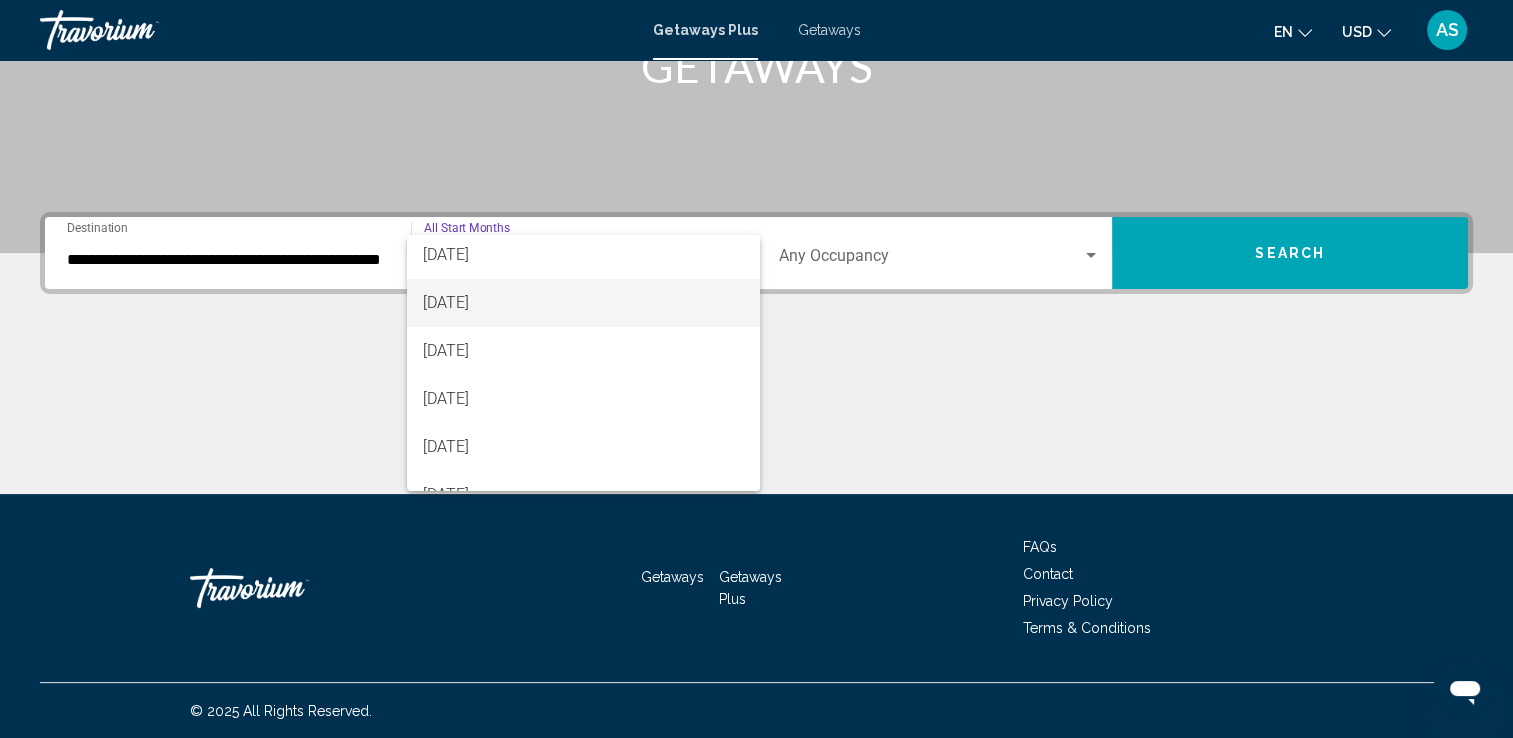 scroll, scrollTop: 100, scrollLeft: 0, axis: vertical 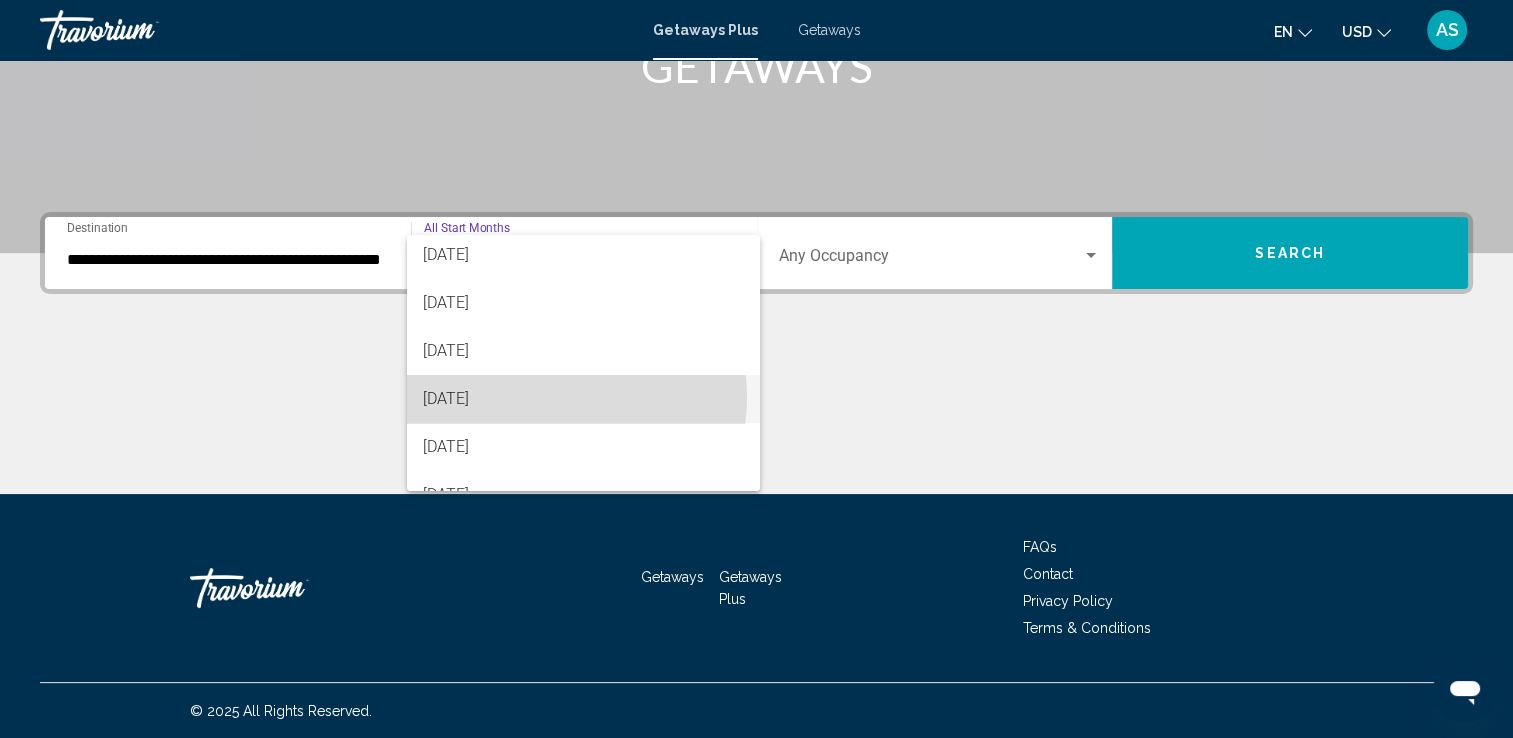 click on "[DATE]" at bounding box center [583, 399] 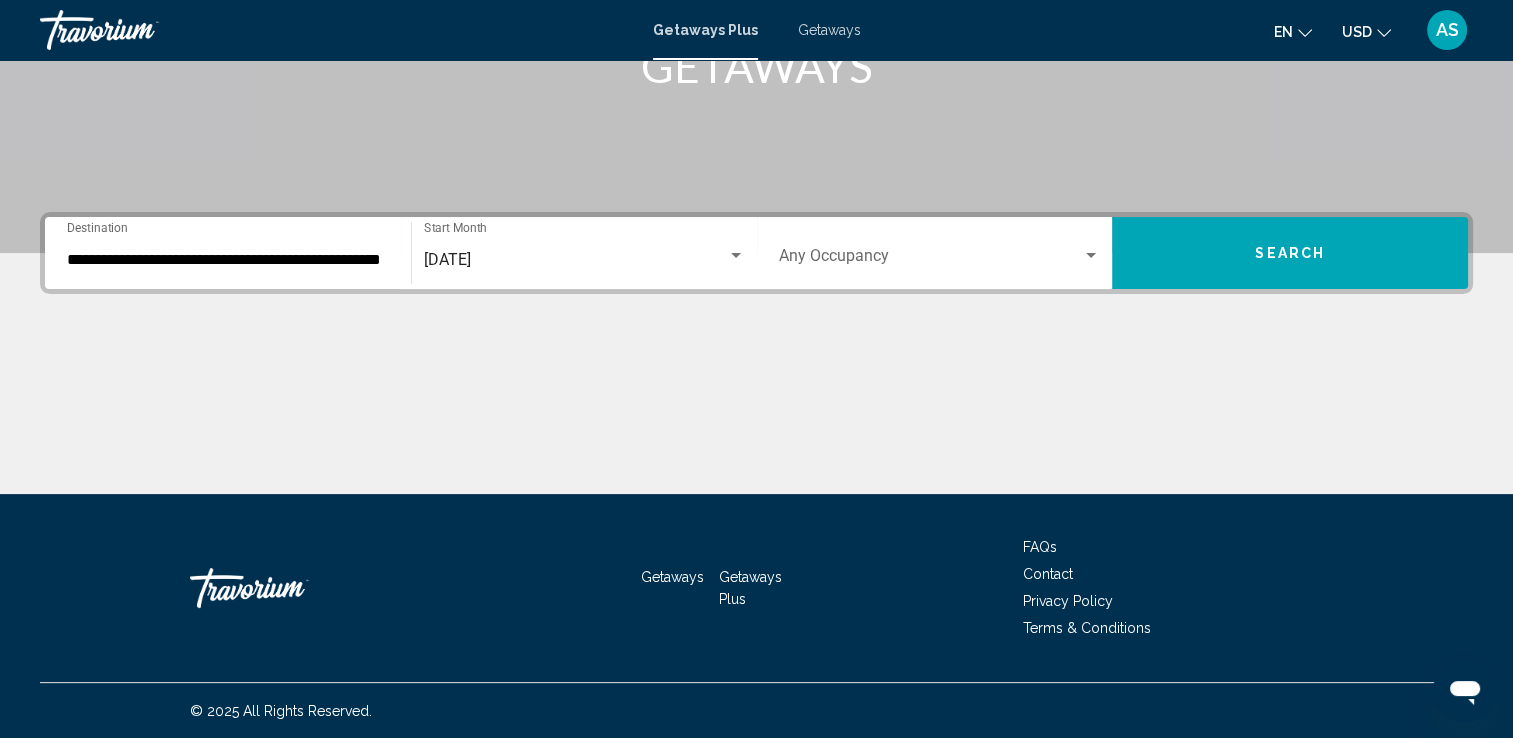click on "Occupancy Any Occupancy" at bounding box center [940, 253] 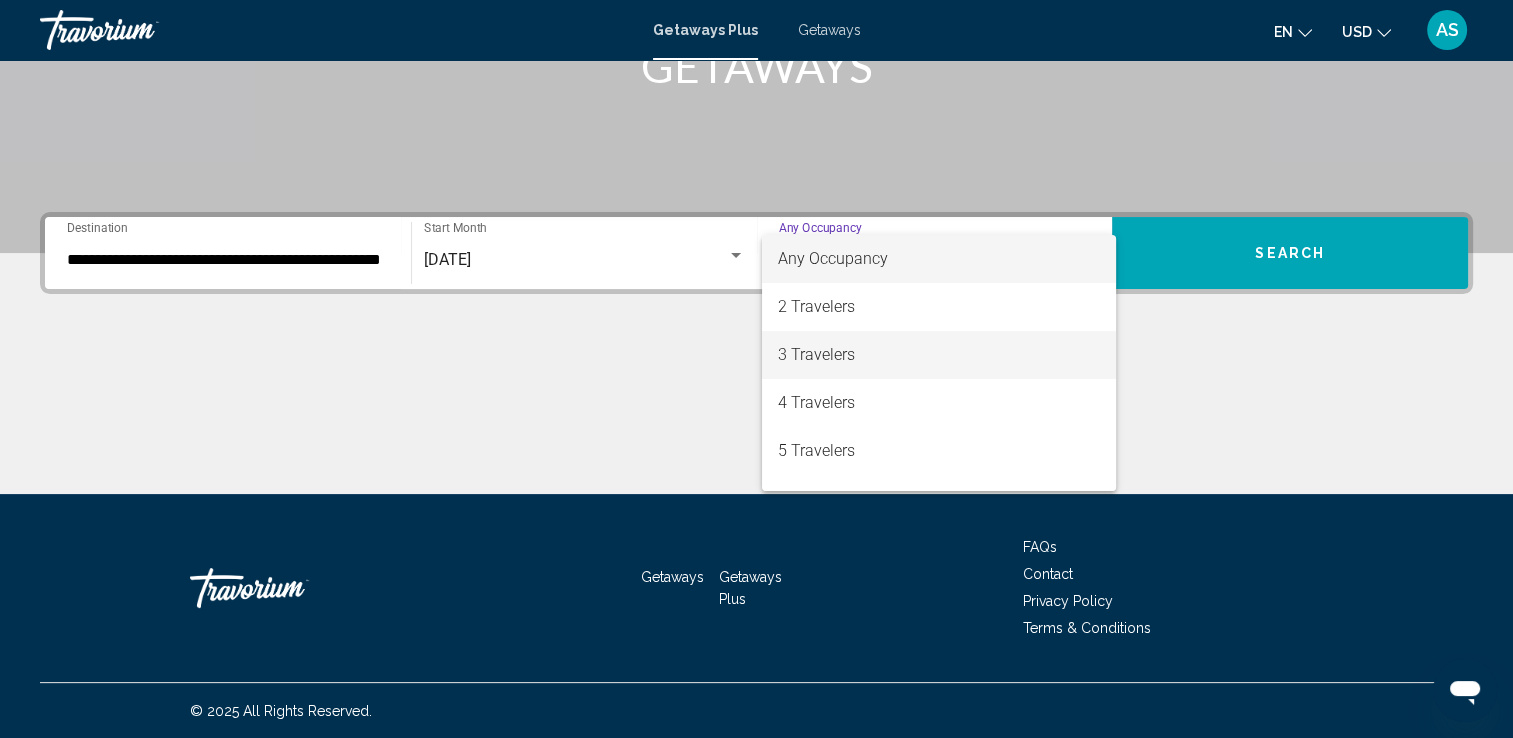 click on "3 Travelers" at bounding box center (939, 355) 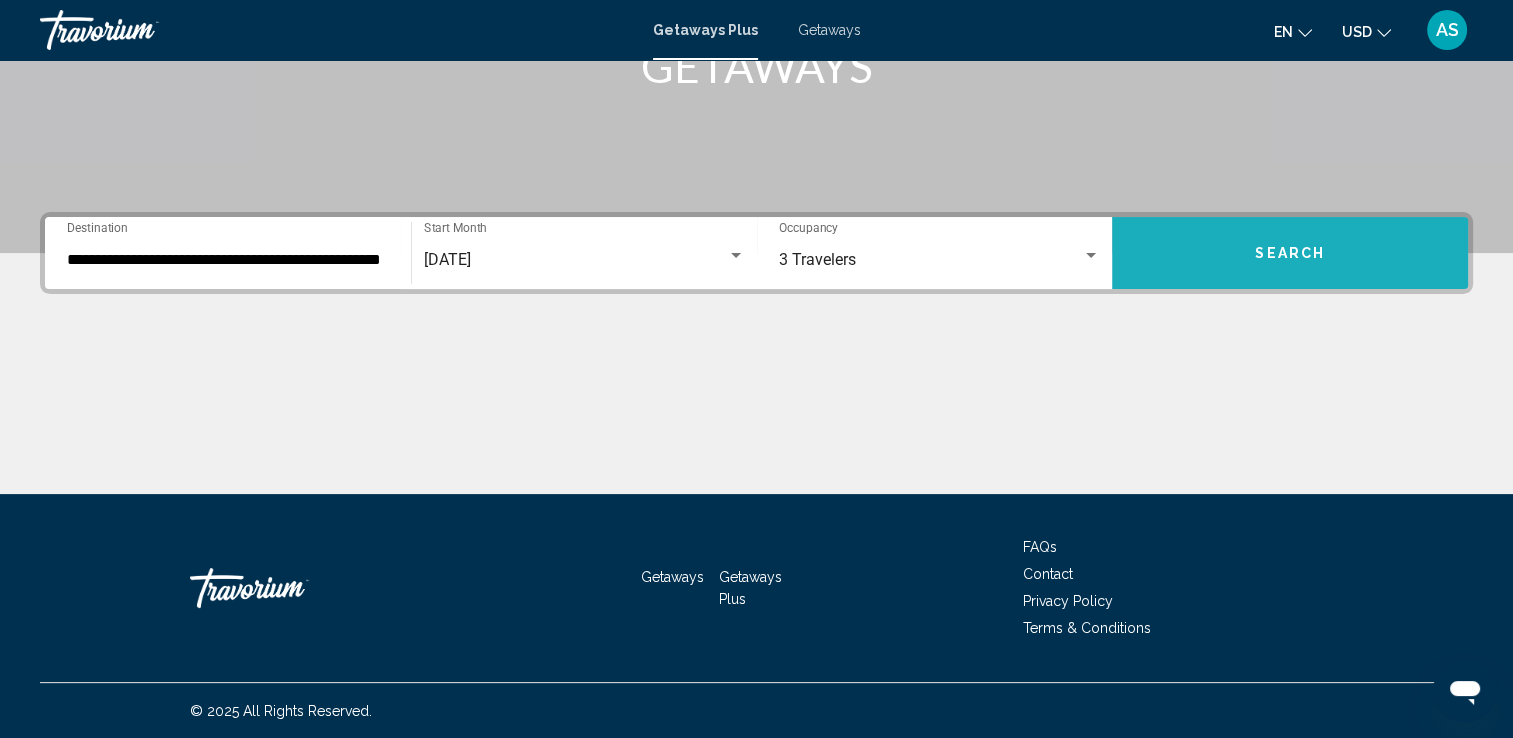 click on "Search" at bounding box center (1290, 254) 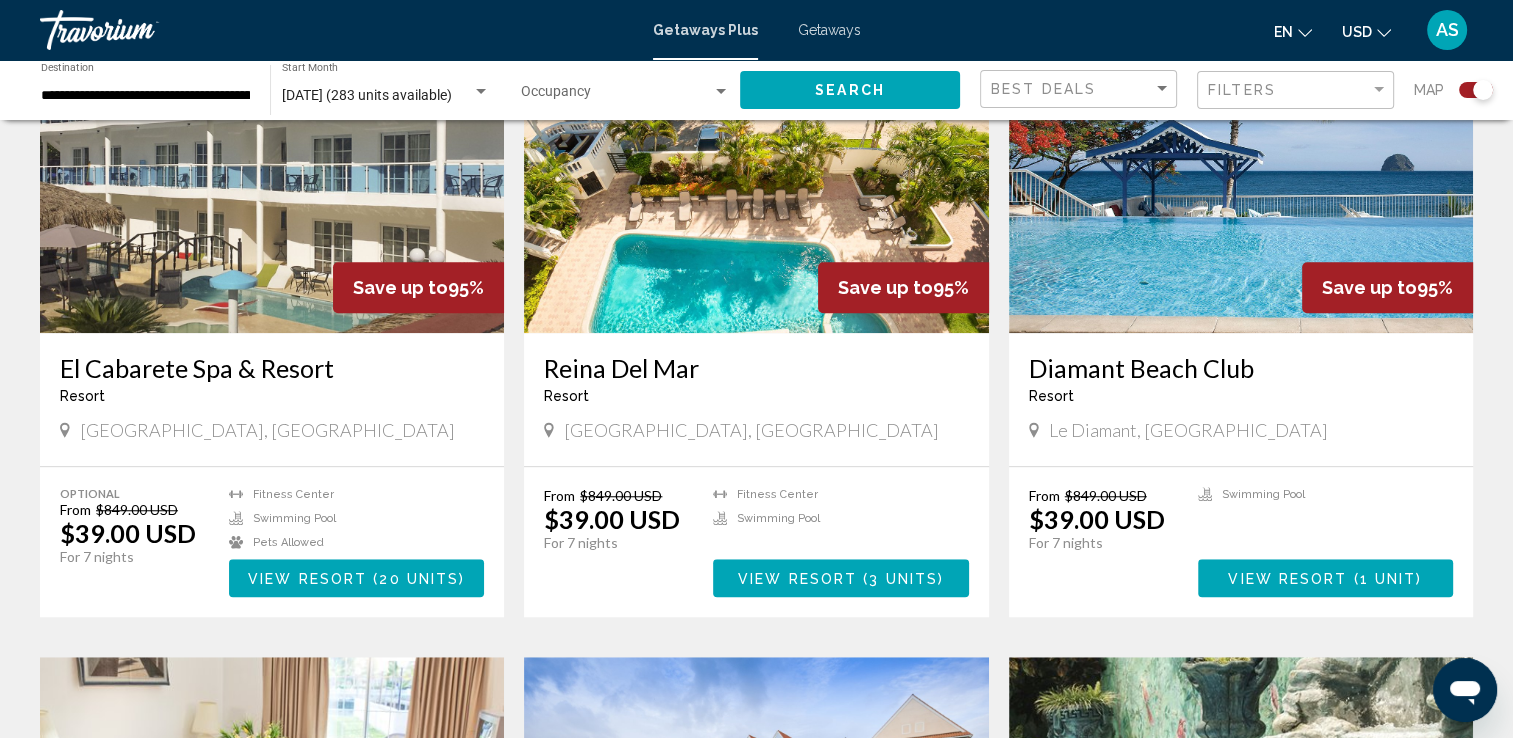scroll, scrollTop: 1488, scrollLeft: 0, axis: vertical 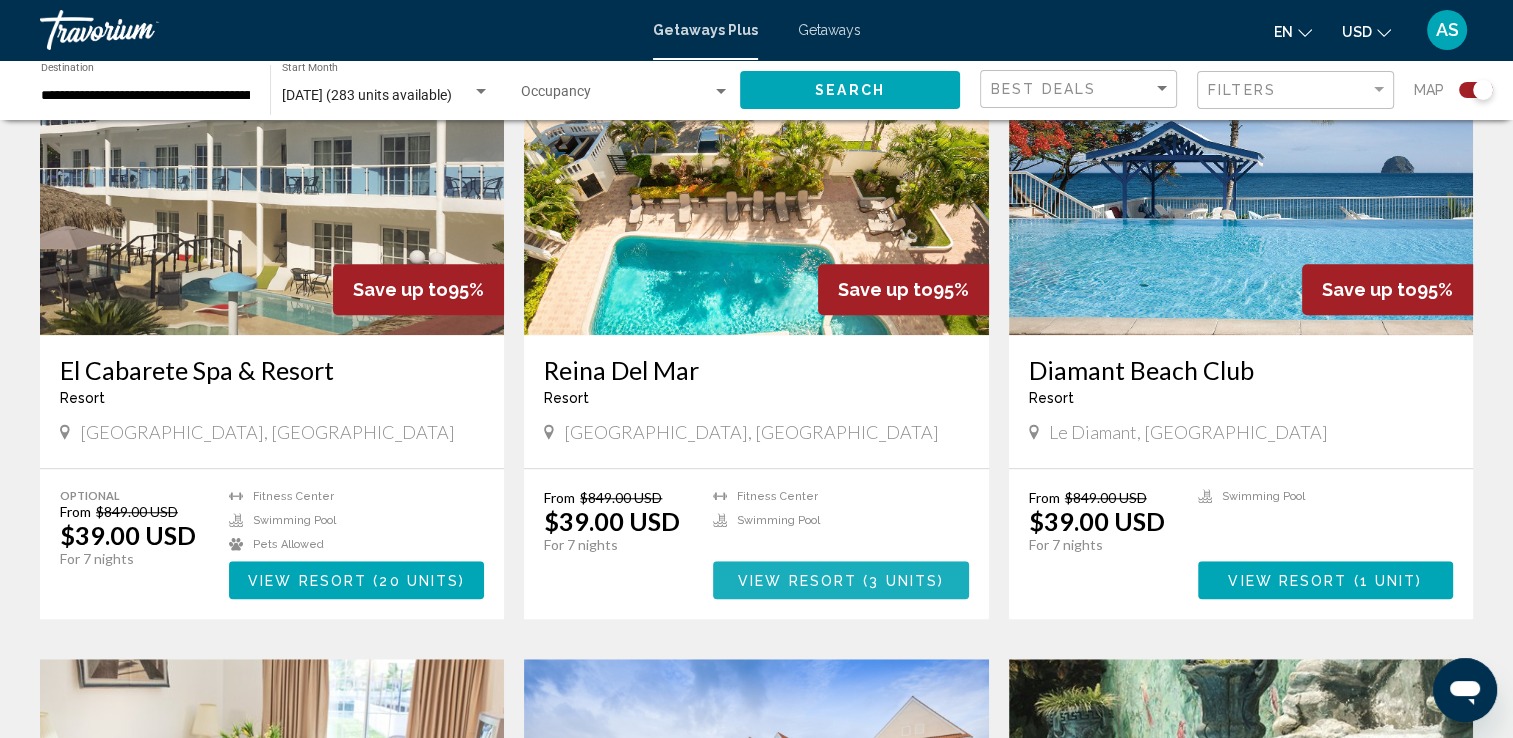 click on "View Resort" at bounding box center [797, 581] 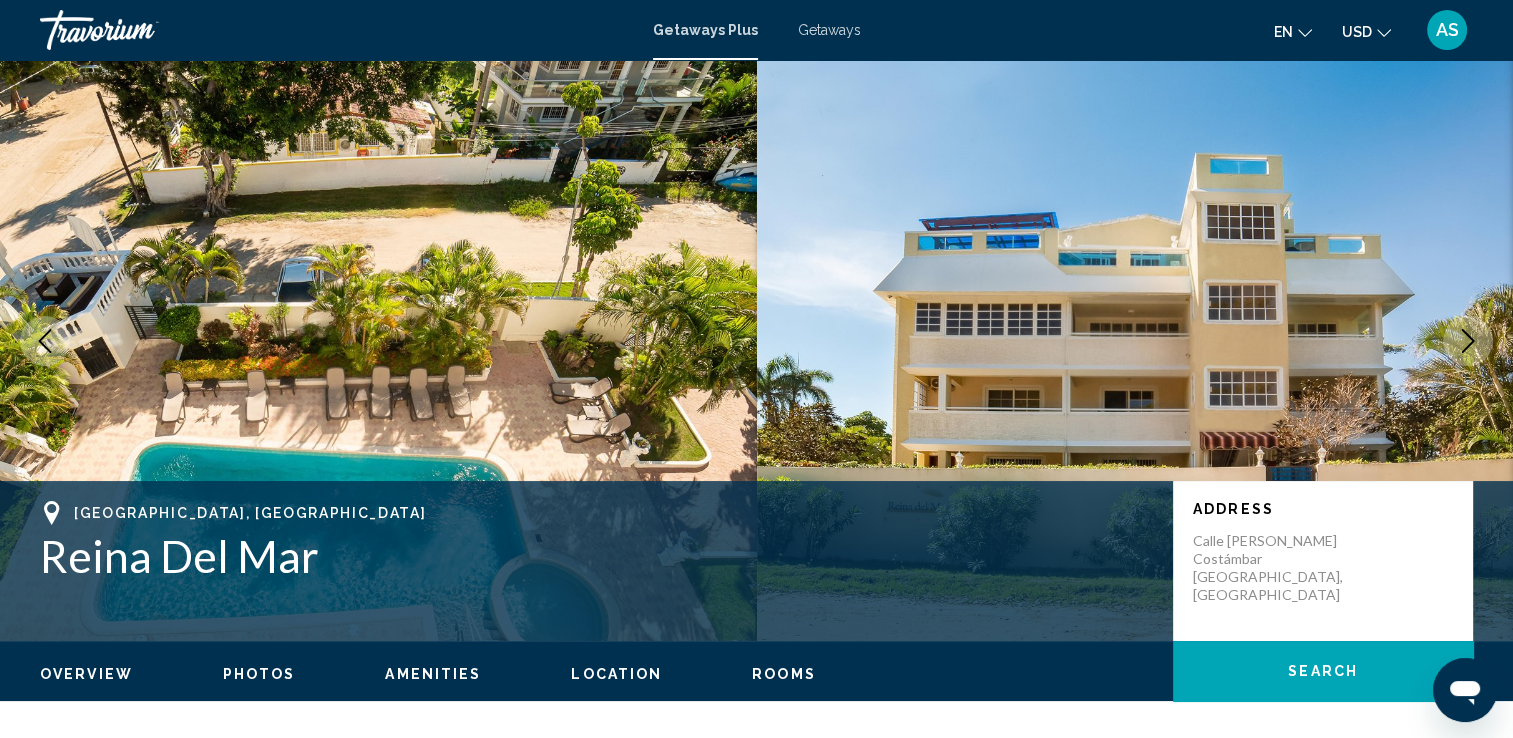 scroll, scrollTop: 0, scrollLeft: 0, axis: both 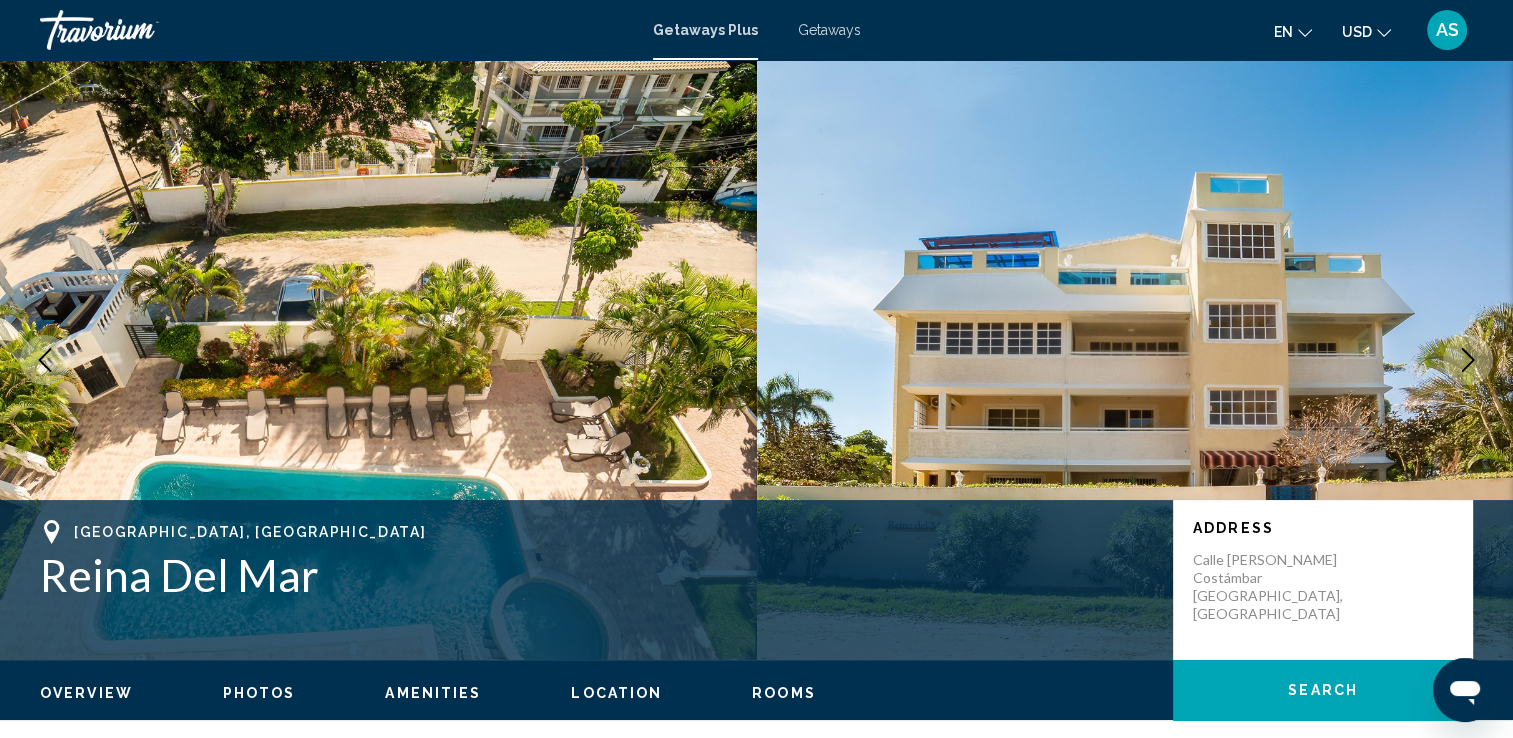 click on "AS" at bounding box center (1447, 30) 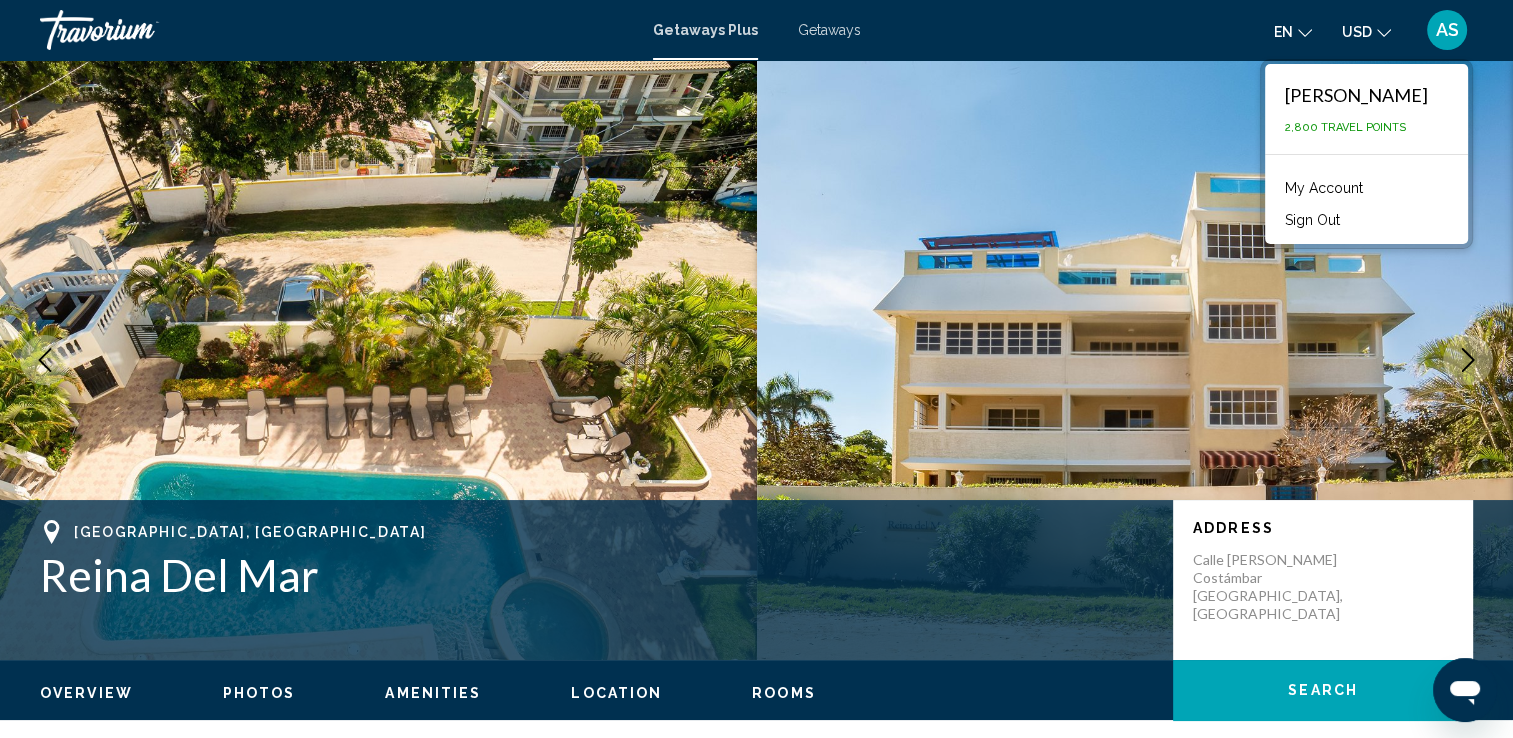 click on "My Account" at bounding box center (1324, 188) 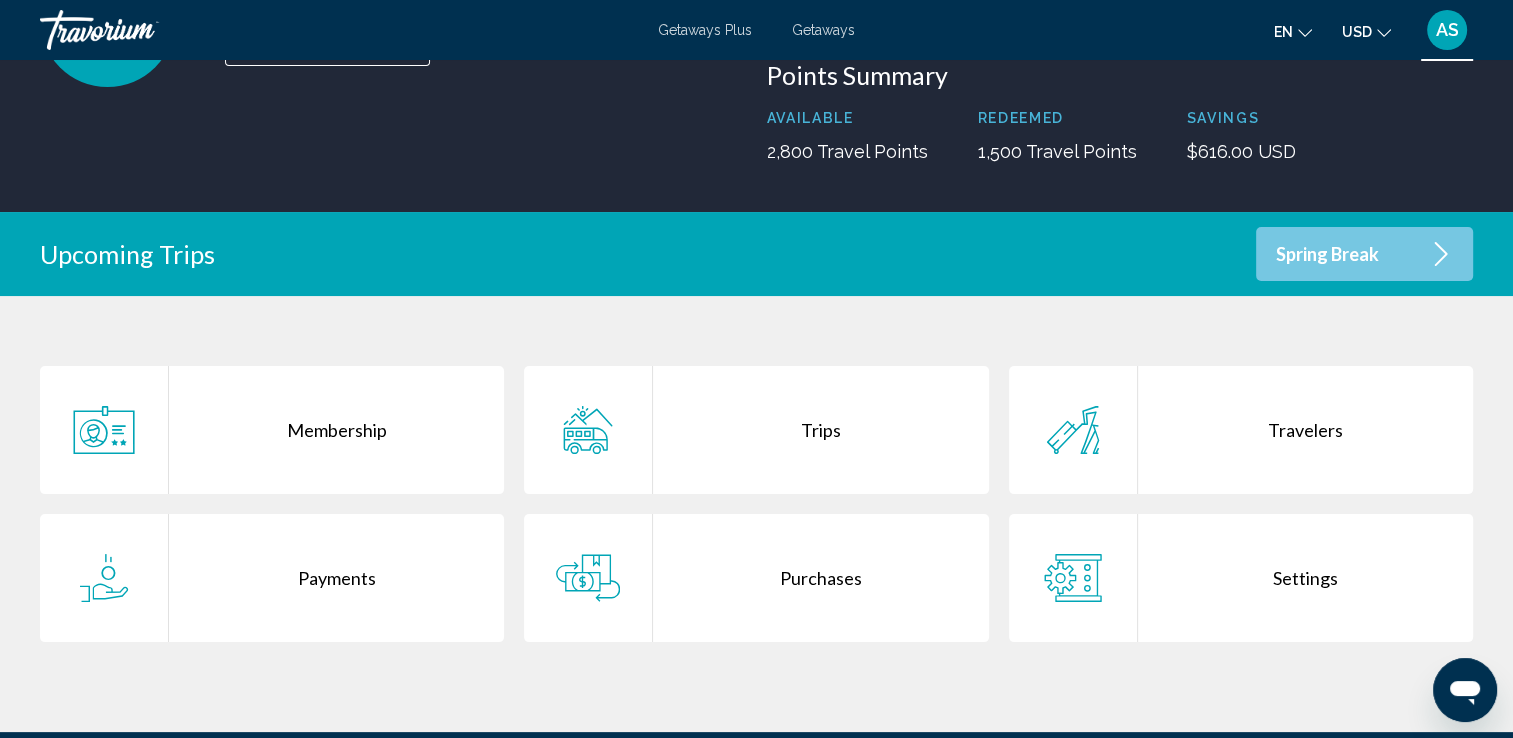 scroll, scrollTop: 235, scrollLeft: 0, axis: vertical 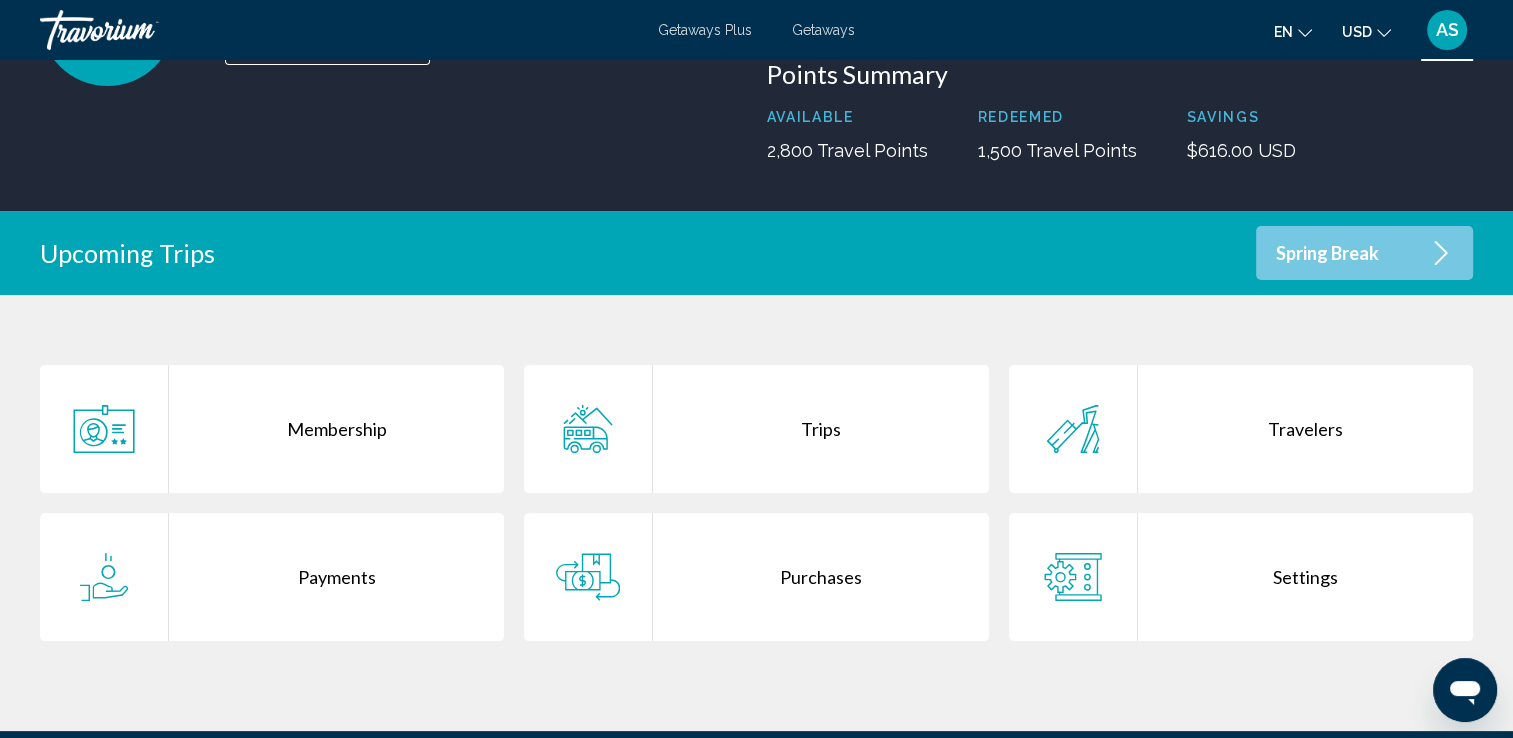 click on "Trips" at bounding box center (820, 429) 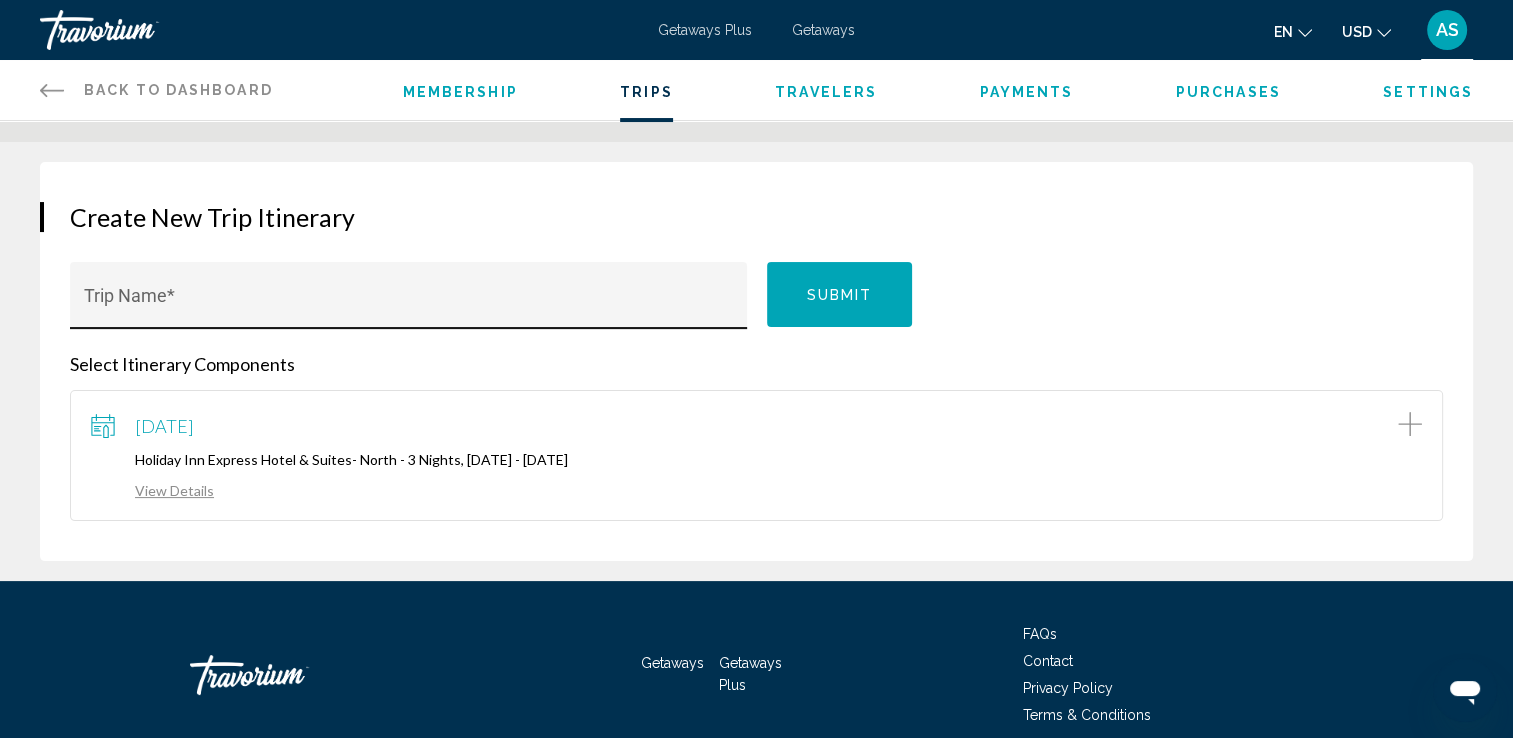 scroll, scrollTop: 0, scrollLeft: 0, axis: both 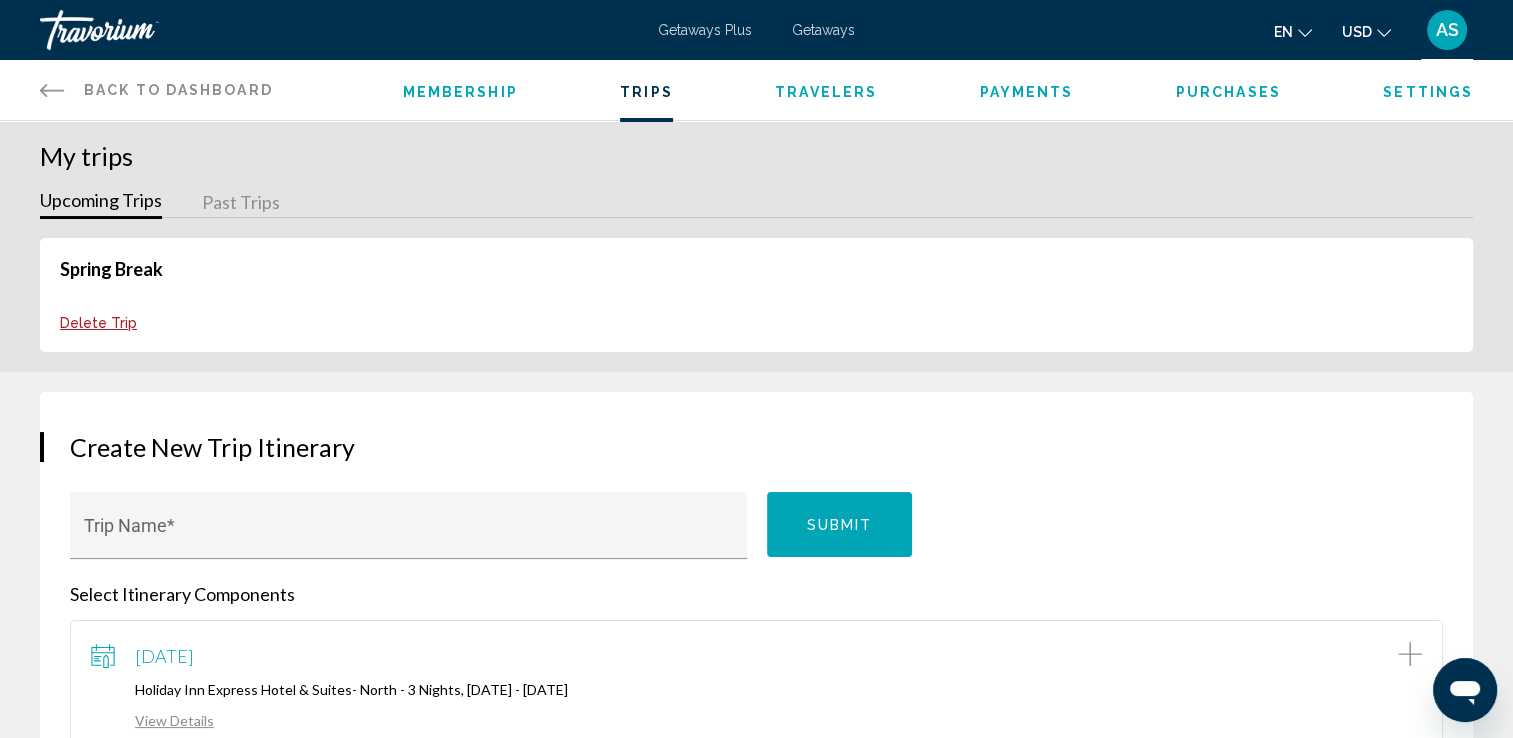 click on "Past Trips" at bounding box center (241, 203) 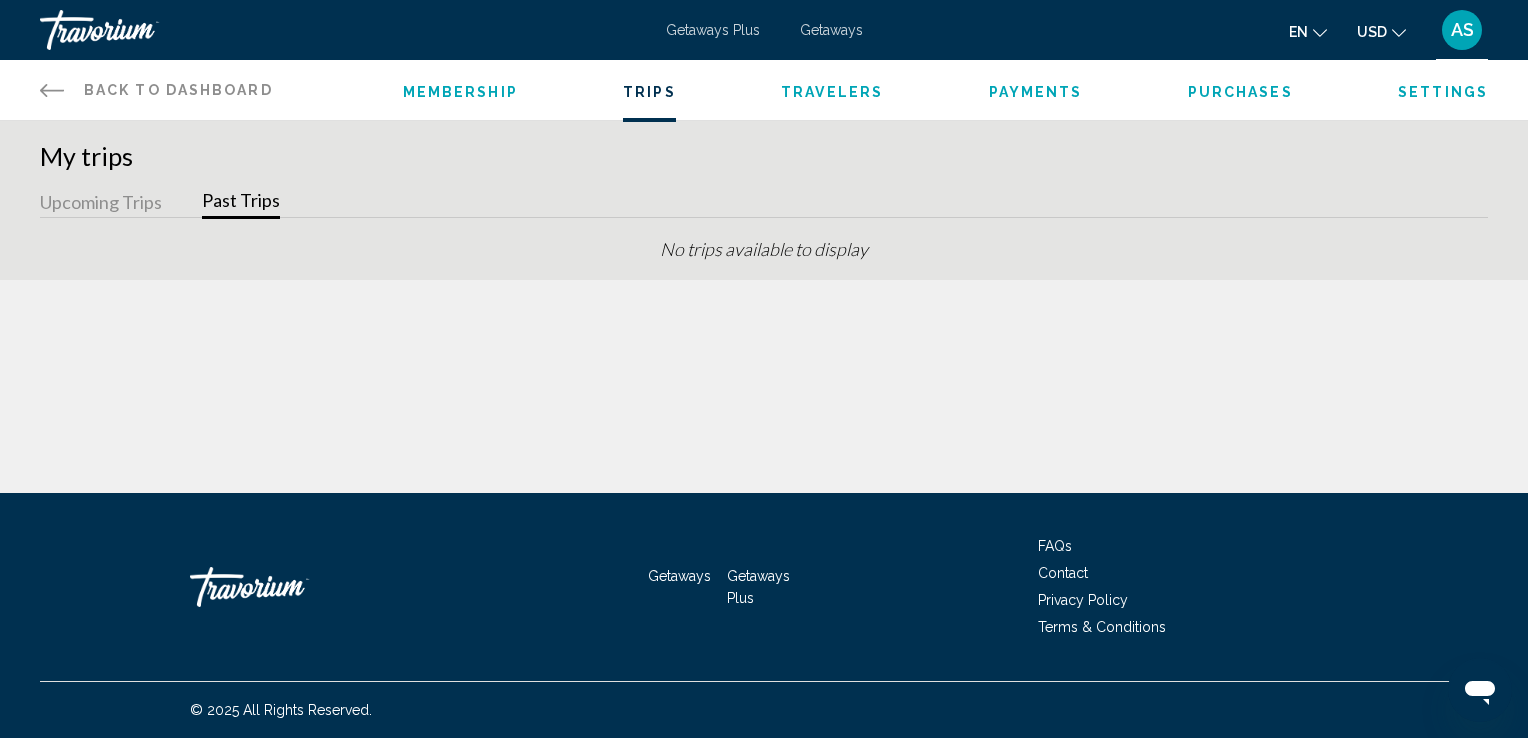 click on "Travelers" at bounding box center (832, 92) 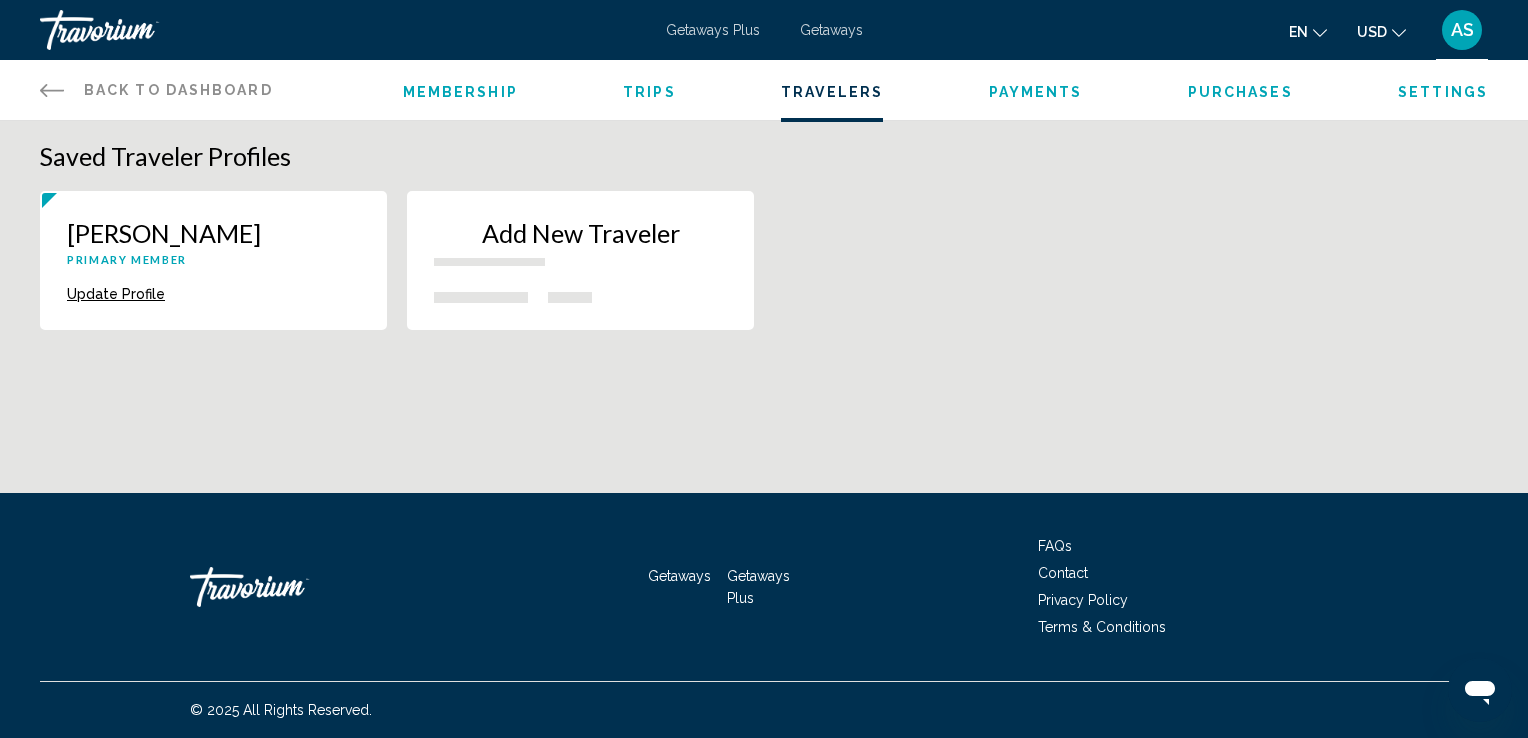 click on "Membership" at bounding box center [460, 92] 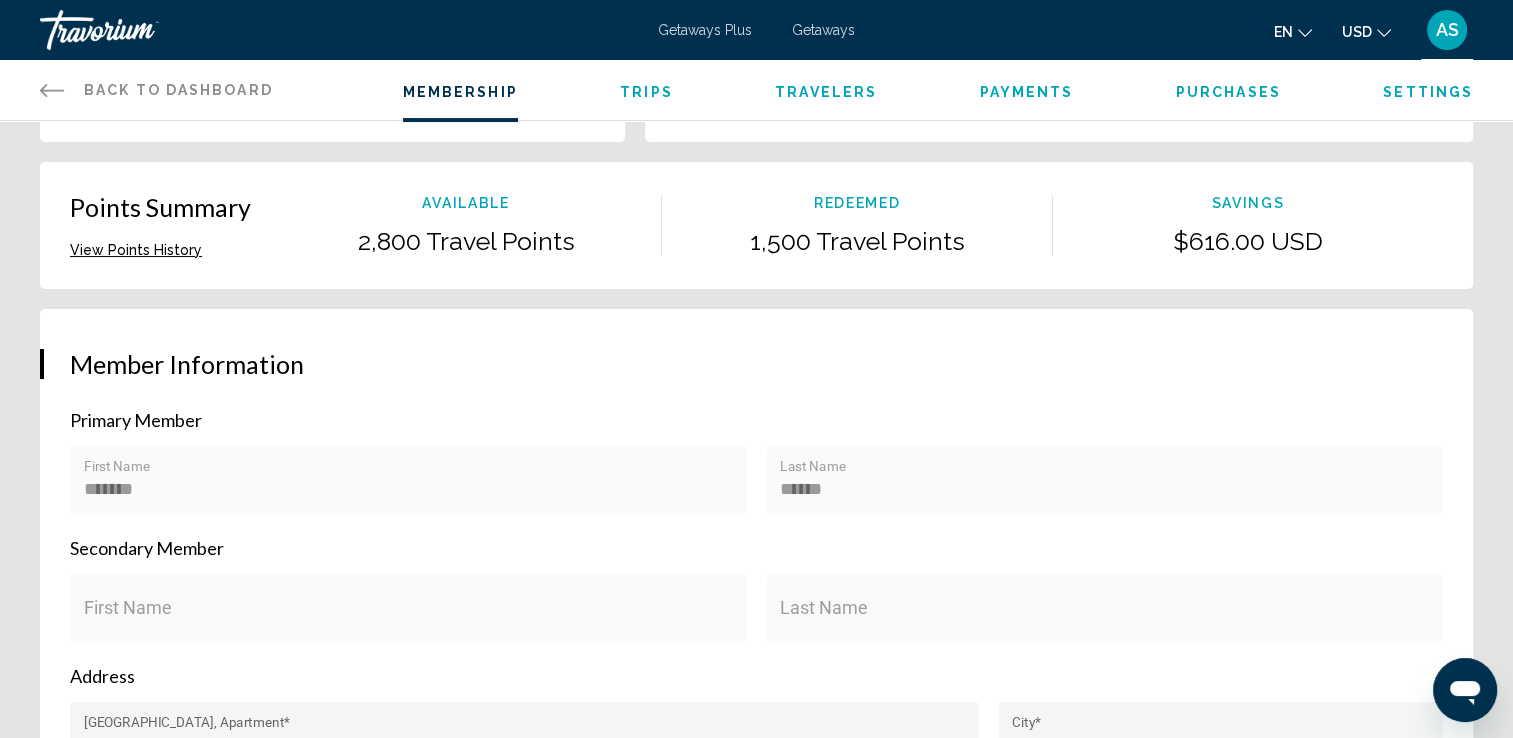 scroll, scrollTop: 0, scrollLeft: 0, axis: both 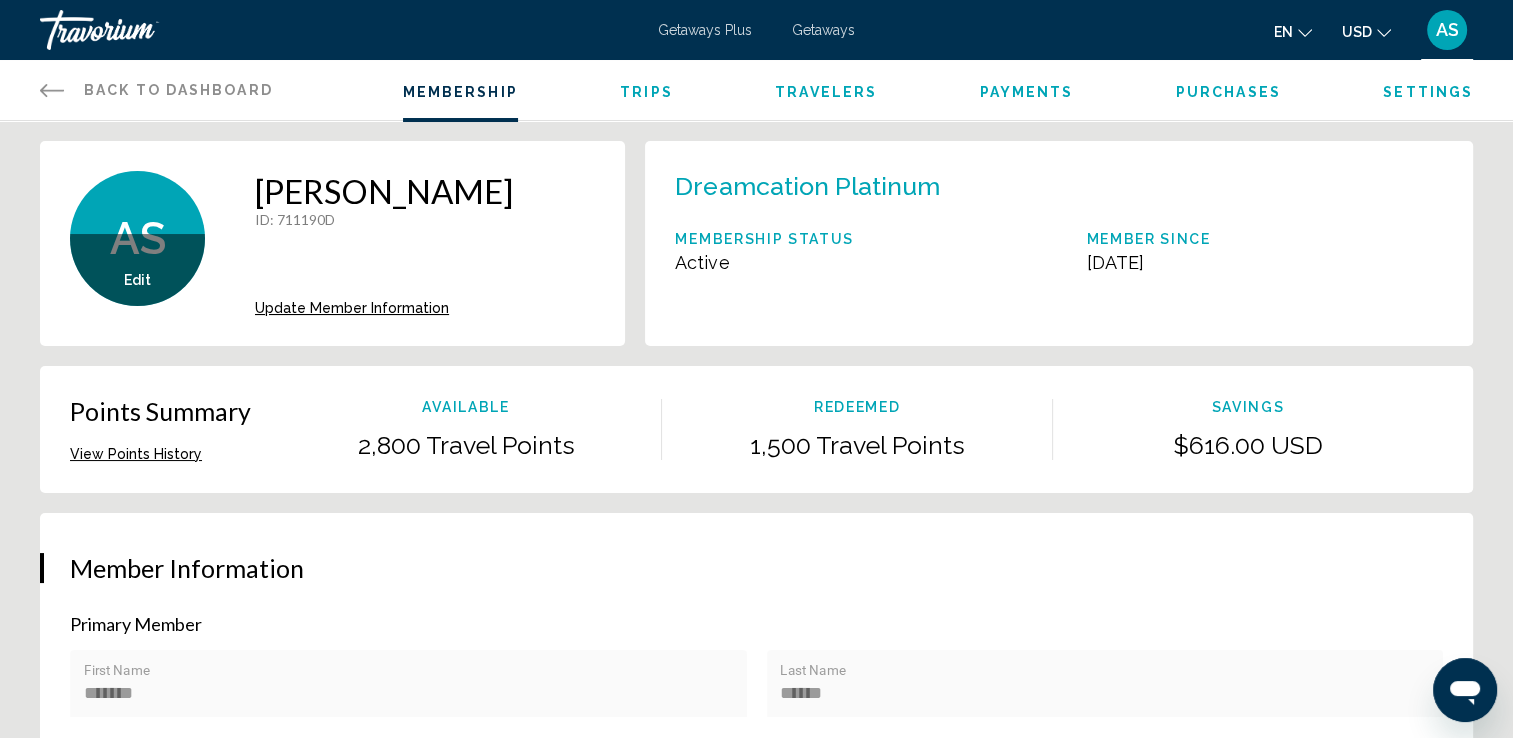click on "Trips" at bounding box center [646, 92] 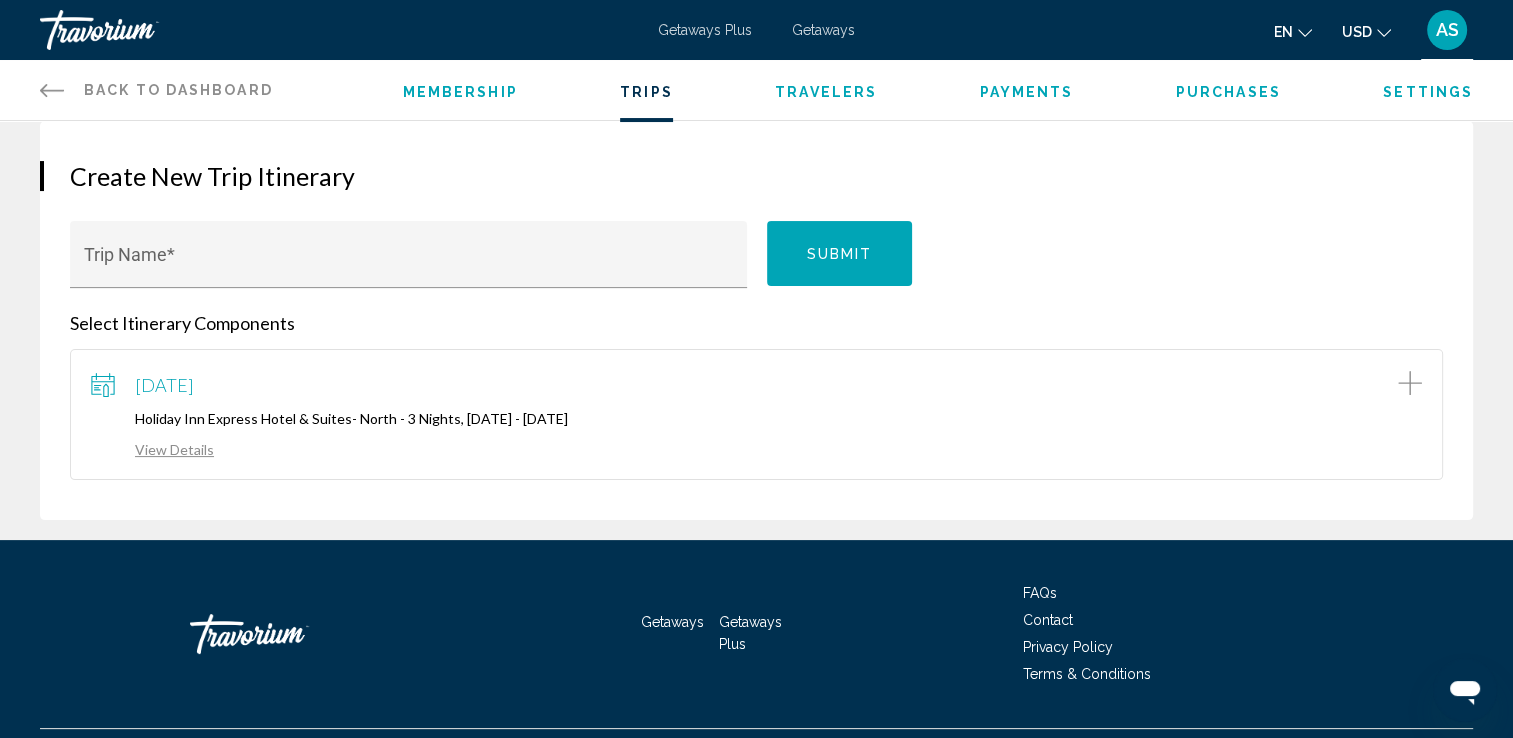 scroll, scrollTop: 0, scrollLeft: 0, axis: both 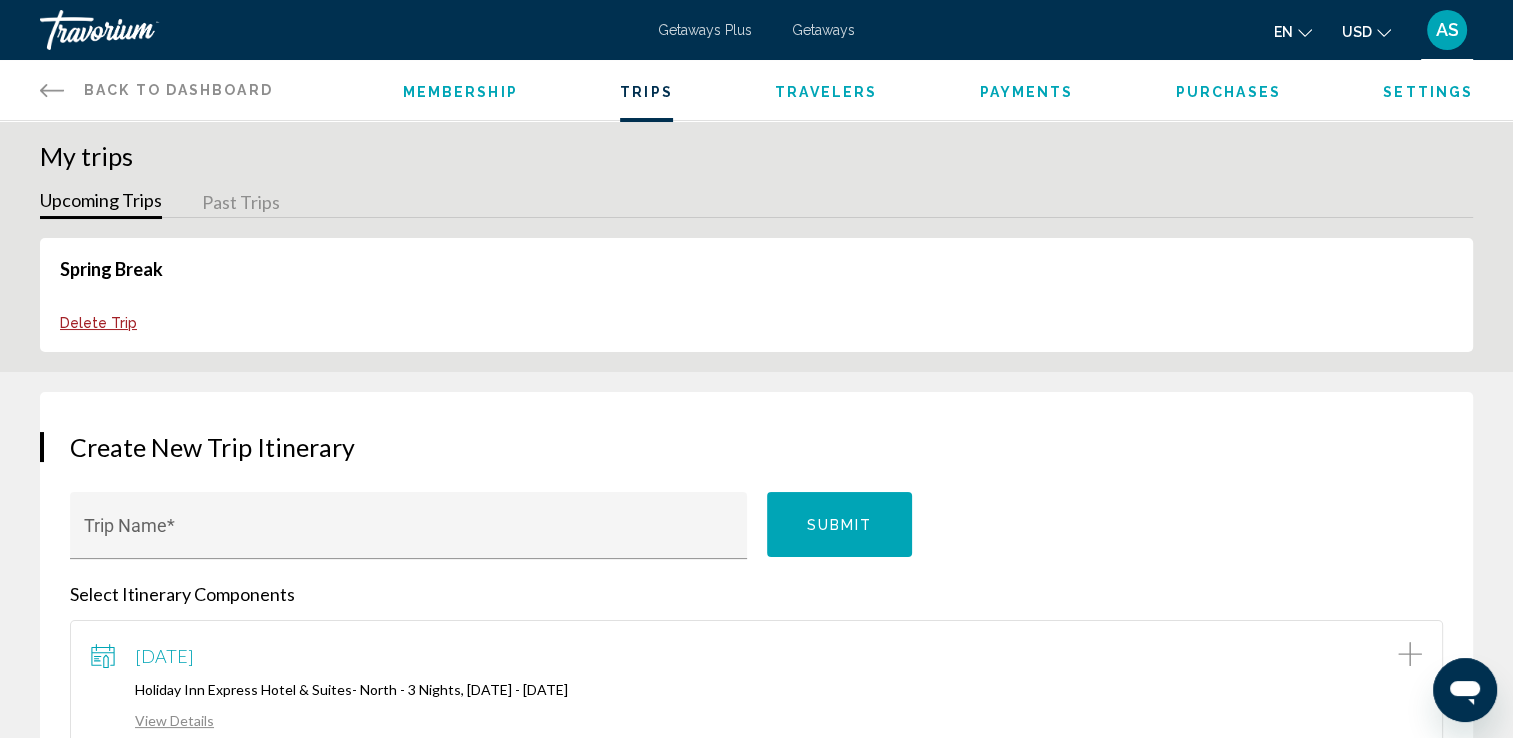 click on "Travelers" at bounding box center [826, 92] 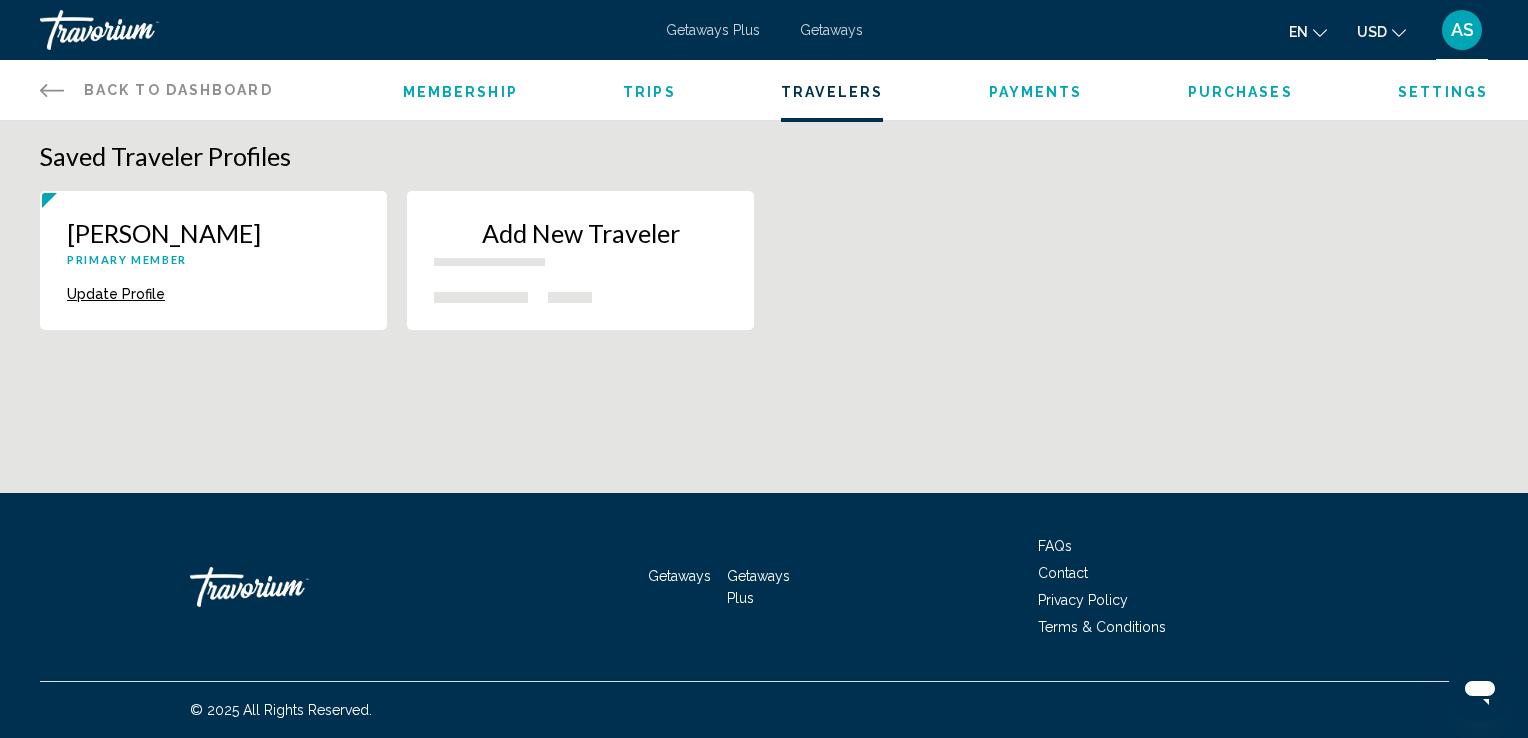 click on "Payments" at bounding box center (1036, 92) 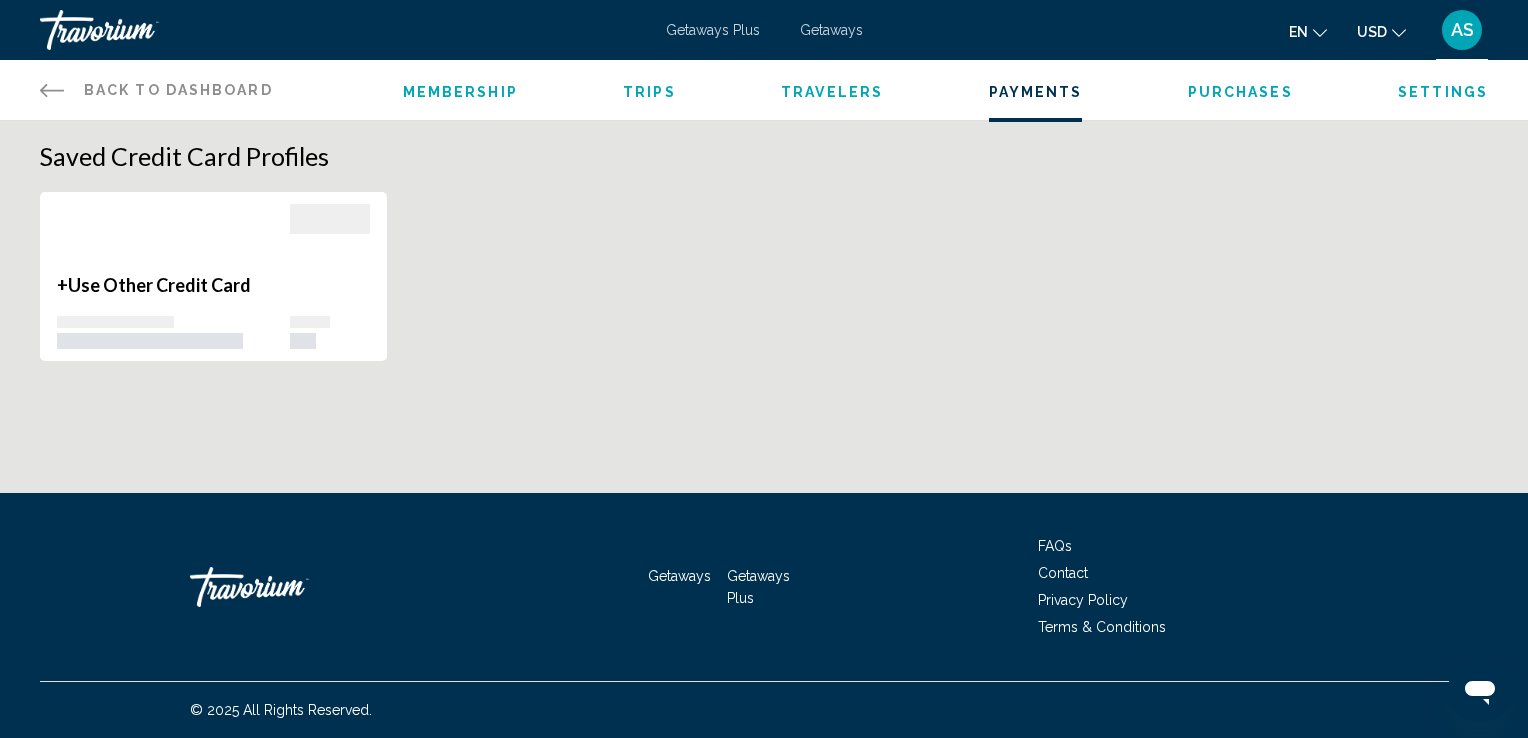 click on "Purchases" at bounding box center (1240, 92) 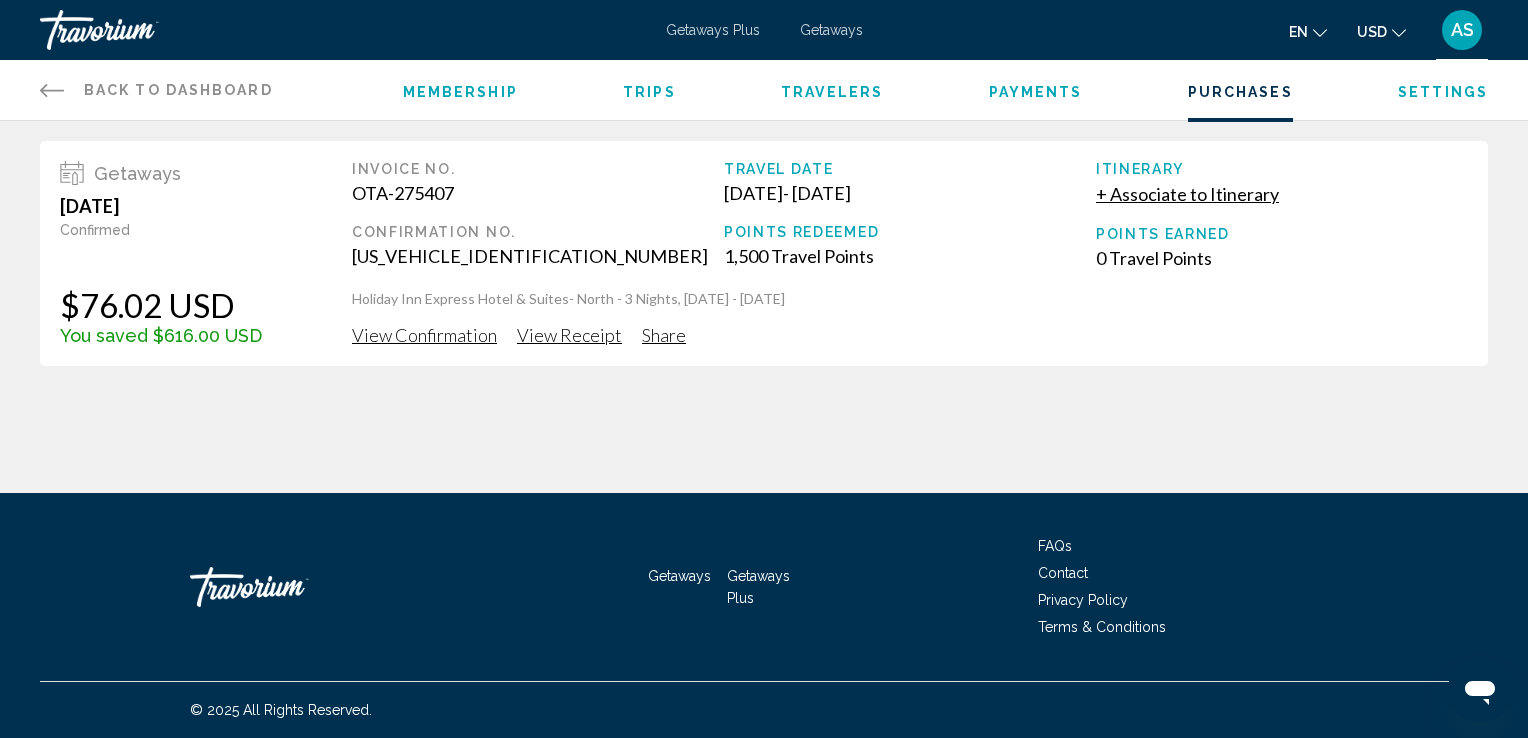 click on "Back to Dashboard" at bounding box center (178, 90) 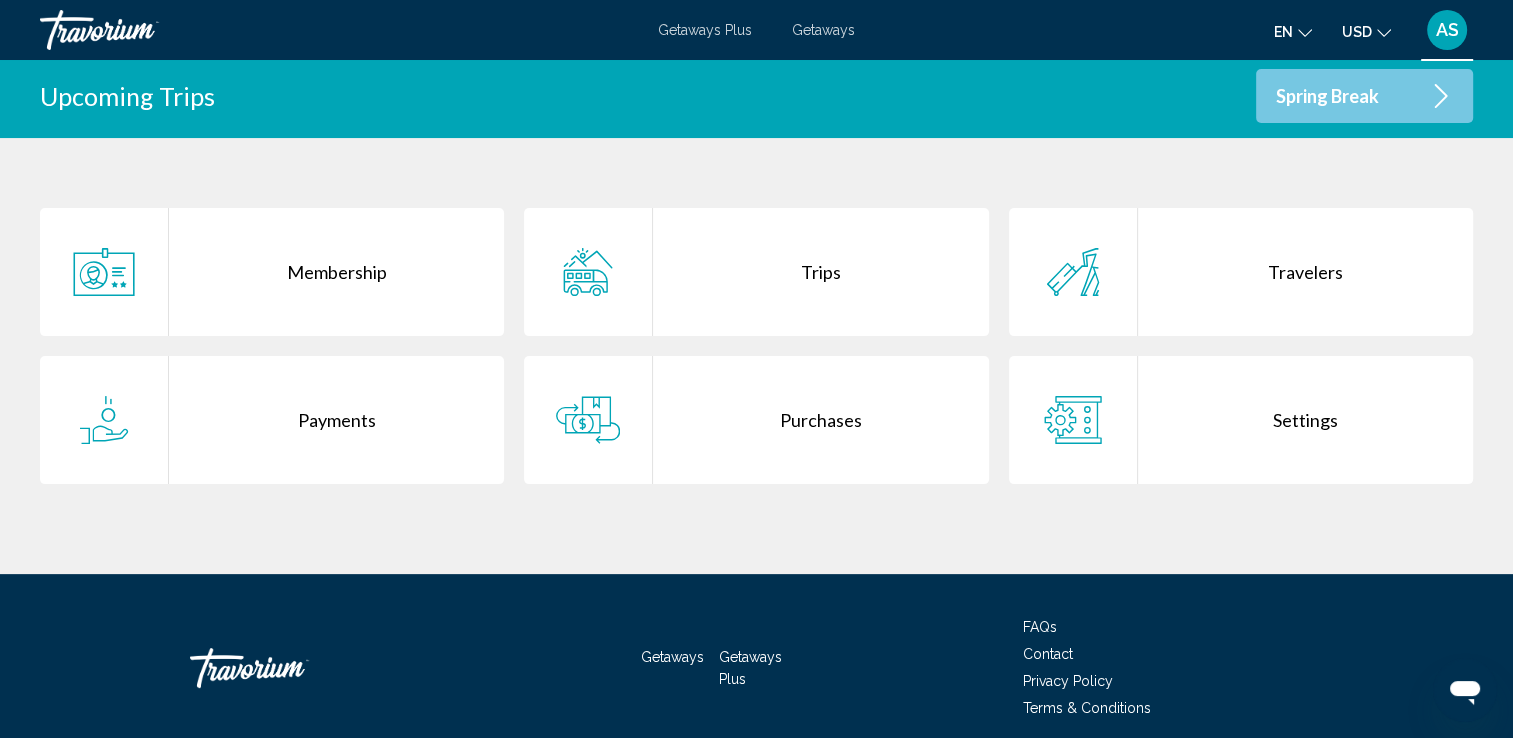 scroll, scrollTop: 394, scrollLeft: 0, axis: vertical 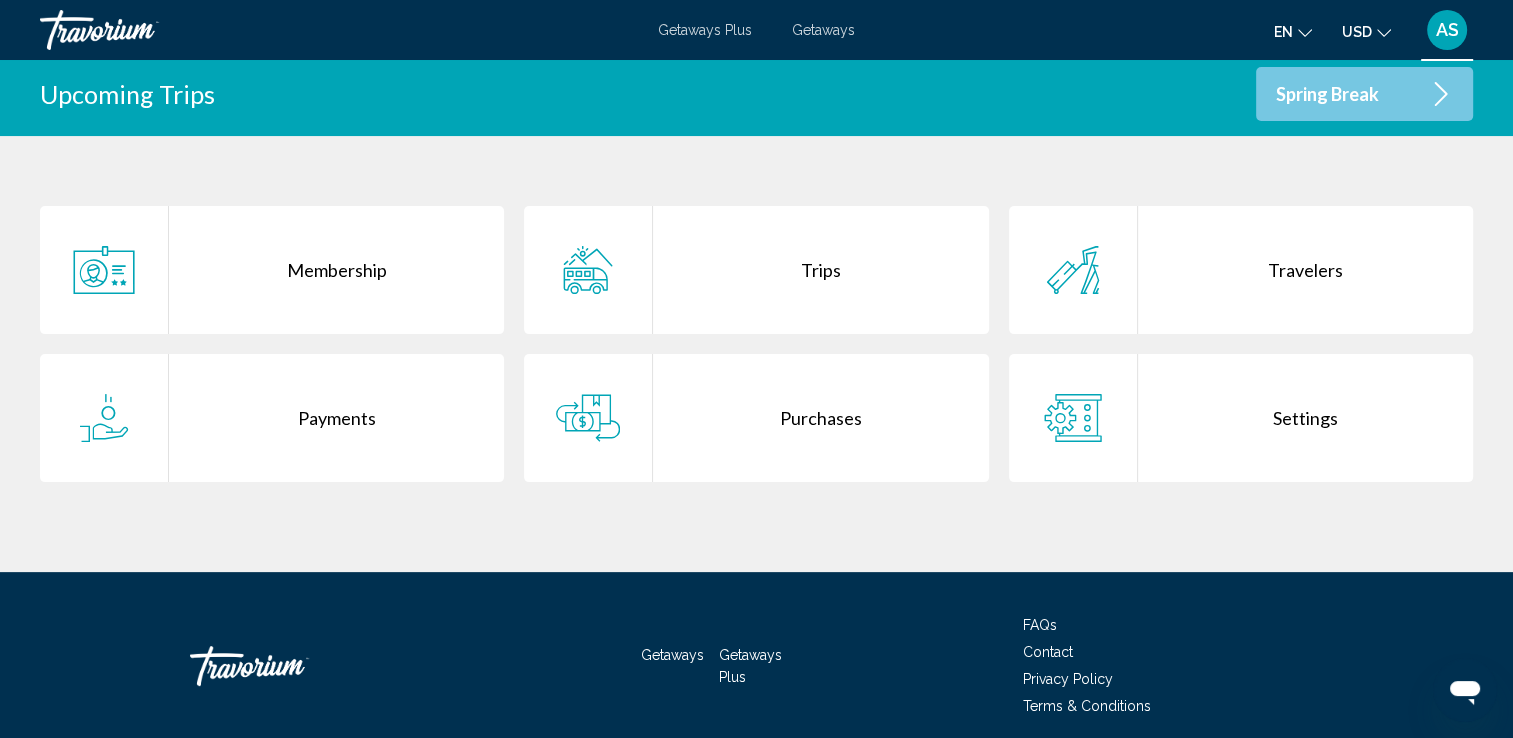 click on "Trips" at bounding box center [820, 270] 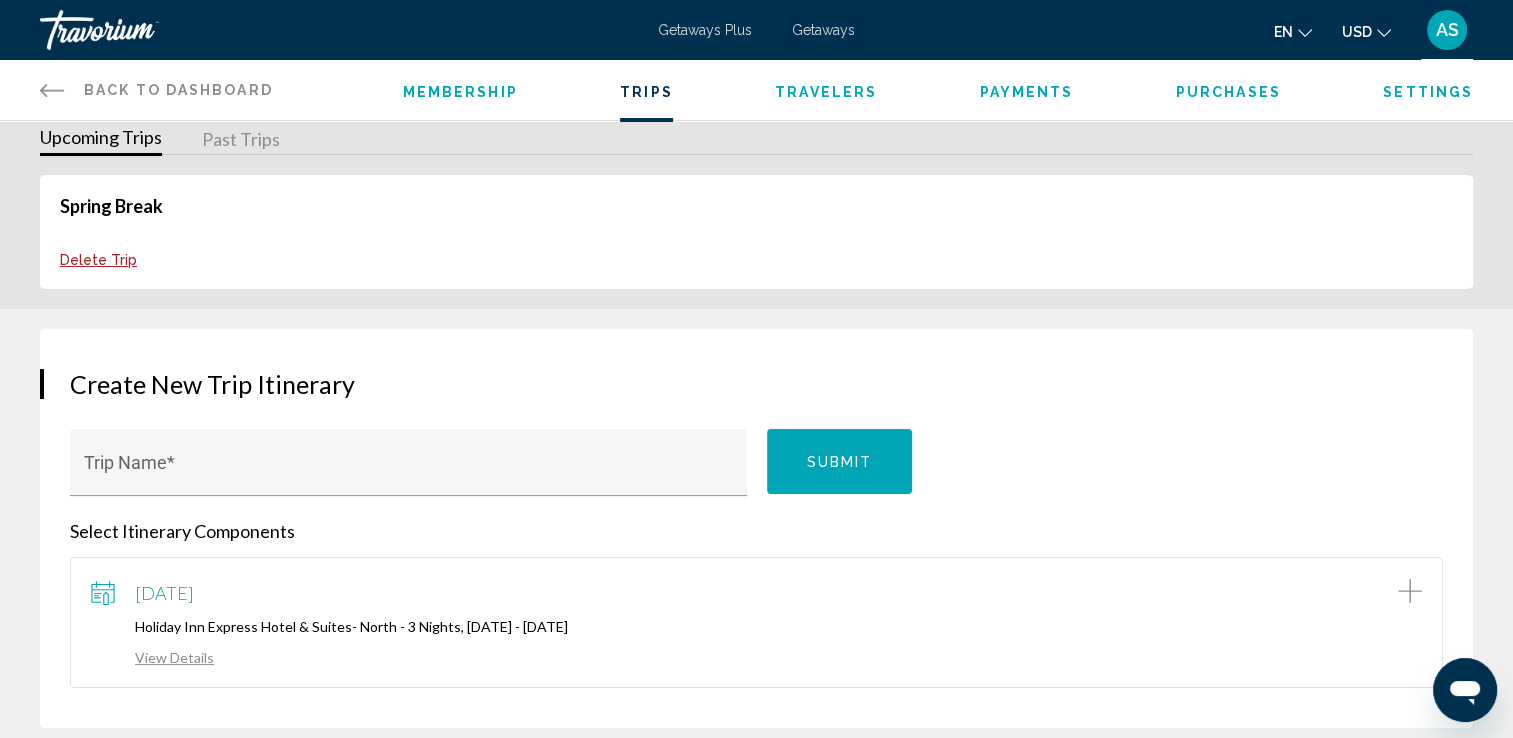 scroll, scrollTop: 0, scrollLeft: 0, axis: both 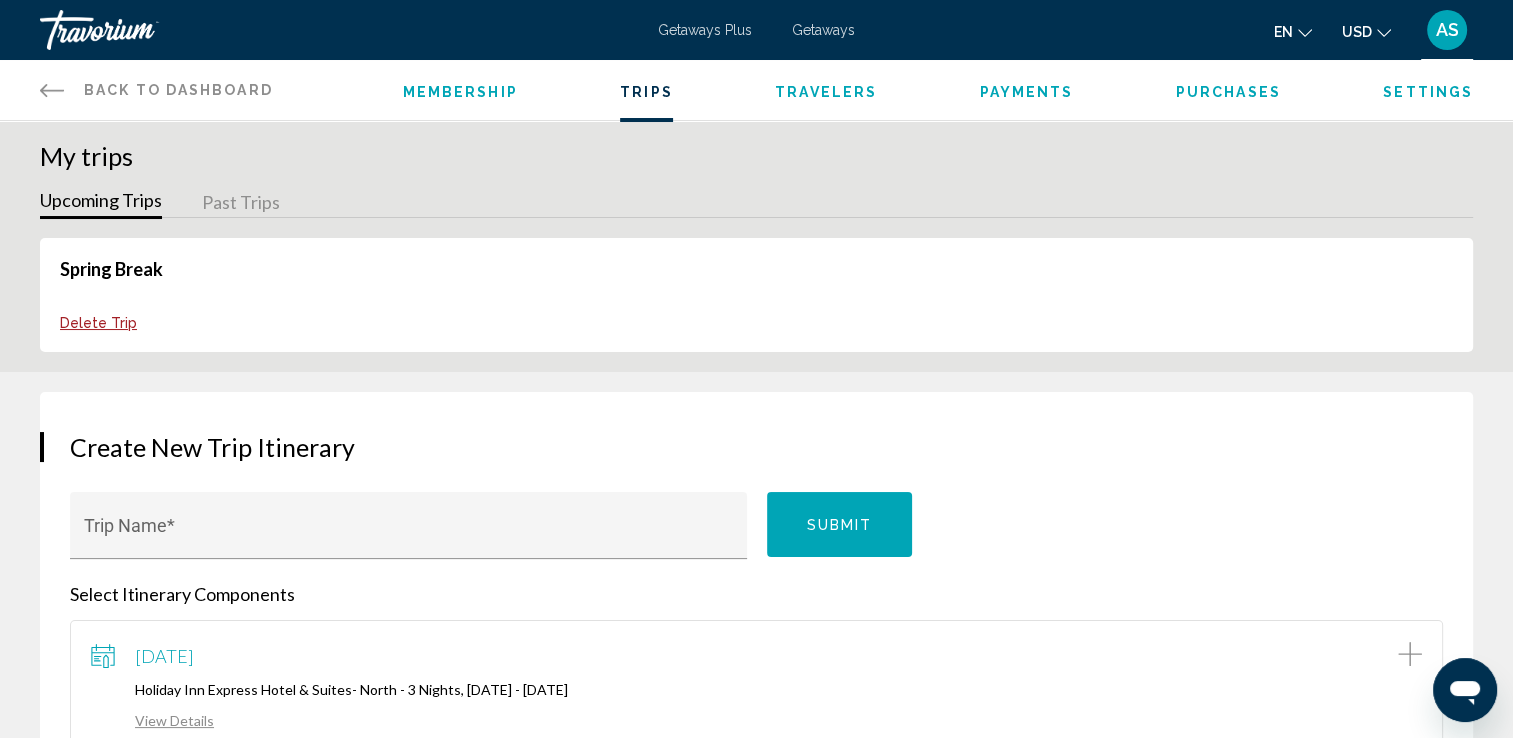 click on "Back to Dashboard" at bounding box center [178, 90] 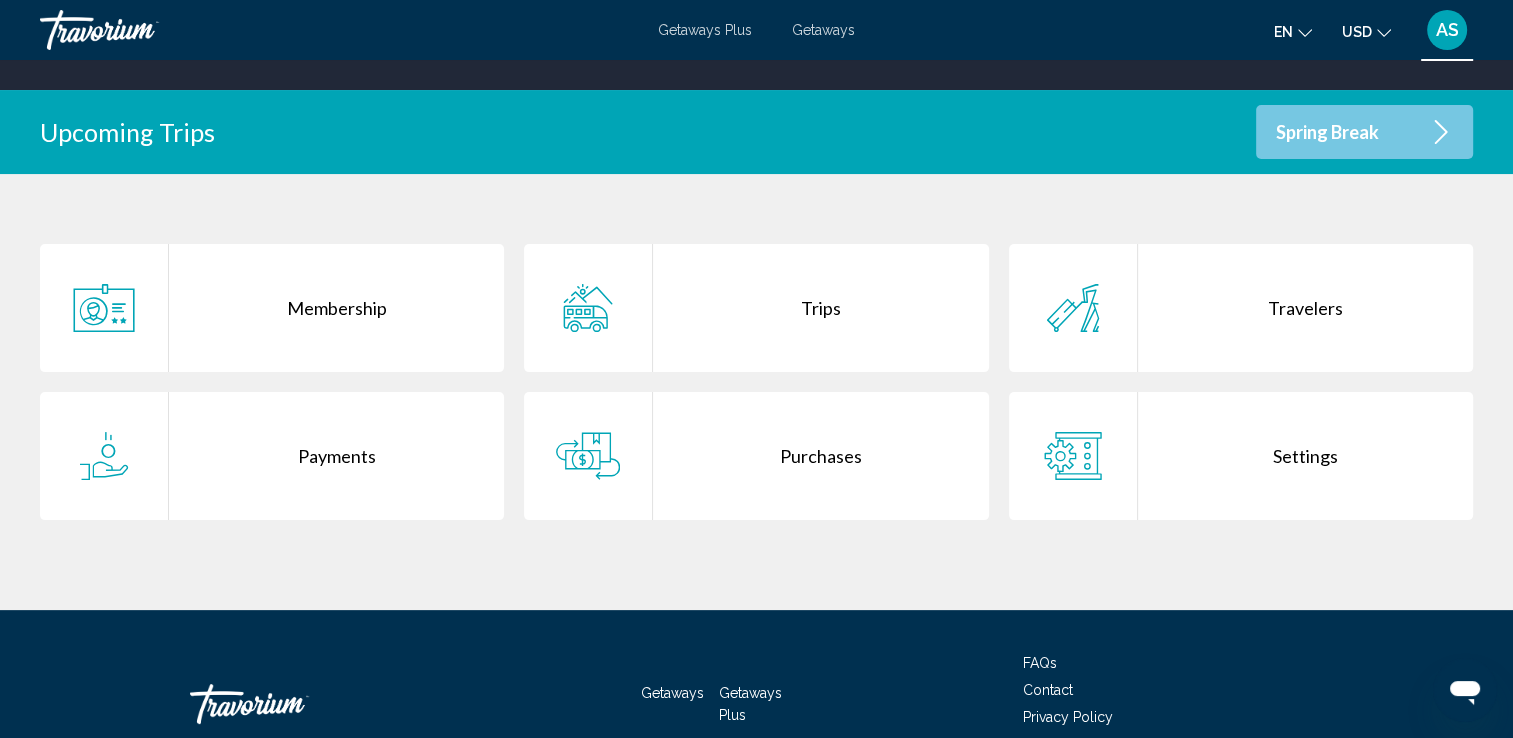 scroll, scrollTop: 0, scrollLeft: 0, axis: both 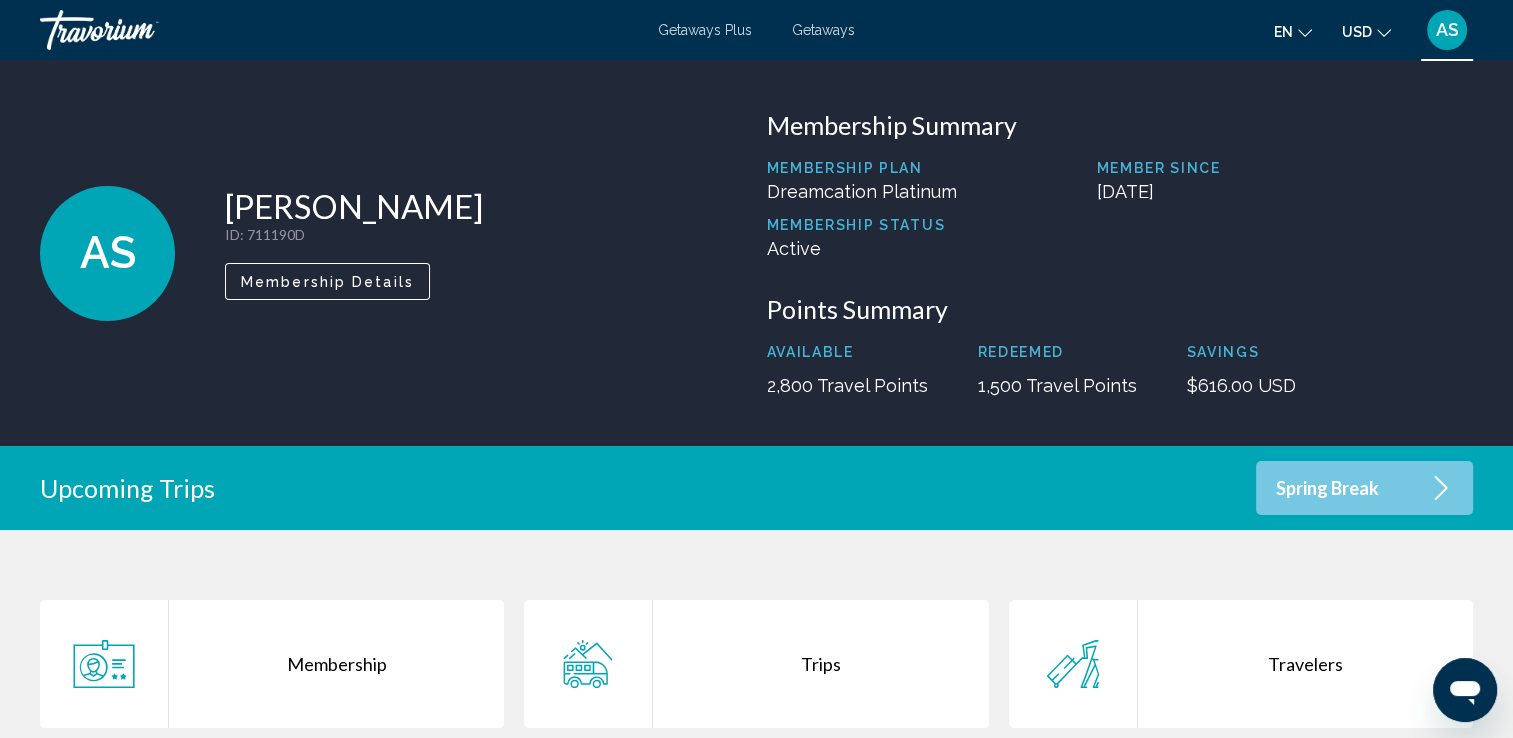 click on "Getaways" at bounding box center (823, 30) 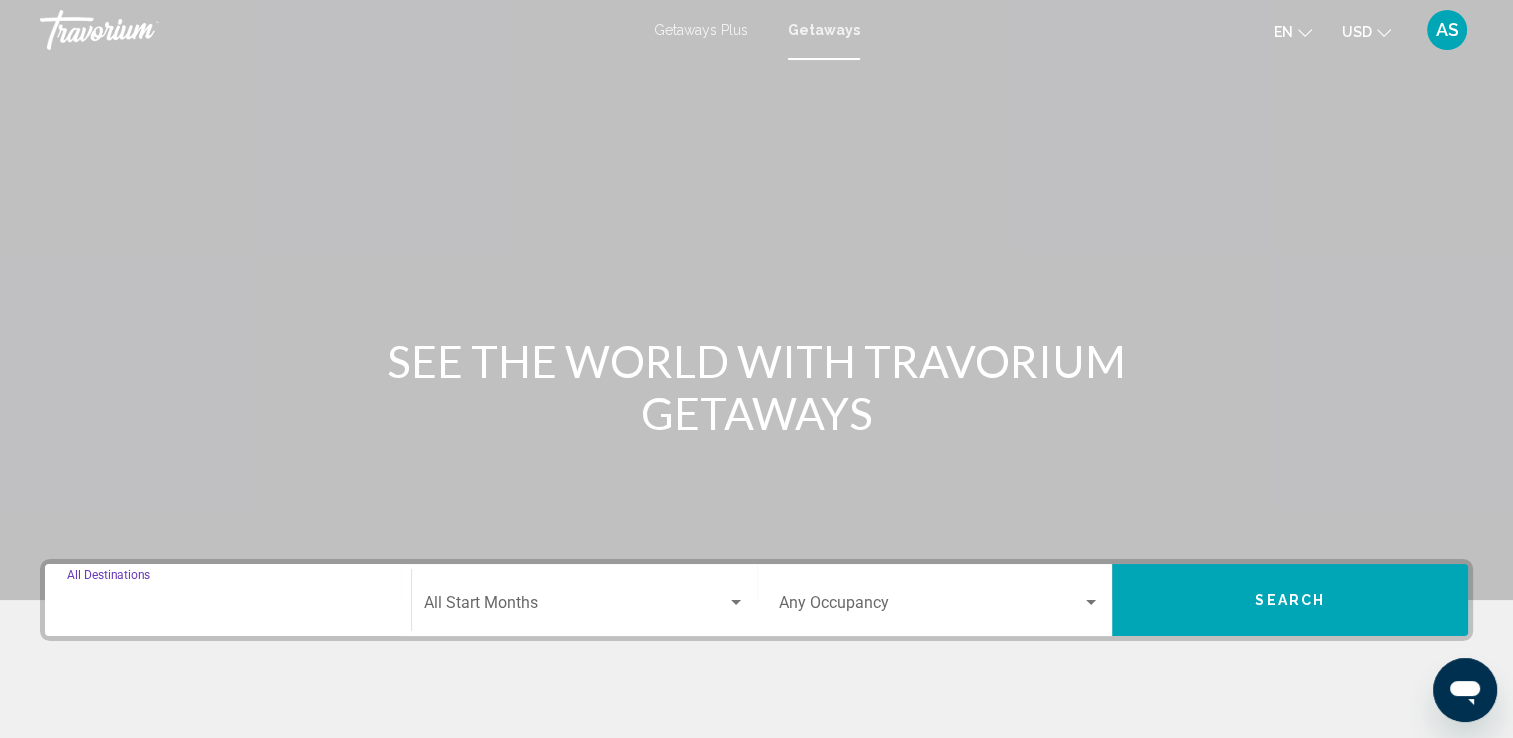 click on "Destination All Destinations" at bounding box center (228, 607) 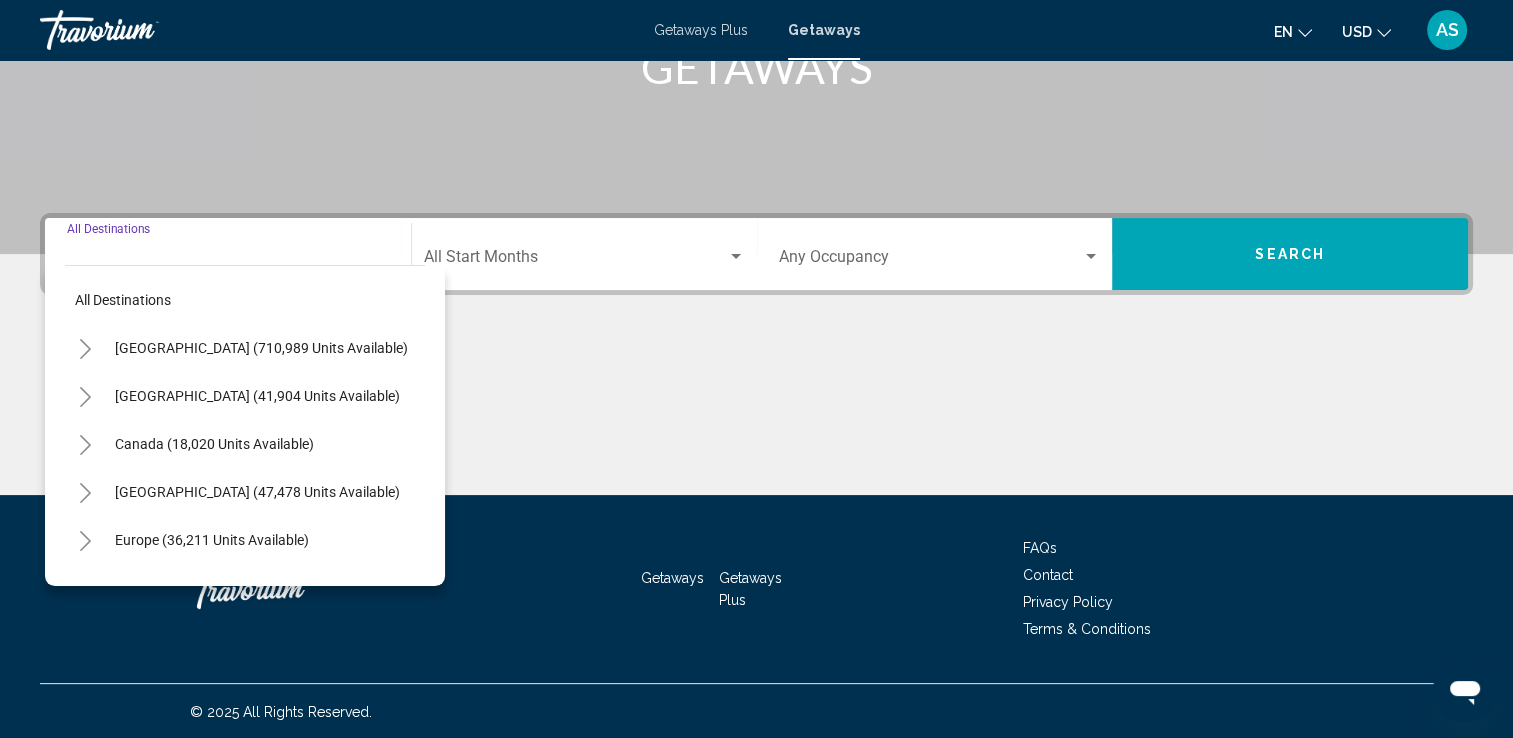 scroll, scrollTop: 347, scrollLeft: 0, axis: vertical 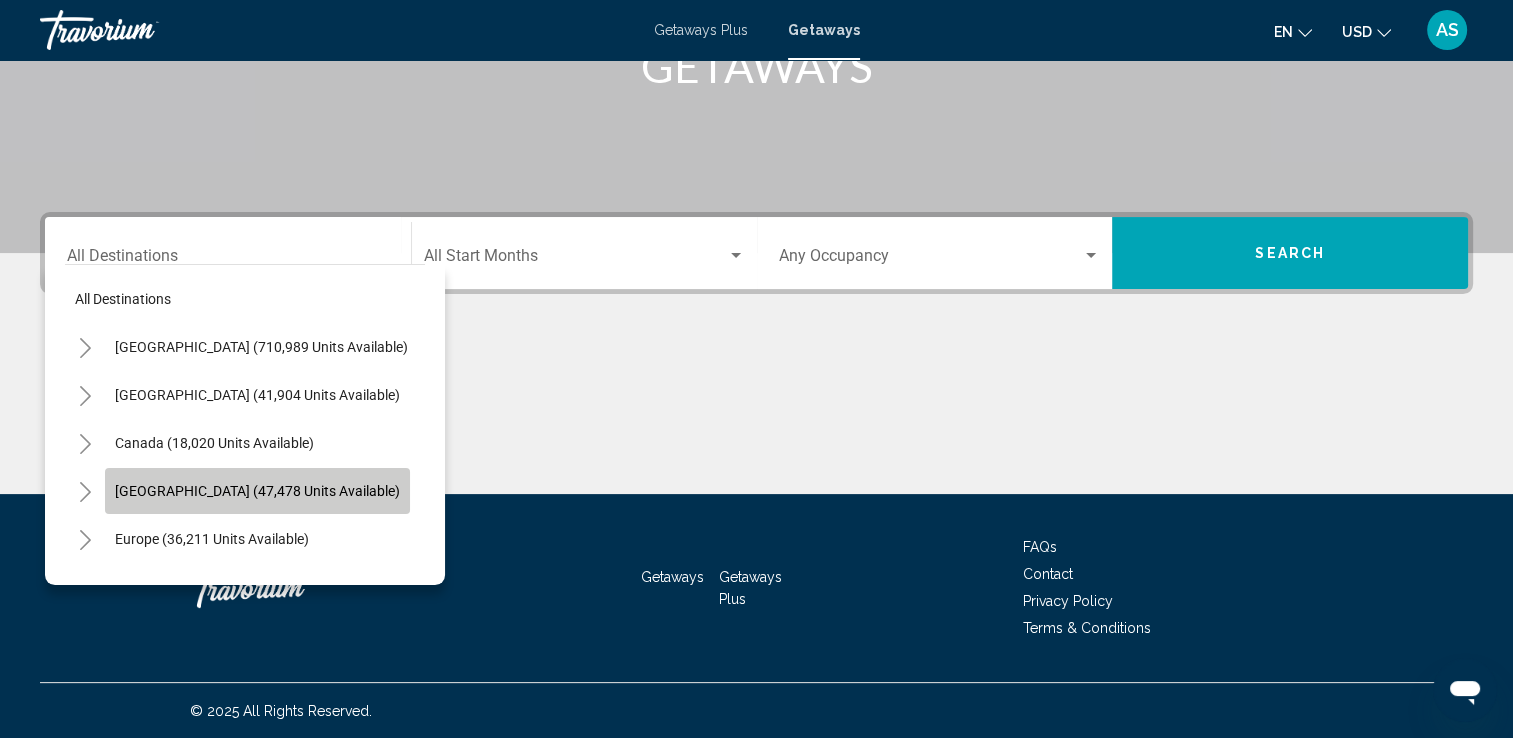 click on "Caribbean & Atlantic Islands (47,478 units available)" 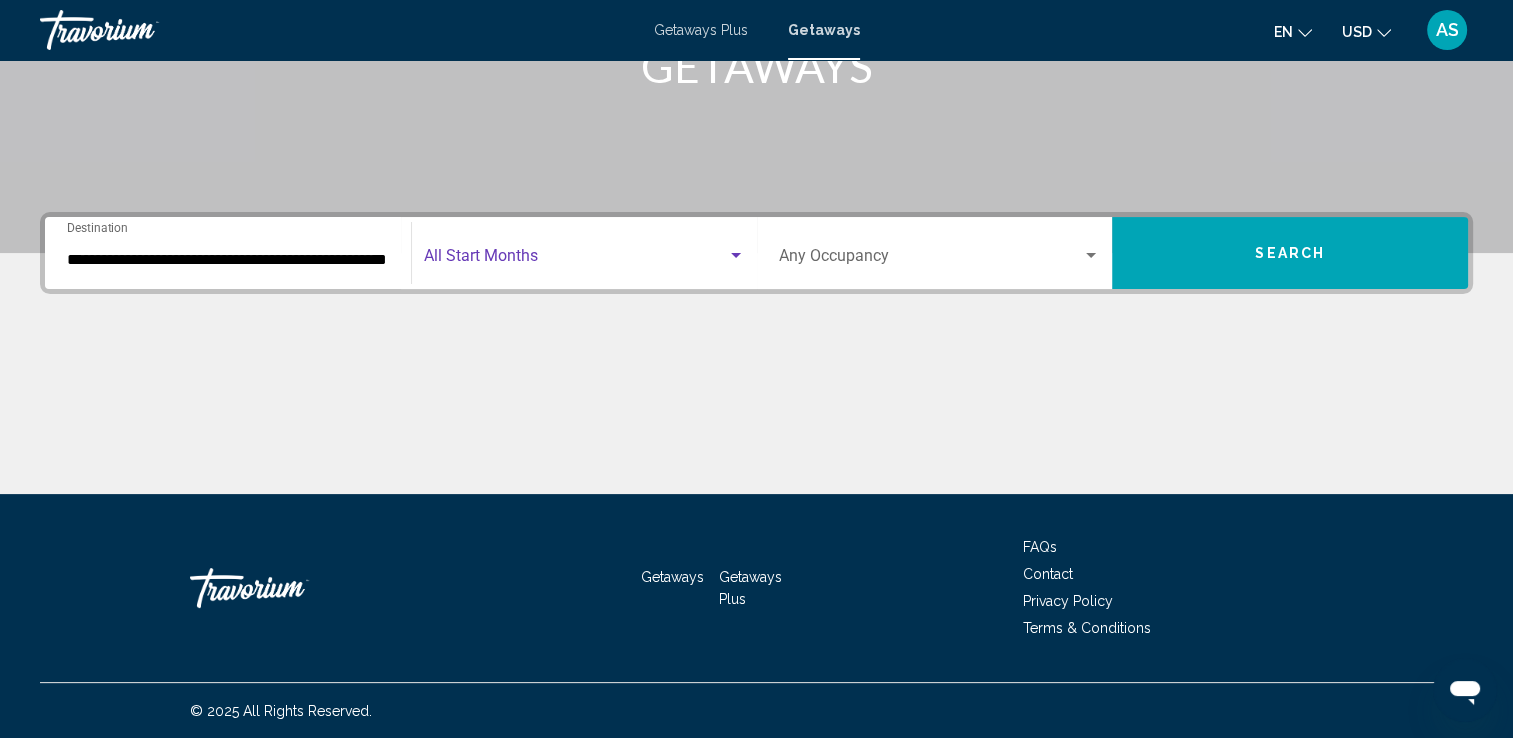 click at bounding box center (575, 260) 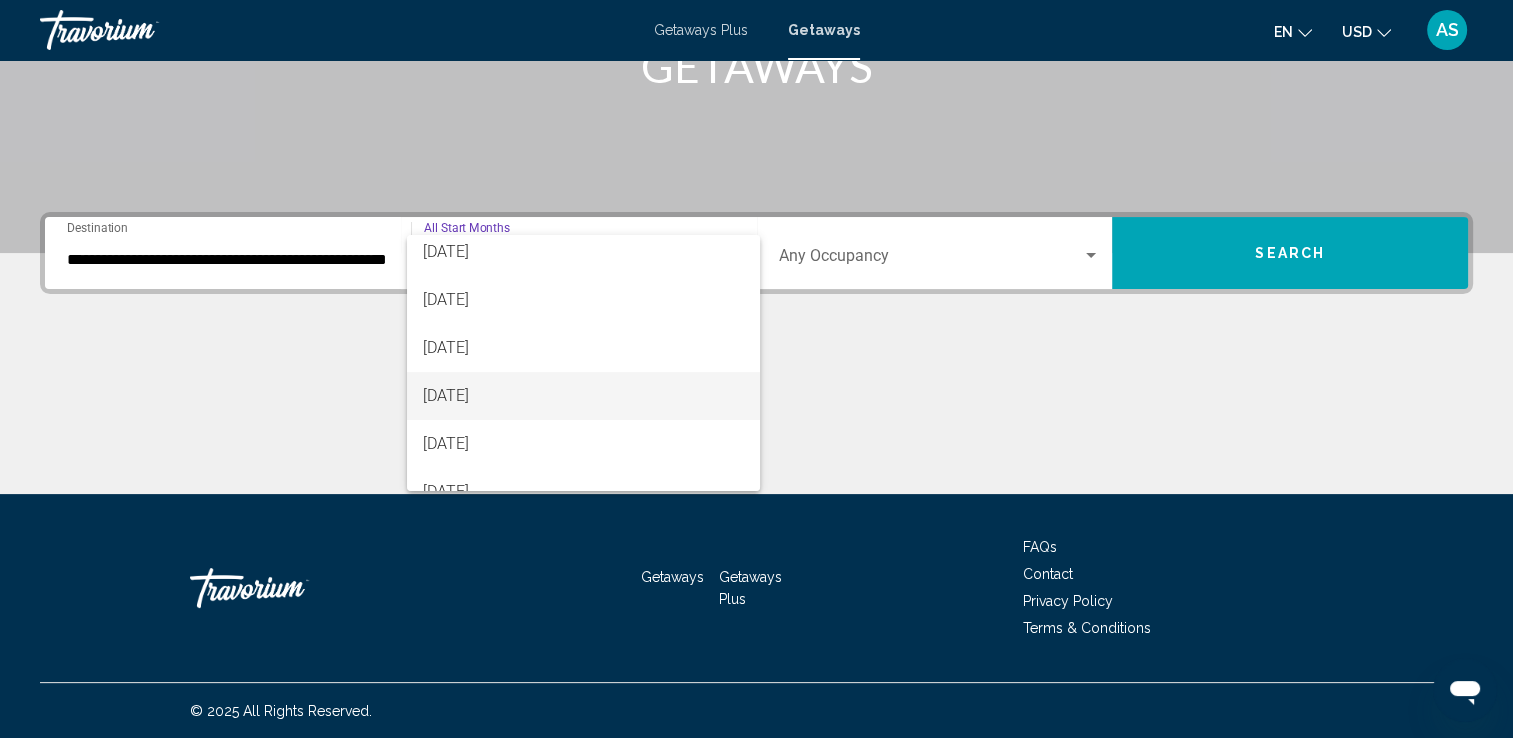 scroll, scrollTop: 104, scrollLeft: 0, axis: vertical 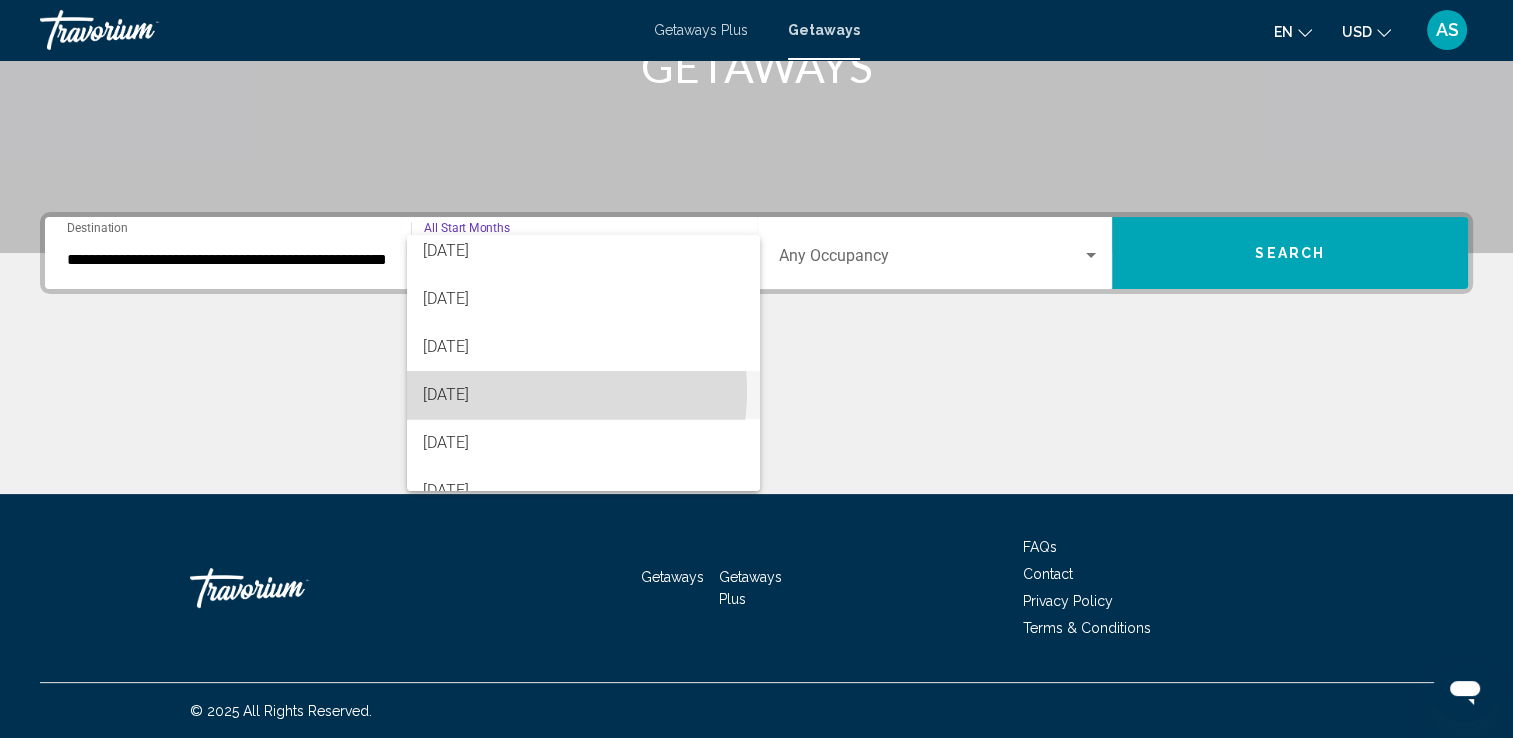 click on "November 2025" at bounding box center [583, 395] 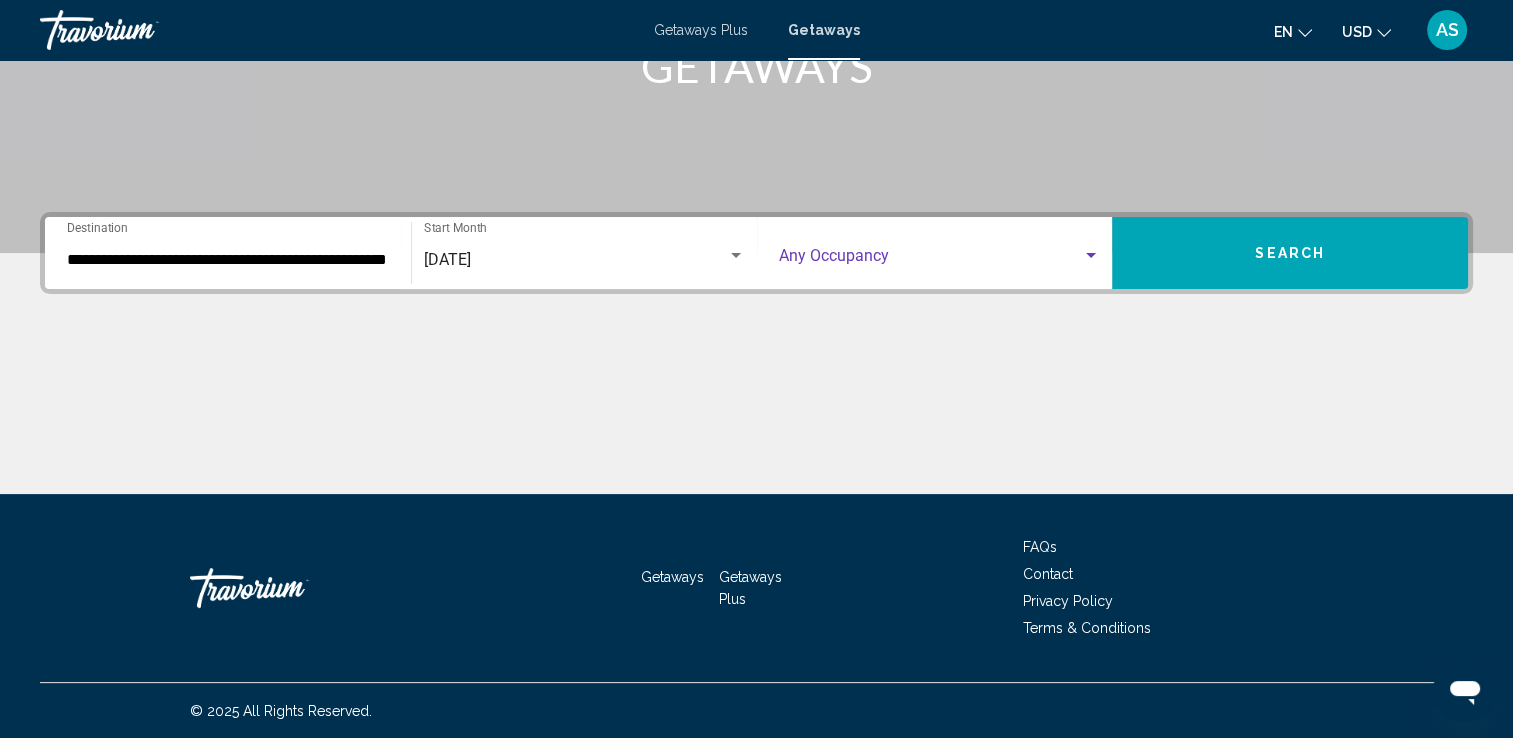 click at bounding box center [931, 260] 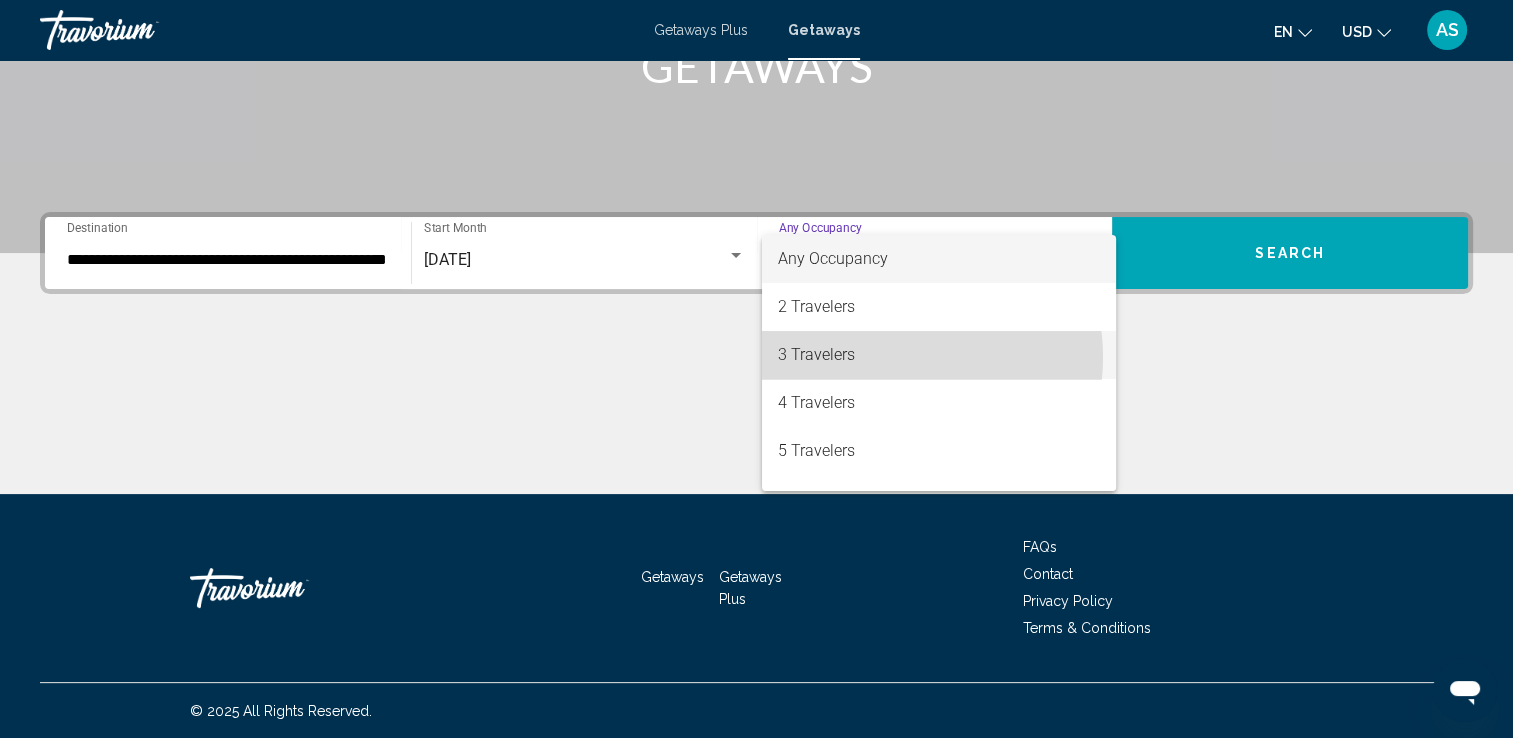 click on "3 Travelers" at bounding box center [939, 355] 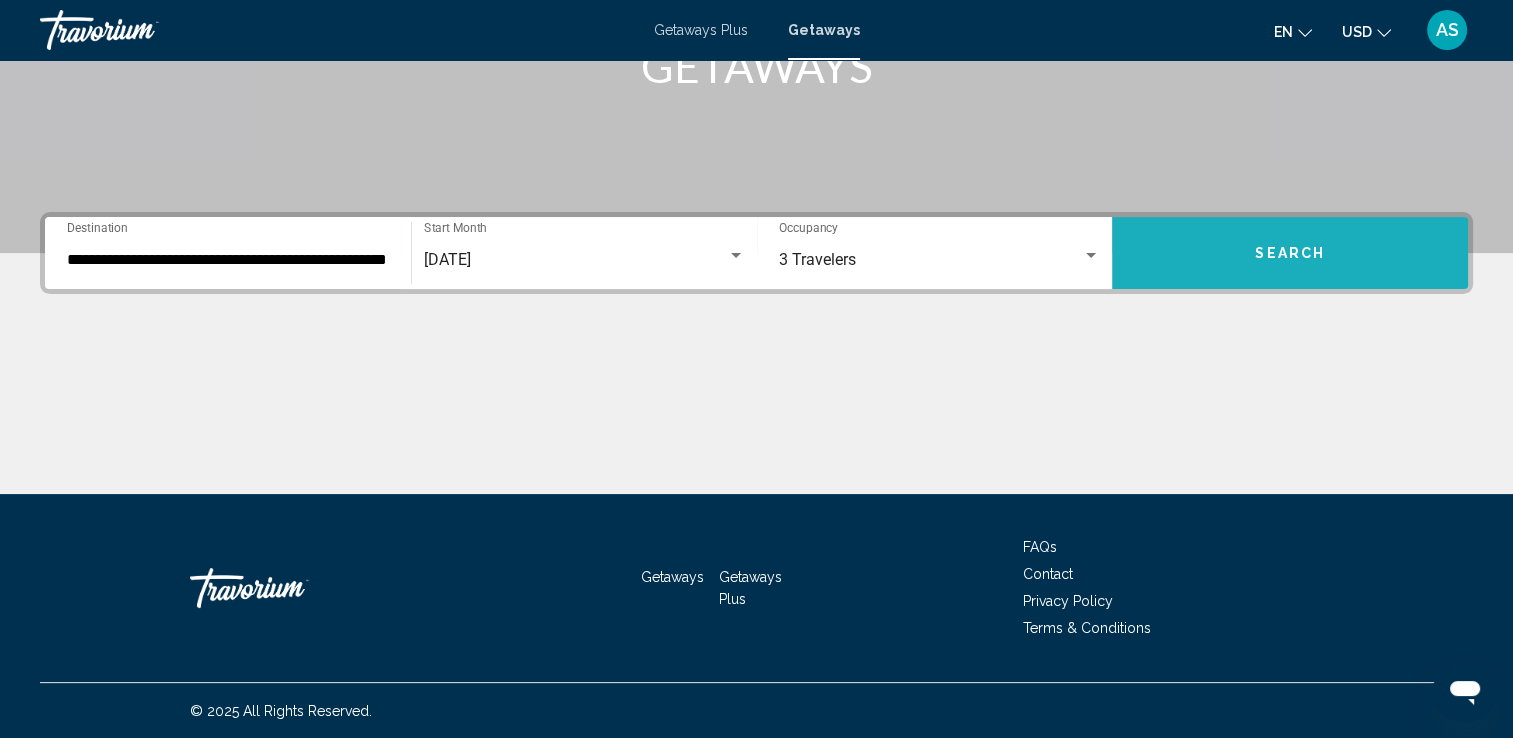 click on "Search" at bounding box center (1290, 254) 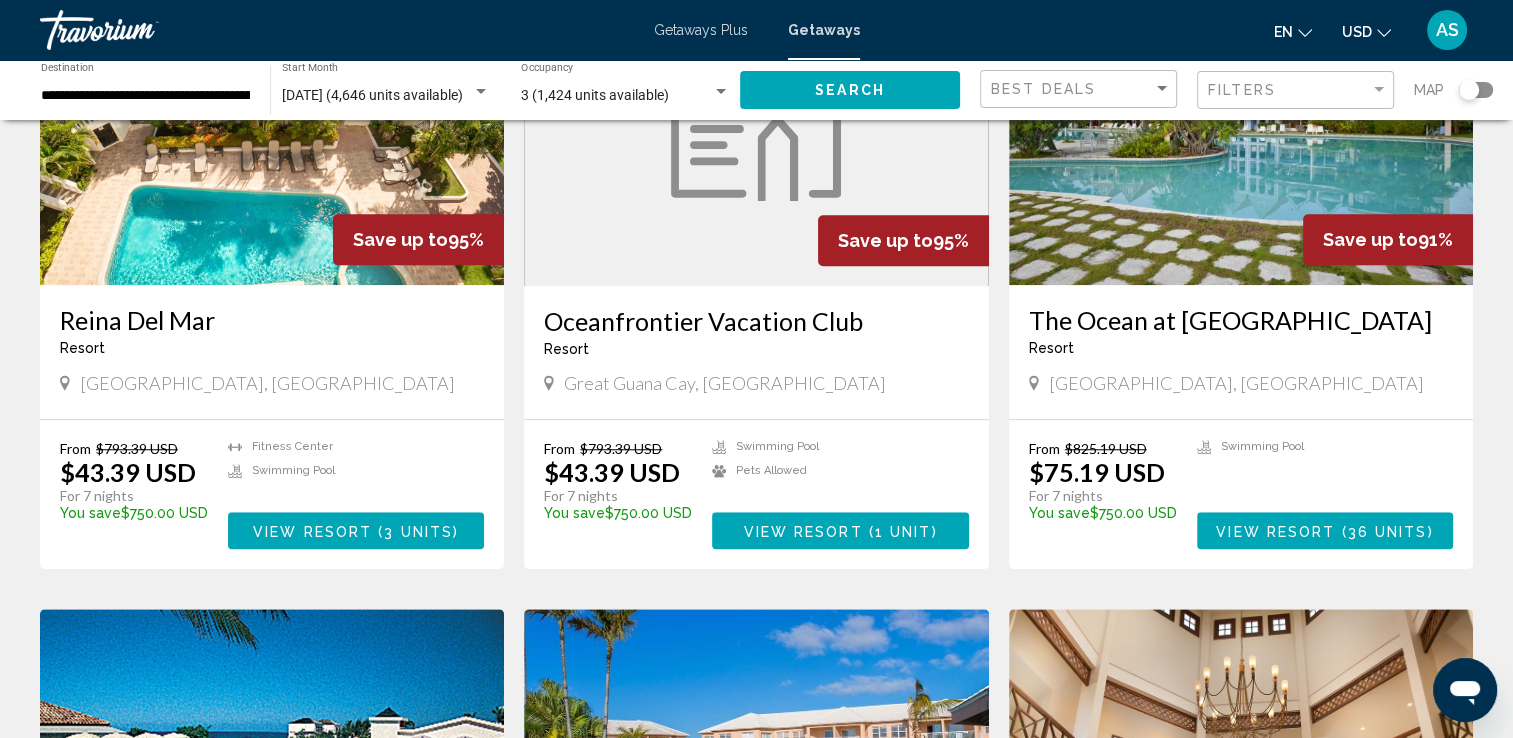scroll, scrollTop: 1584, scrollLeft: 0, axis: vertical 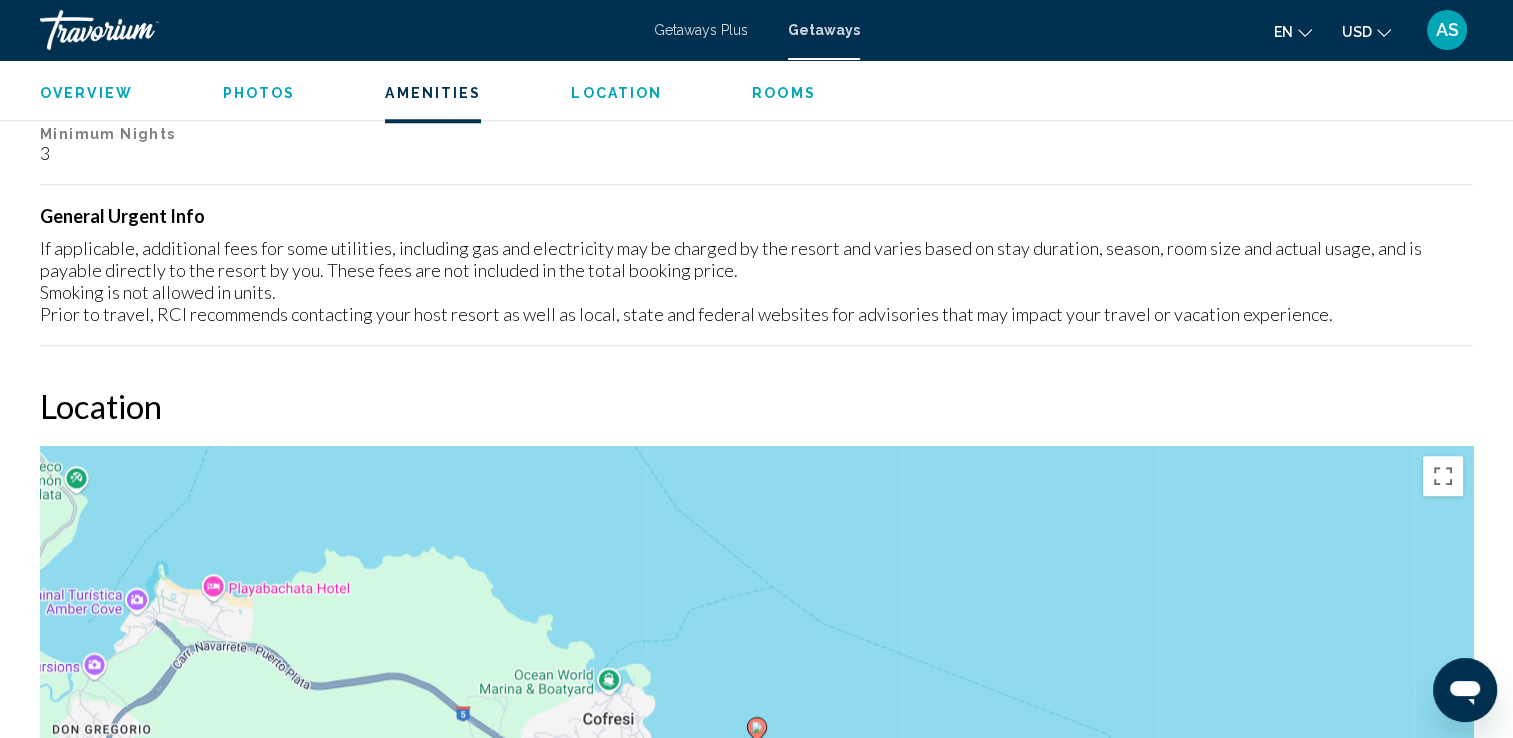 click on "Rooms" at bounding box center [784, 93] 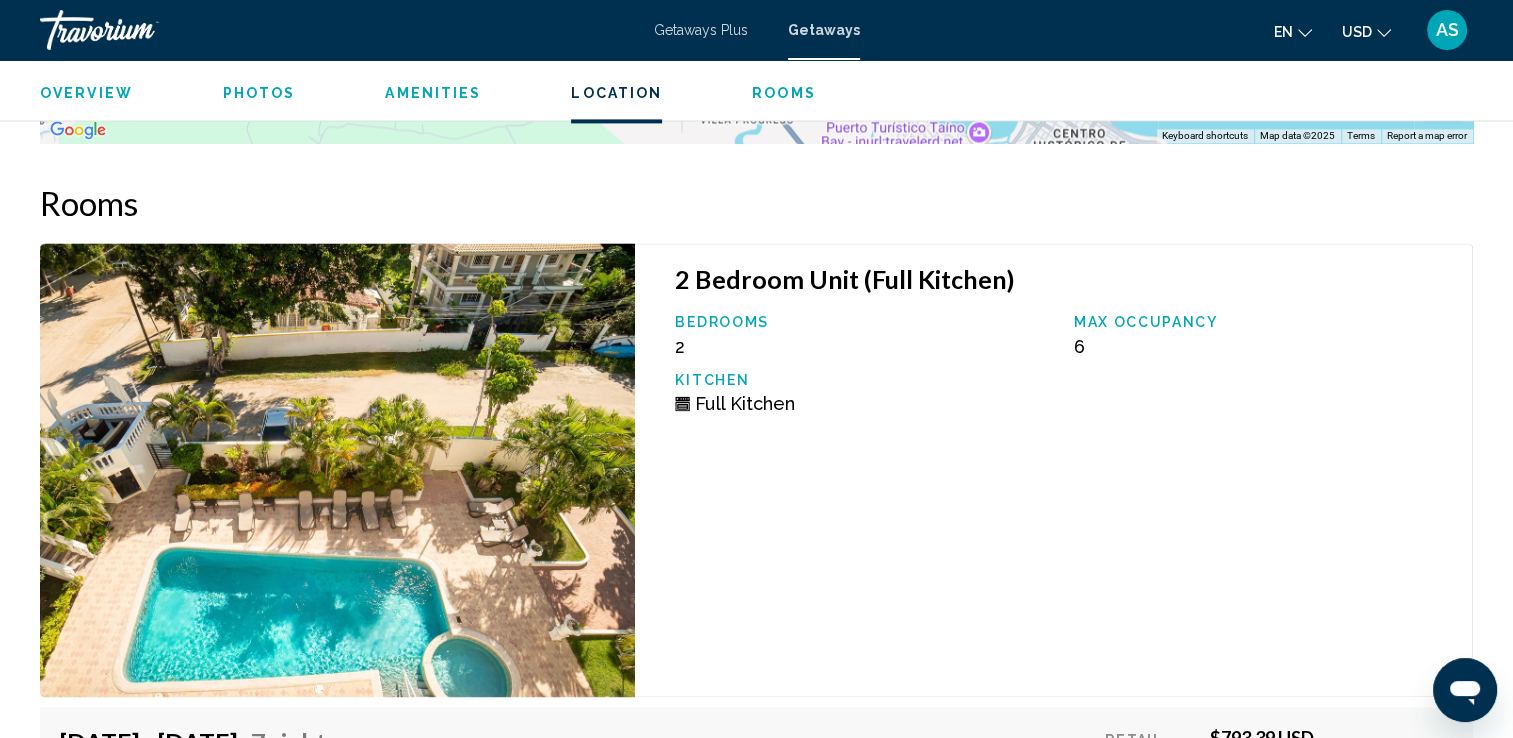 scroll, scrollTop: 2910, scrollLeft: 0, axis: vertical 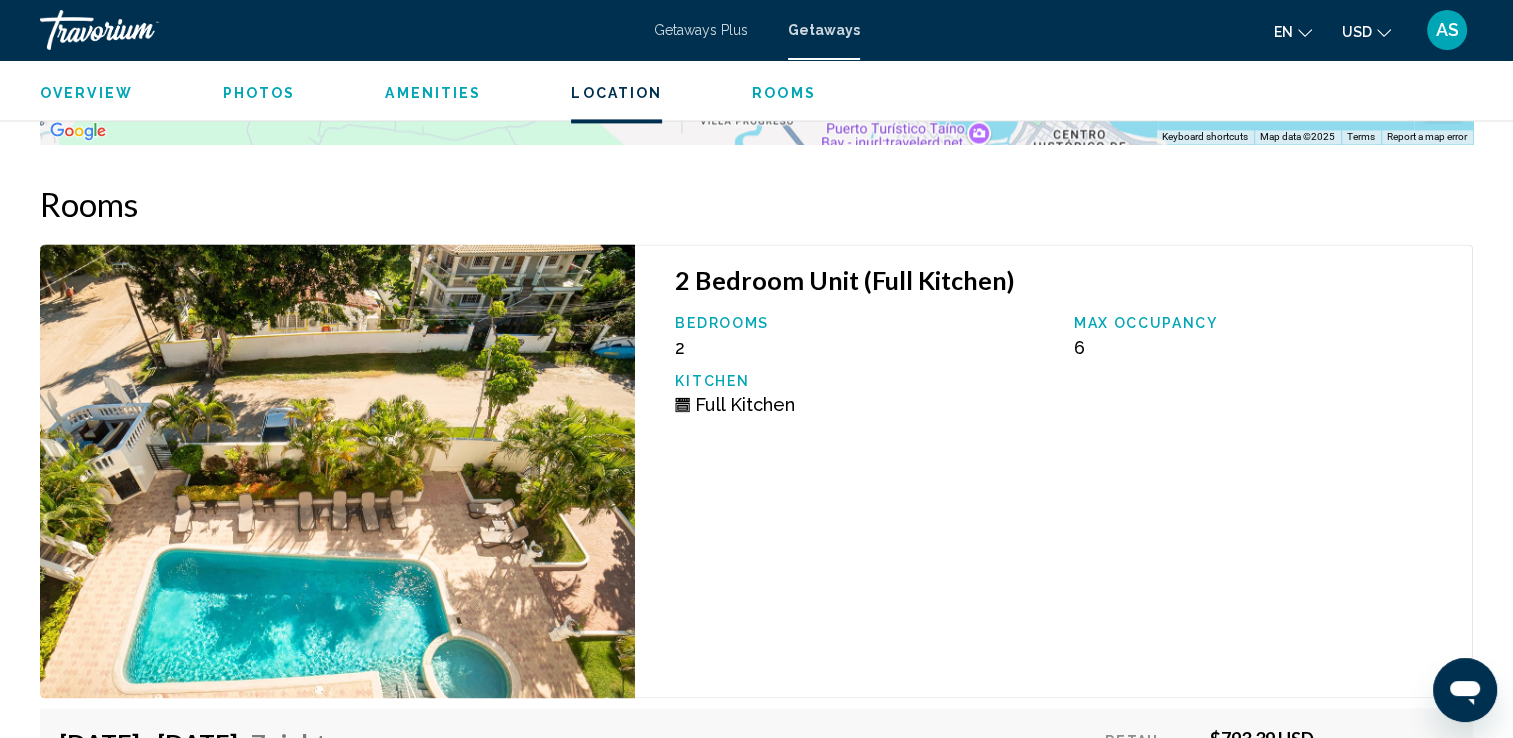 click on "2 Bedroom Unit (Full Kitchen)" at bounding box center (1063, 280) 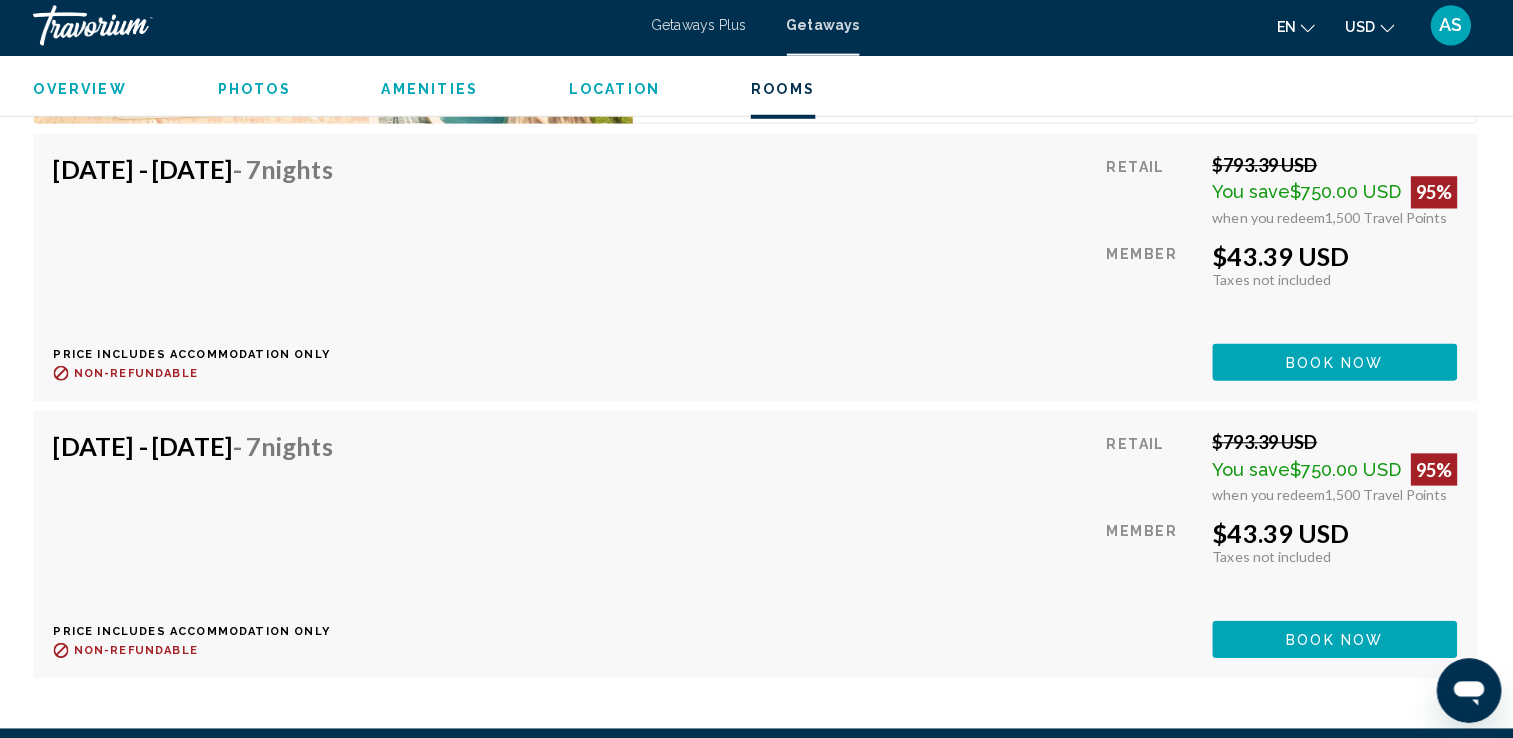 scroll, scrollTop: 3481, scrollLeft: 0, axis: vertical 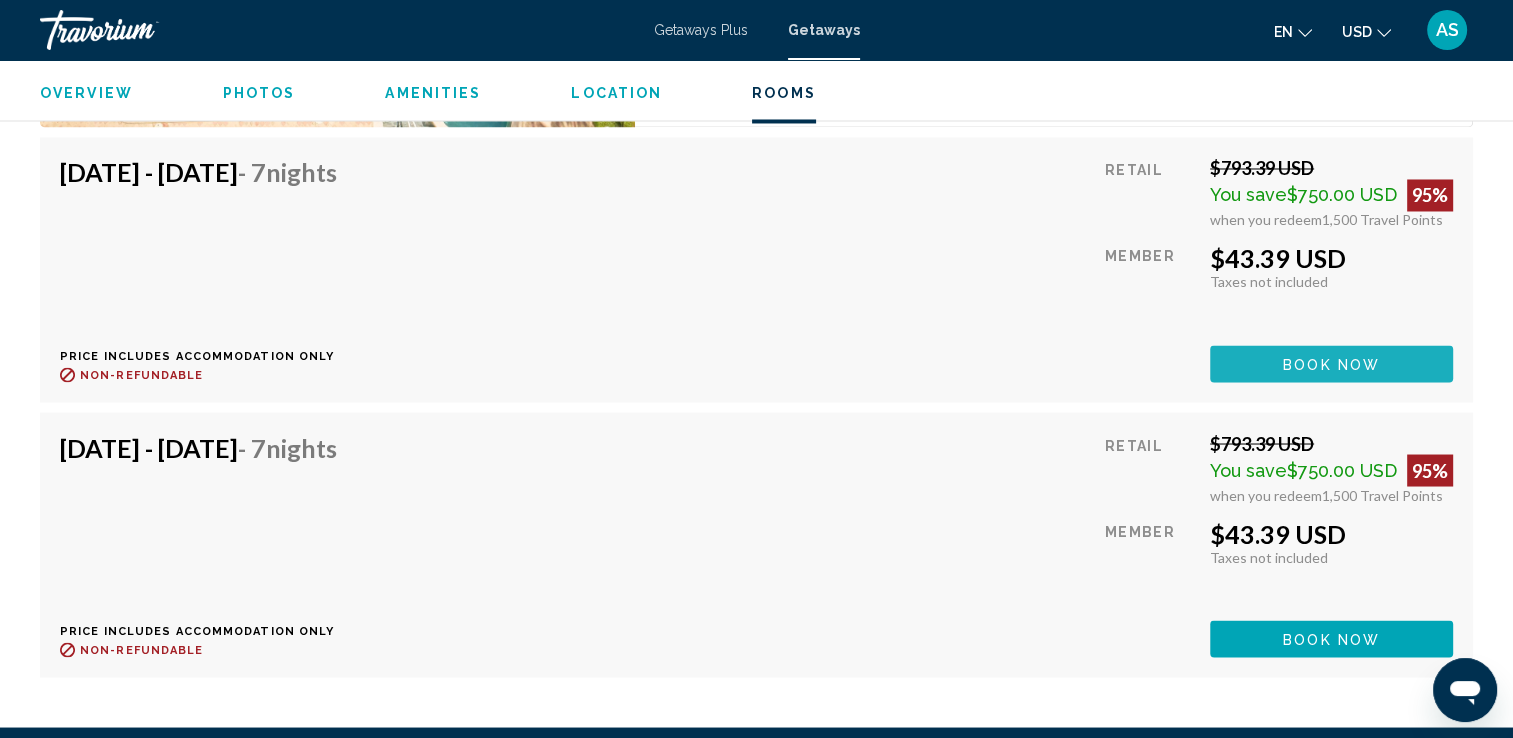 click on "Book now" at bounding box center [1331, 364] 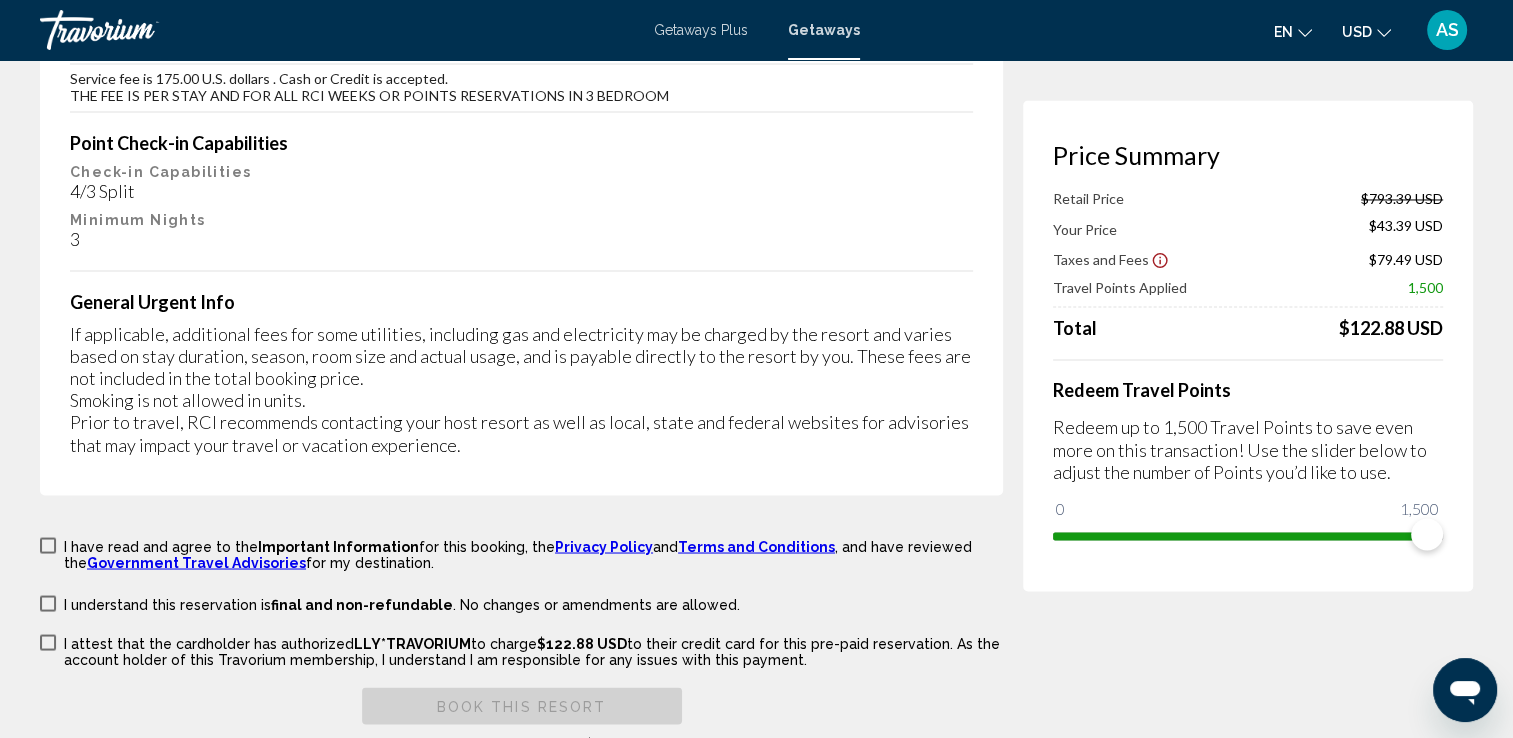 scroll, scrollTop: 3603, scrollLeft: 0, axis: vertical 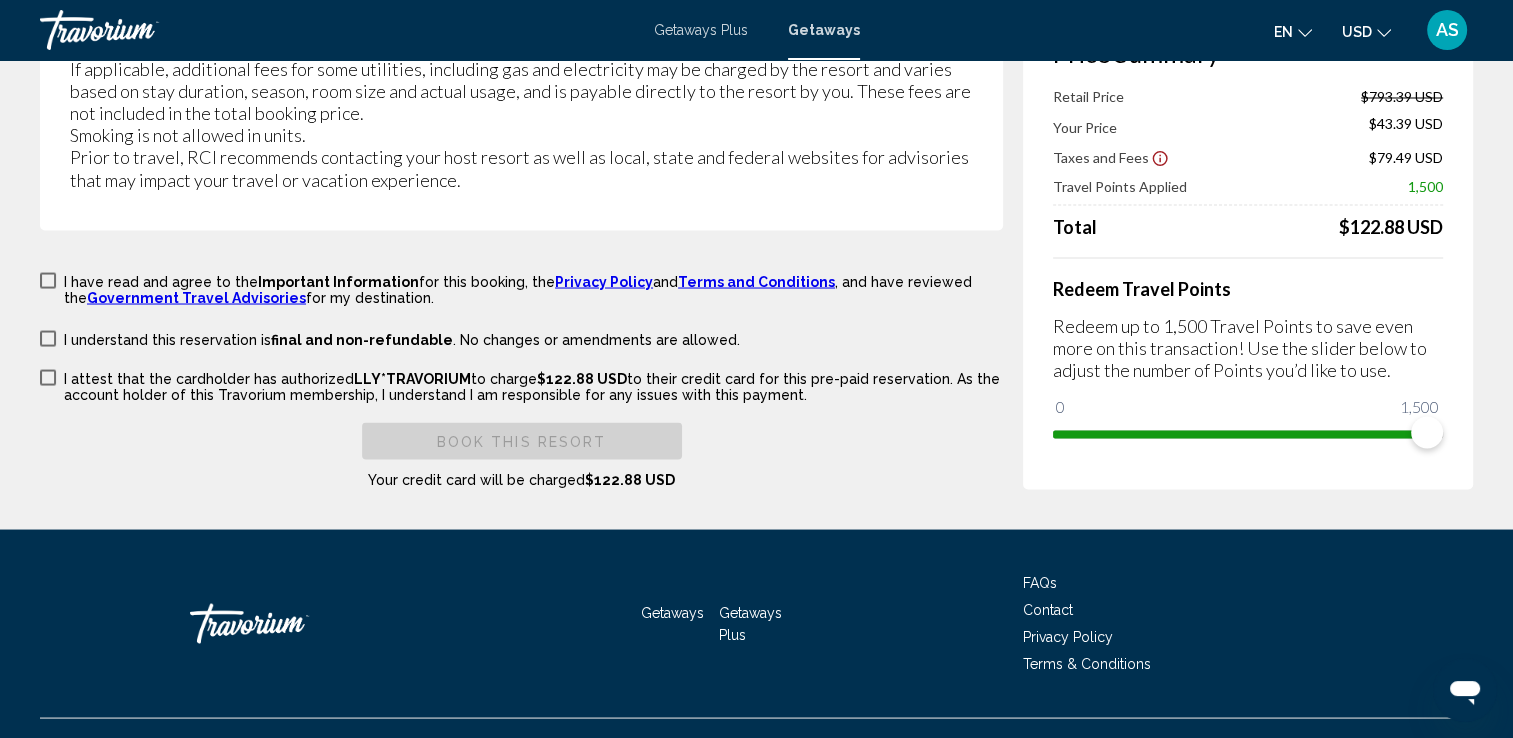 click at bounding box center (48, 280) 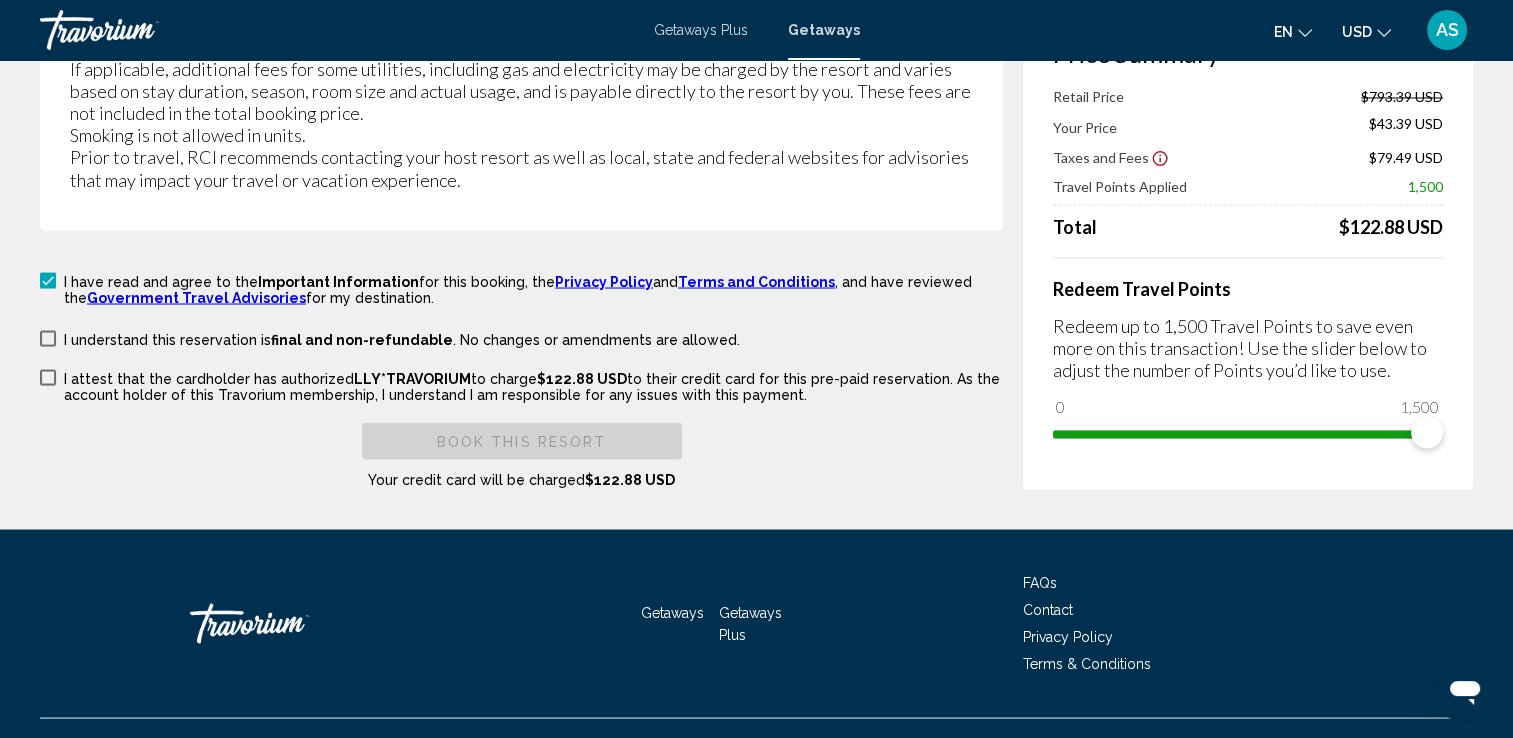 click on "I have read and agree to the  Important Information  for this booking, the  Privacy Policy  and  Terms and Conditions , and have reviewed the  Government Travel Advisories  for my destination.   I understand this reservation is  final and non-refundable . No changes or amendments are allowed.  I understand this reservation is refundable until  {0} . Cancellations made after that date and time are non-refundable.   I attest that the cardholder has authorized  LLY*TRAVORIUM  to charge  $122.88 USD  to their credit card for this pre-paid reservation. As the account holder of this Travorium membership, I understand I am responsible for any issues with this payment. Book this Resort Your credit card will be charged  $122.88 USD" at bounding box center [521, 379] 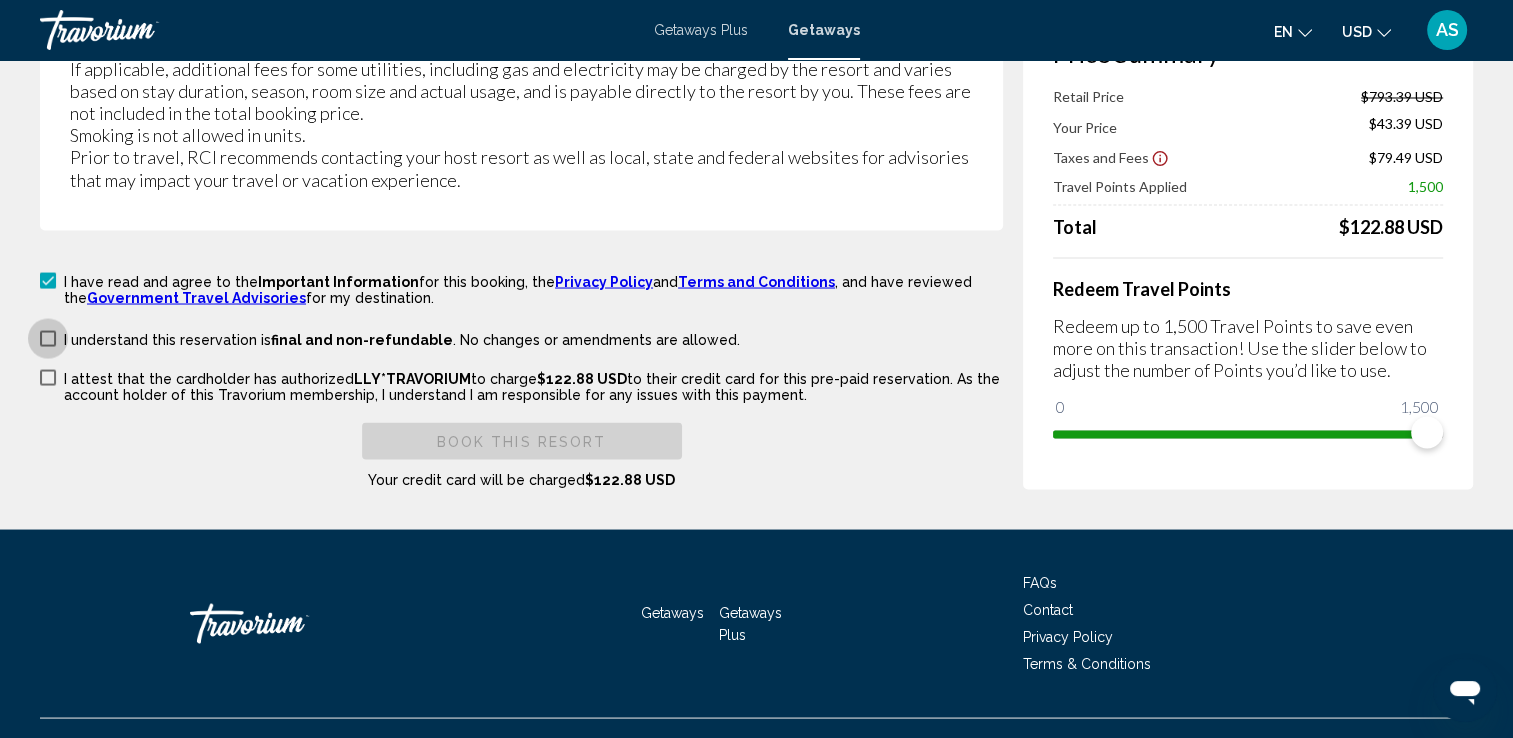 click at bounding box center [48, 338] 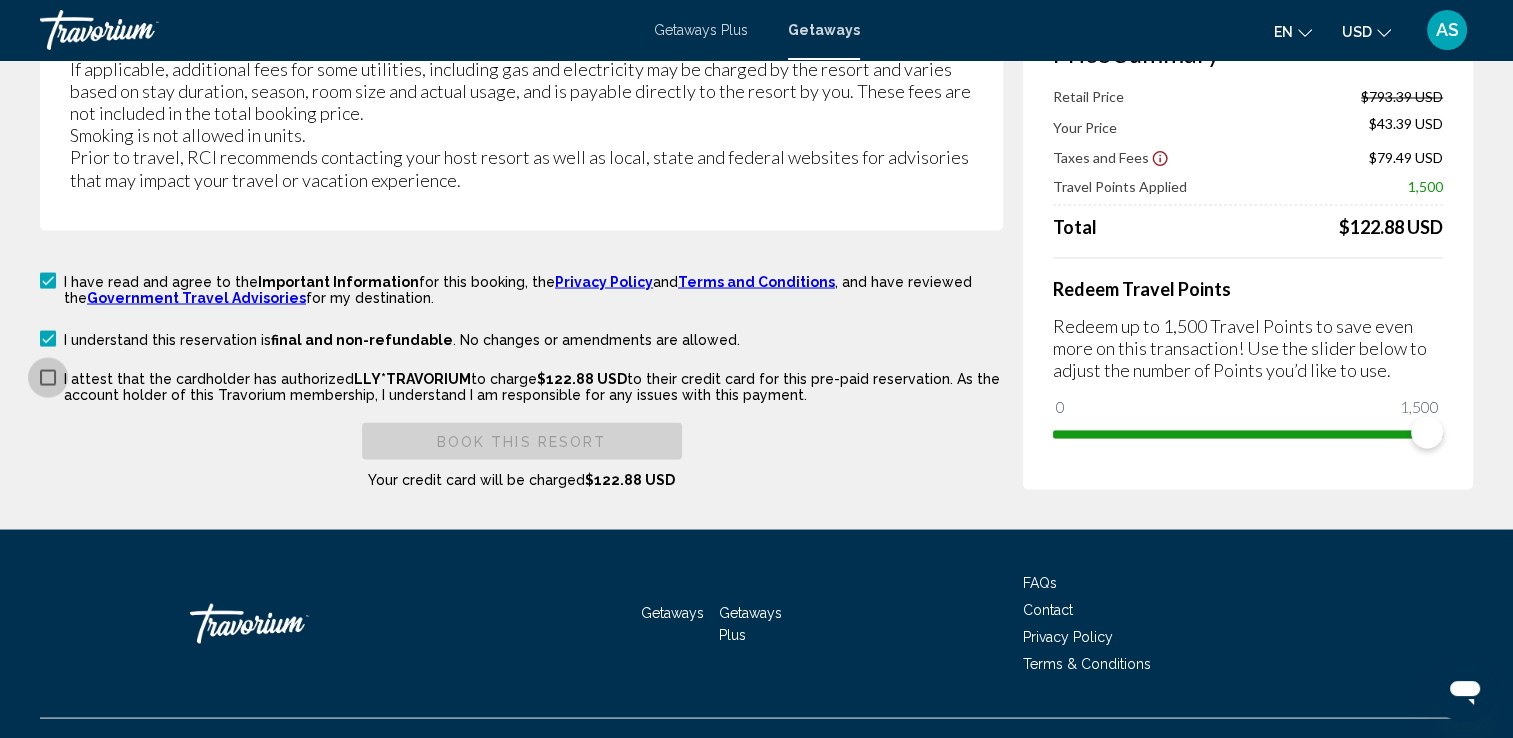 click at bounding box center (48, 377) 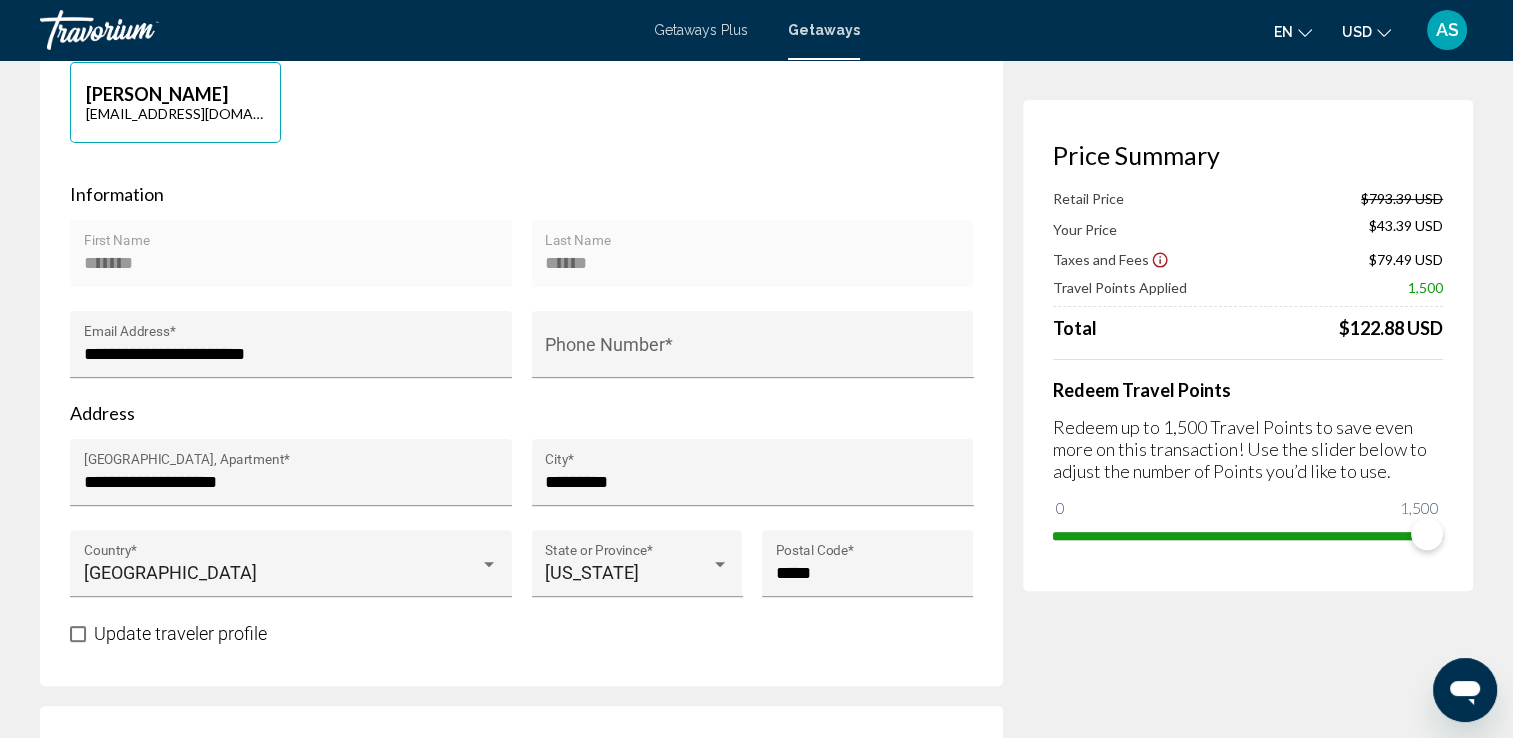 scroll, scrollTop: 512, scrollLeft: 0, axis: vertical 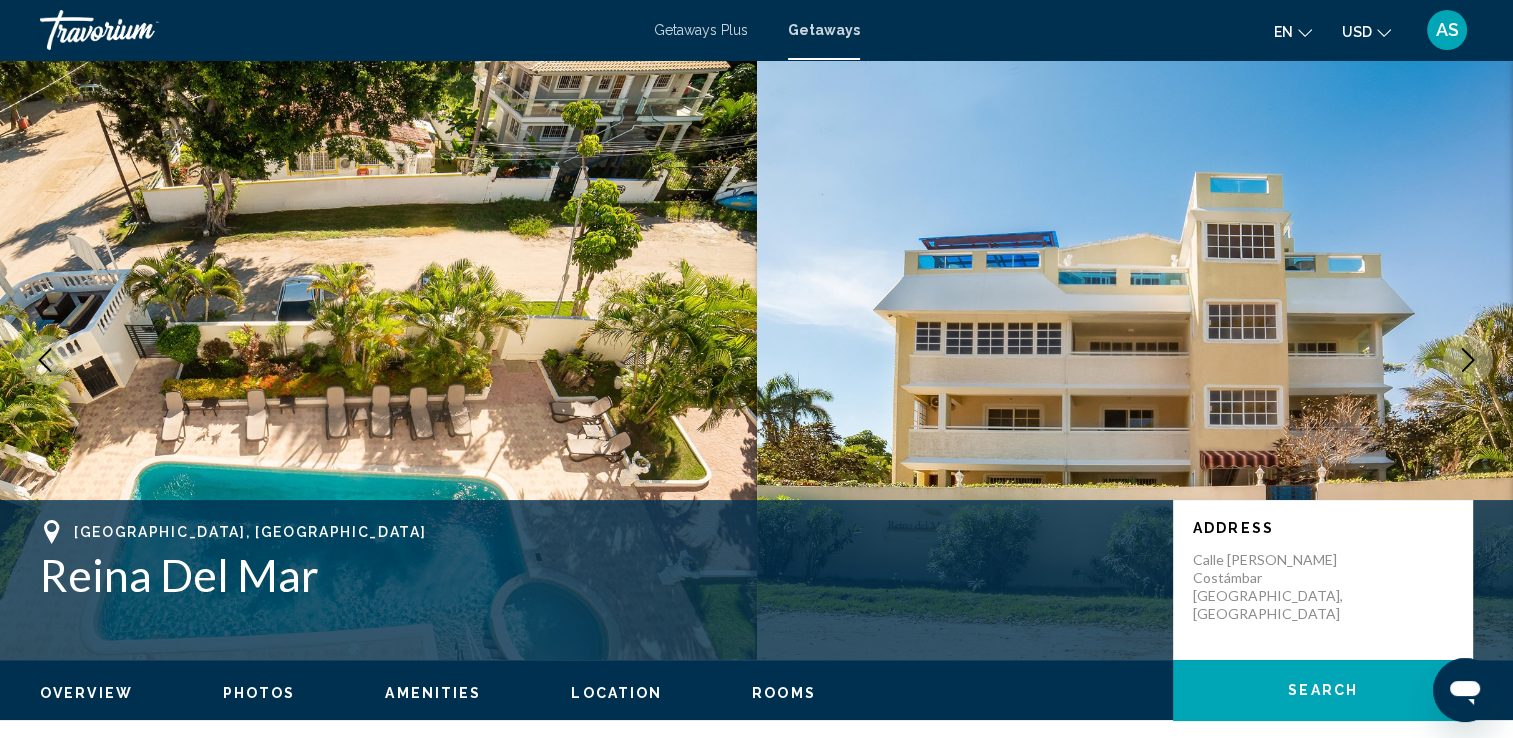 click on "Getaways Plus" at bounding box center [701, 30] 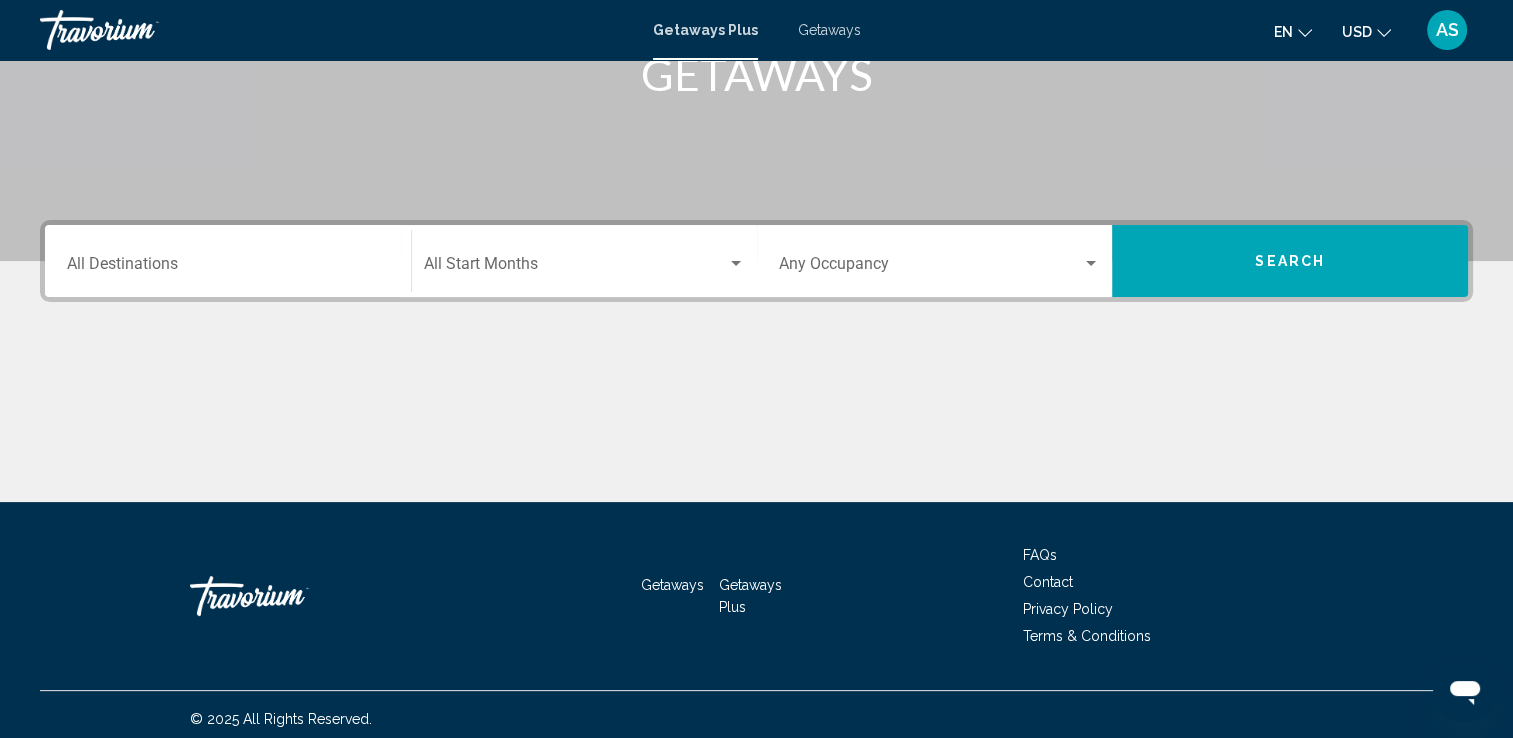 scroll, scrollTop: 347, scrollLeft: 0, axis: vertical 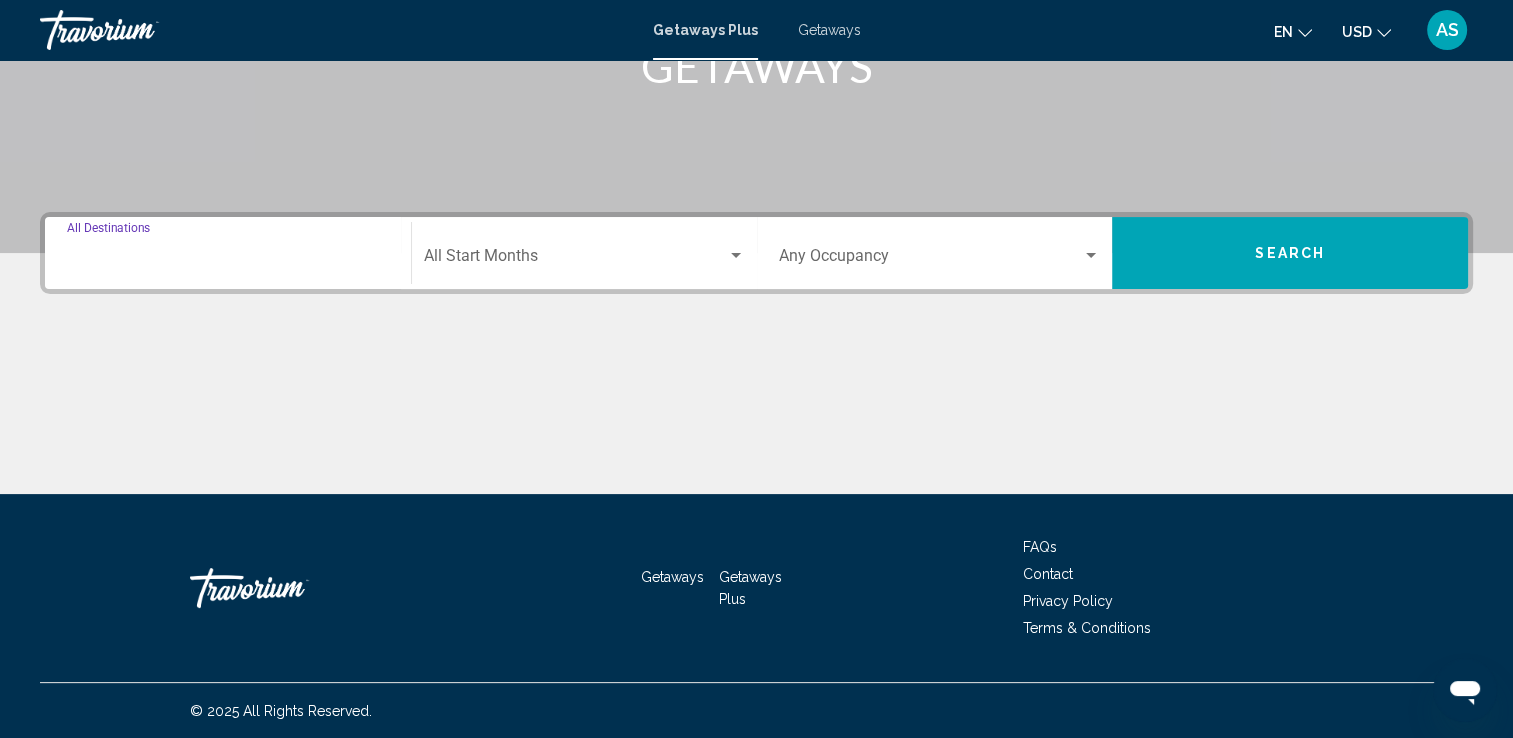 click on "Destination All Destinations" at bounding box center [228, 260] 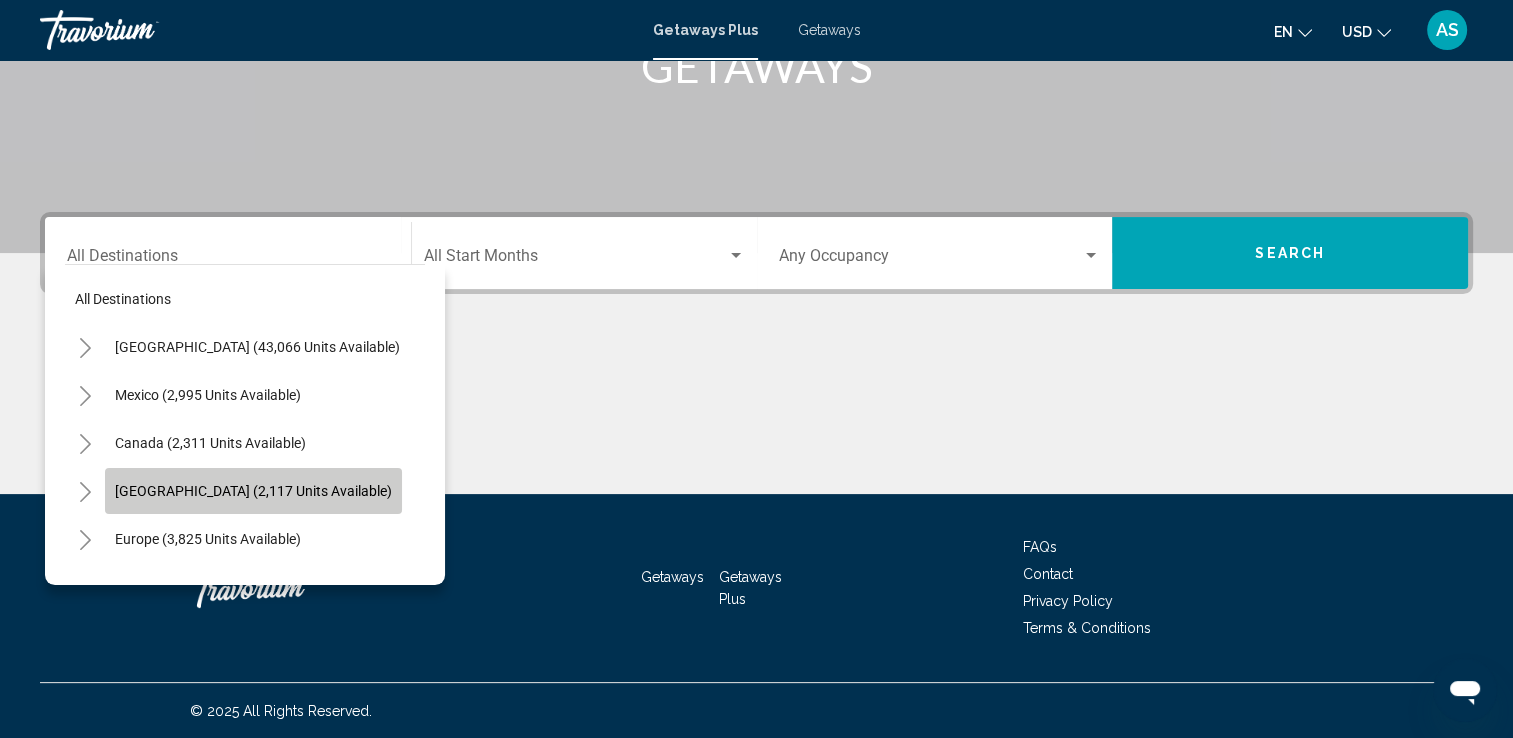 click on "Caribbean & Atlantic Islands (2,117 units available)" 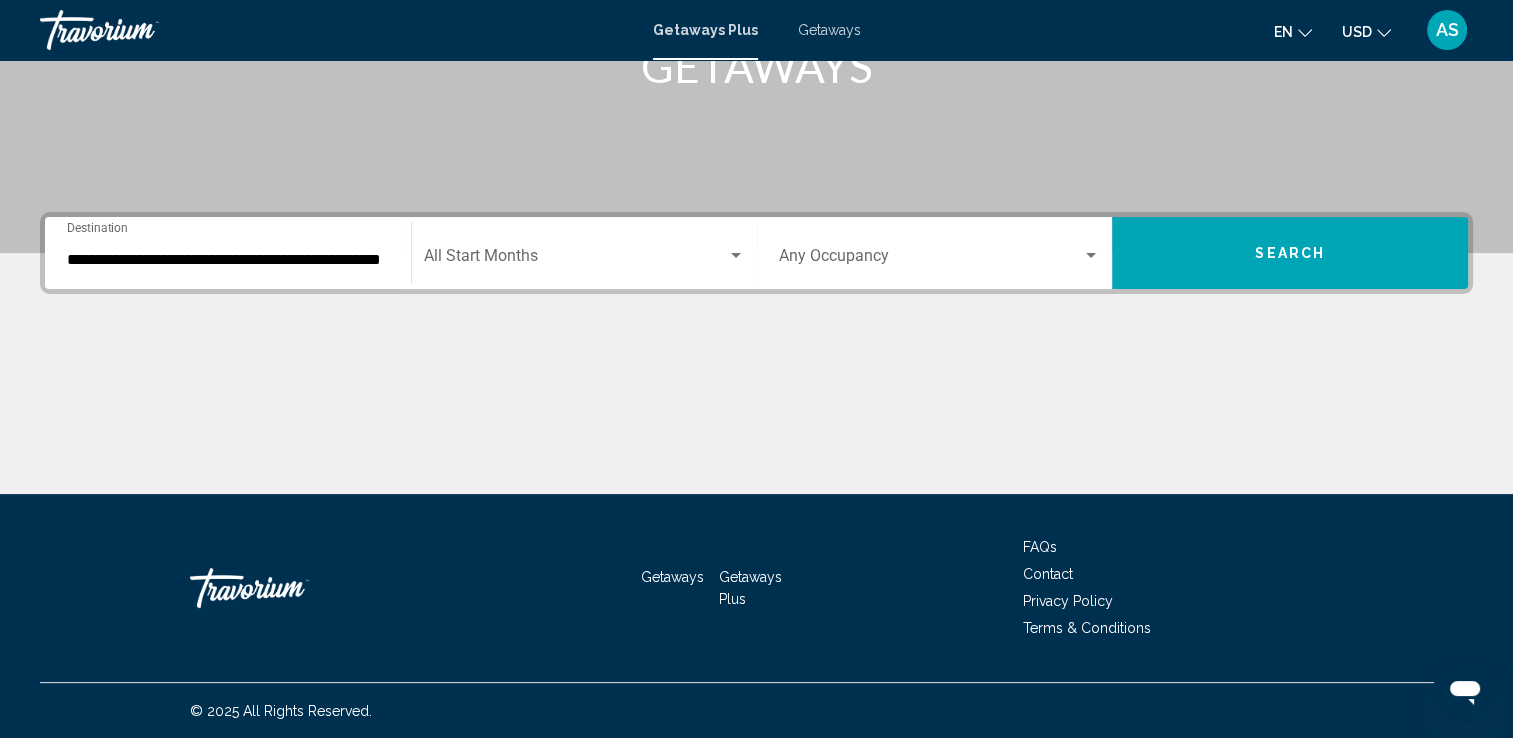 click on "Start Month All Start Months" 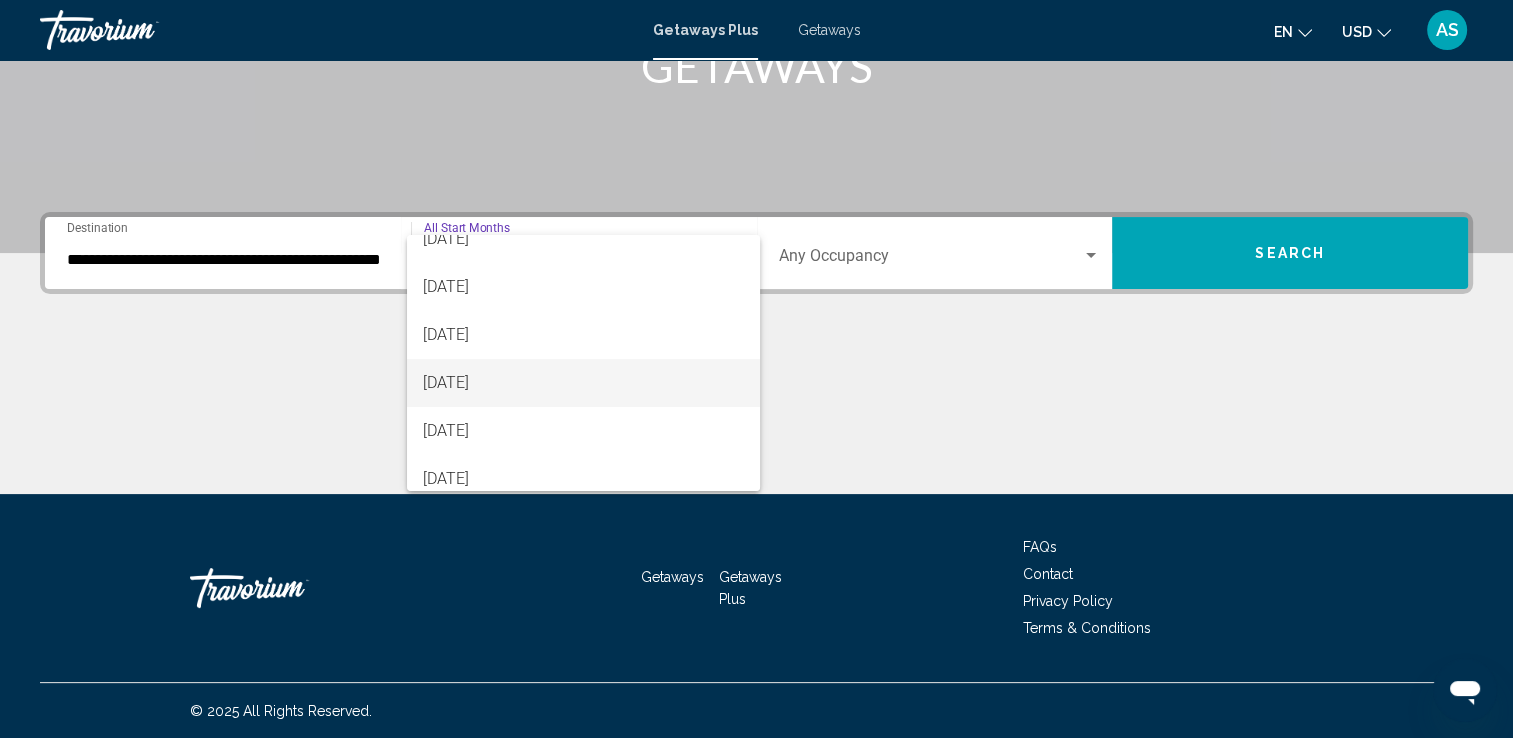 scroll, scrollTop: 68, scrollLeft: 0, axis: vertical 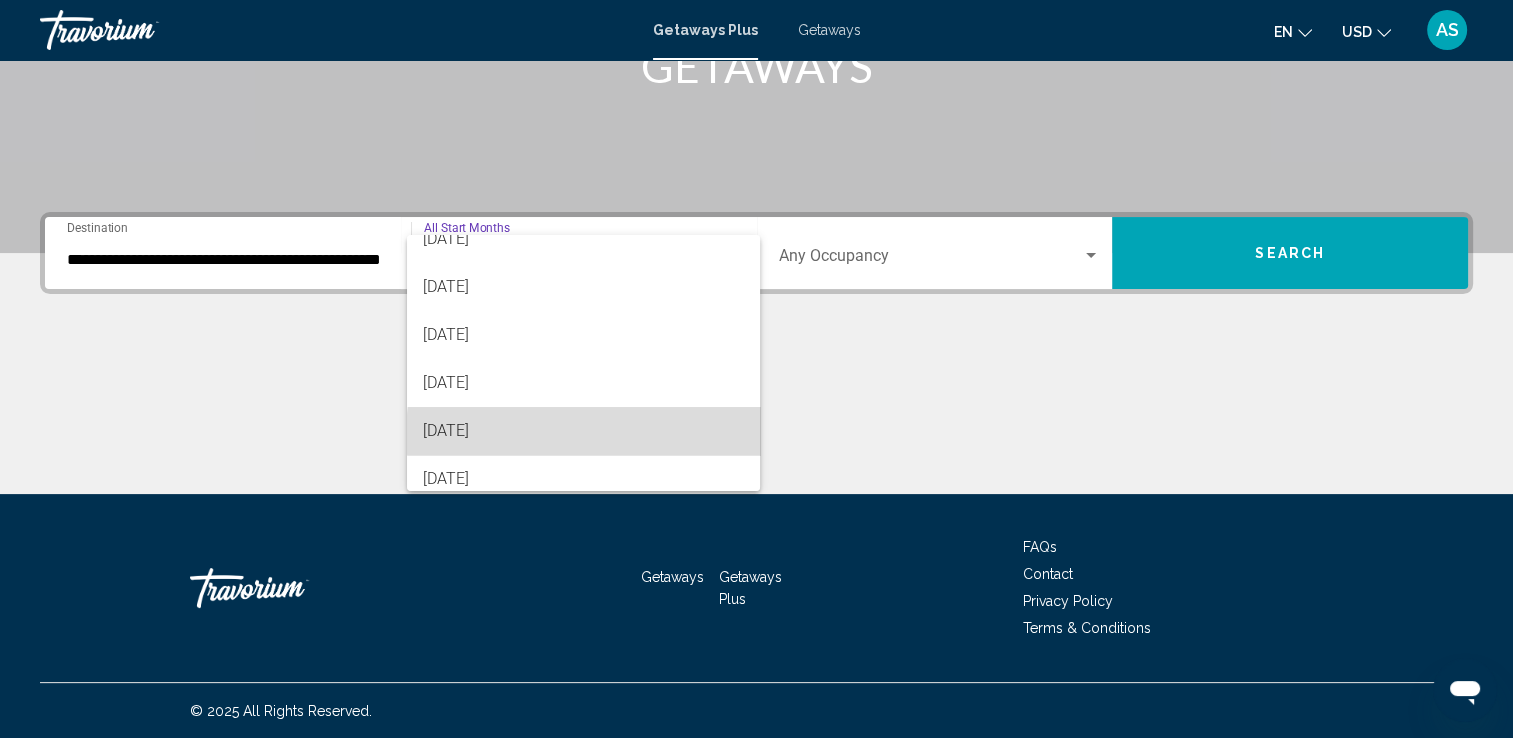 click on "November 2025" at bounding box center (583, 431) 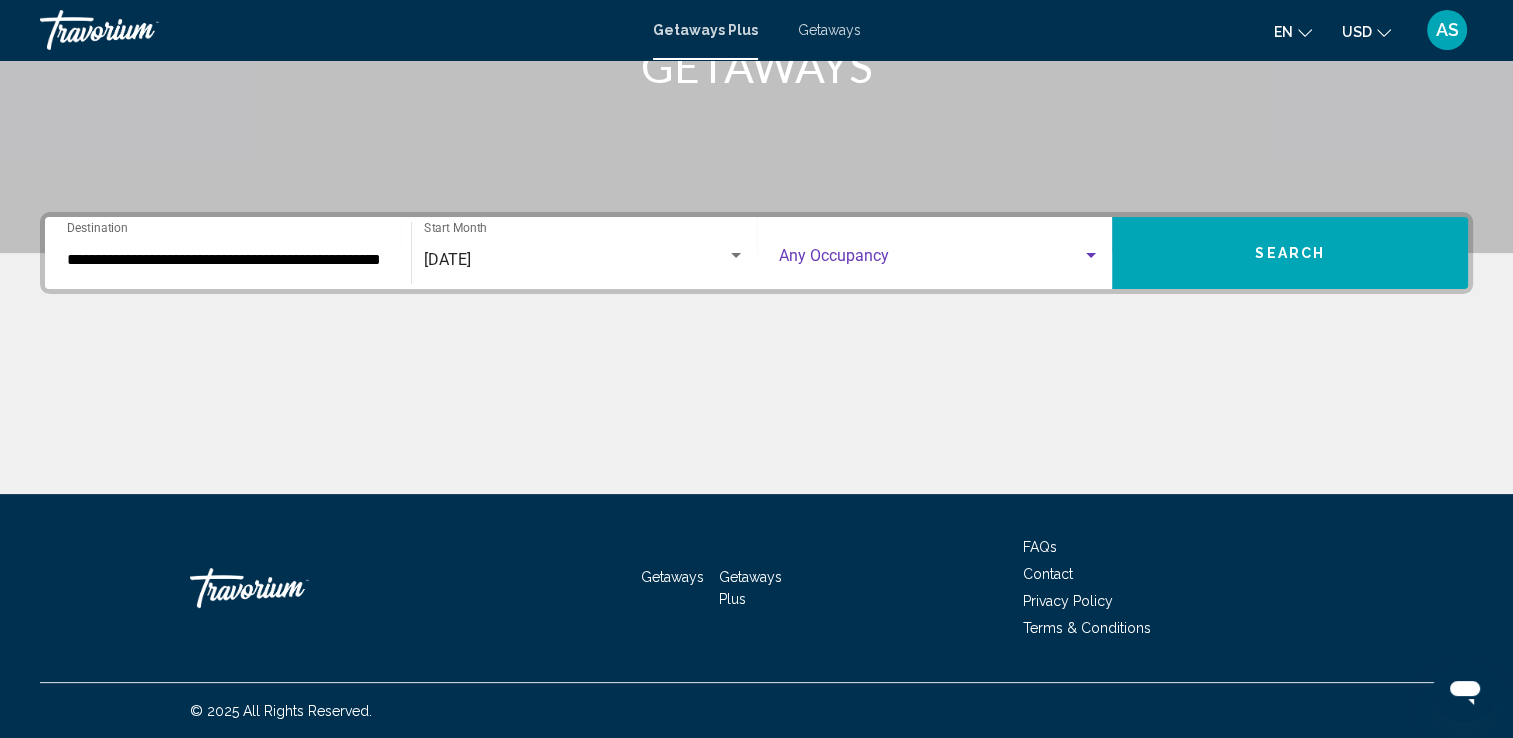 click at bounding box center [931, 260] 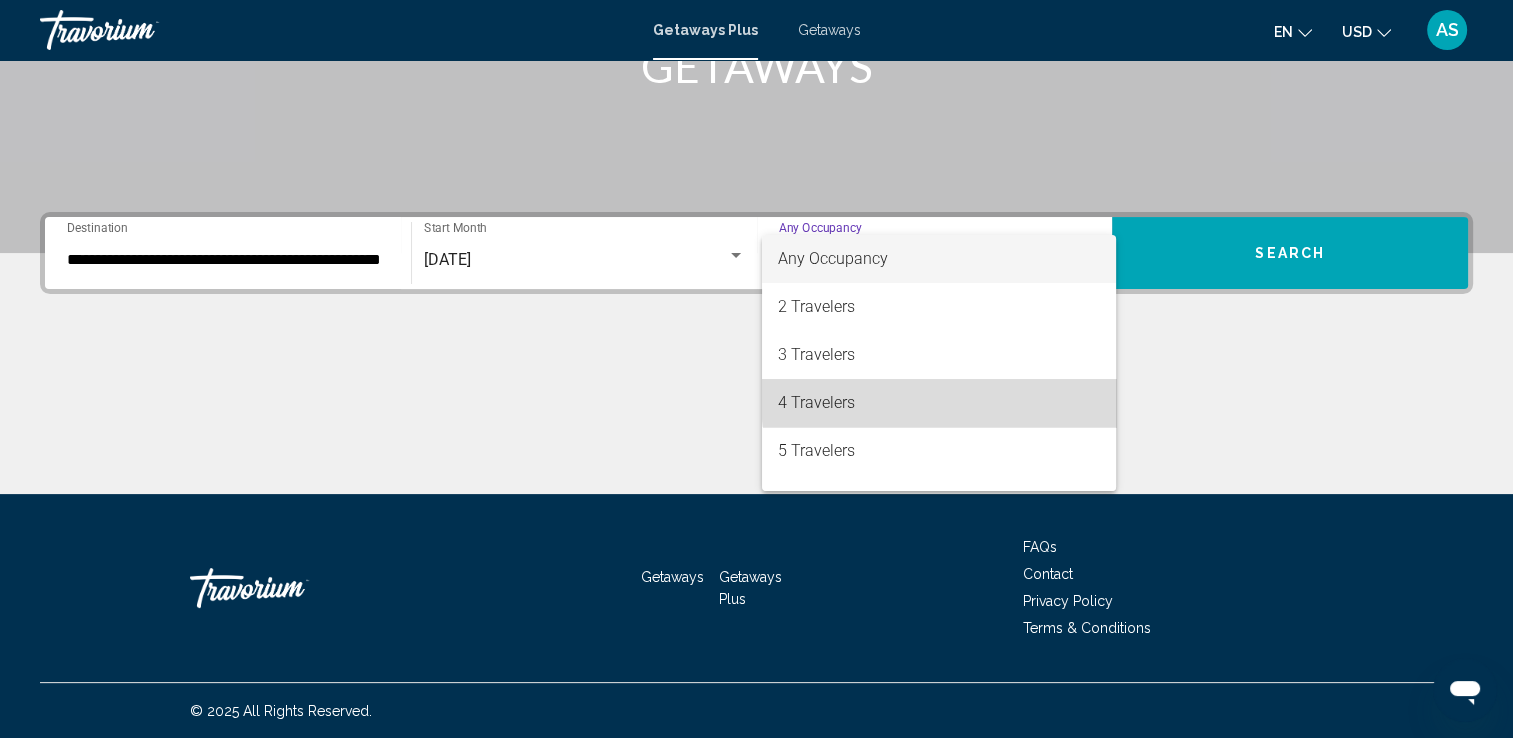 click on "4 Travelers" at bounding box center (939, 403) 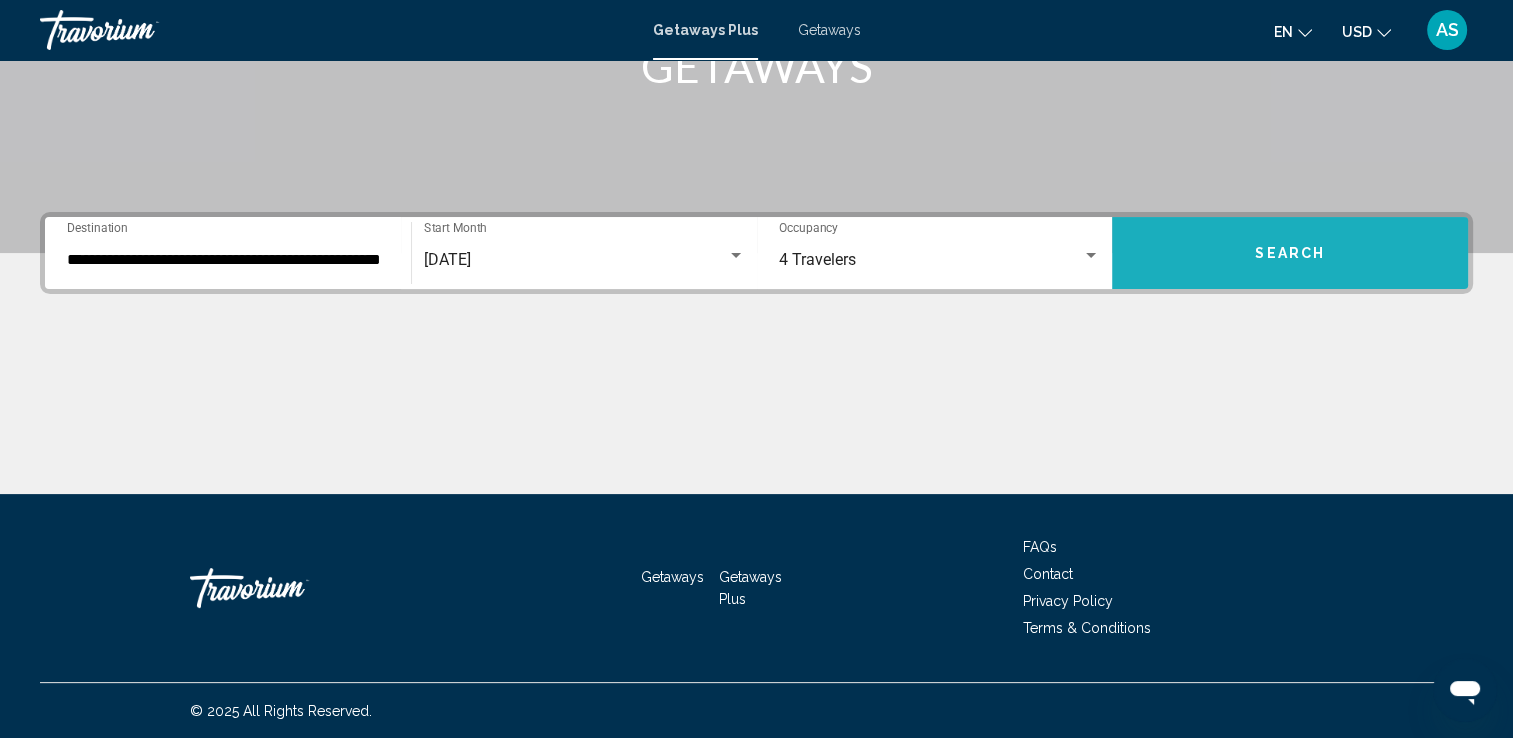 click on "Search" at bounding box center [1290, 253] 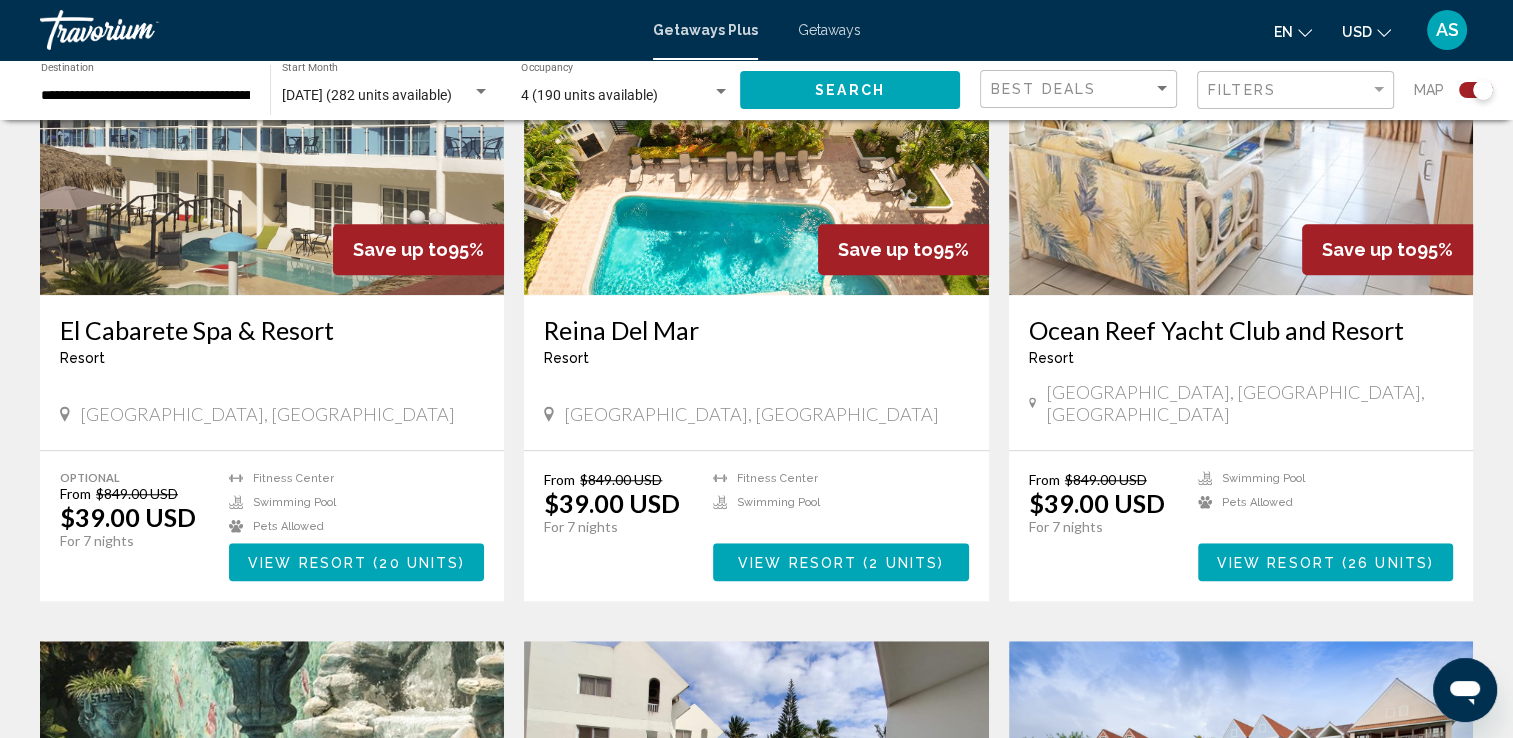 scroll, scrollTop: 1494, scrollLeft: 0, axis: vertical 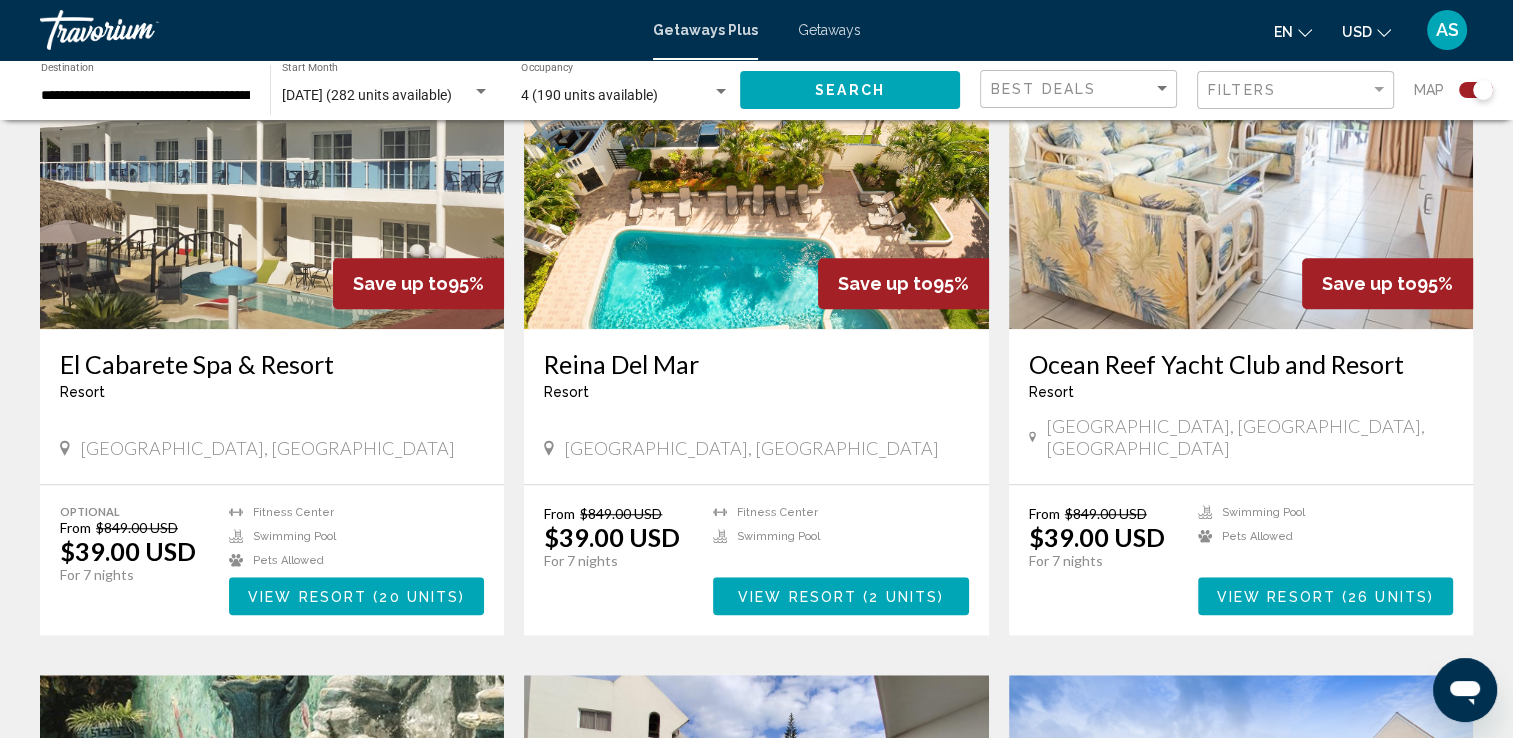 click on "View Resort" at bounding box center (797, 597) 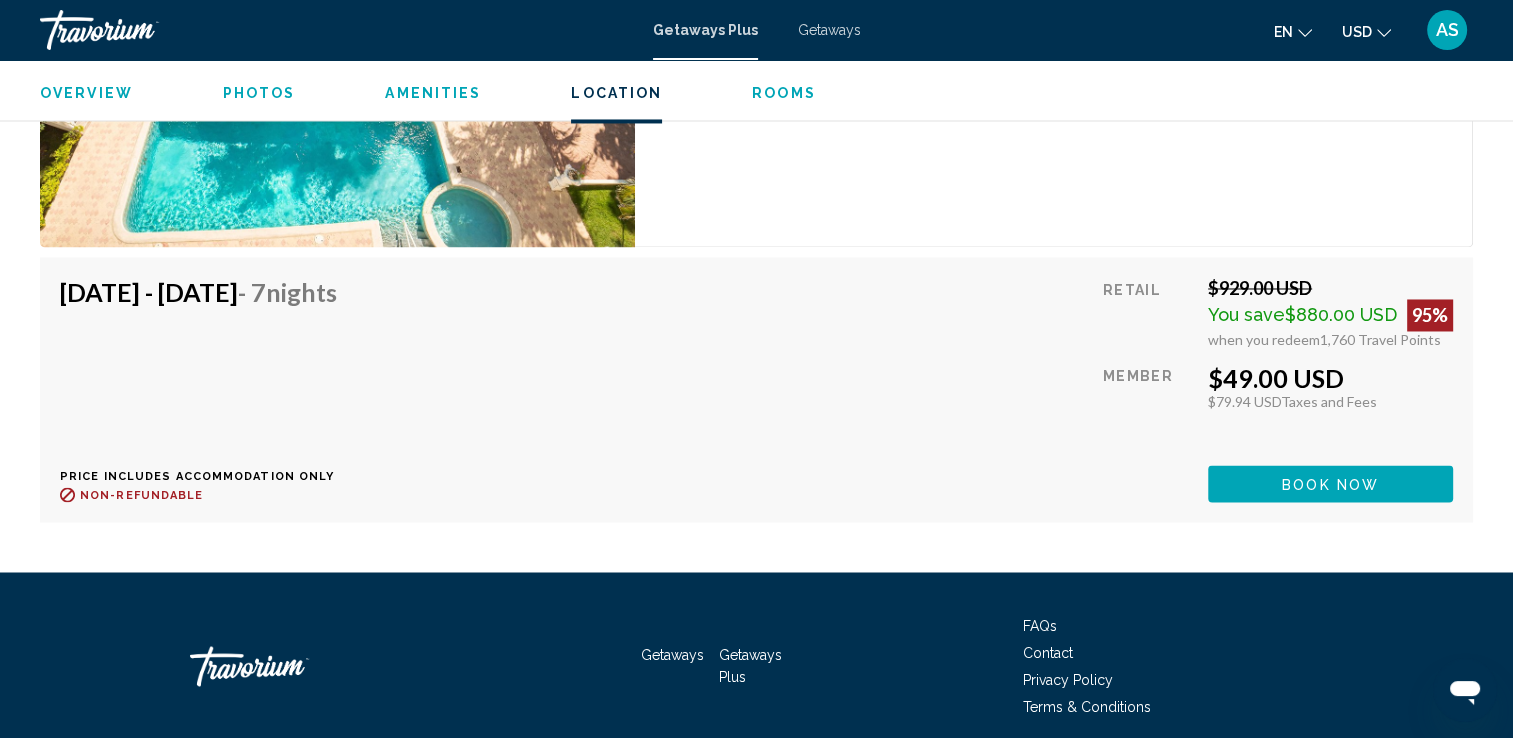 scroll, scrollTop: 3408, scrollLeft: 0, axis: vertical 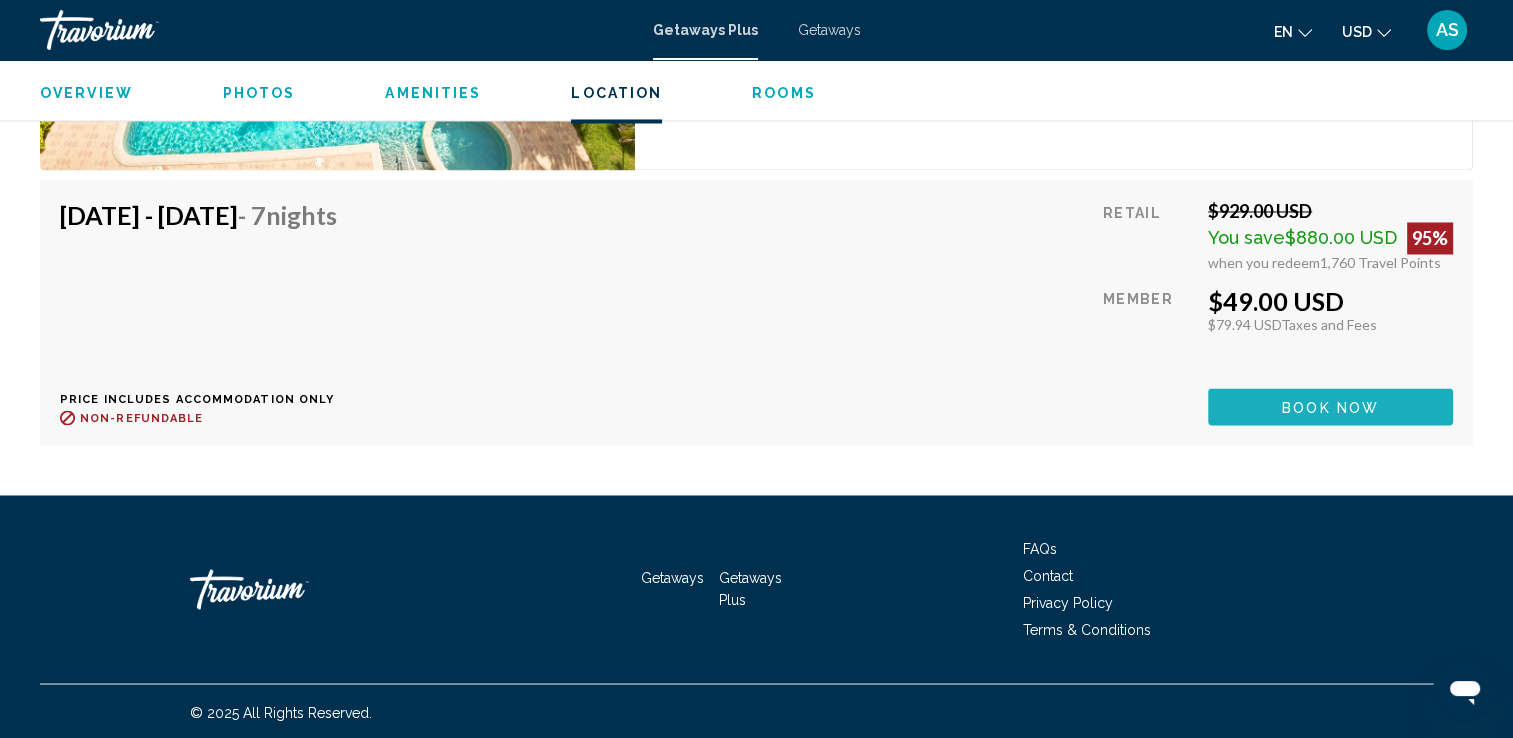 click on "Book now" at bounding box center [1330, 407] 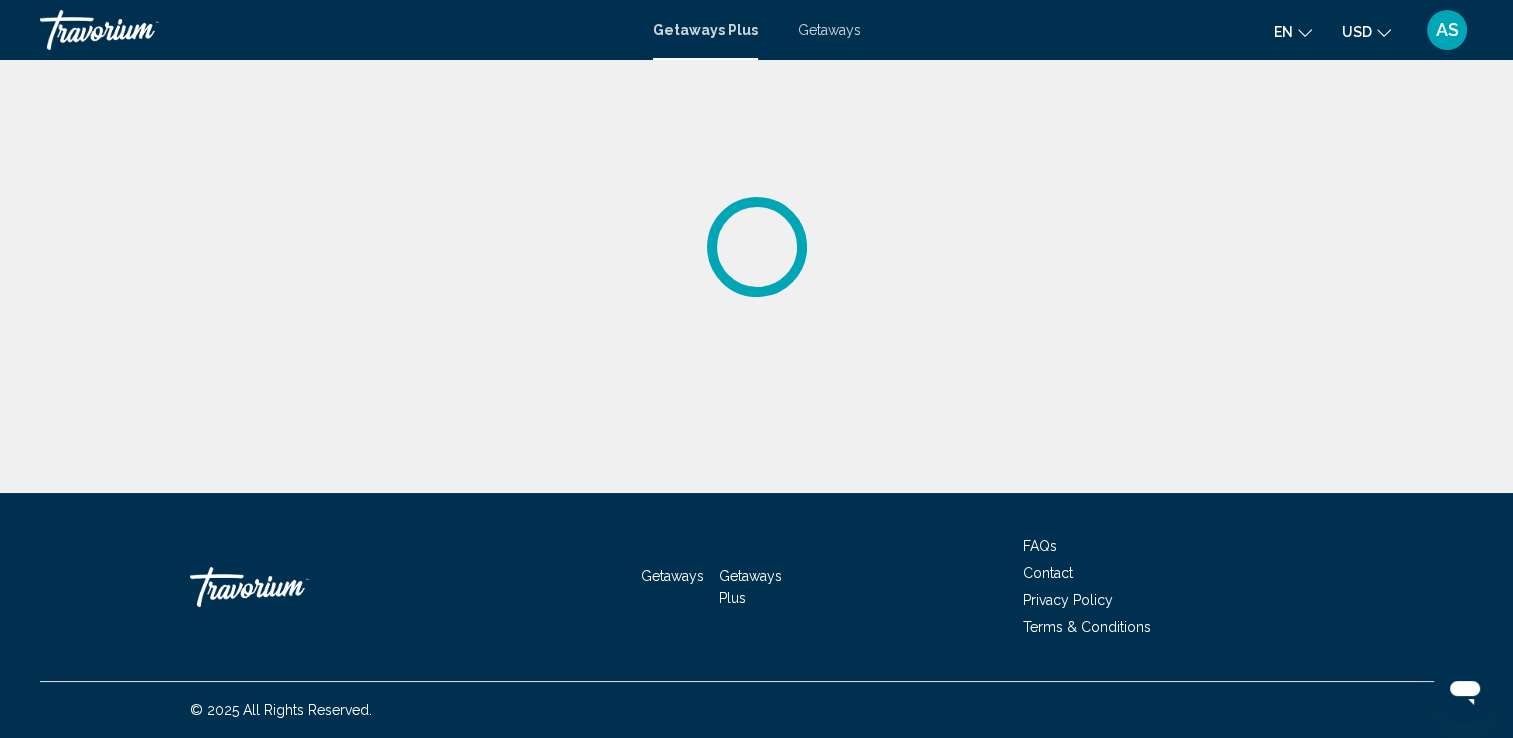 scroll, scrollTop: 0, scrollLeft: 0, axis: both 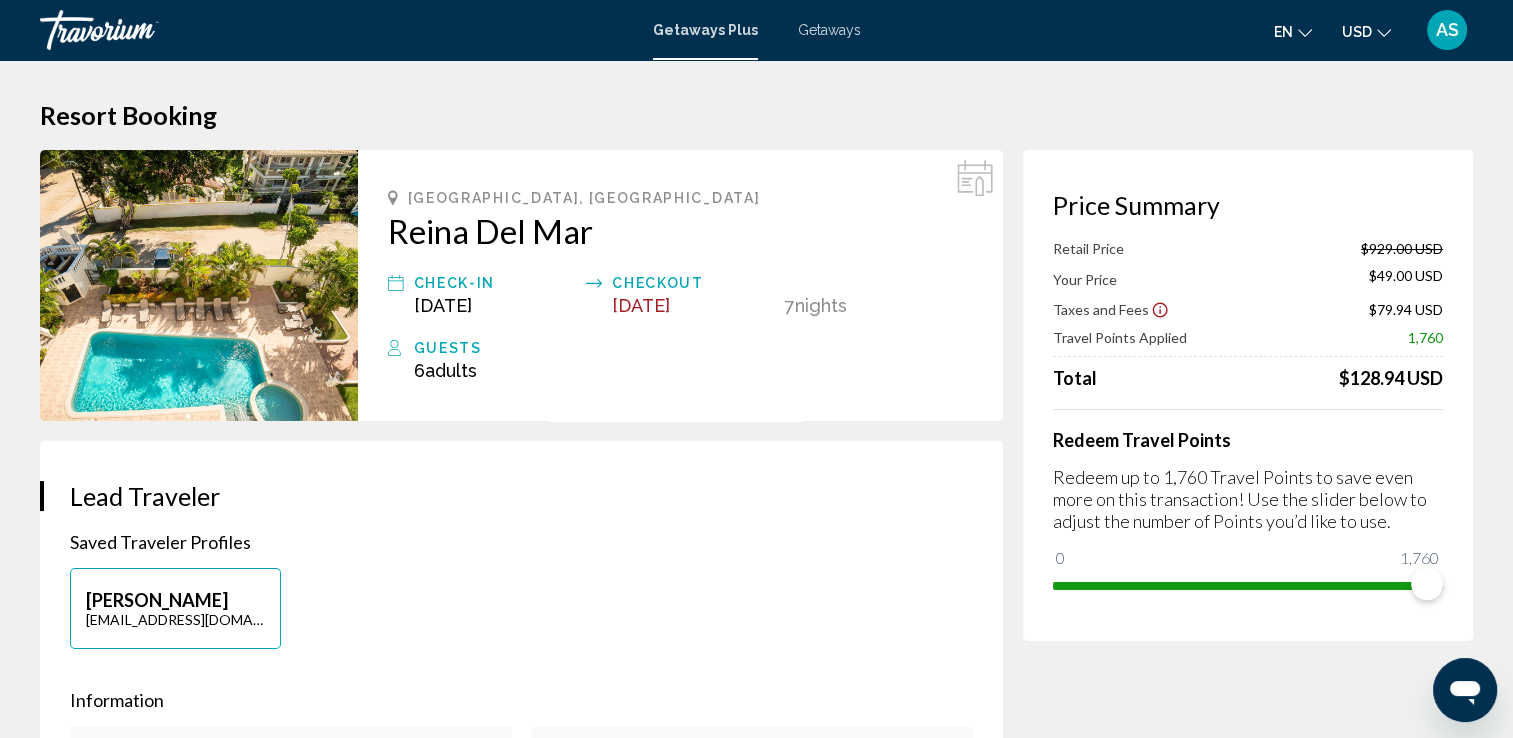 click on "Getaways" at bounding box center [829, 30] 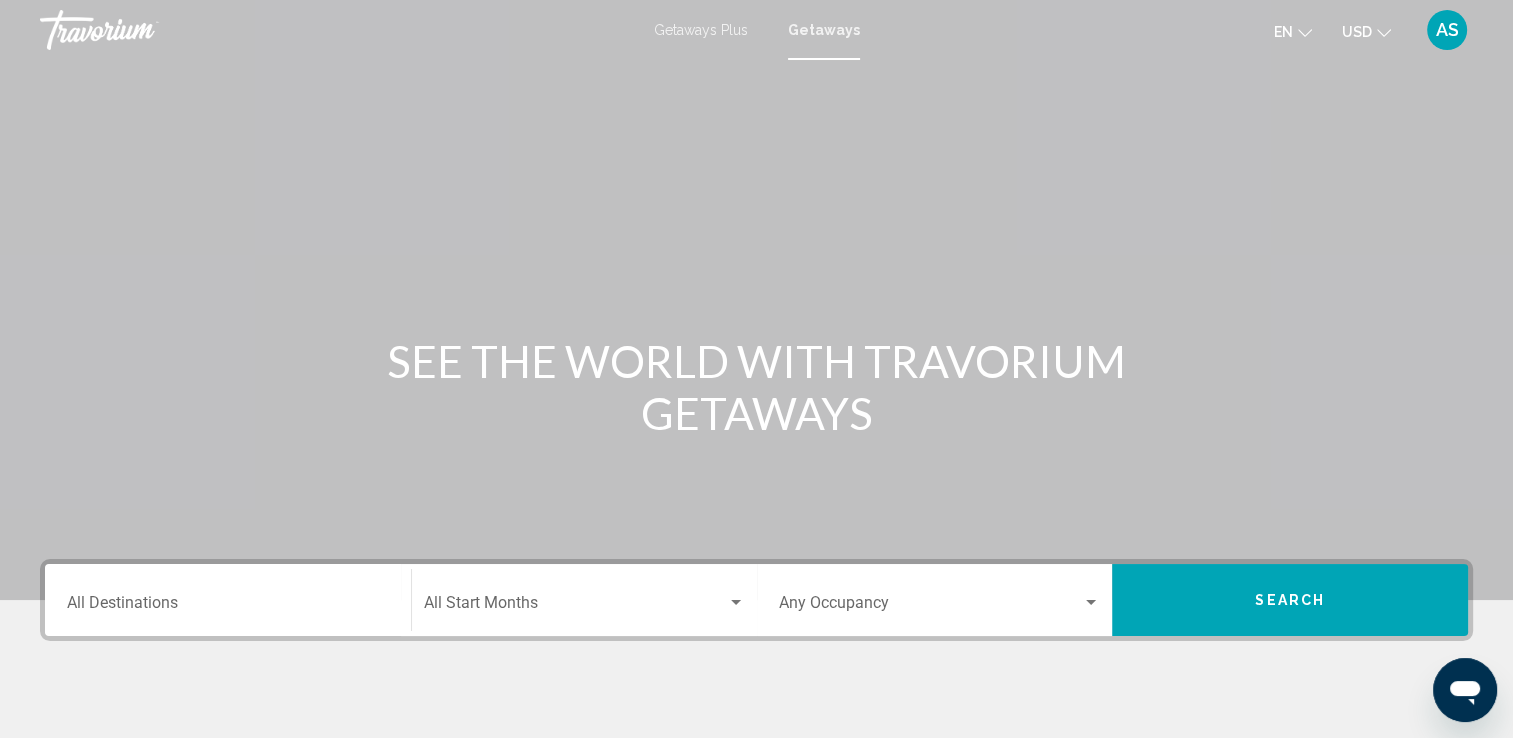 scroll, scrollTop: 347, scrollLeft: 0, axis: vertical 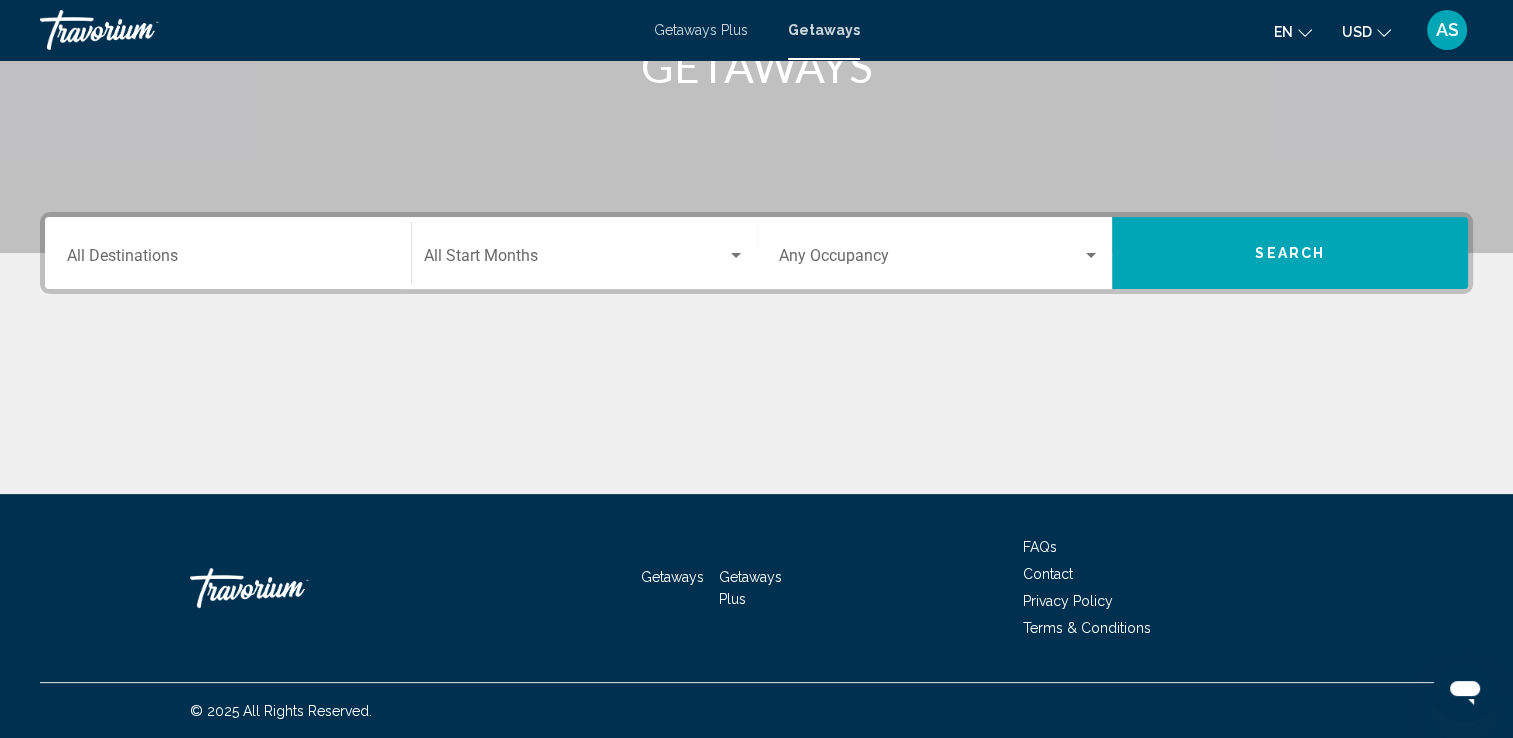 click at bounding box center (756, 419) 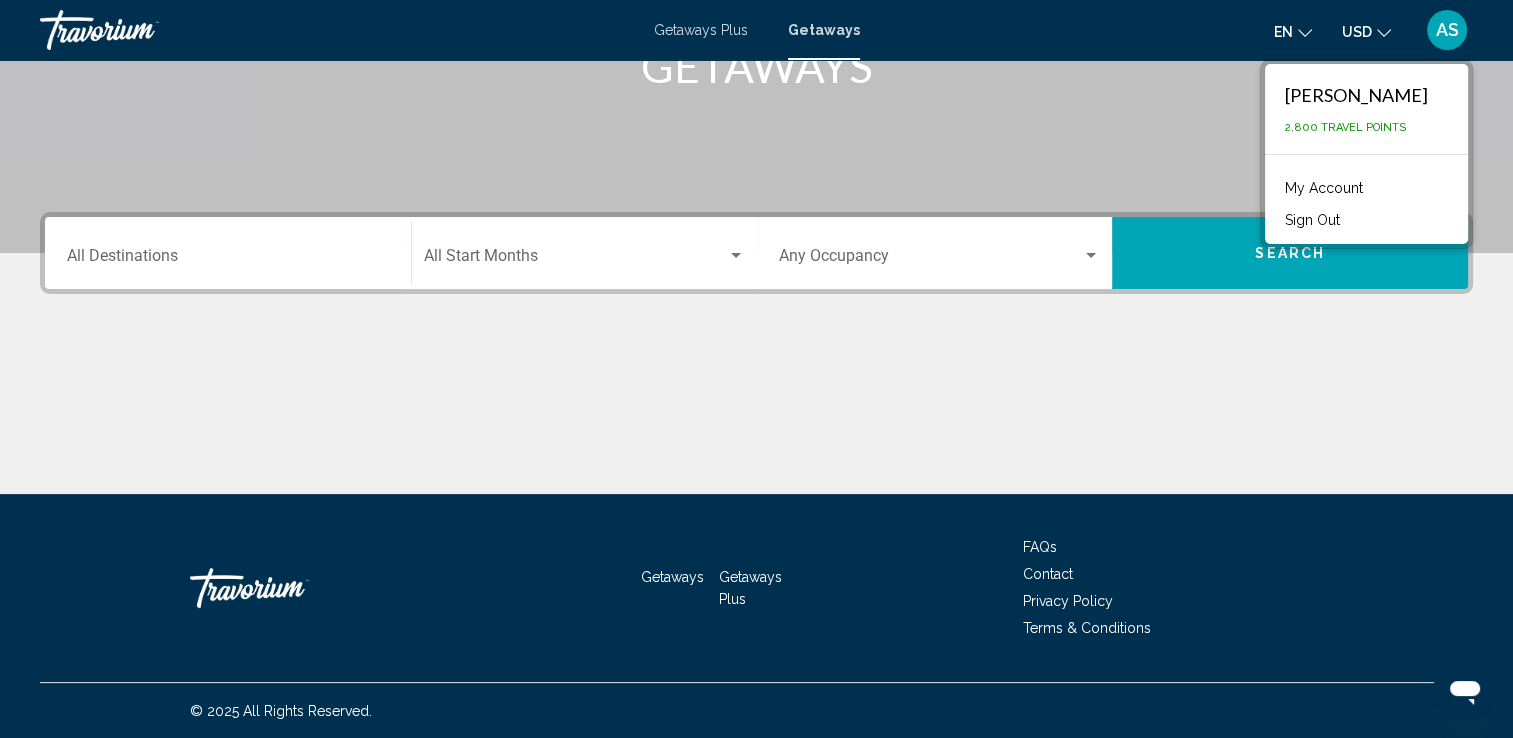 click on "Sign Out" at bounding box center (1312, 220) 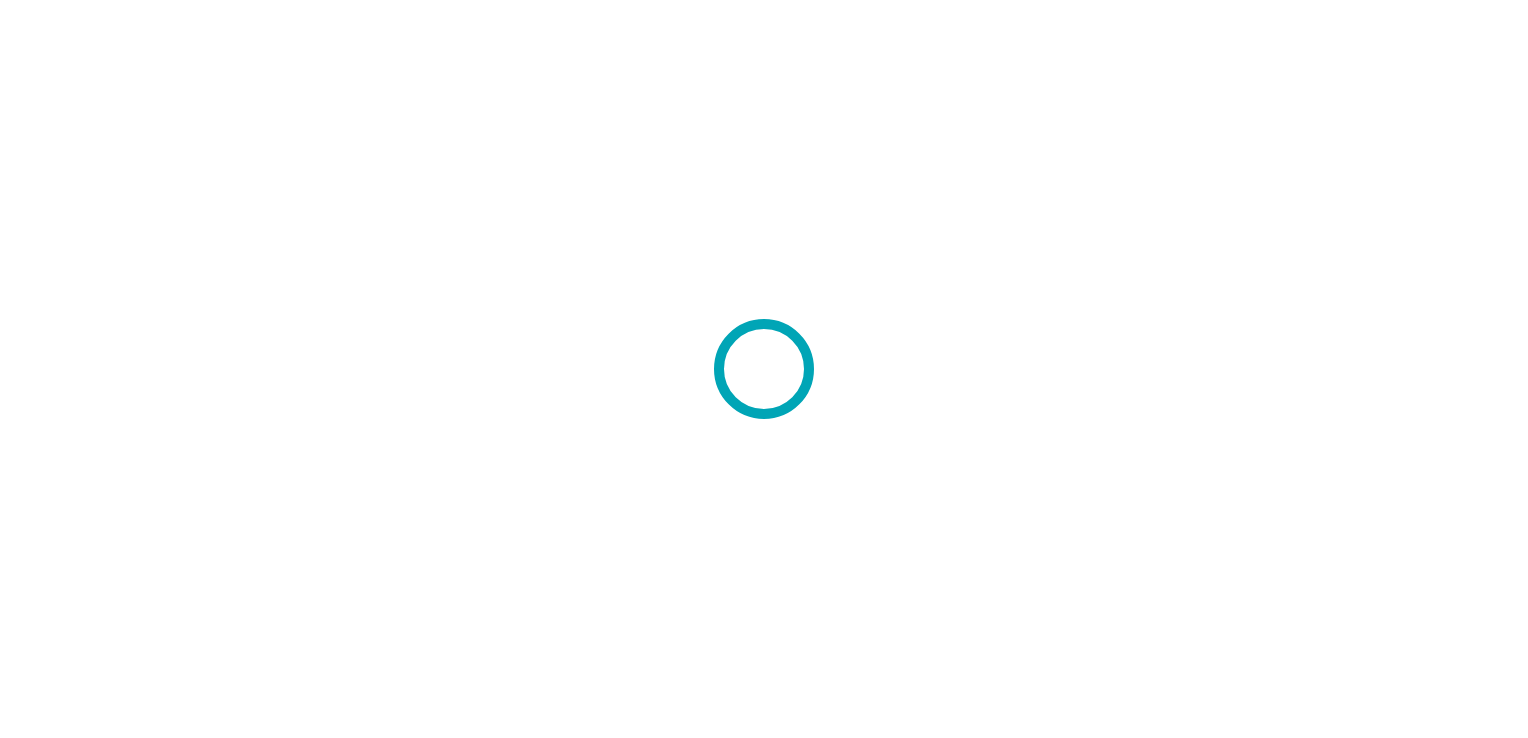 scroll, scrollTop: 0, scrollLeft: 0, axis: both 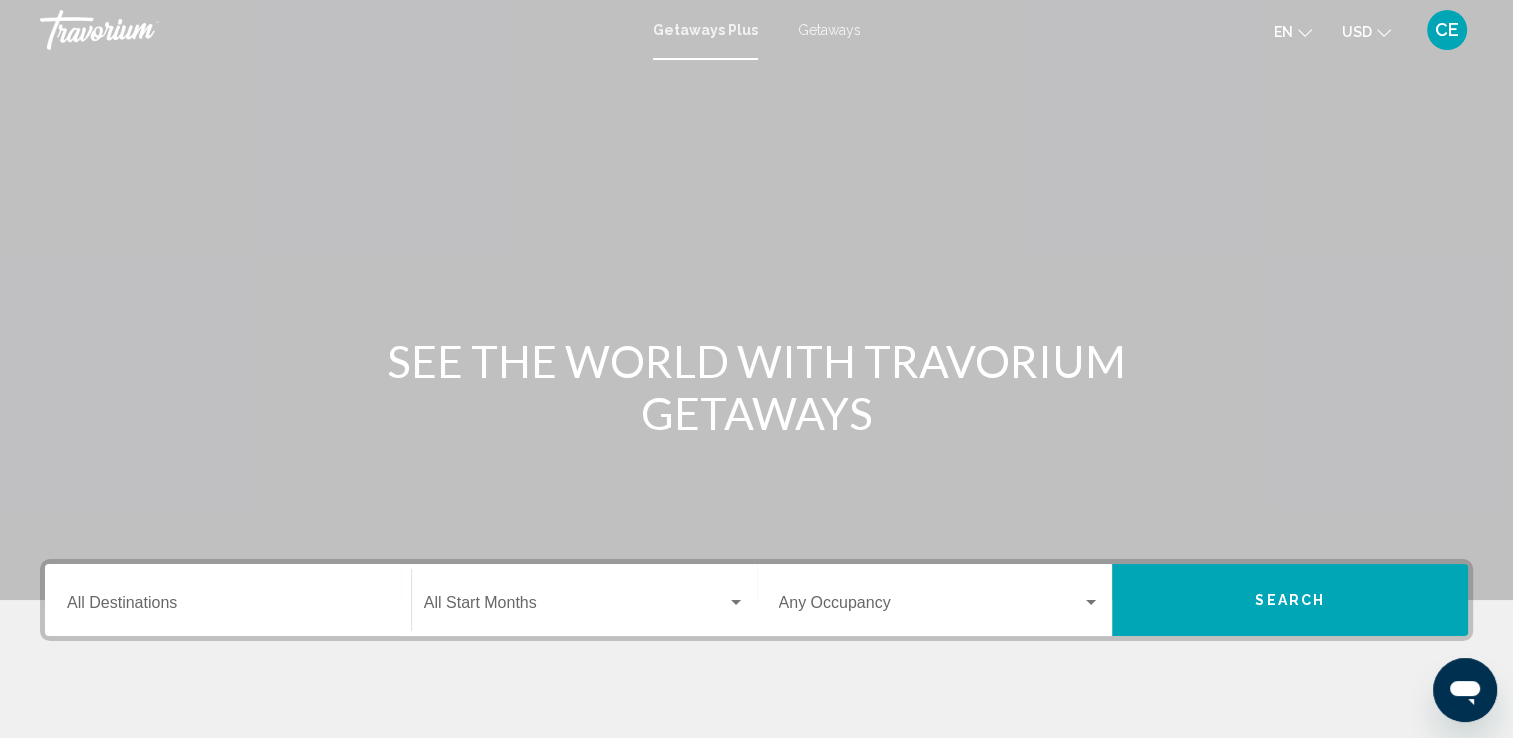 click on "Destination All Destinations" at bounding box center (228, 600) 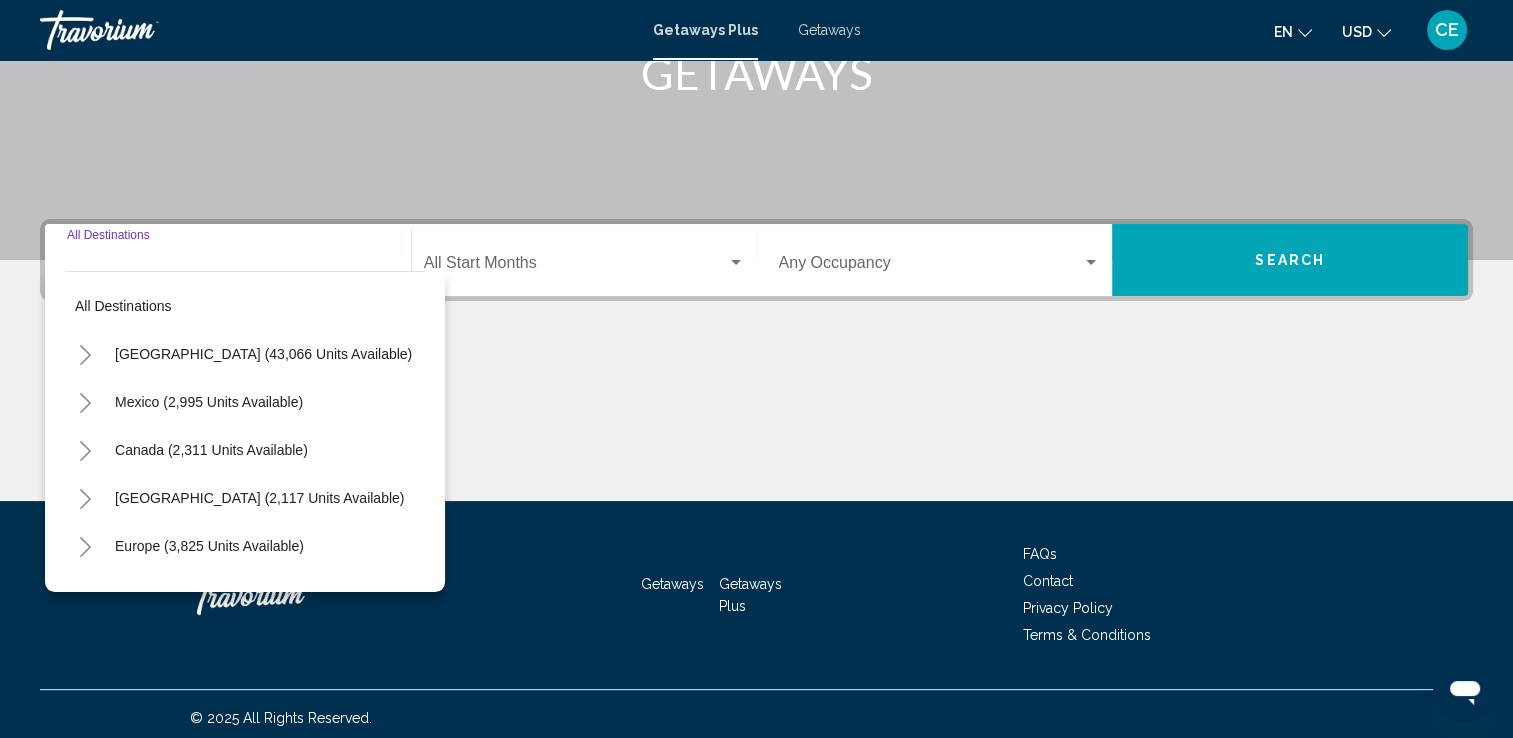 scroll, scrollTop: 347, scrollLeft: 0, axis: vertical 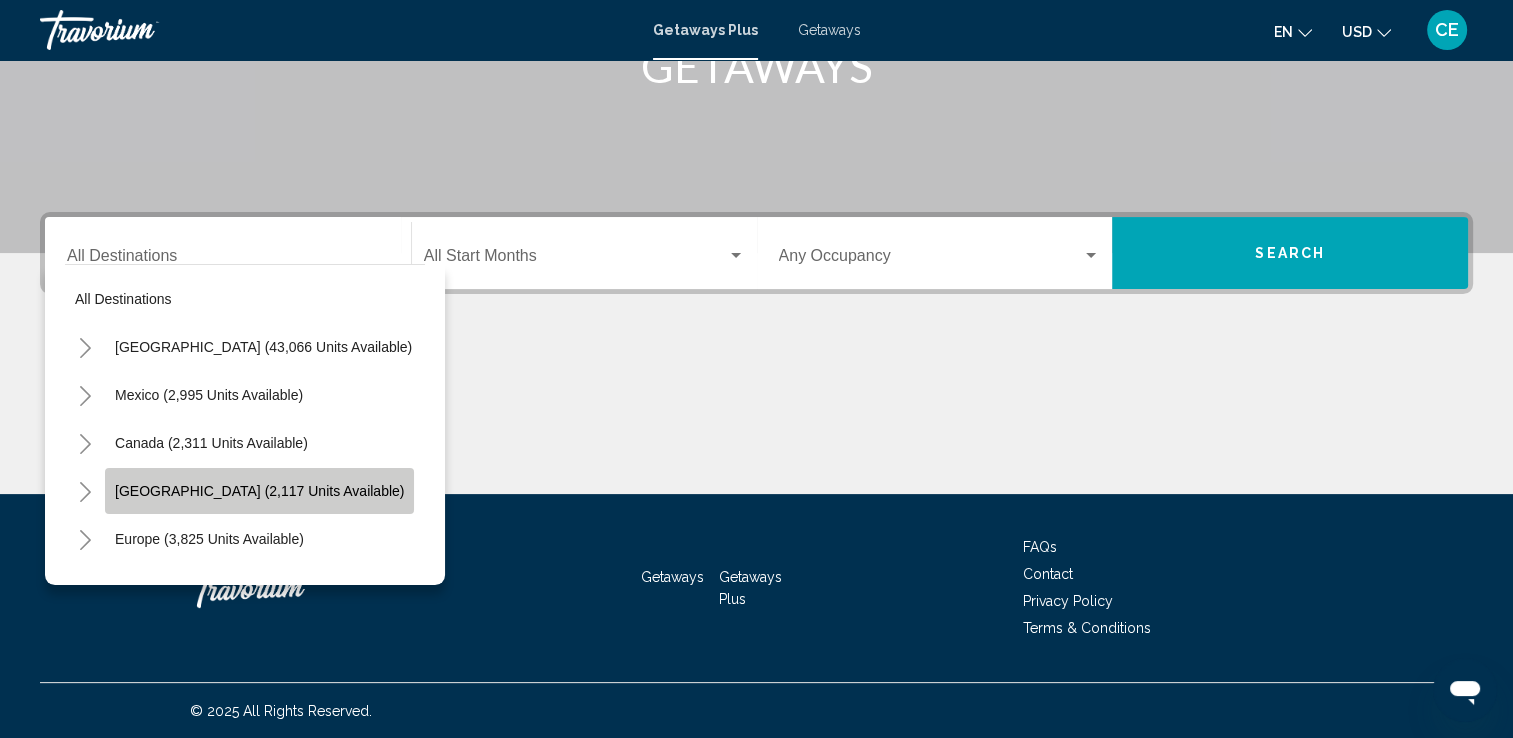 click on "[GEOGRAPHIC_DATA] (2,117 units available)" 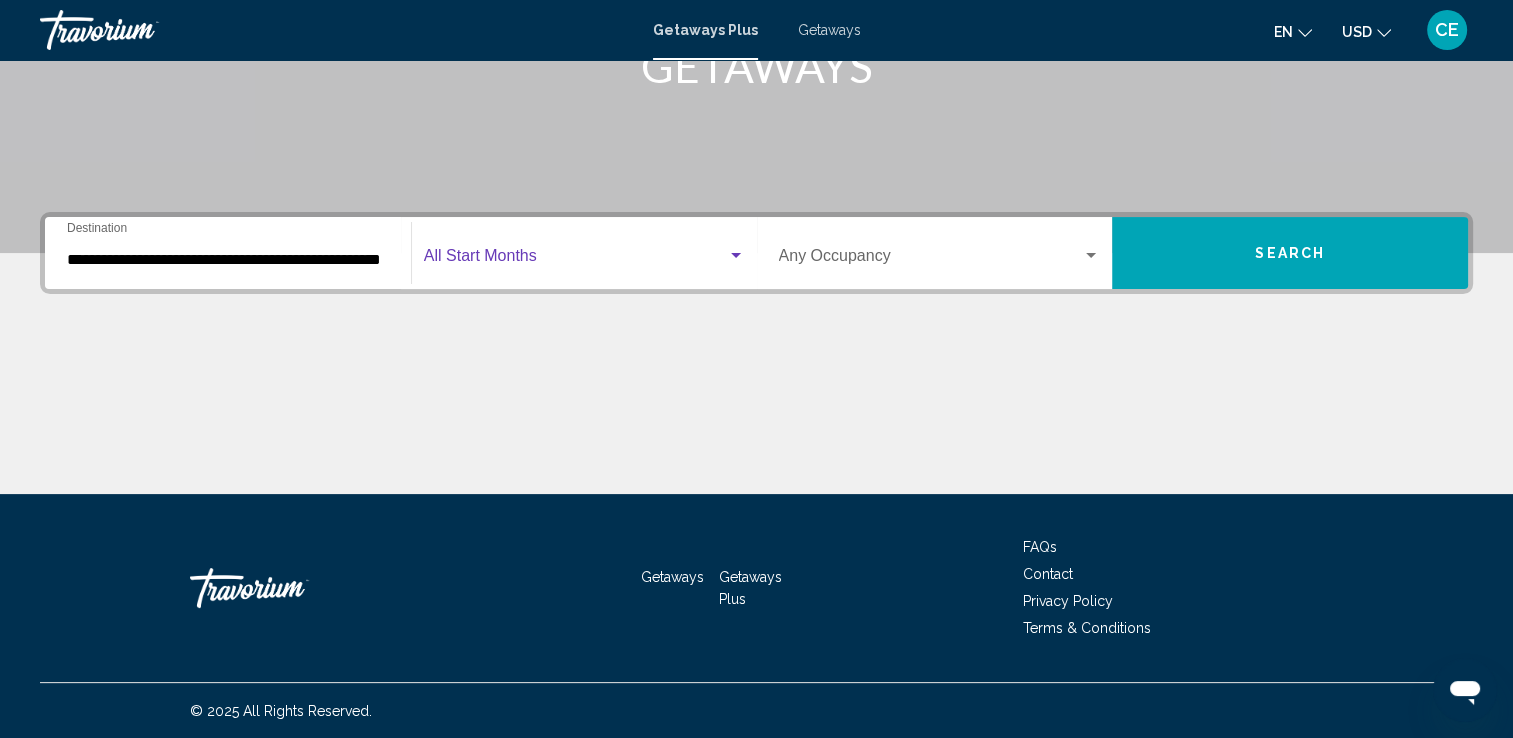 click at bounding box center (575, 260) 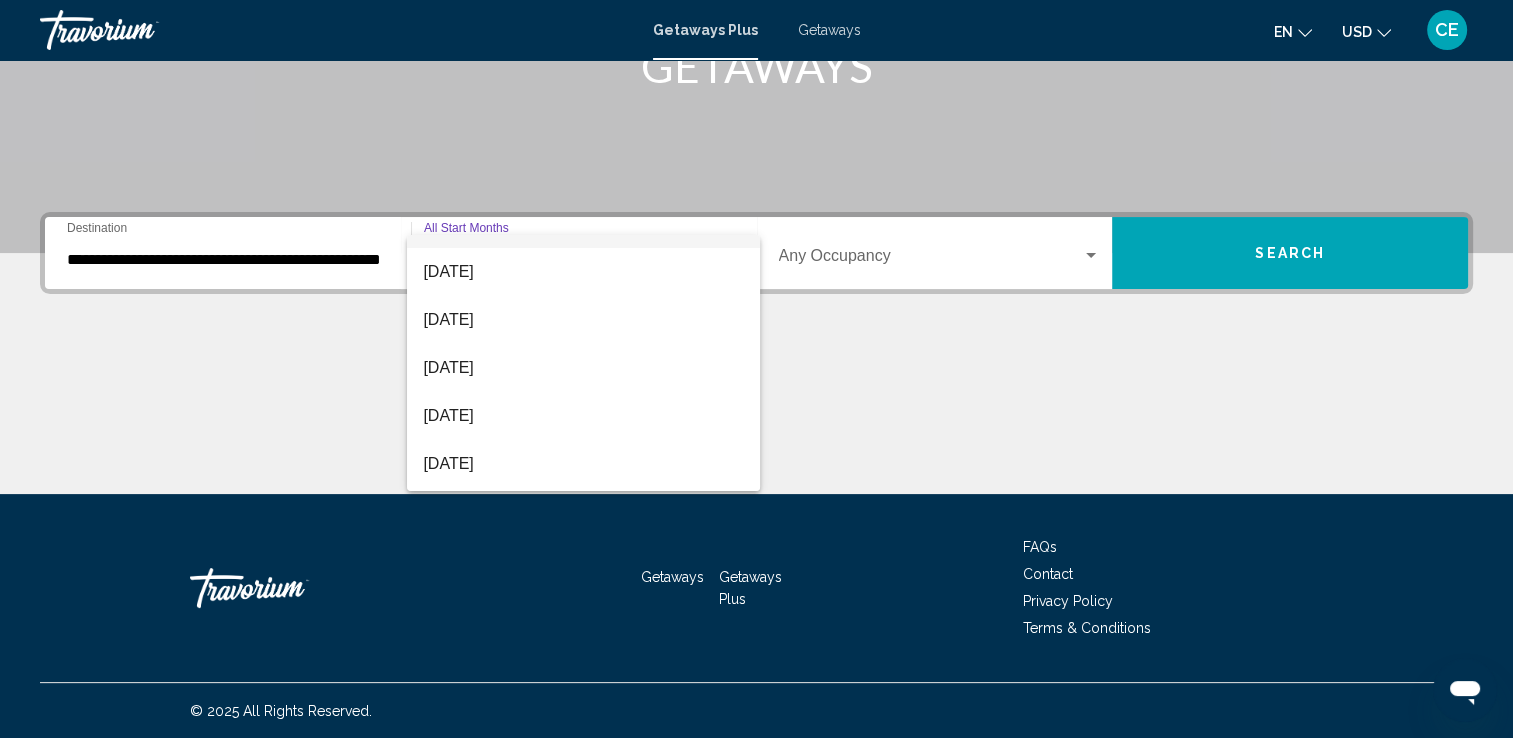 scroll, scrollTop: 178, scrollLeft: 0, axis: vertical 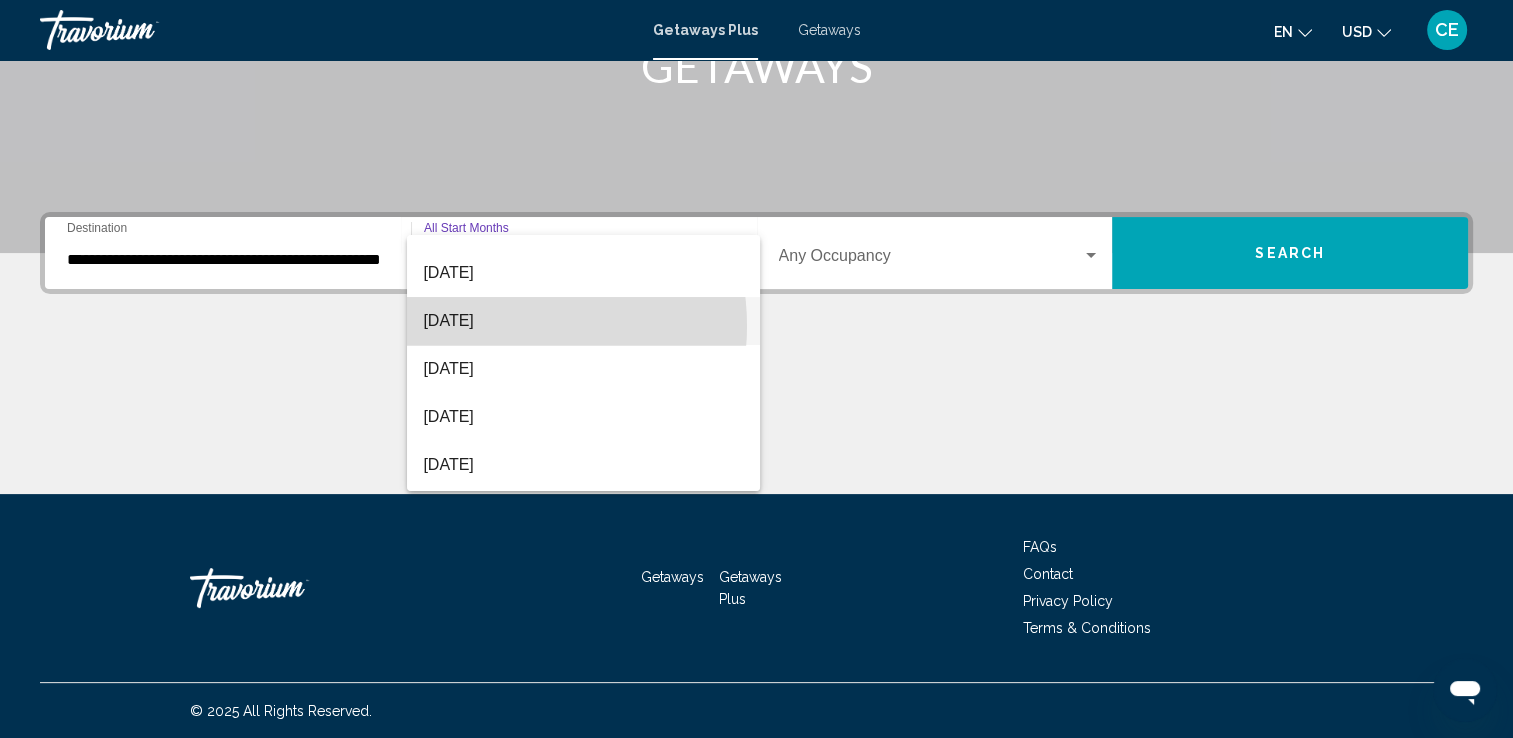 click on "[DATE]" at bounding box center [583, 321] 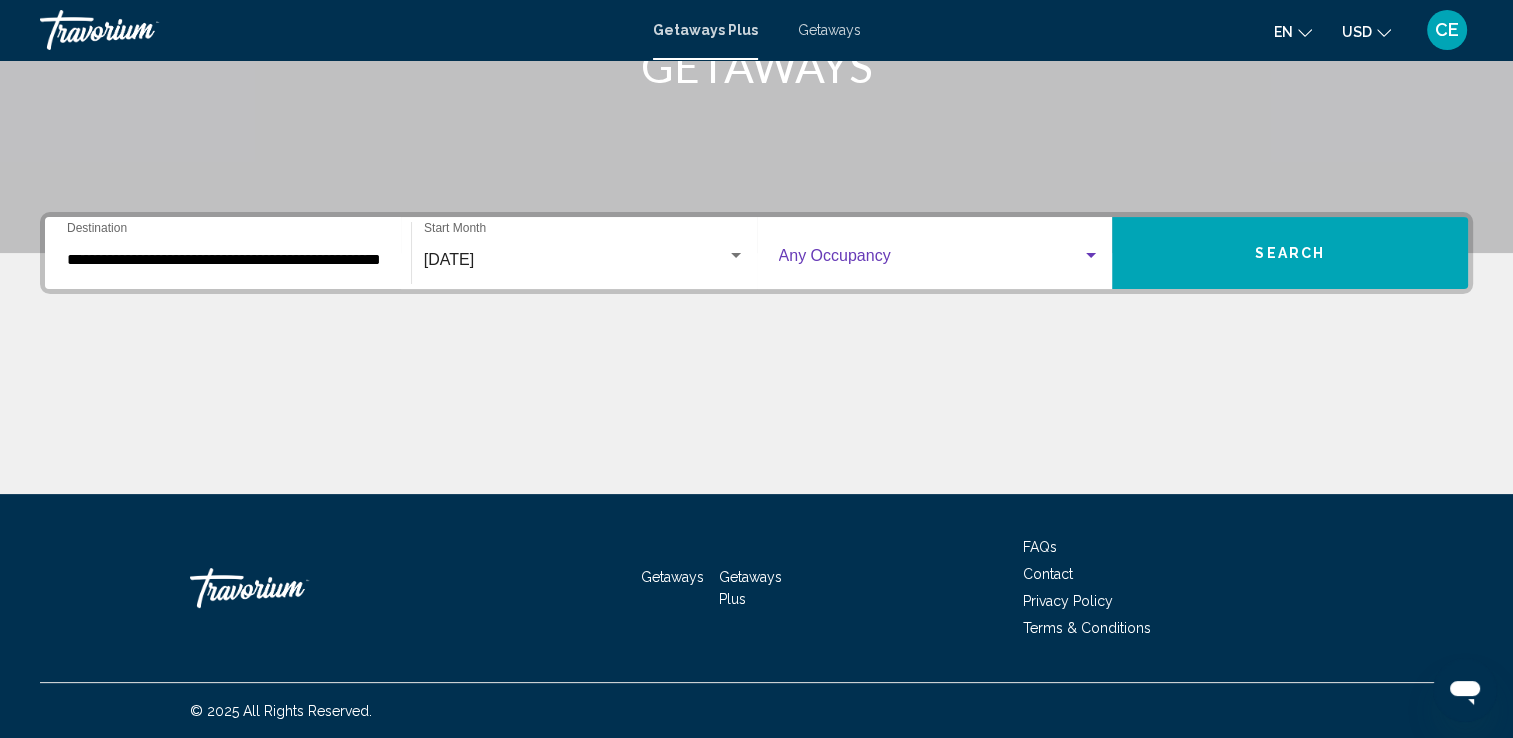 click at bounding box center (931, 260) 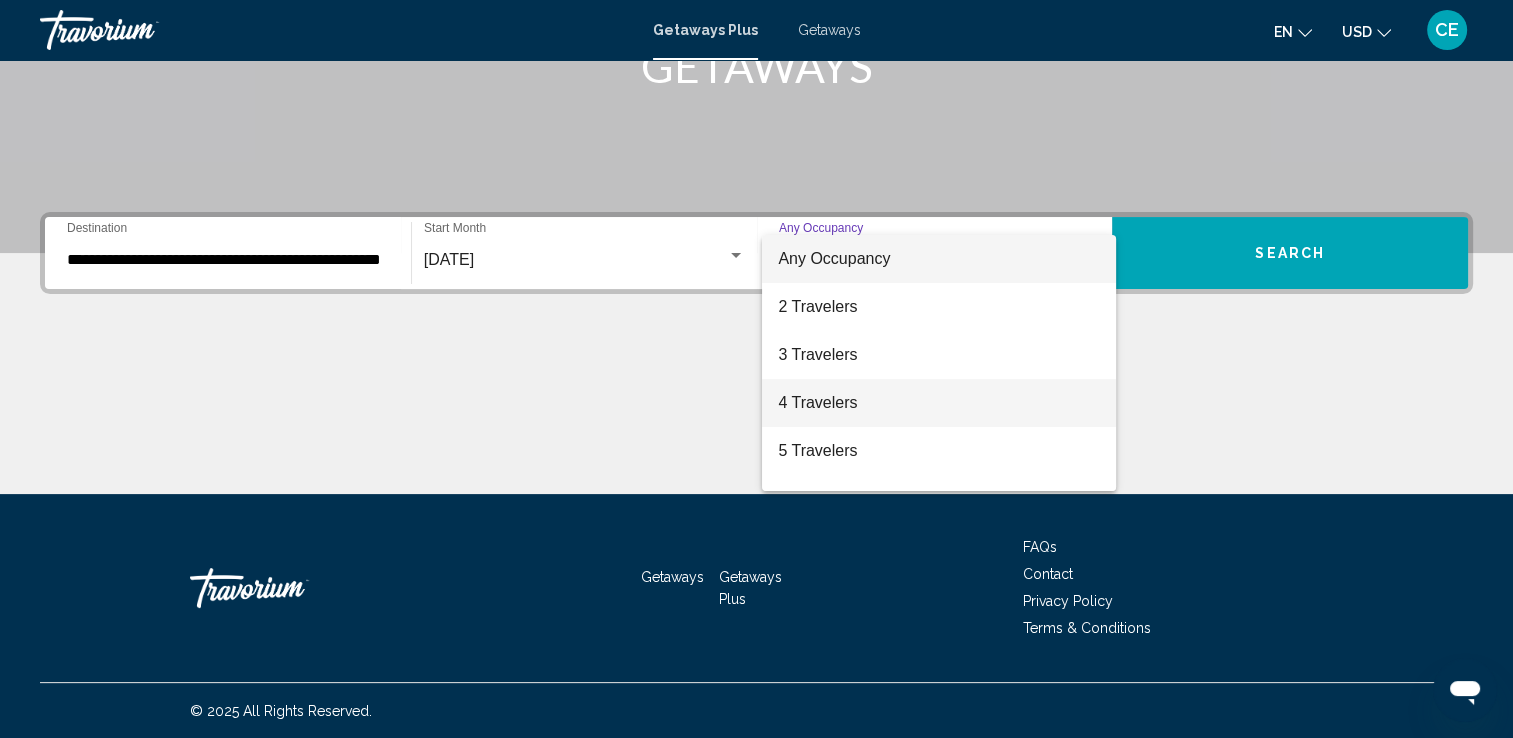 click on "4 Travelers" at bounding box center [939, 403] 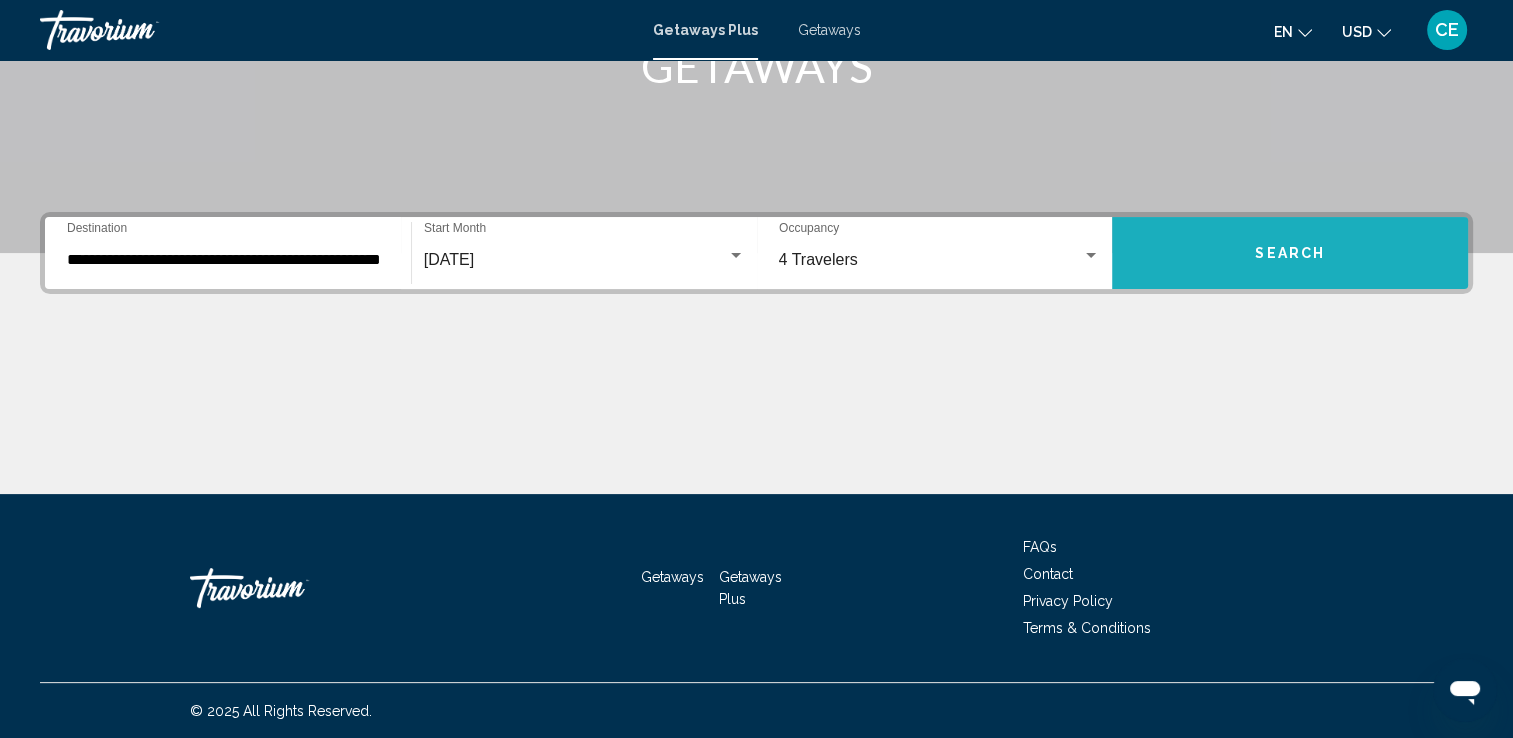 click on "Search" at bounding box center (1290, 253) 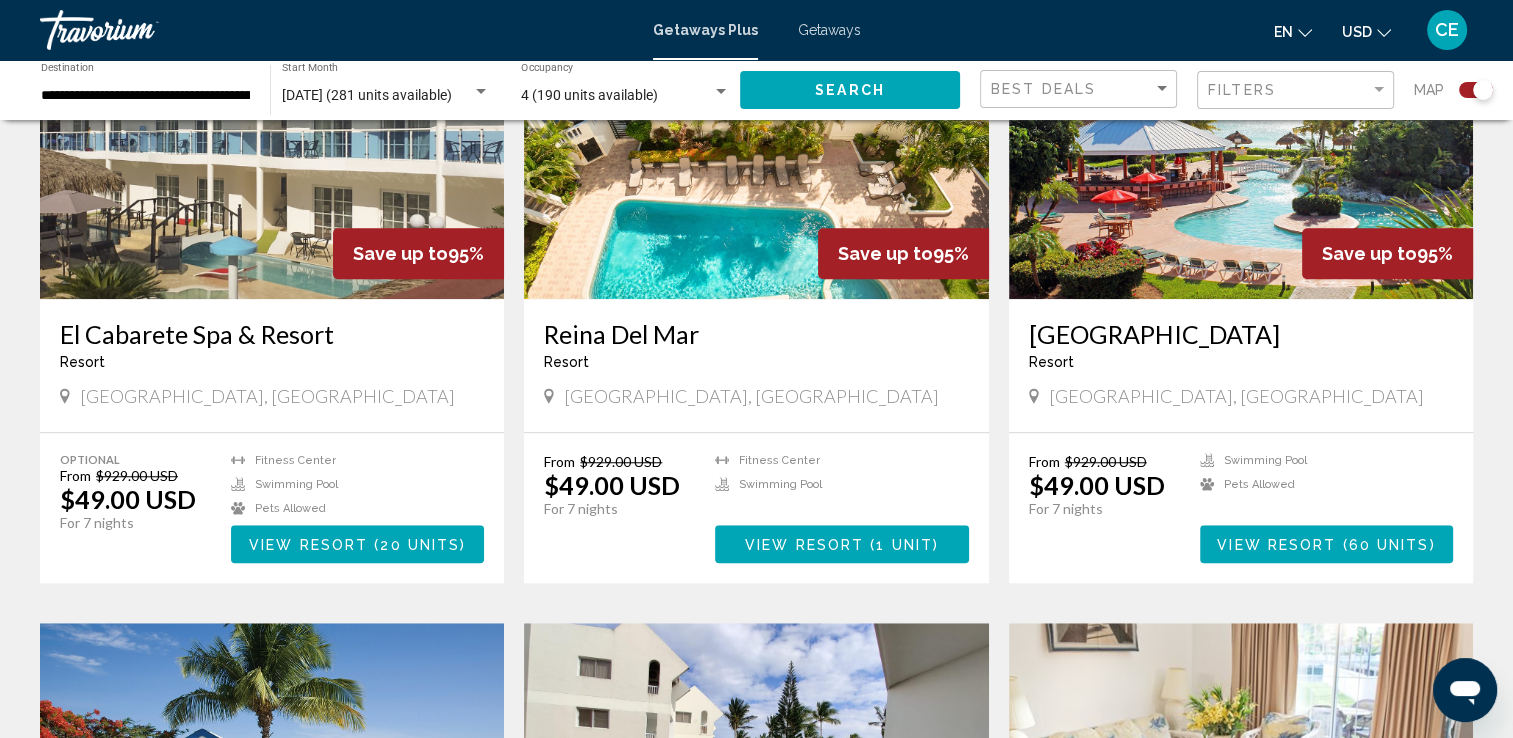 scroll, scrollTop: 1523, scrollLeft: 0, axis: vertical 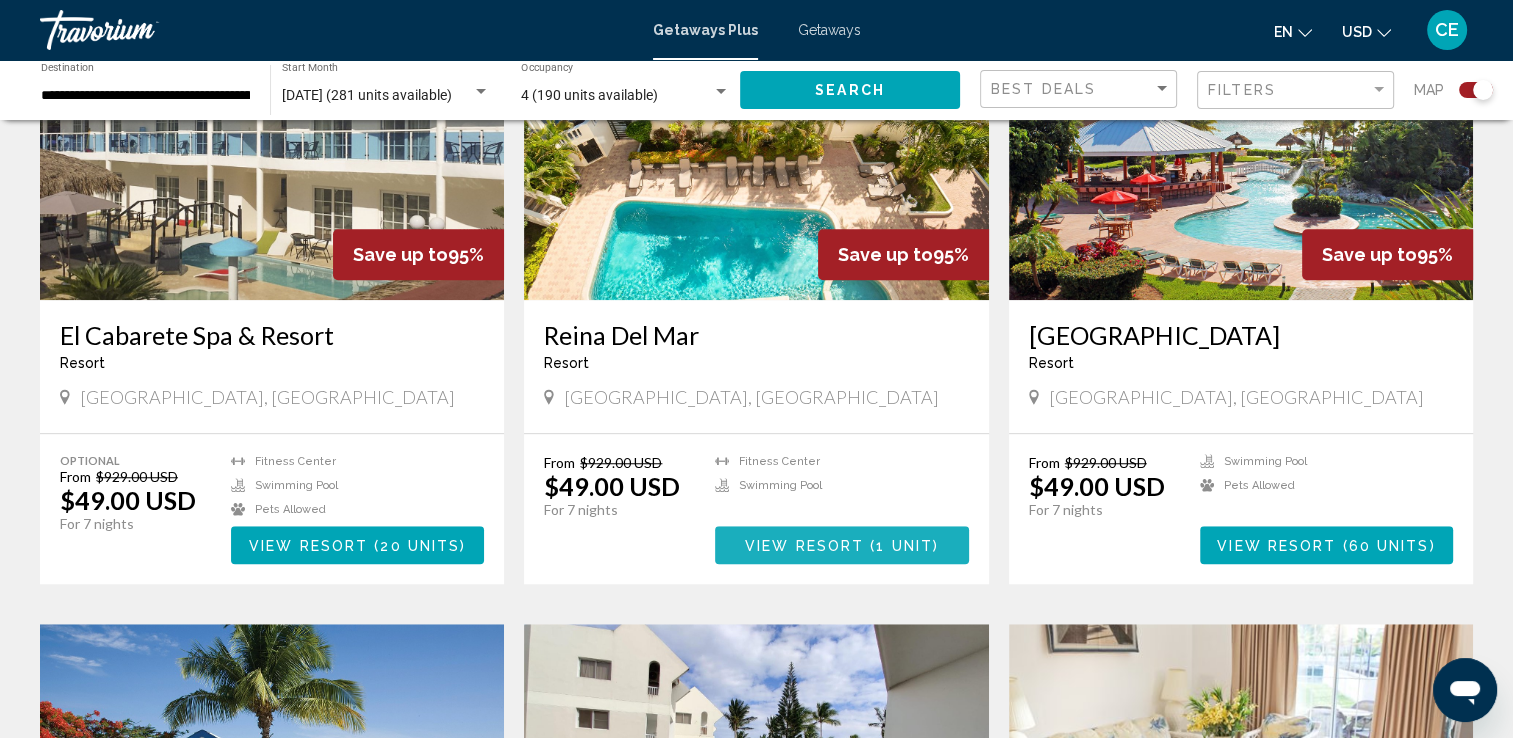 click on "1 unit" at bounding box center [904, 546] 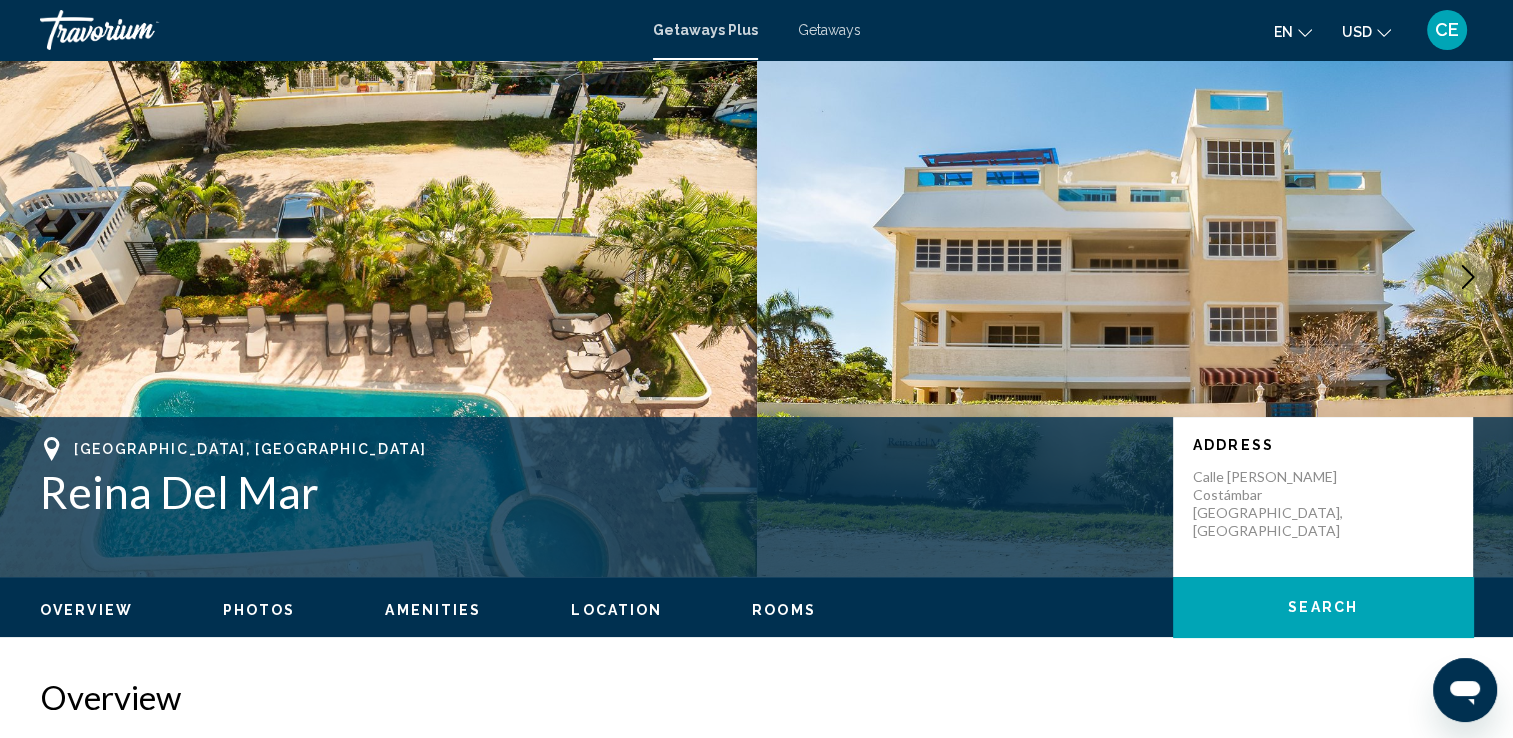 scroll, scrollTop: 0, scrollLeft: 0, axis: both 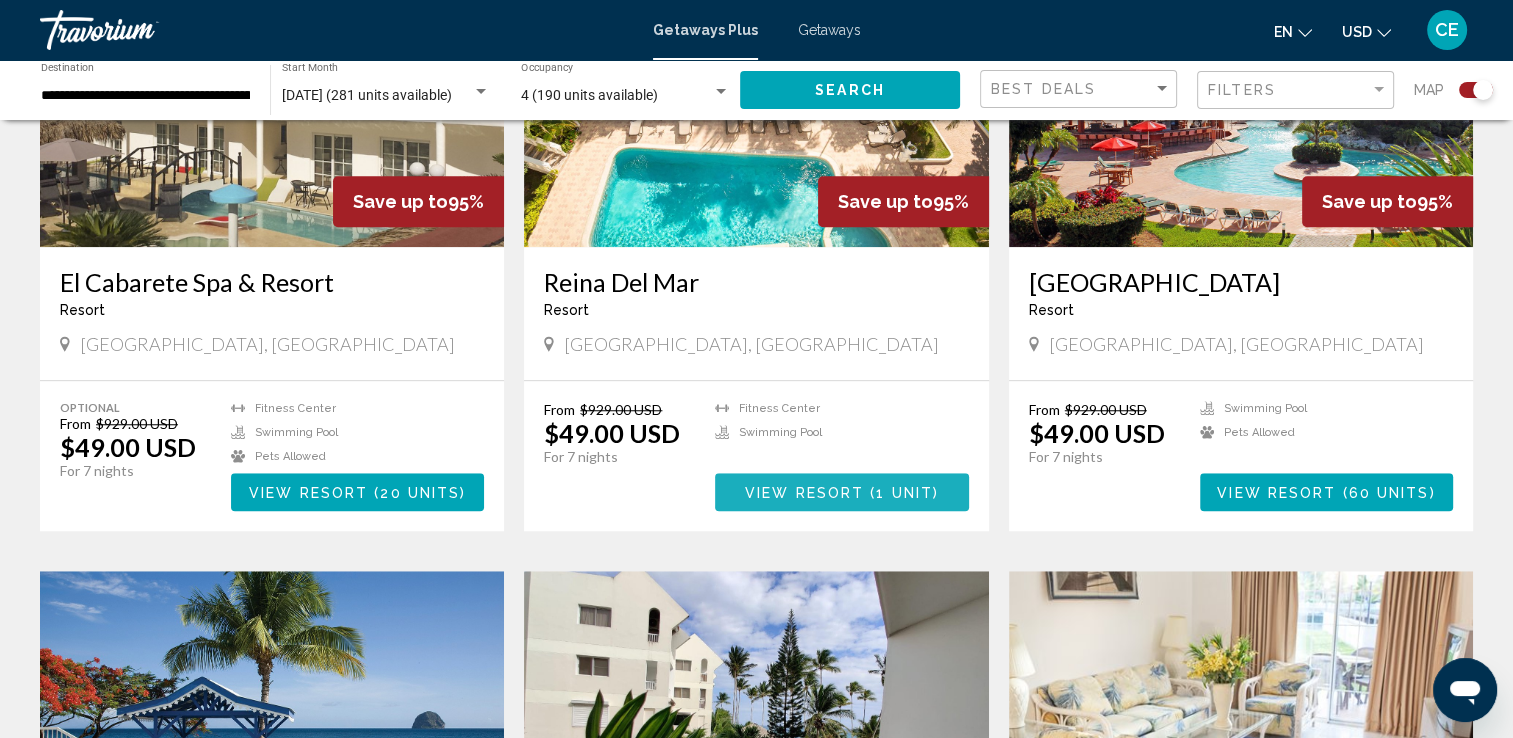click on "View Resort" at bounding box center [804, 493] 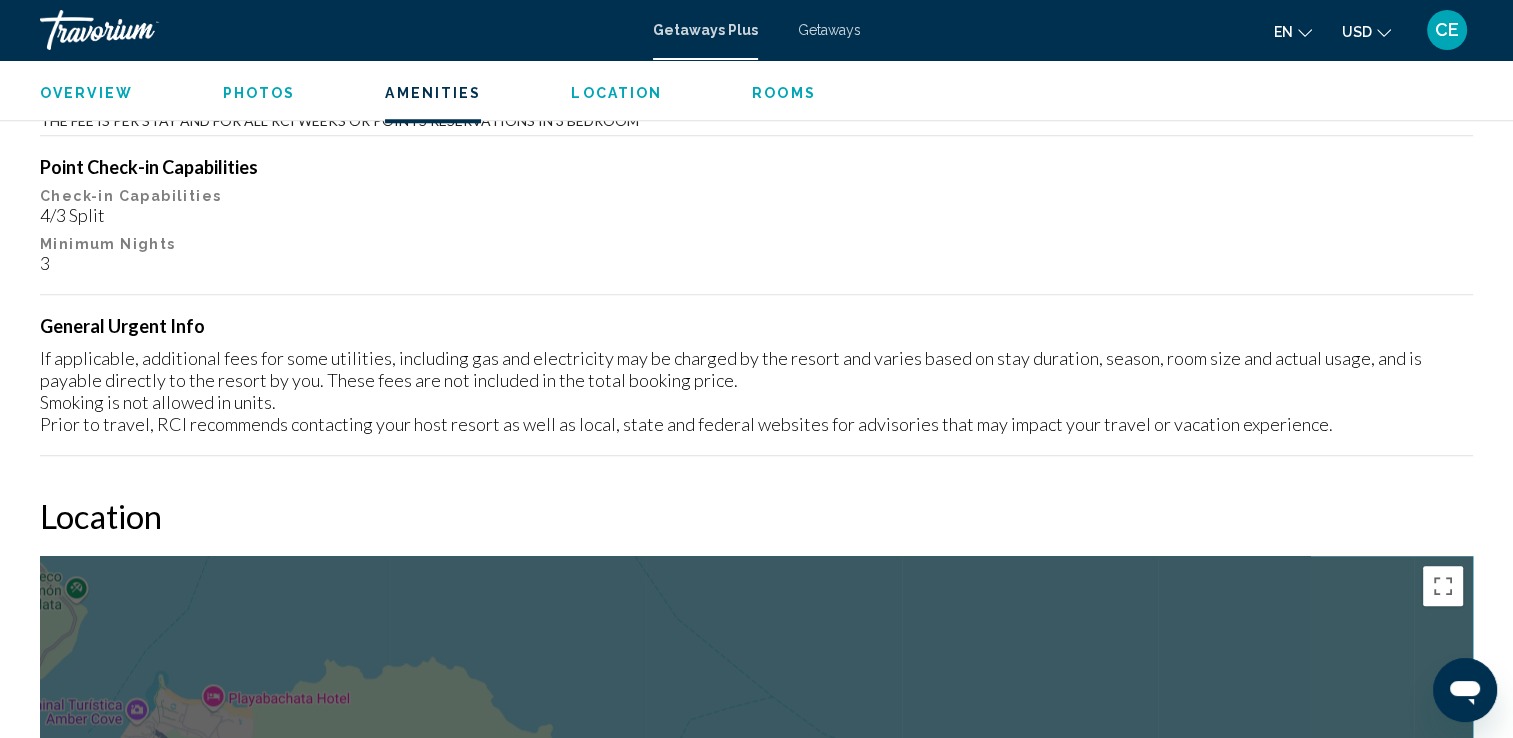 scroll, scrollTop: 1866, scrollLeft: 0, axis: vertical 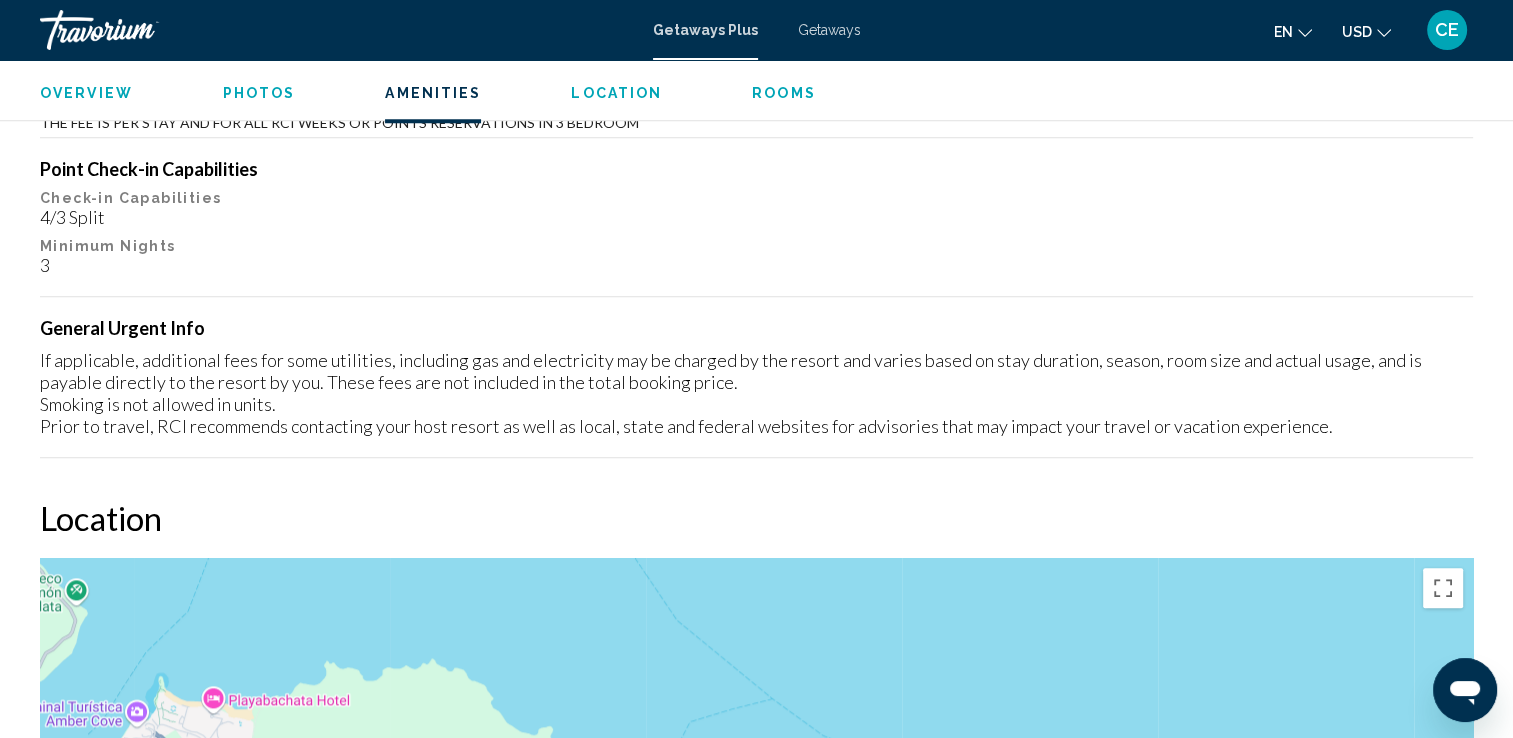click on "Rooms" at bounding box center [784, 93] 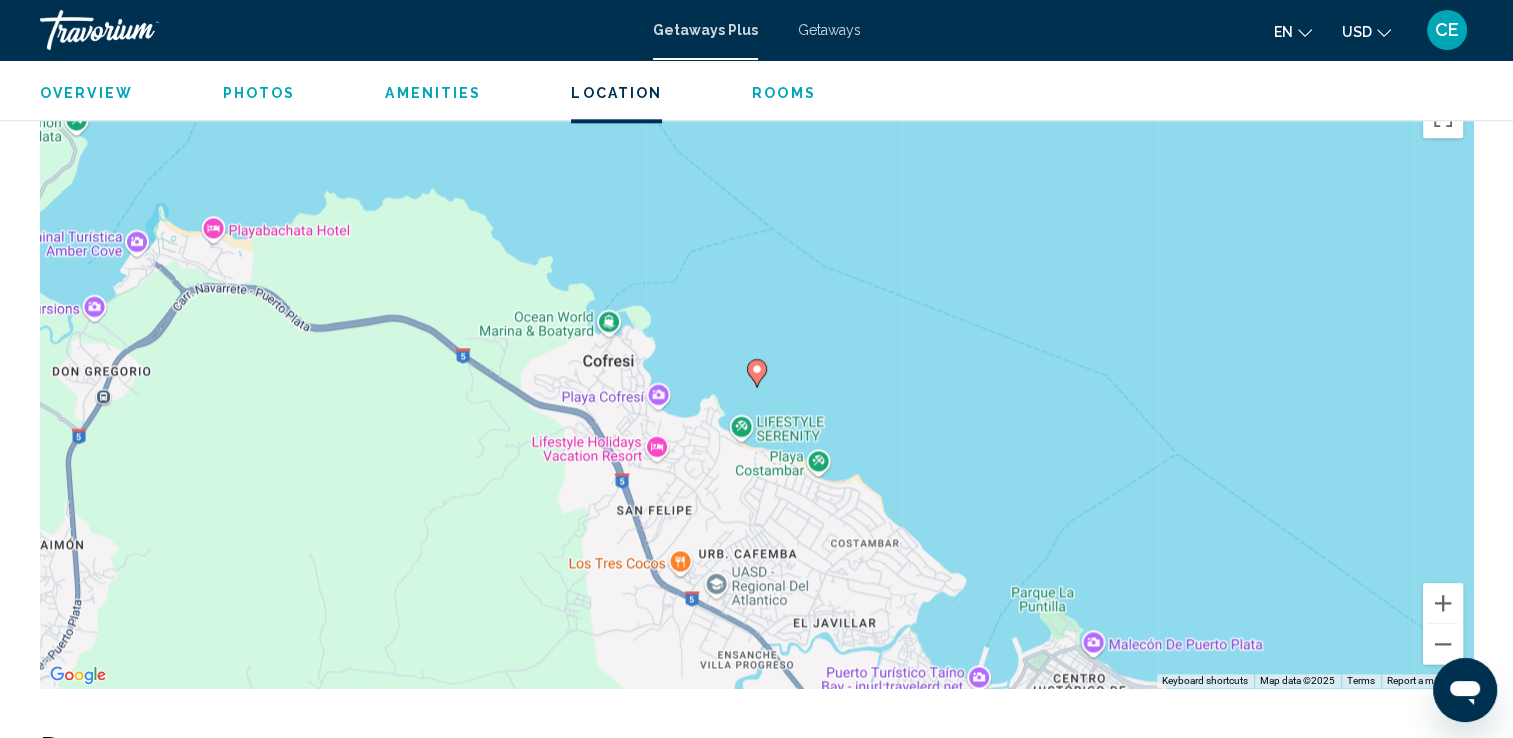 scroll, scrollTop: 2332, scrollLeft: 0, axis: vertical 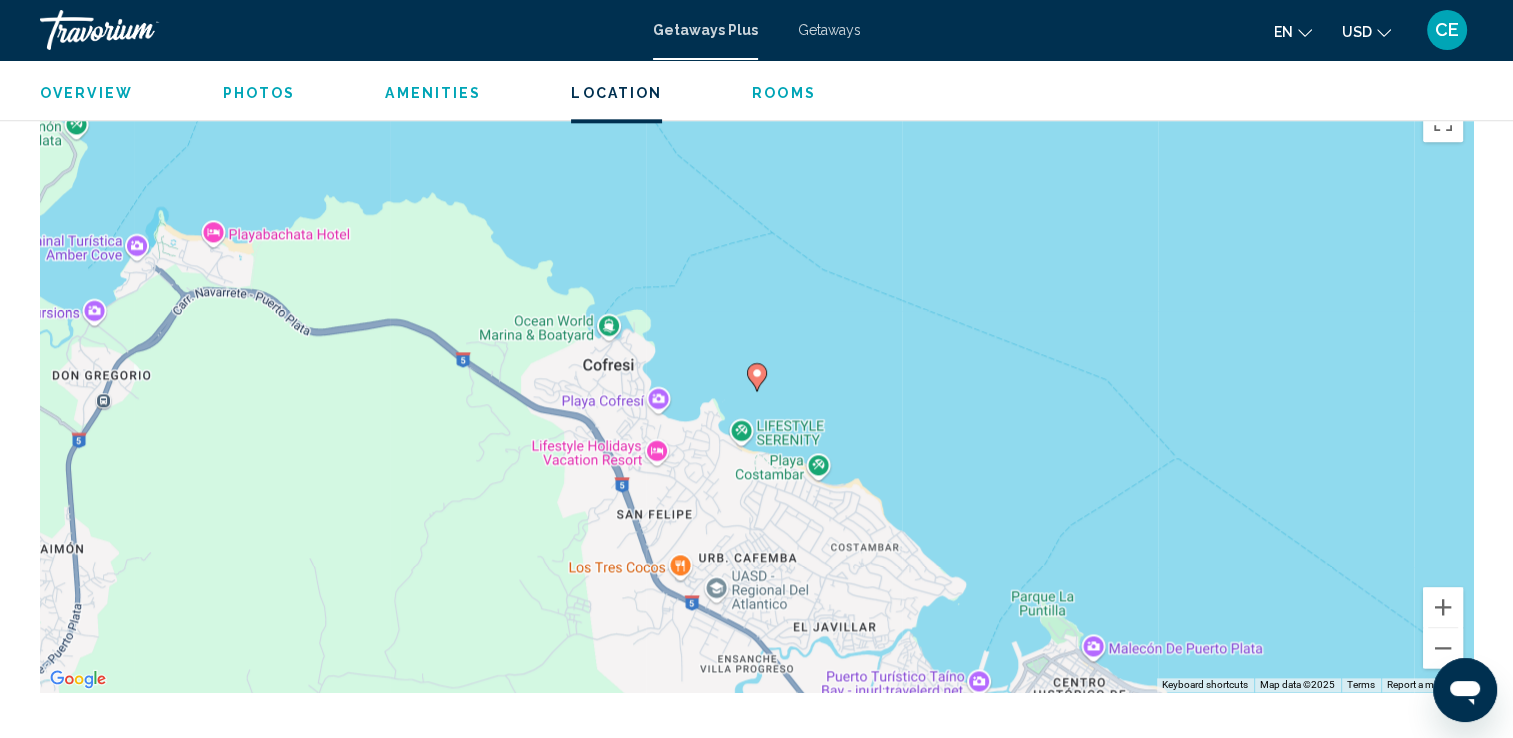 click on "Location" at bounding box center [616, 93] 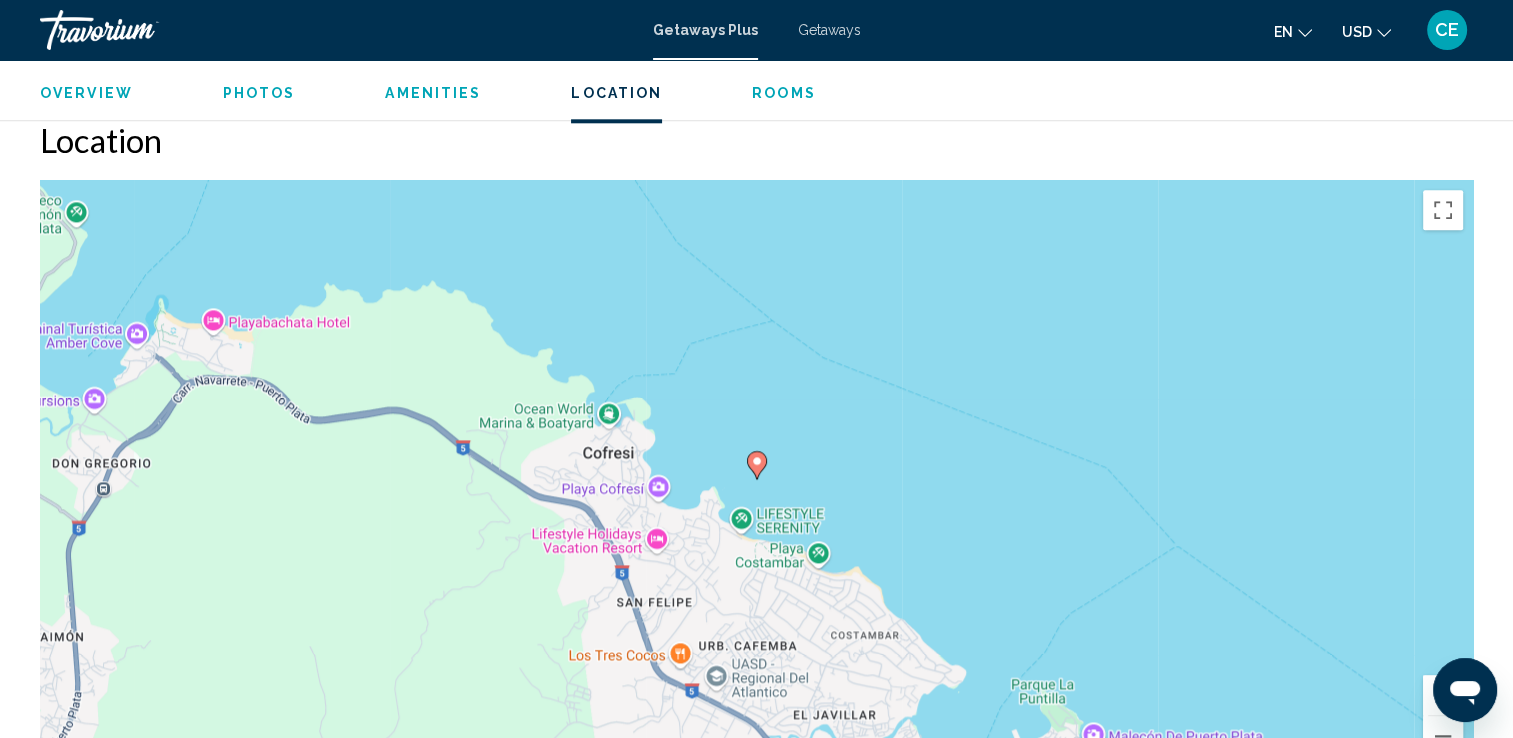 scroll, scrollTop: 2243, scrollLeft: 0, axis: vertical 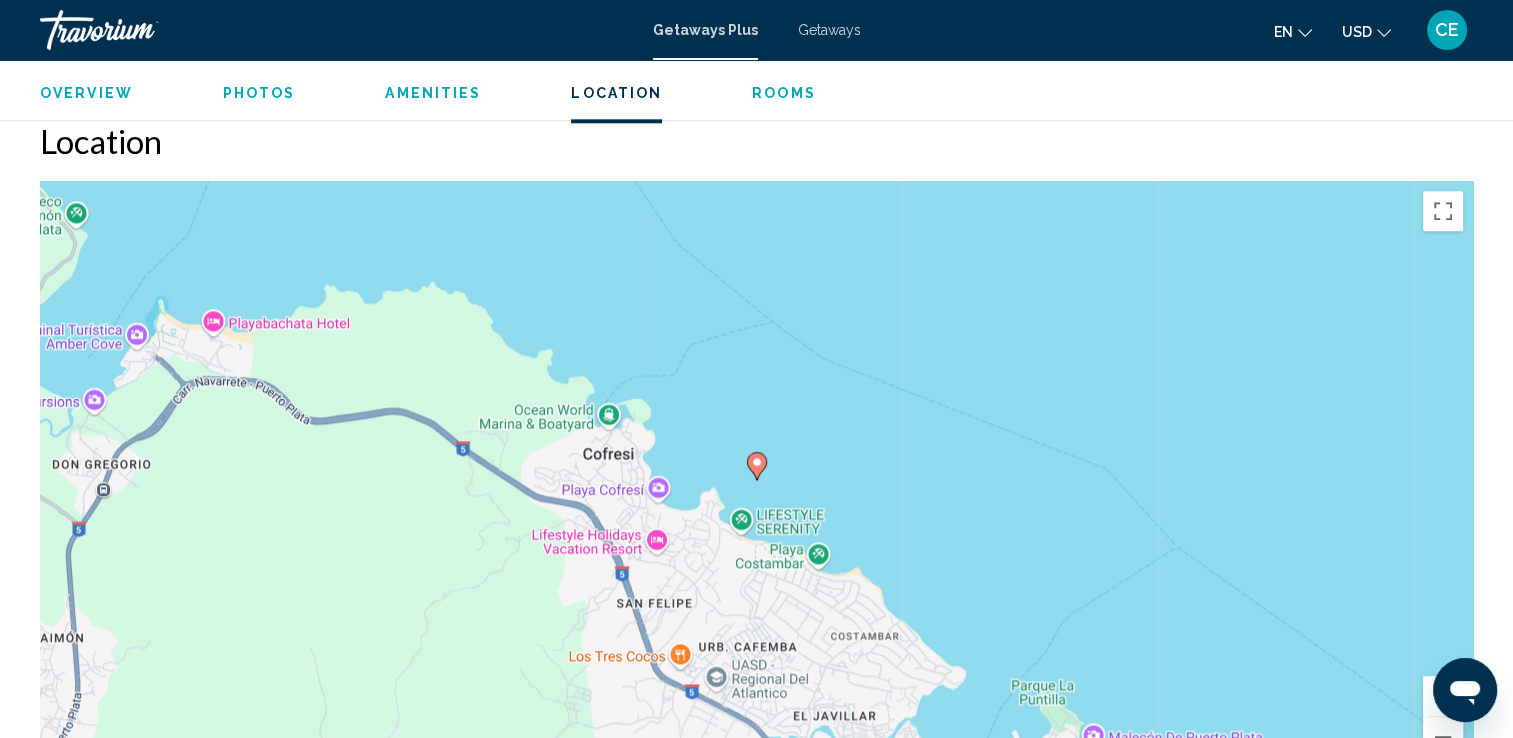 click on "Amenities" at bounding box center (433, 93) 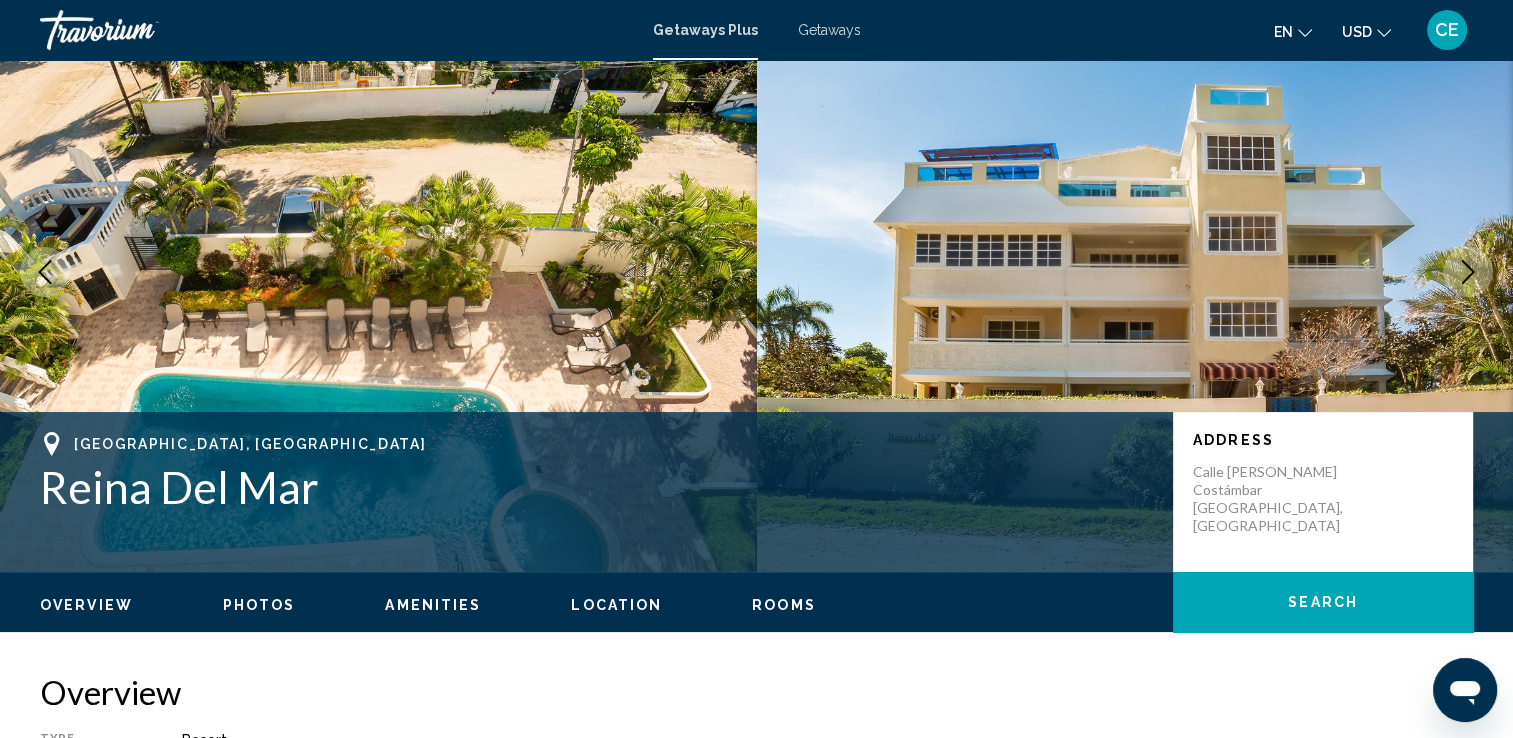 scroll, scrollTop: 0, scrollLeft: 0, axis: both 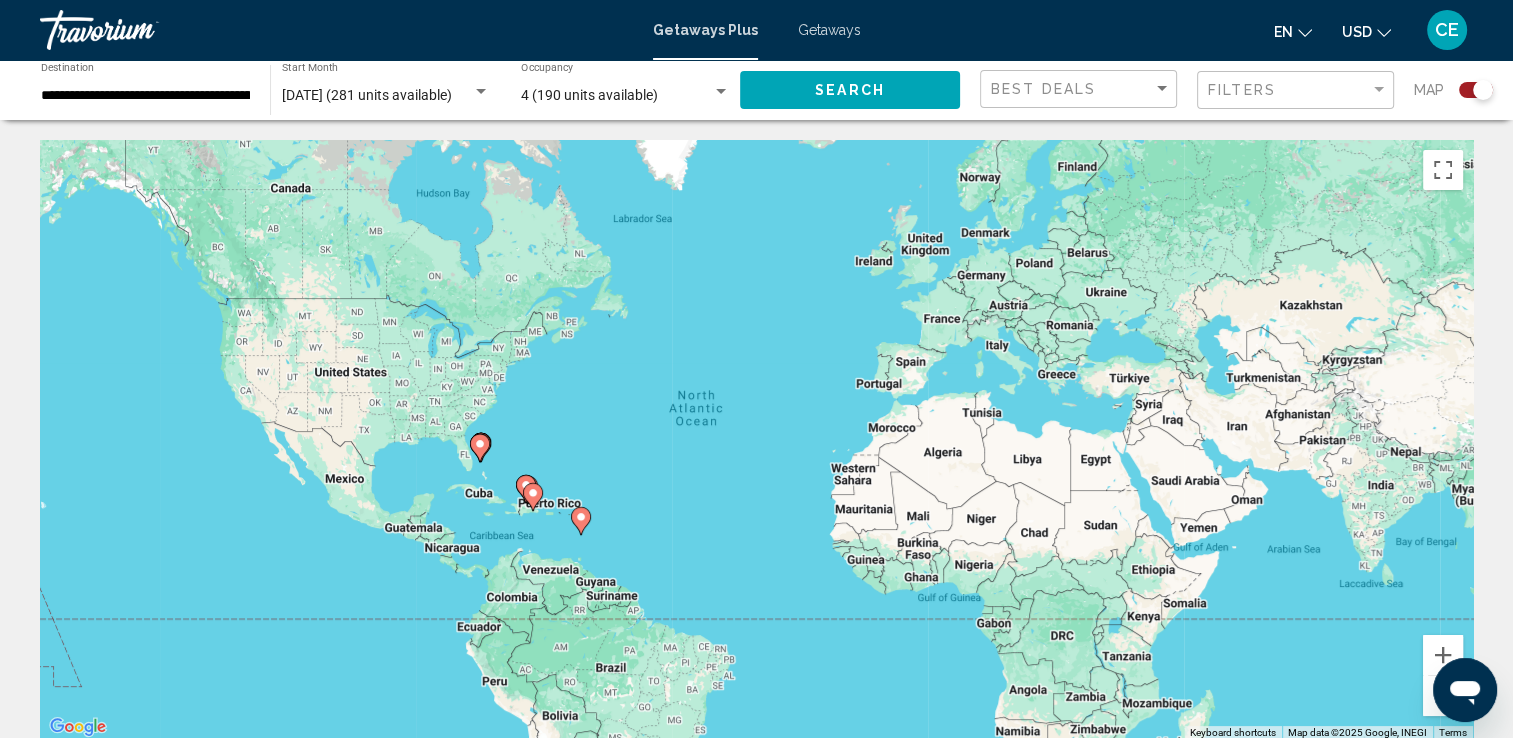 click on "CE" at bounding box center (1447, 30) 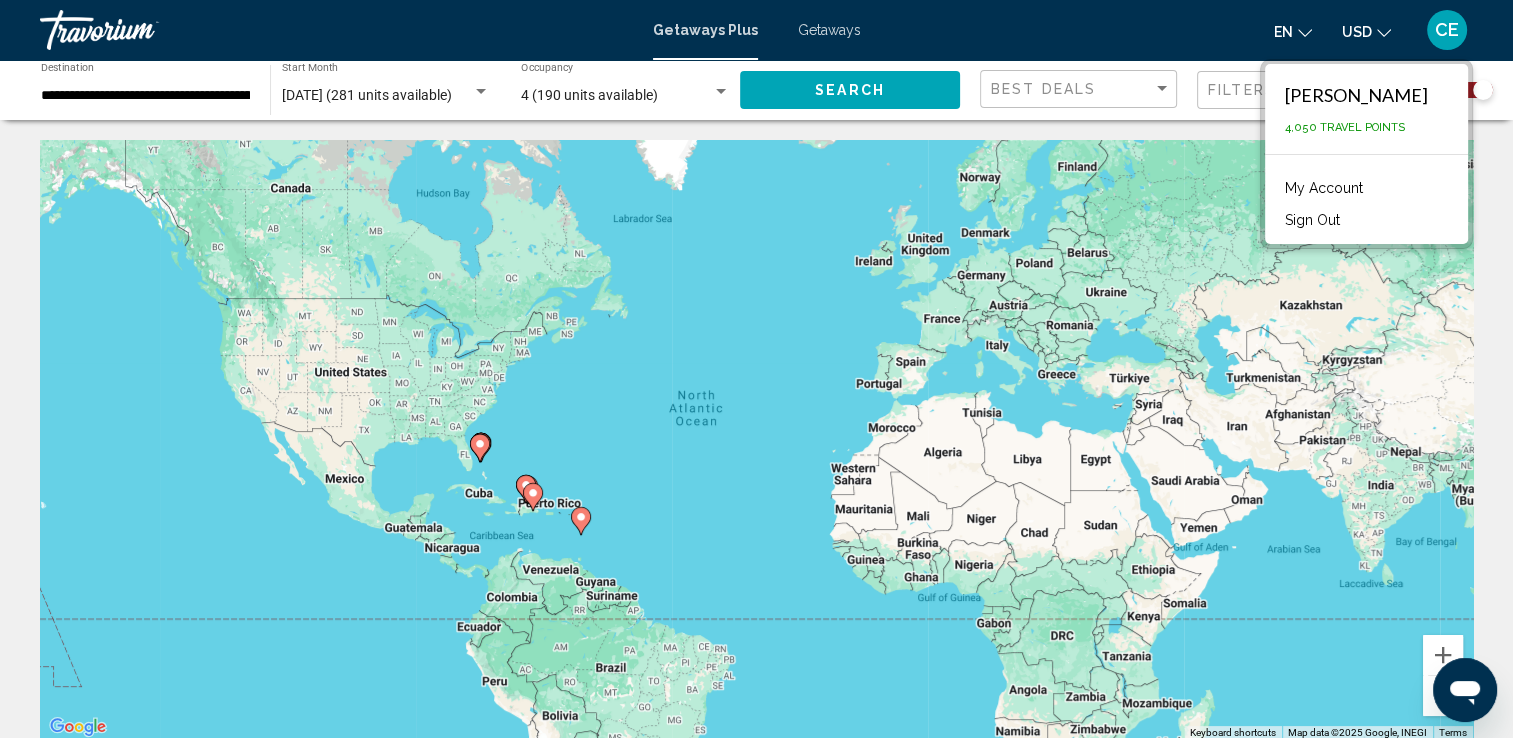 click on "Sign Out" at bounding box center (1312, 220) 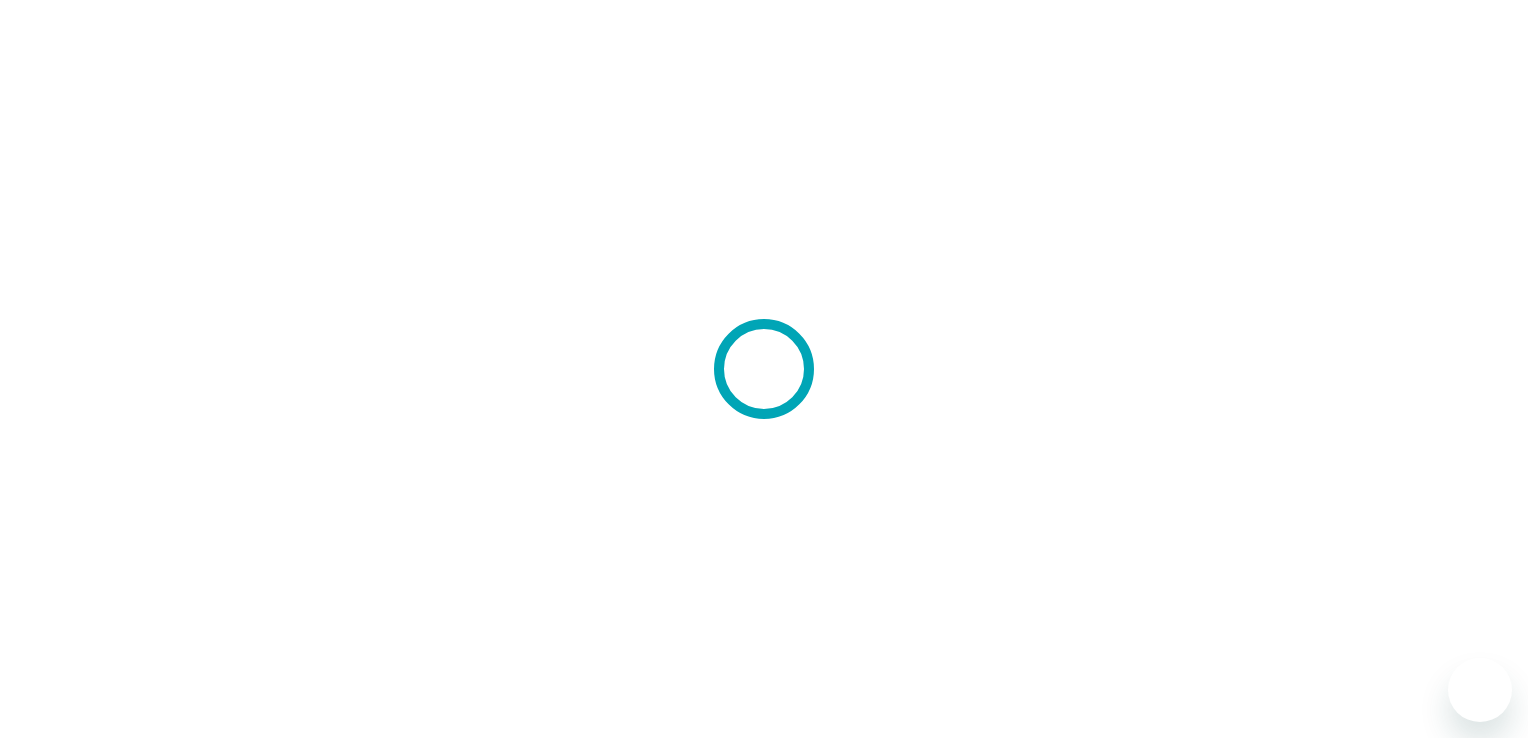 scroll, scrollTop: 0, scrollLeft: 0, axis: both 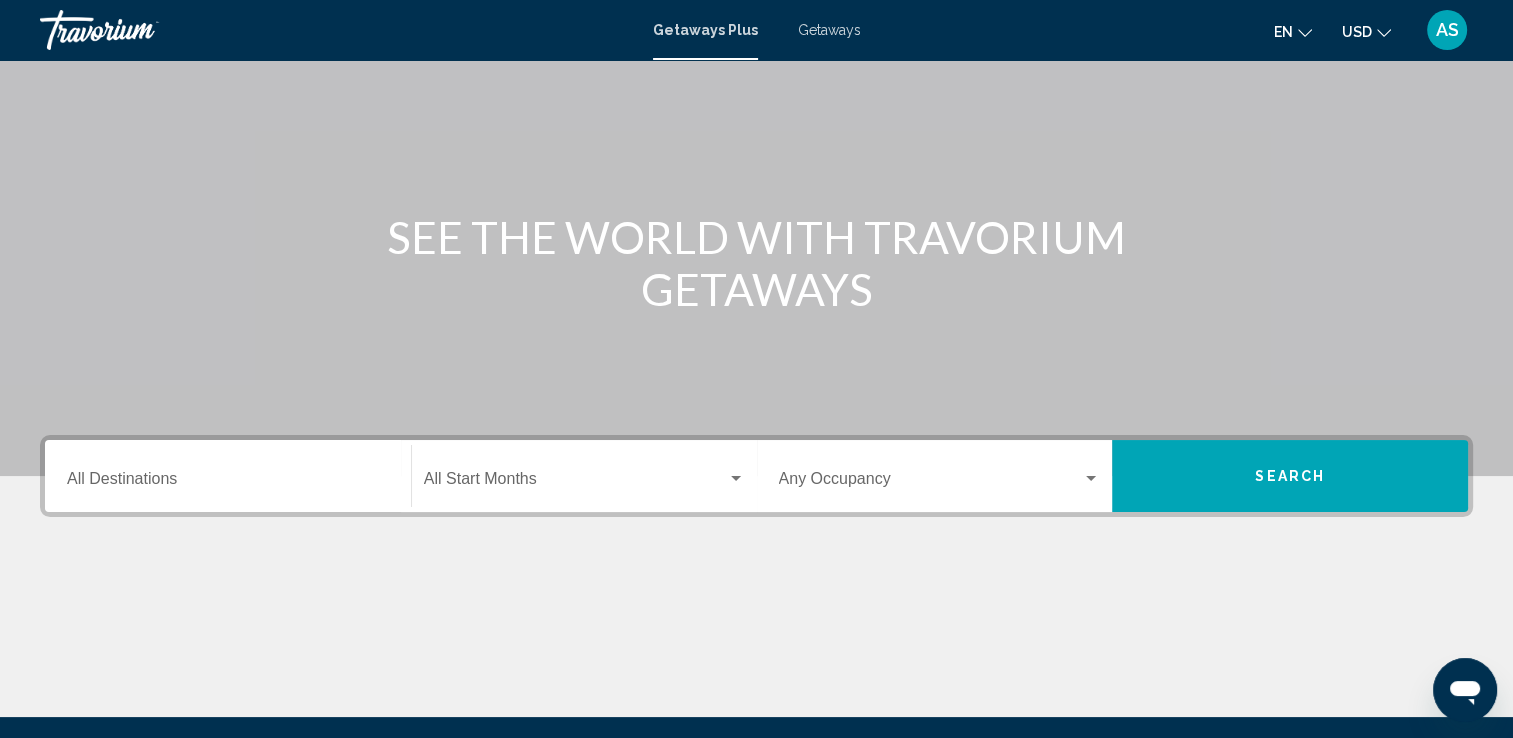 click on "Destination All Destinations" at bounding box center [228, 476] 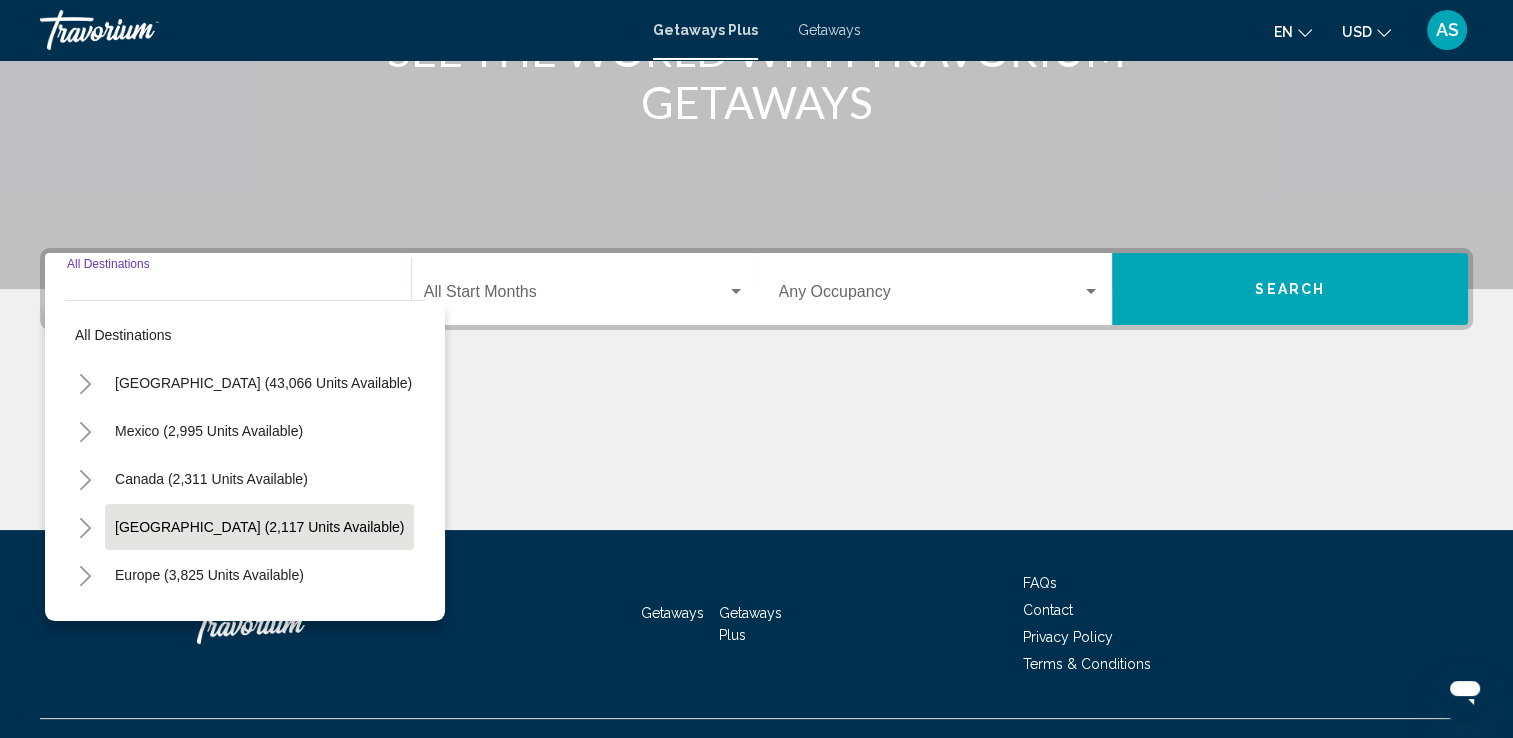 scroll, scrollTop: 347, scrollLeft: 0, axis: vertical 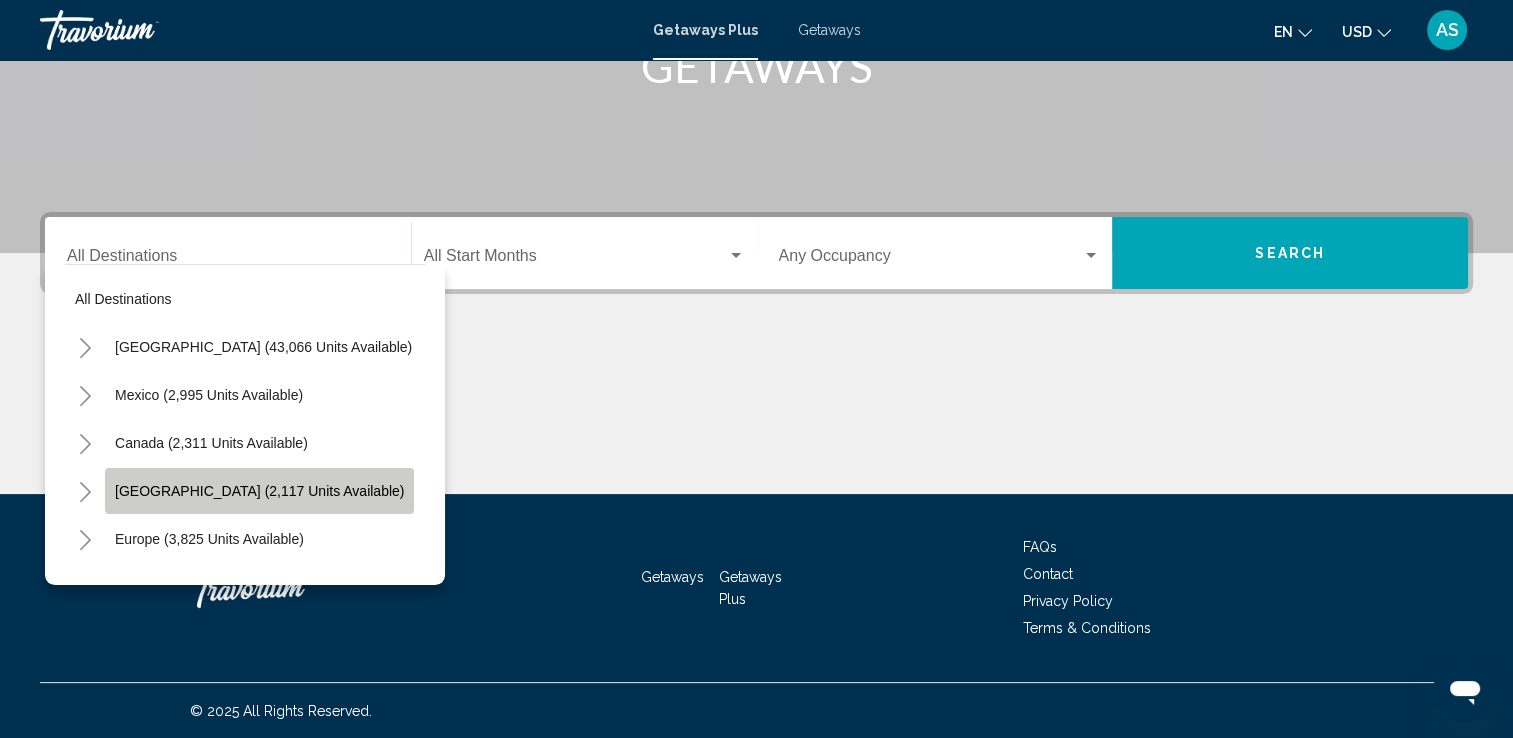 click on "[GEOGRAPHIC_DATA] (2,117 units available)" 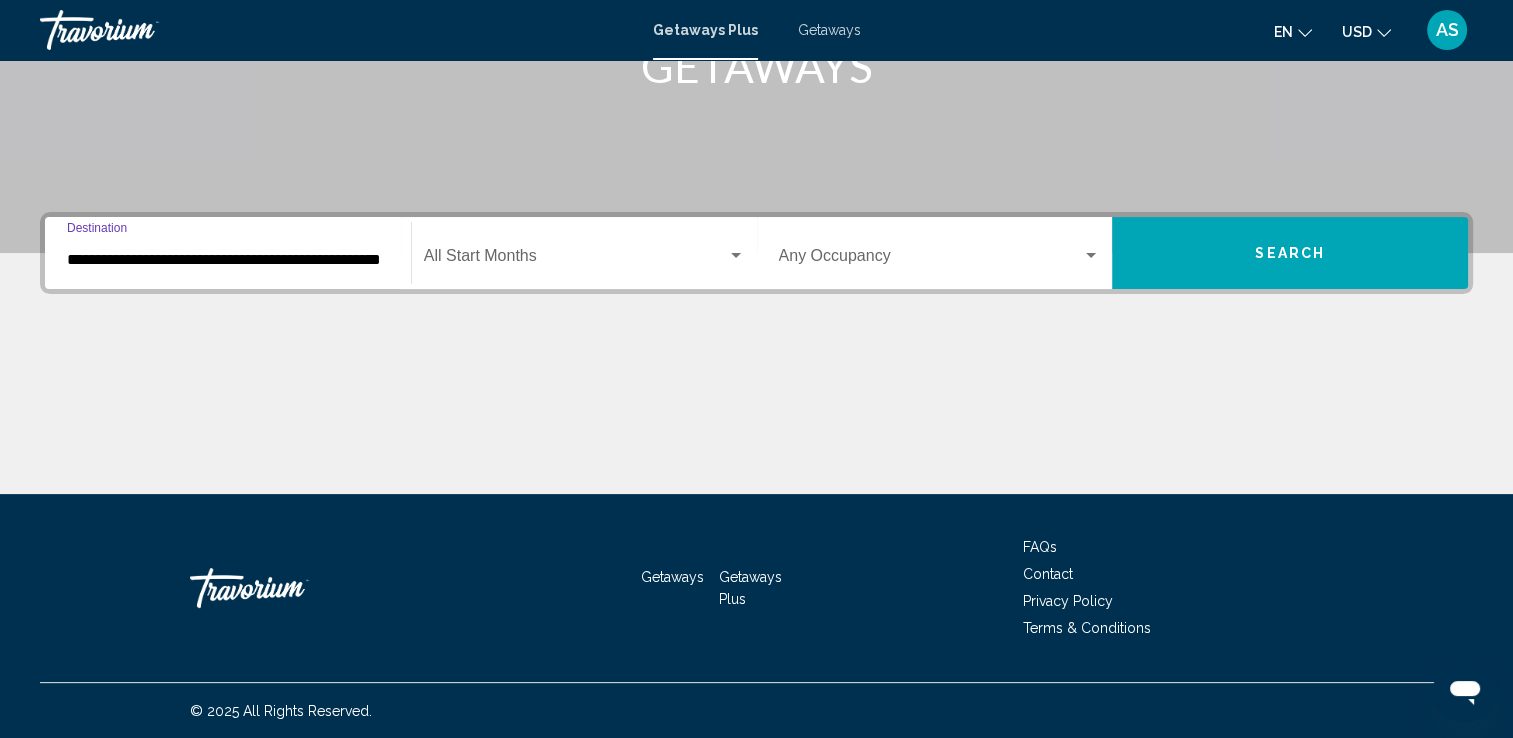 click at bounding box center [931, 260] 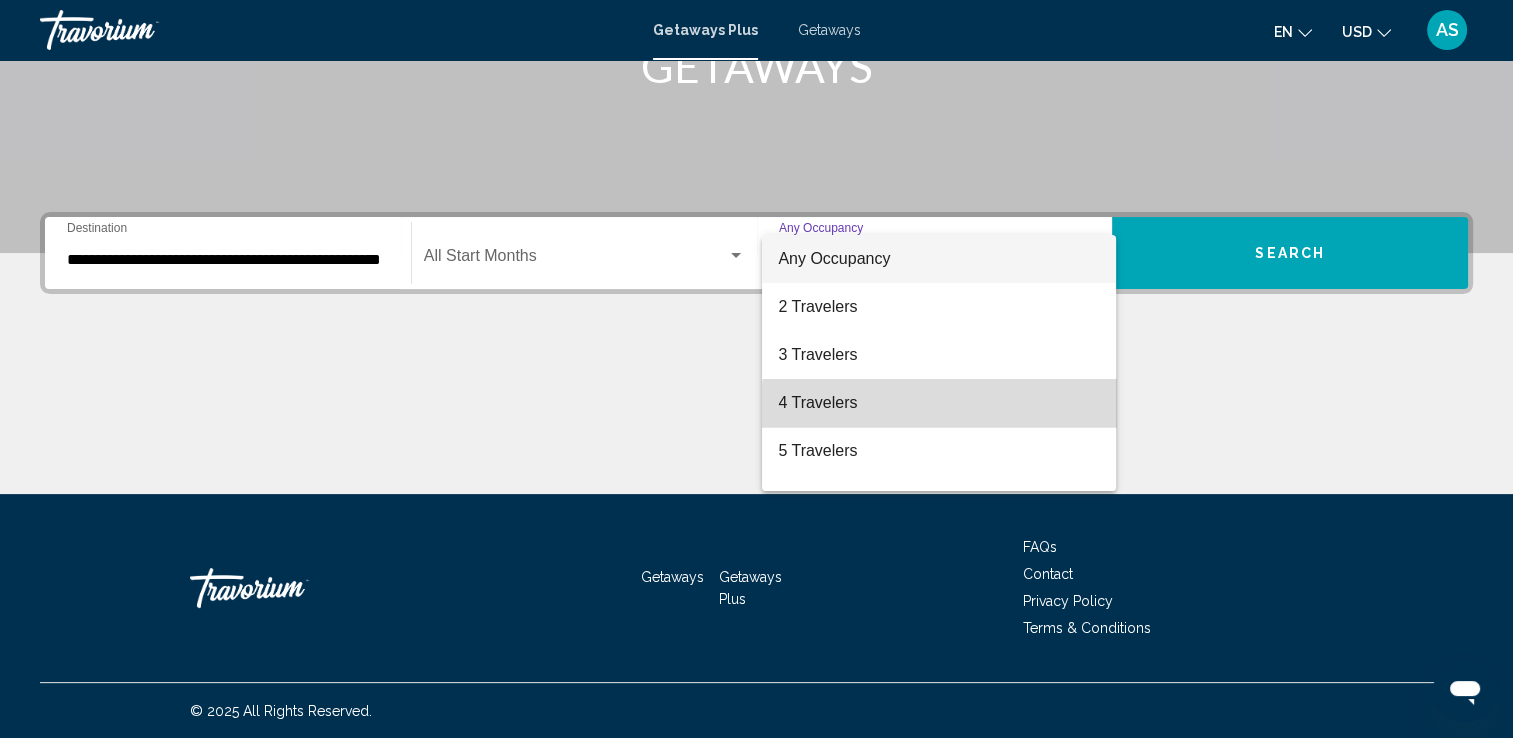 click on "4 Travelers" at bounding box center [939, 403] 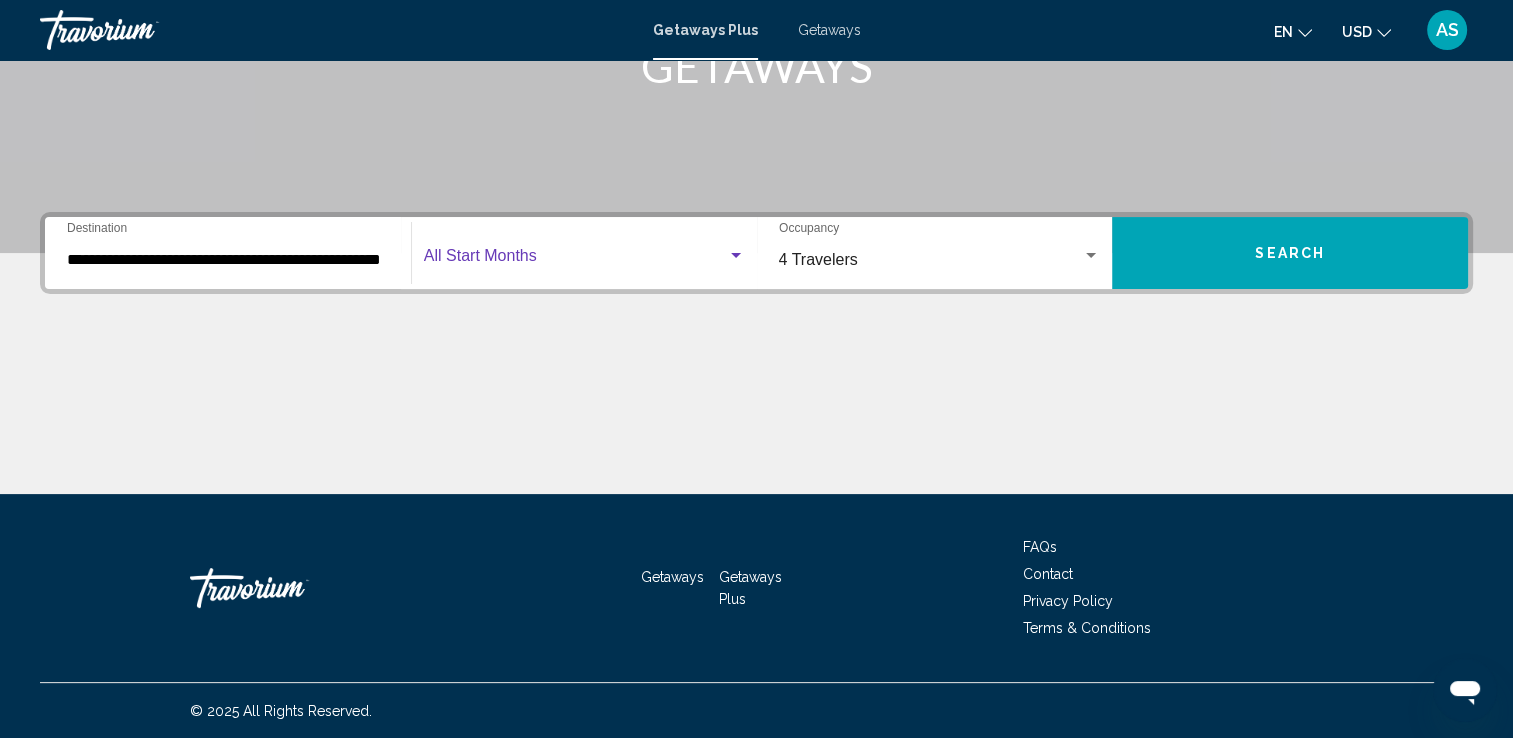 click at bounding box center [575, 260] 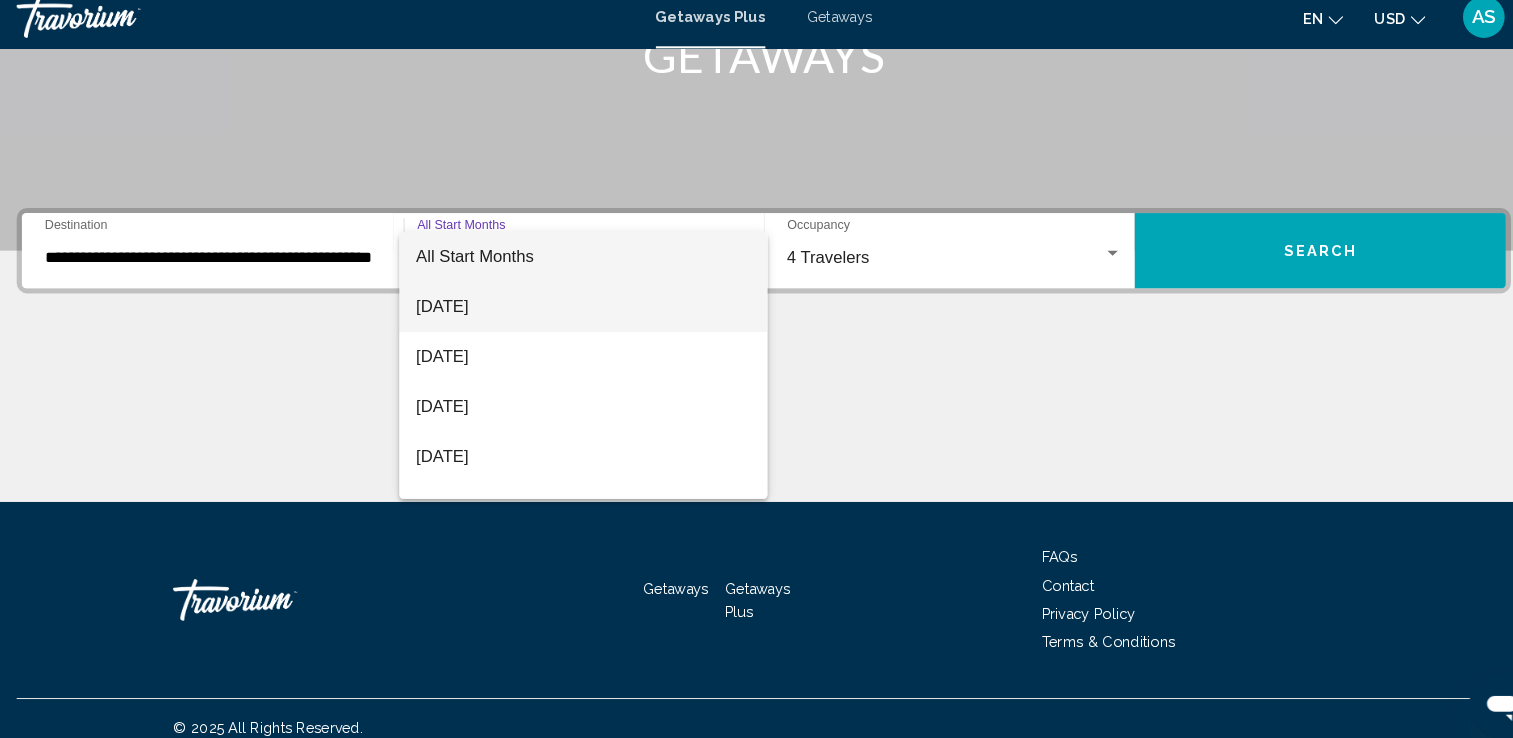 scroll, scrollTop: 346, scrollLeft: 0, axis: vertical 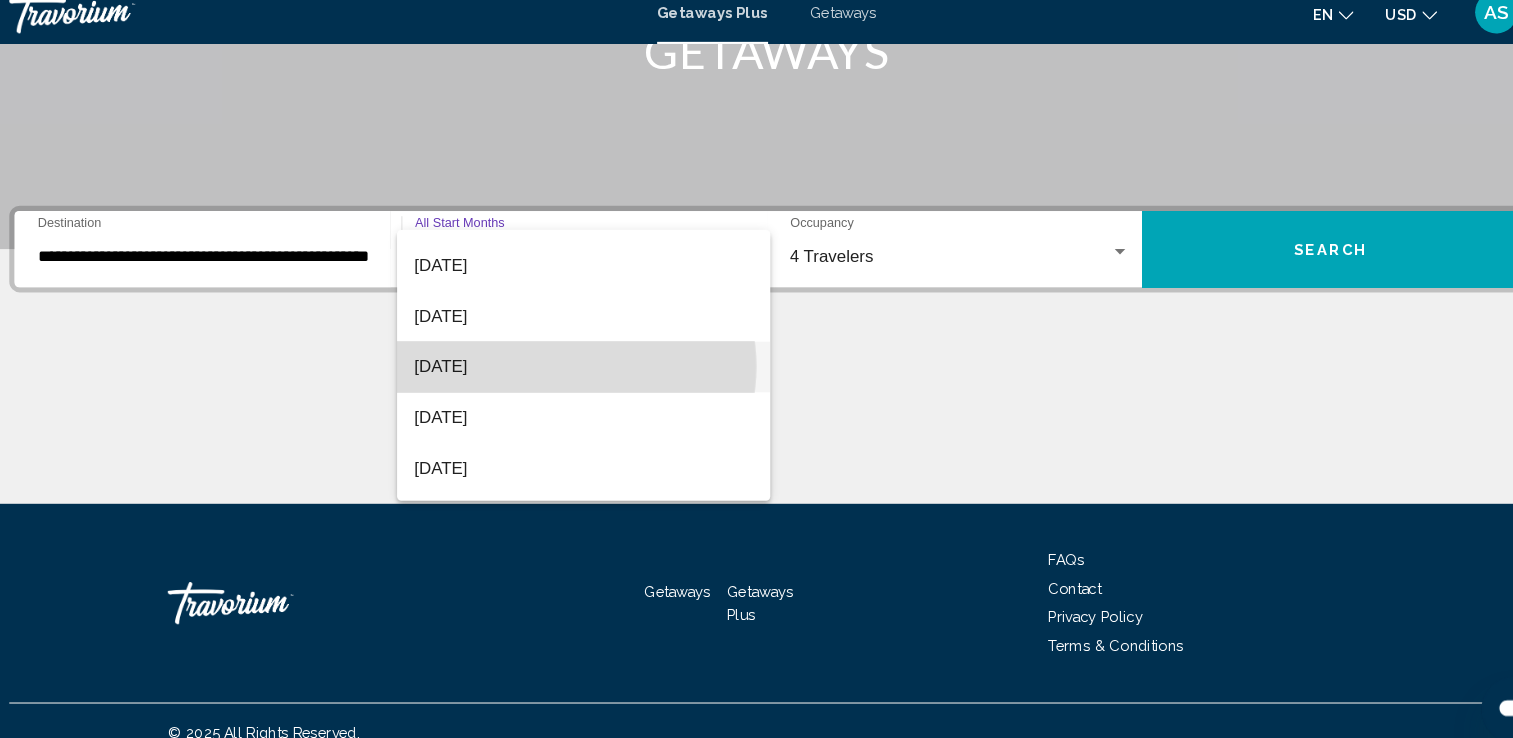 click on "[DATE]" at bounding box center (583, 366) 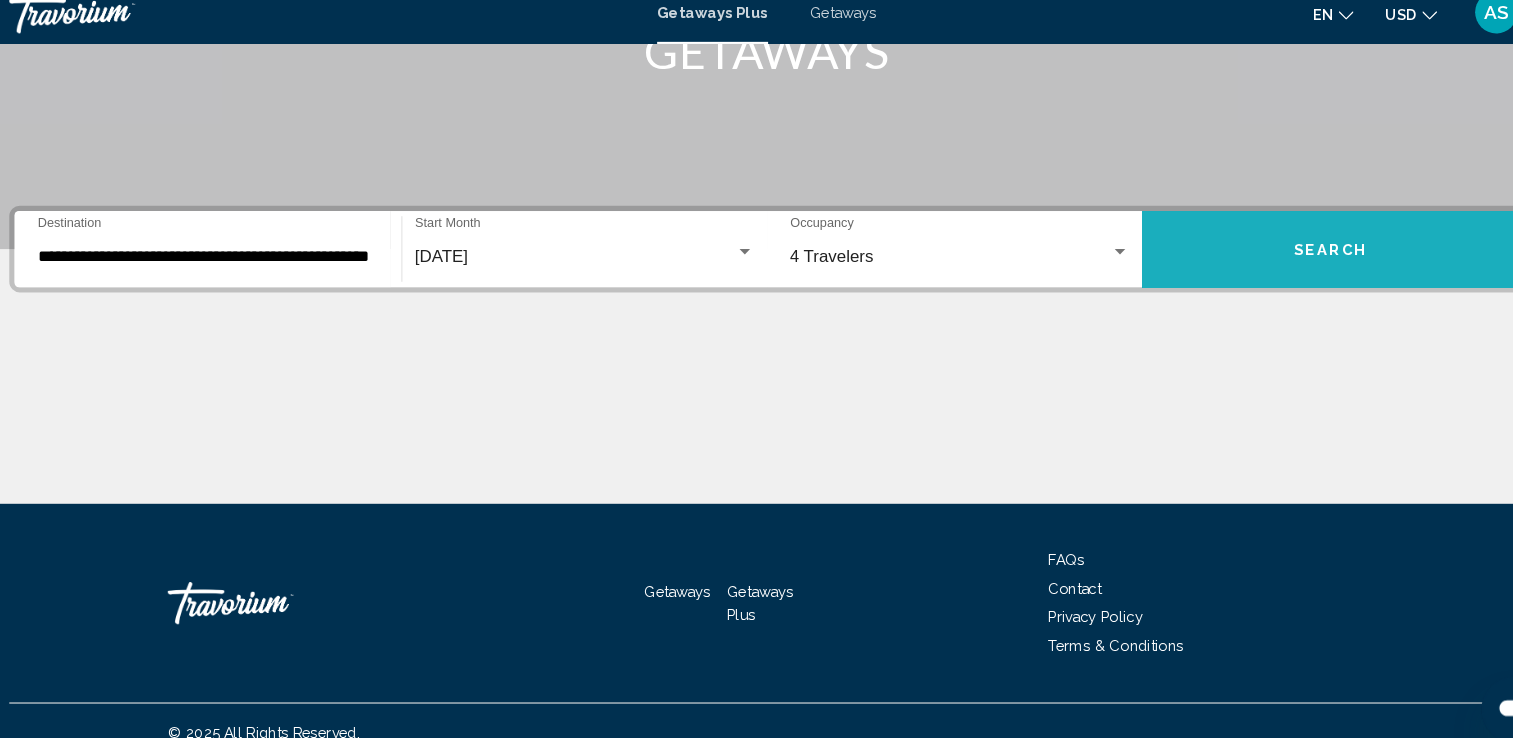 click on "Search" at bounding box center (1290, 255) 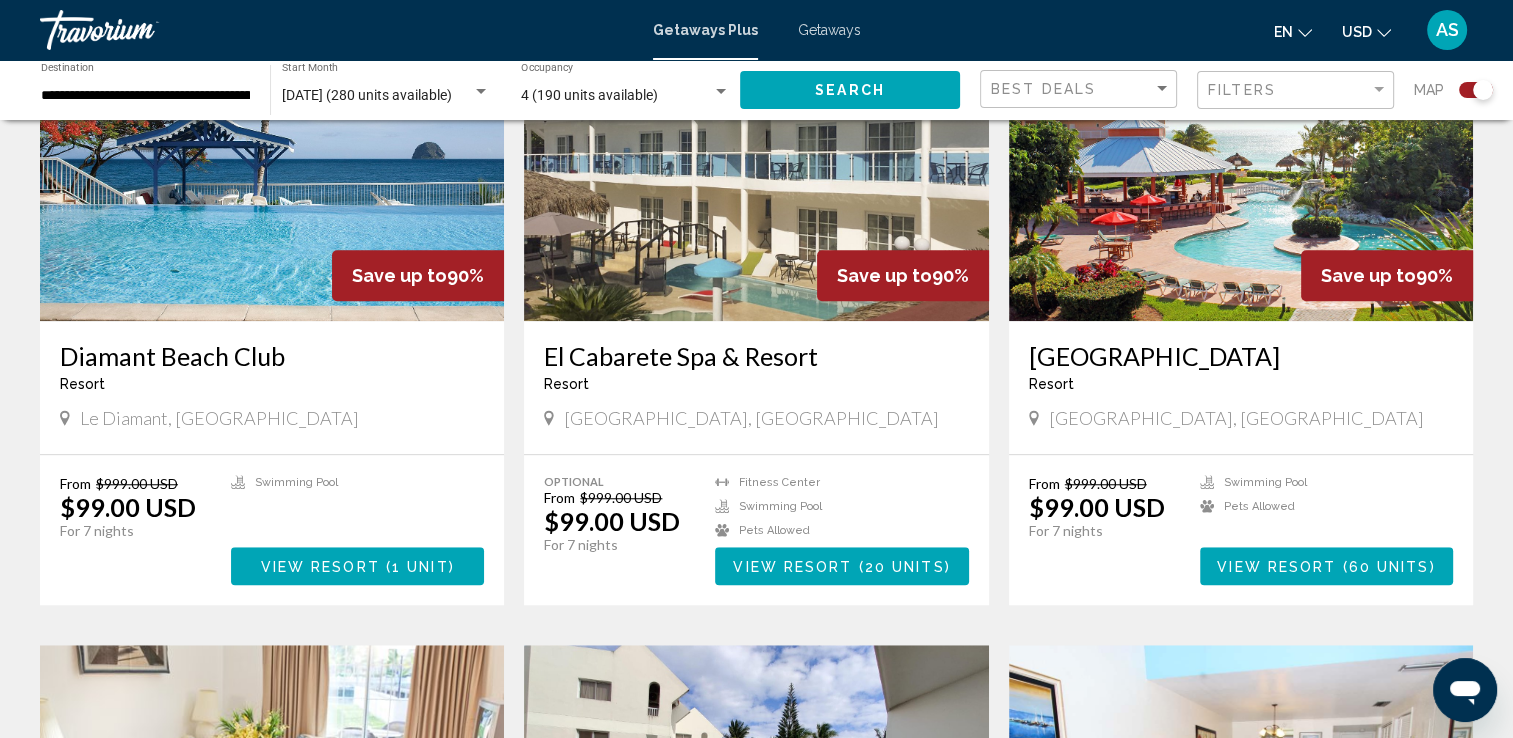 scroll, scrollTop: 1504, scrollLeft: 0, axis: vertical 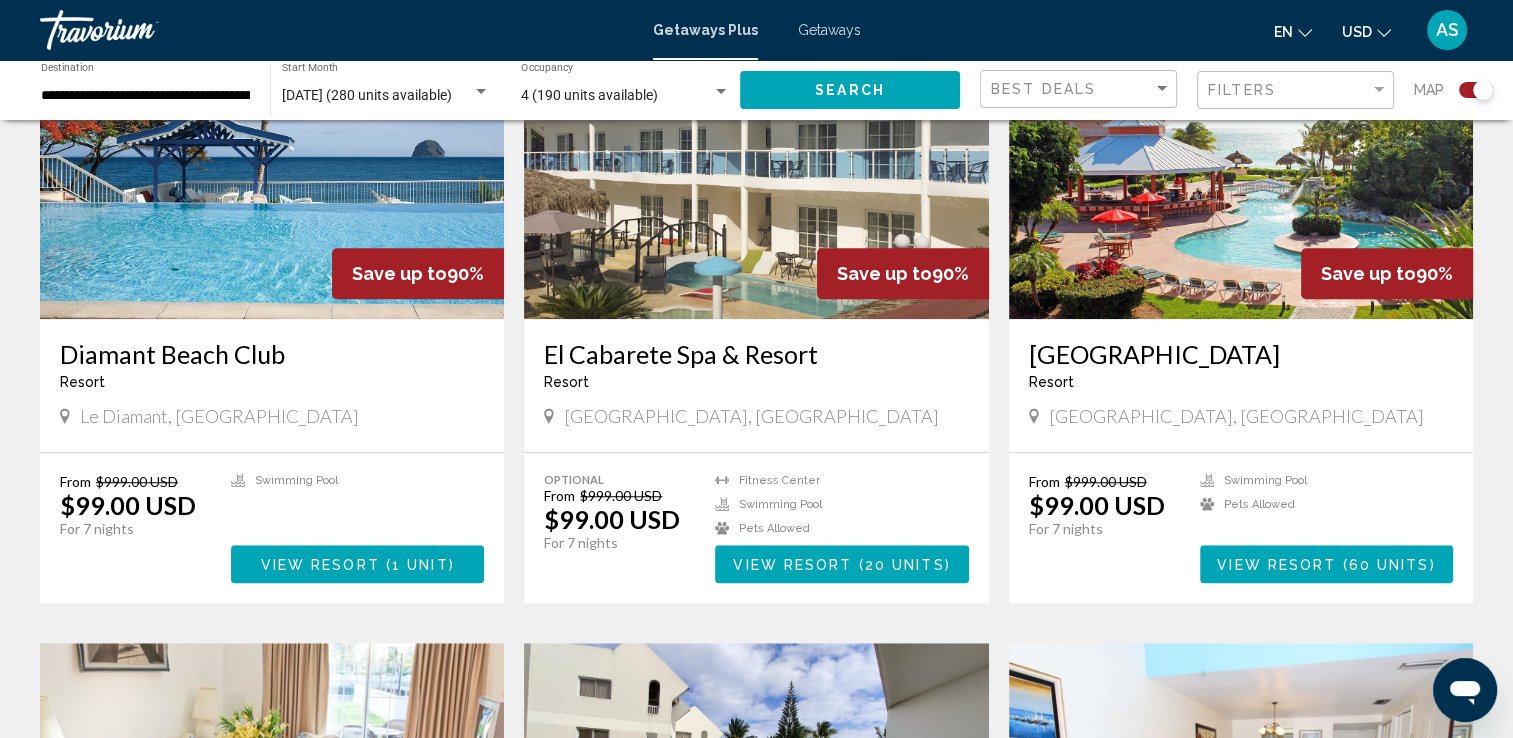 click at bounding box center (756, 159) 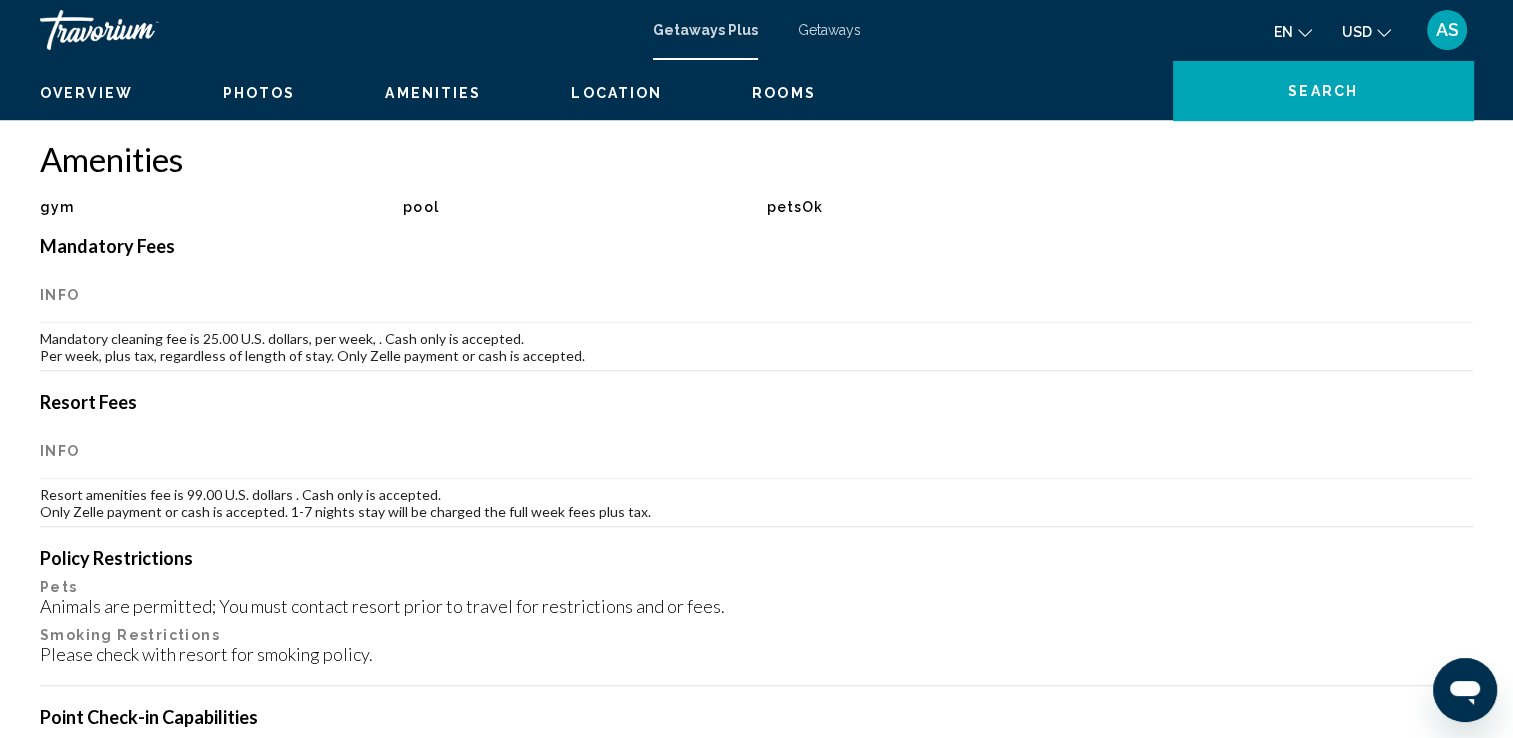 scroll, scrollTop: 0, scrollLeft: 0, axis: both 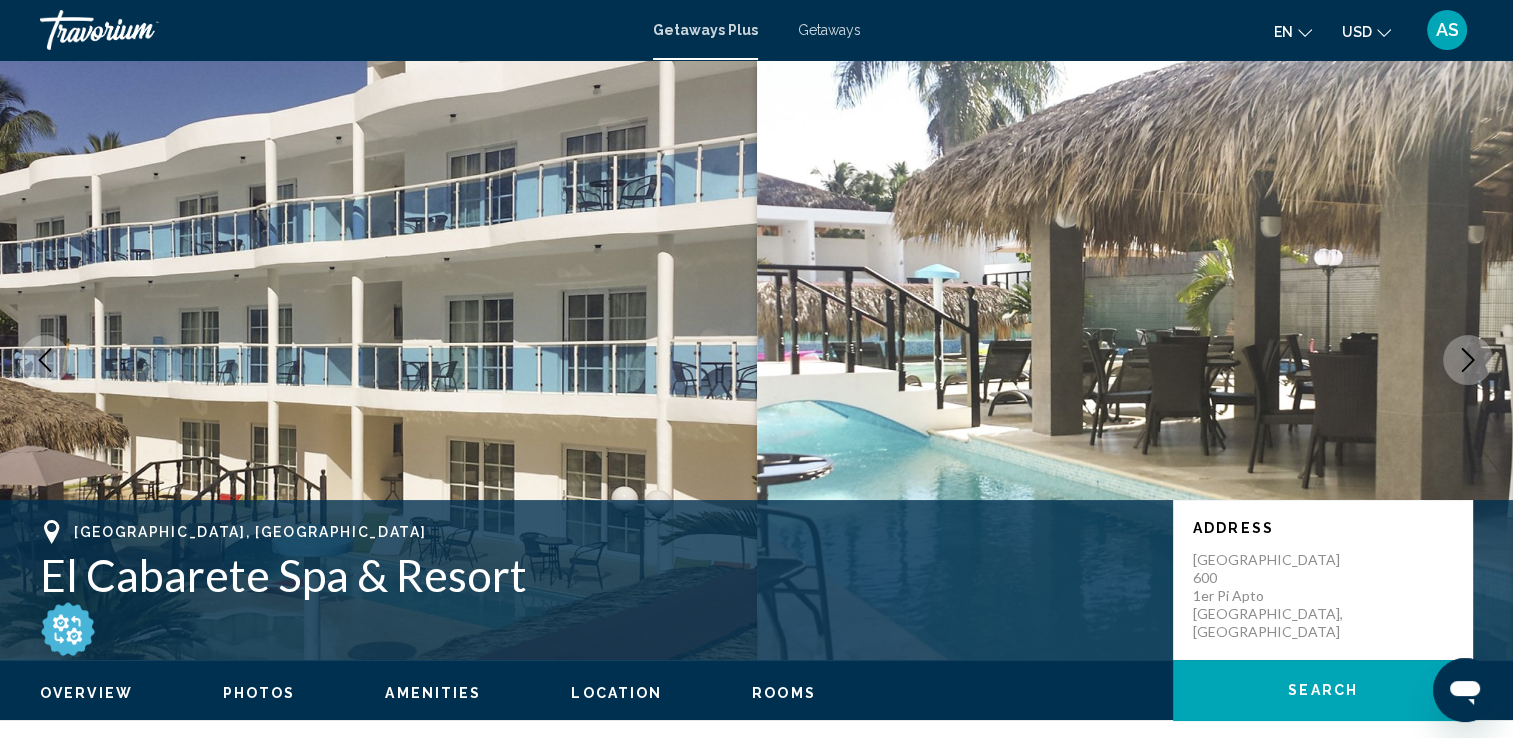 click 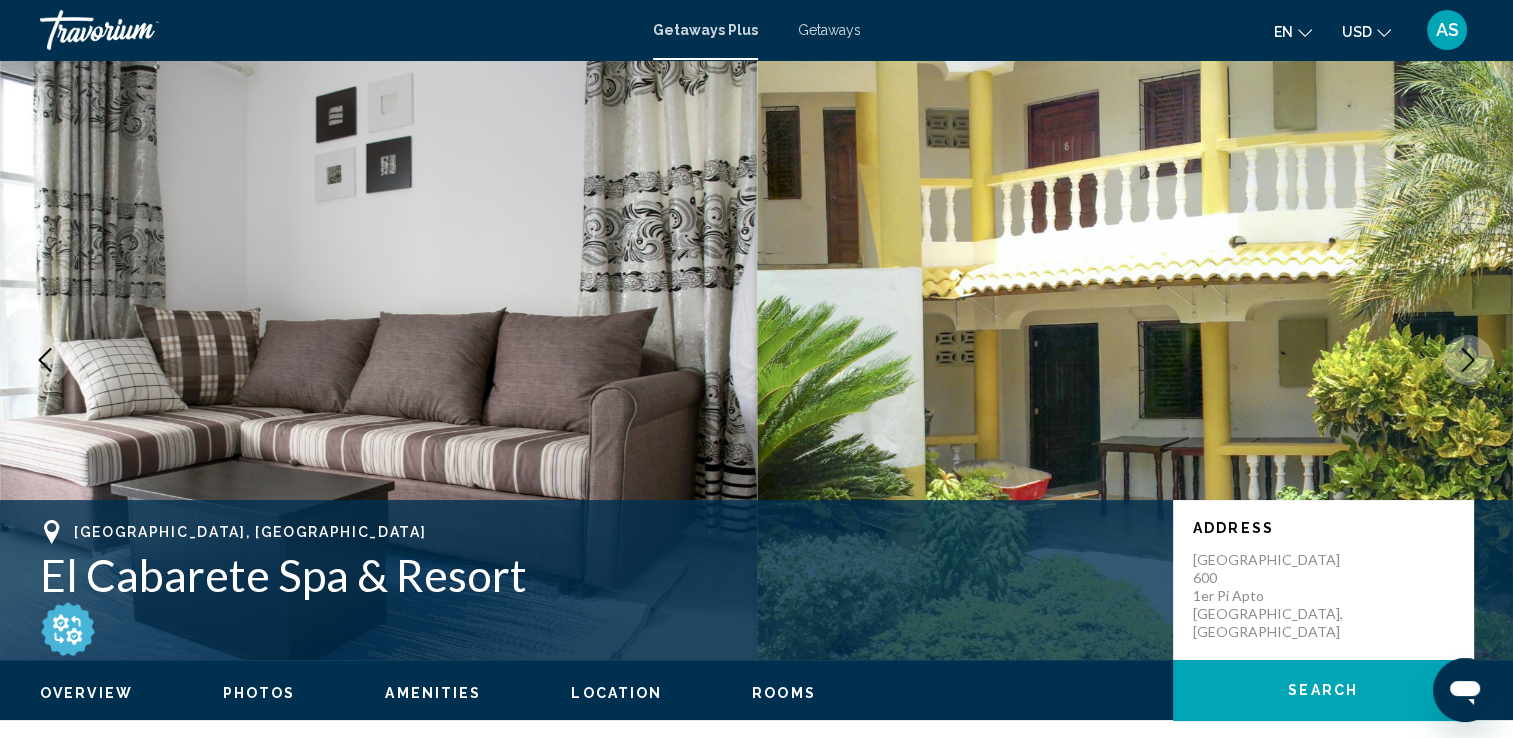 click 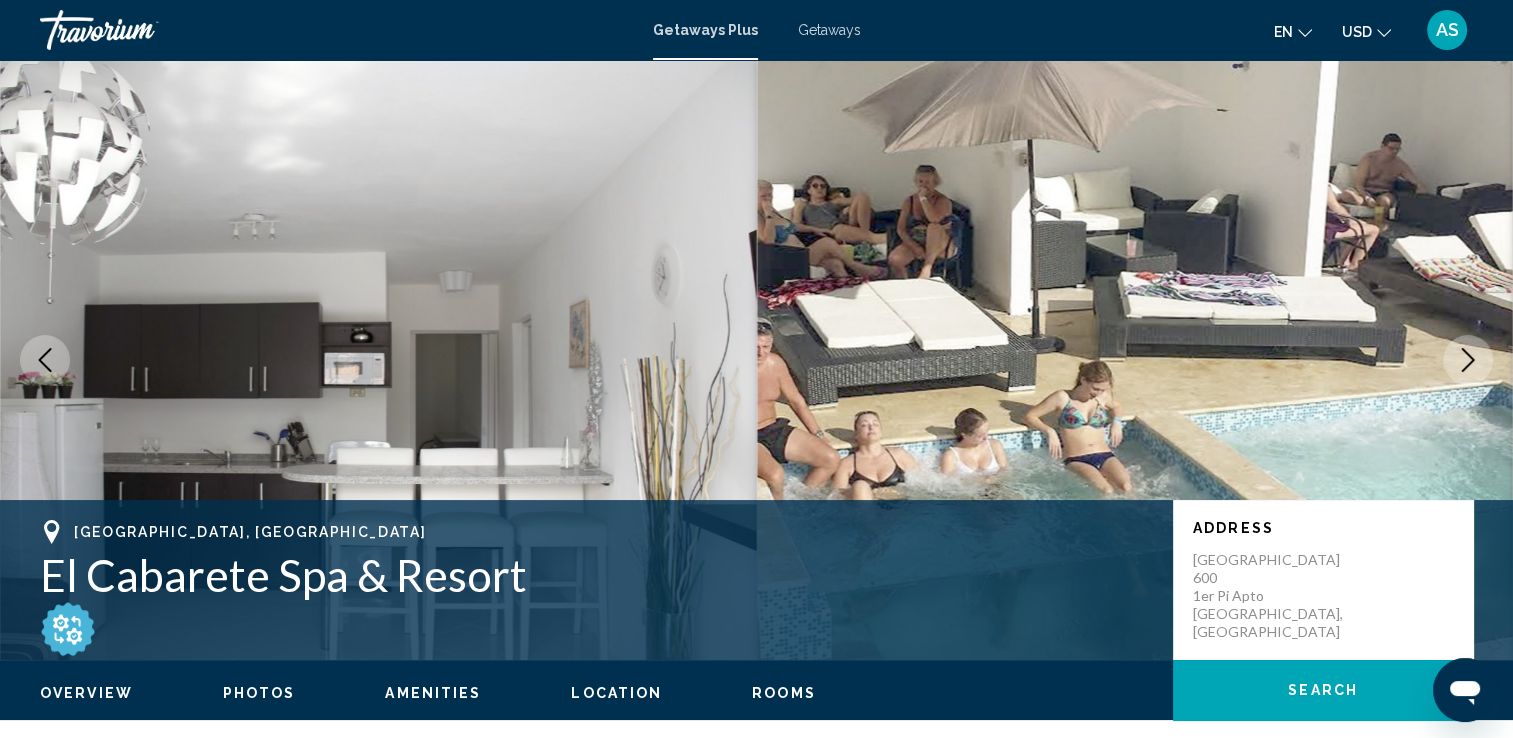 click 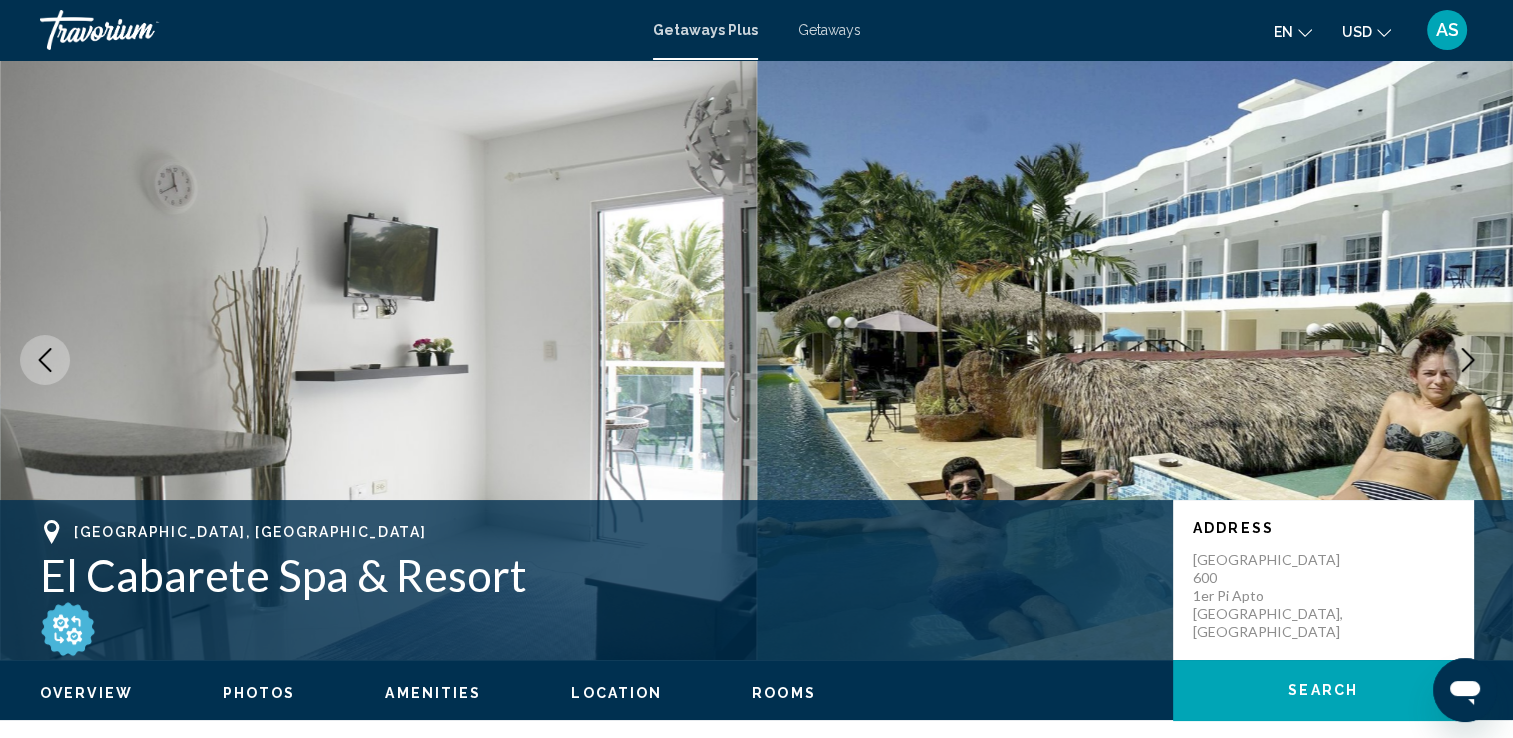 click 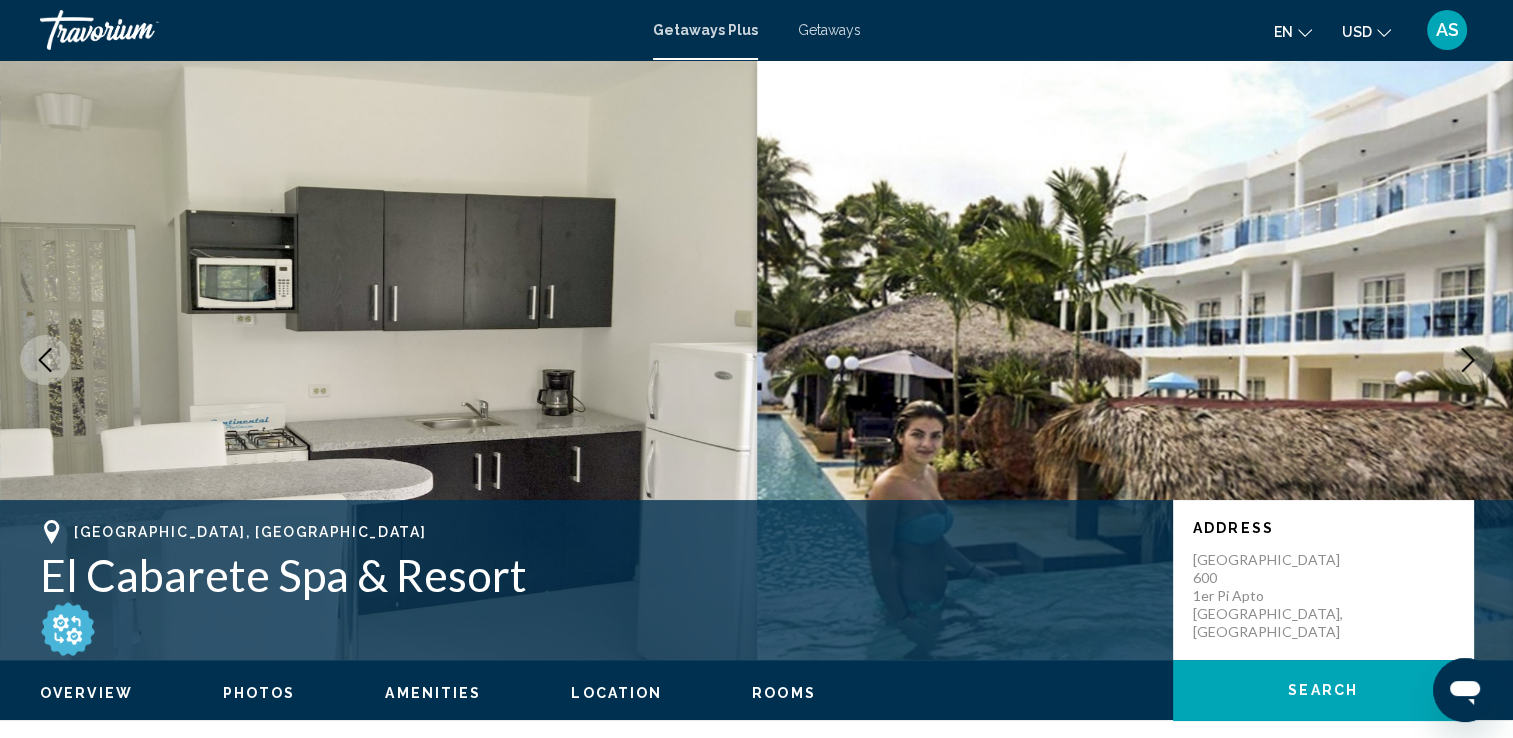 click 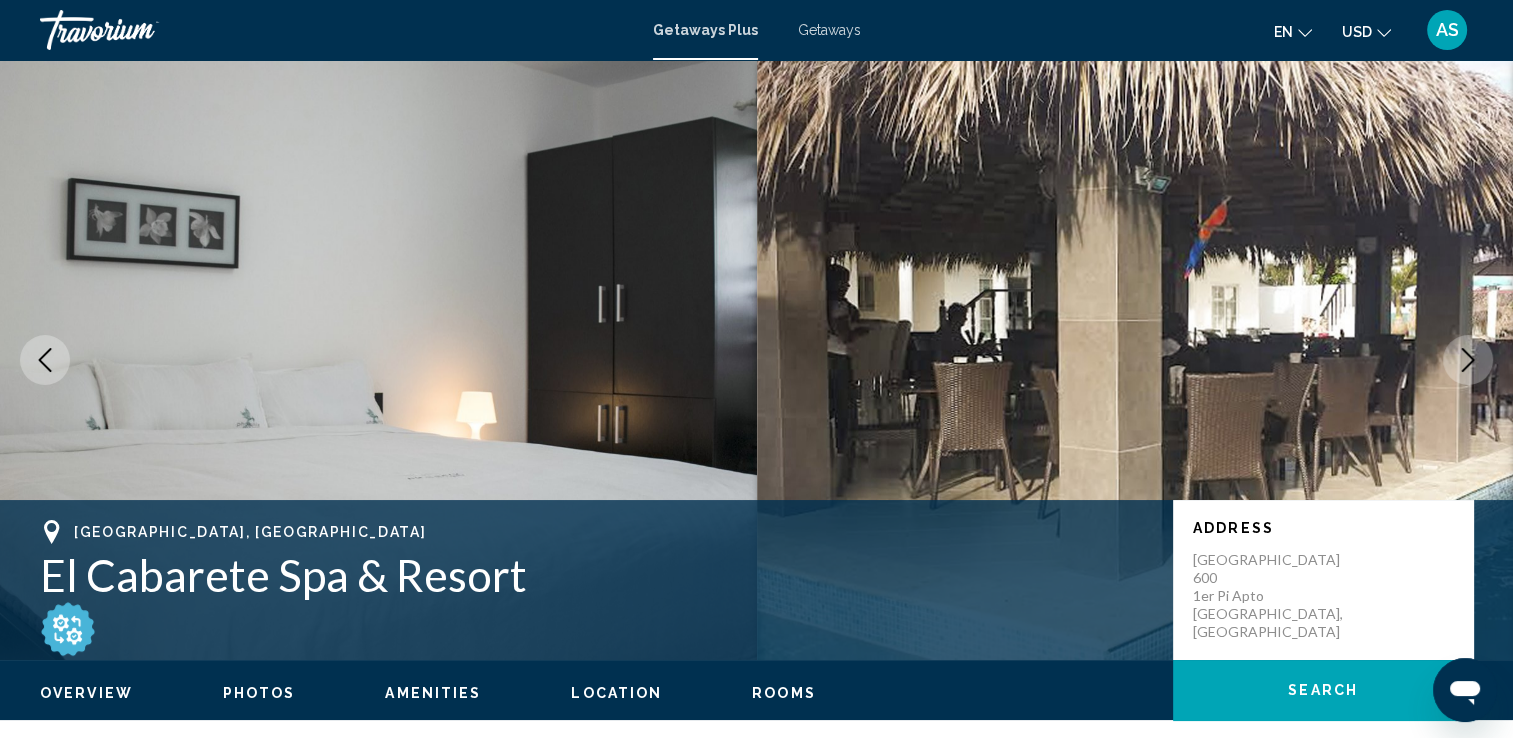 click 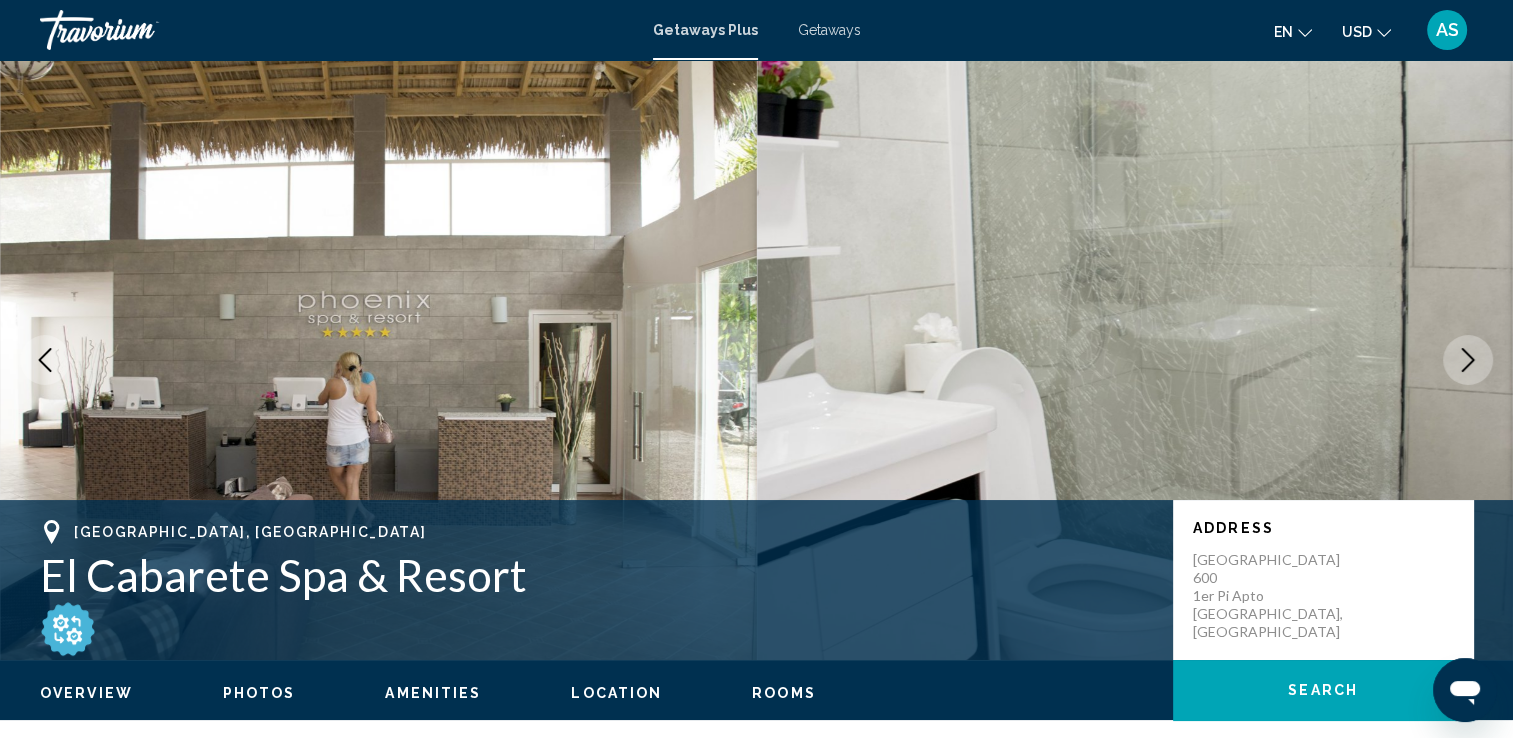 click 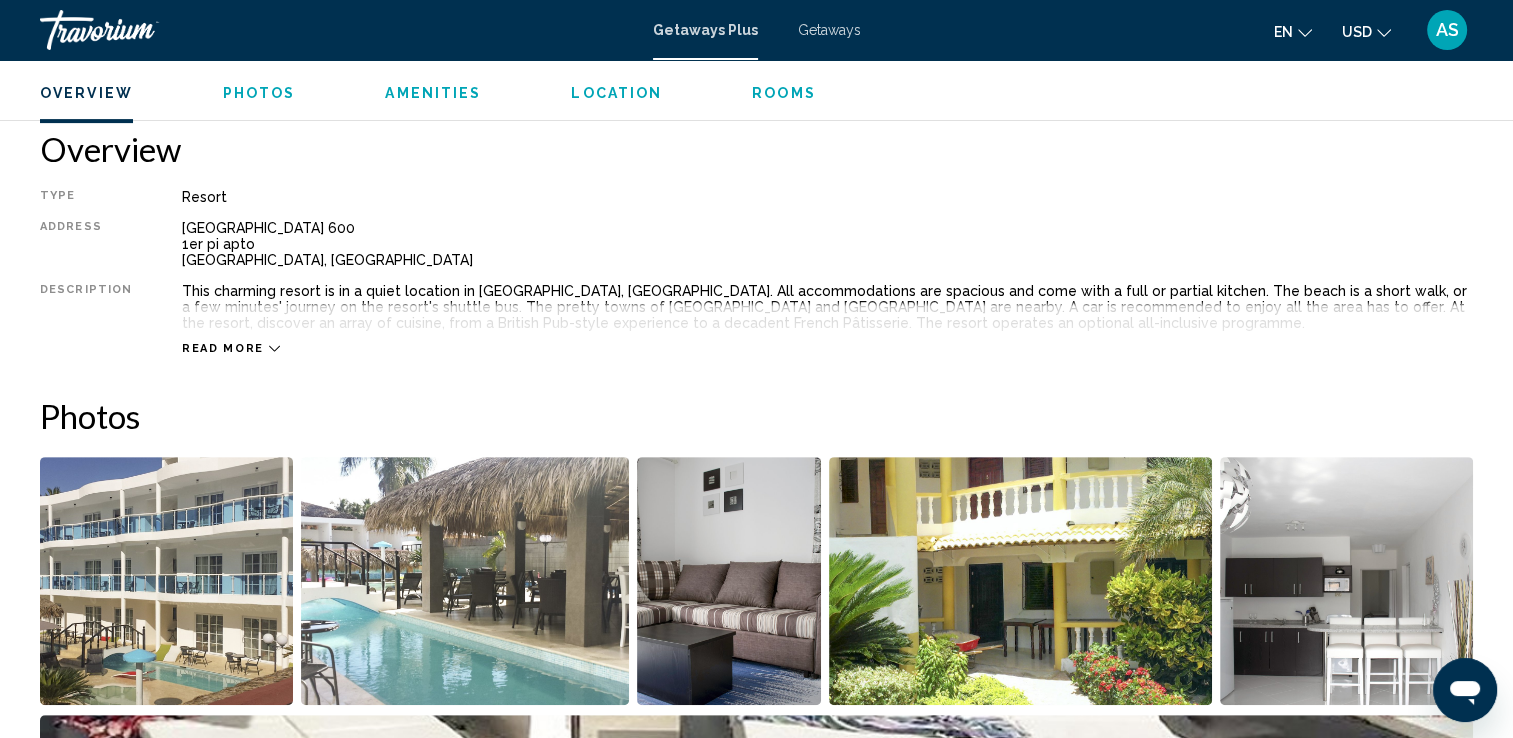 scroll, scrollTop: 636, scrollLeft: 0, axis: vertical 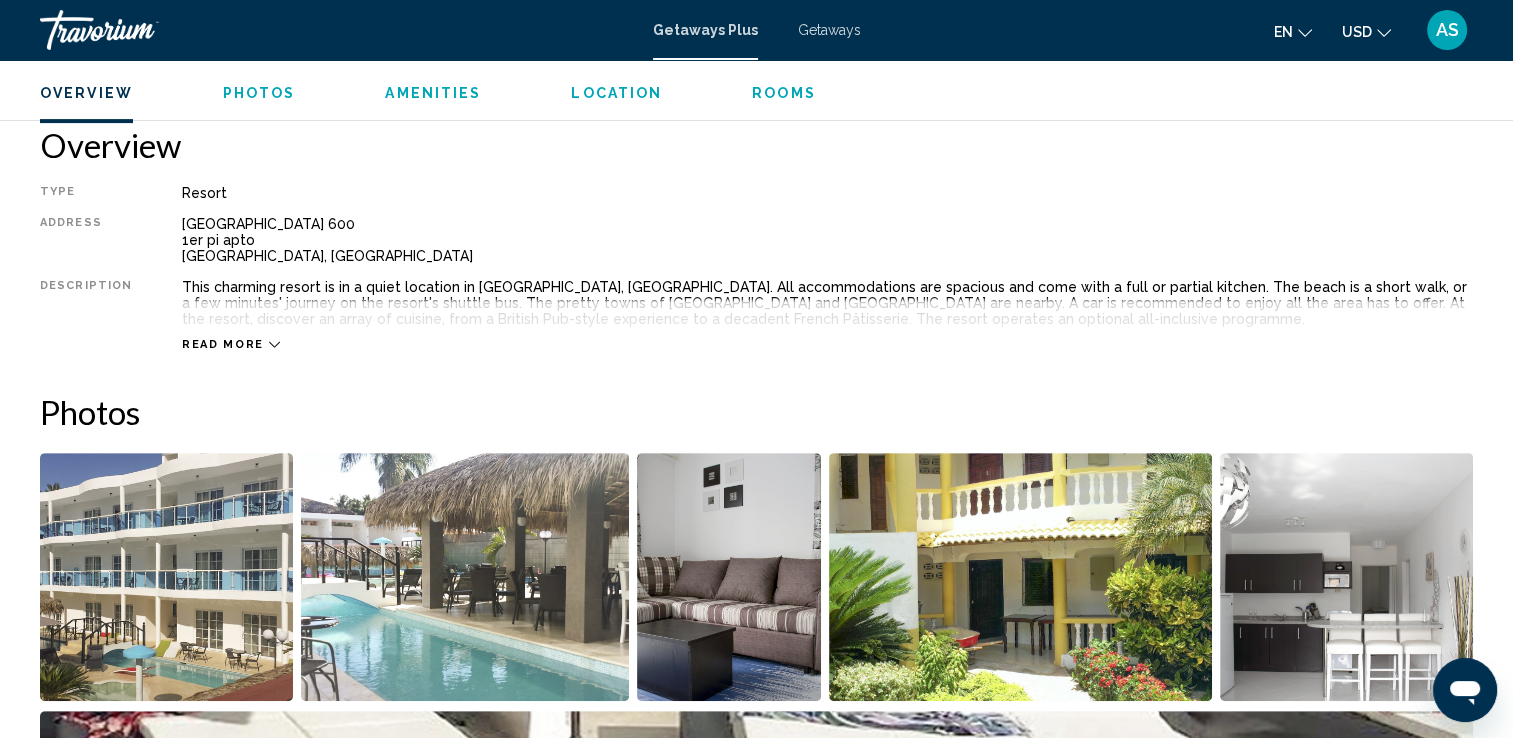 click on "Rooms" at bounding box center (784, 93) 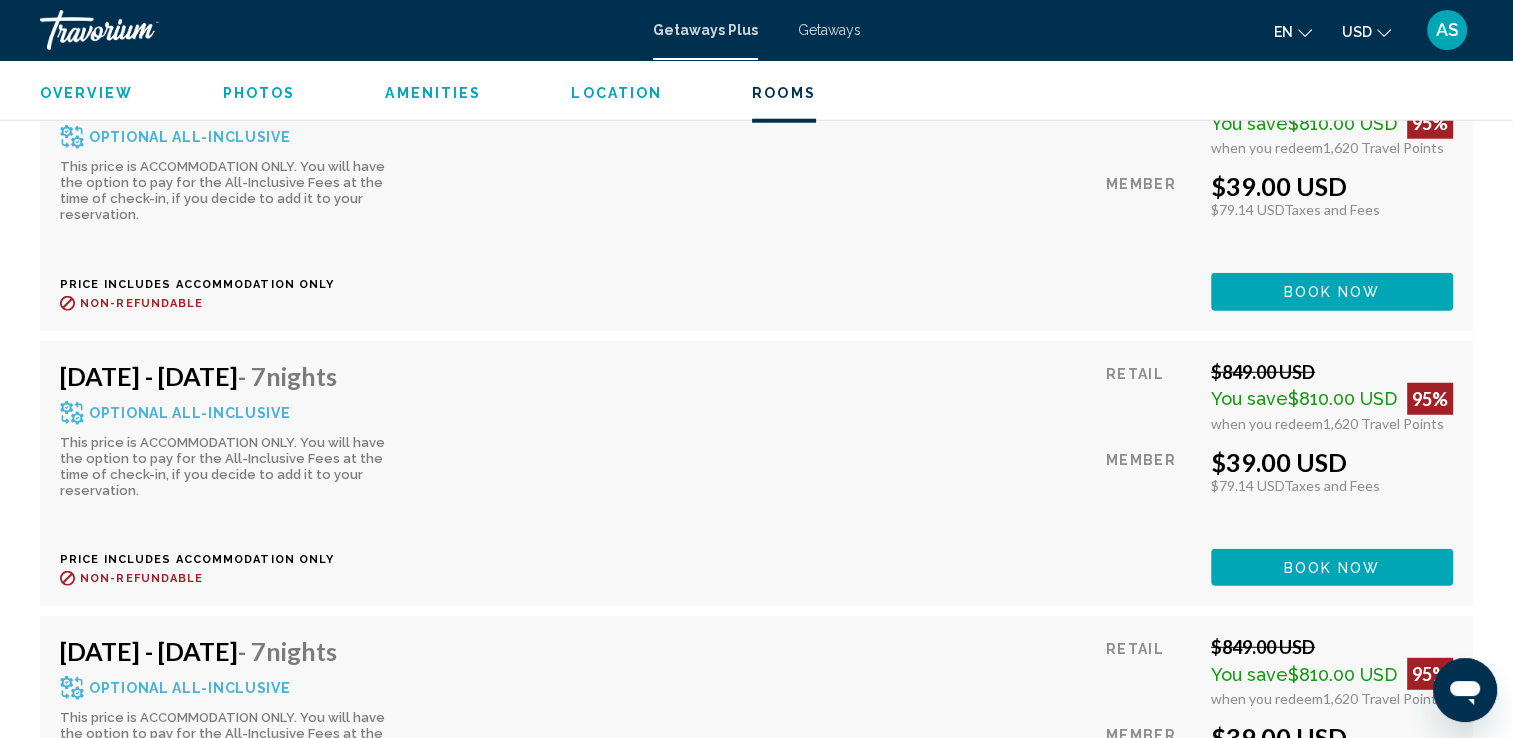 scroll, scrollTop: 5332, scrollLeft: 0, axis: vertical 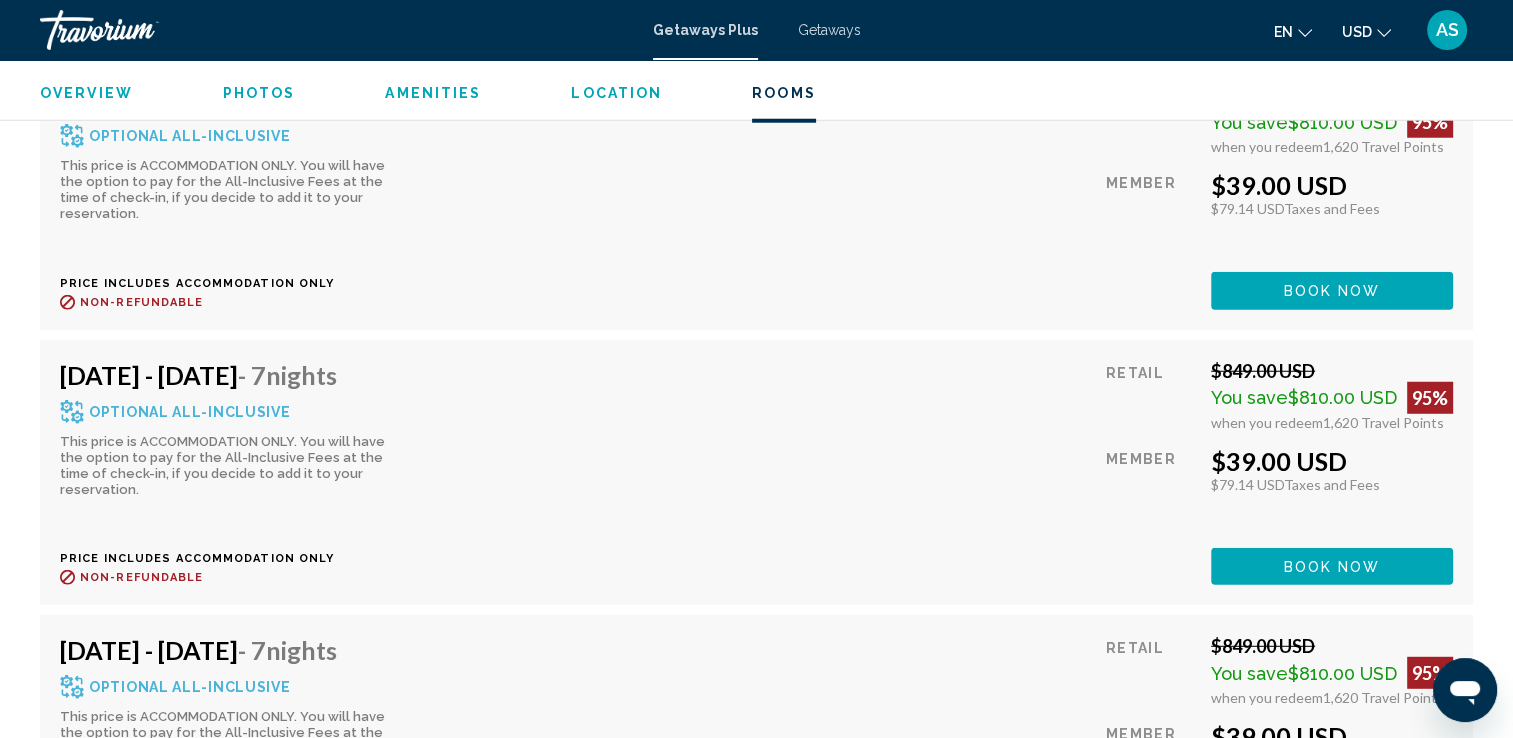 click on "Optional All-Inclusive" at bounding box center (189, 412) 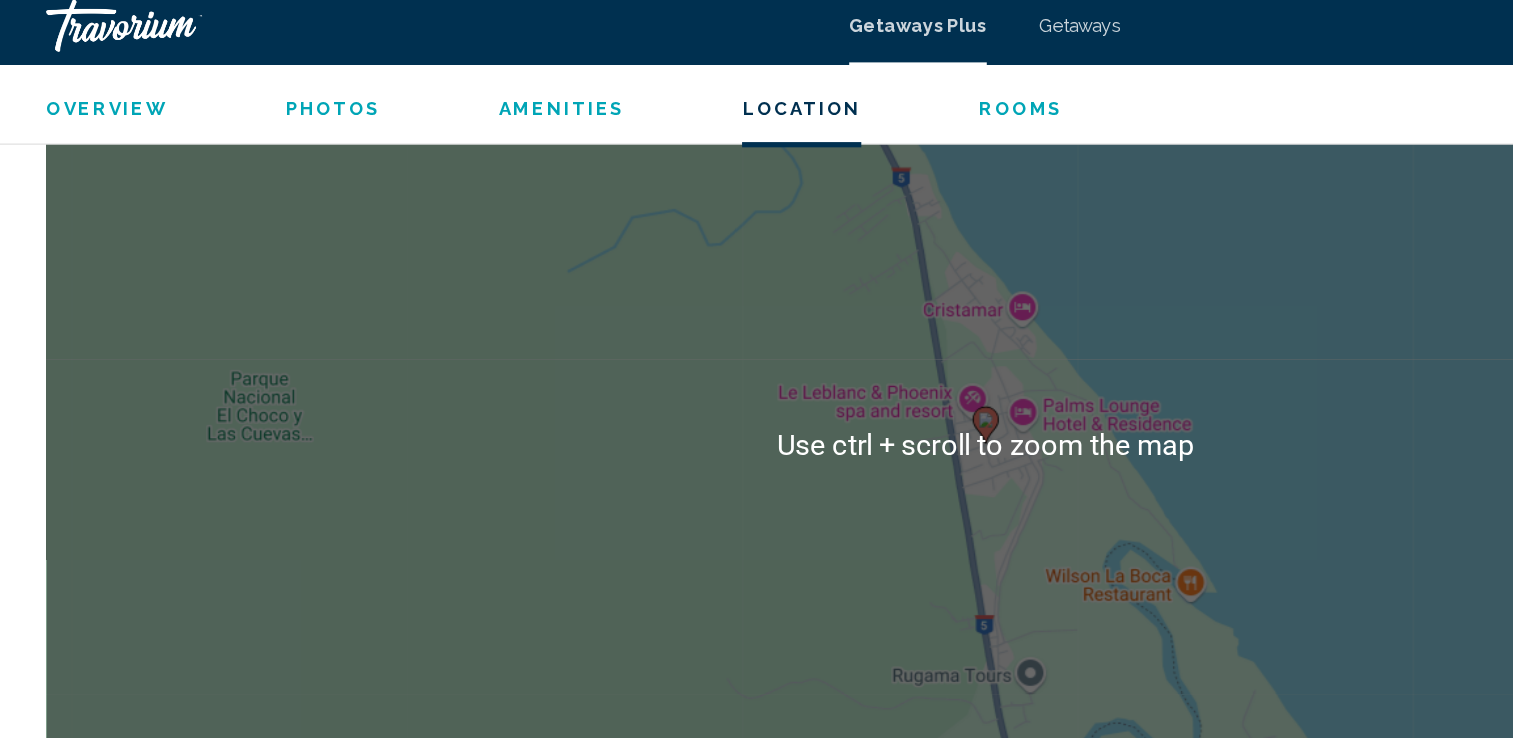 scroll, scrollTop: 2806, scrollLeft: 0, axis: vertical 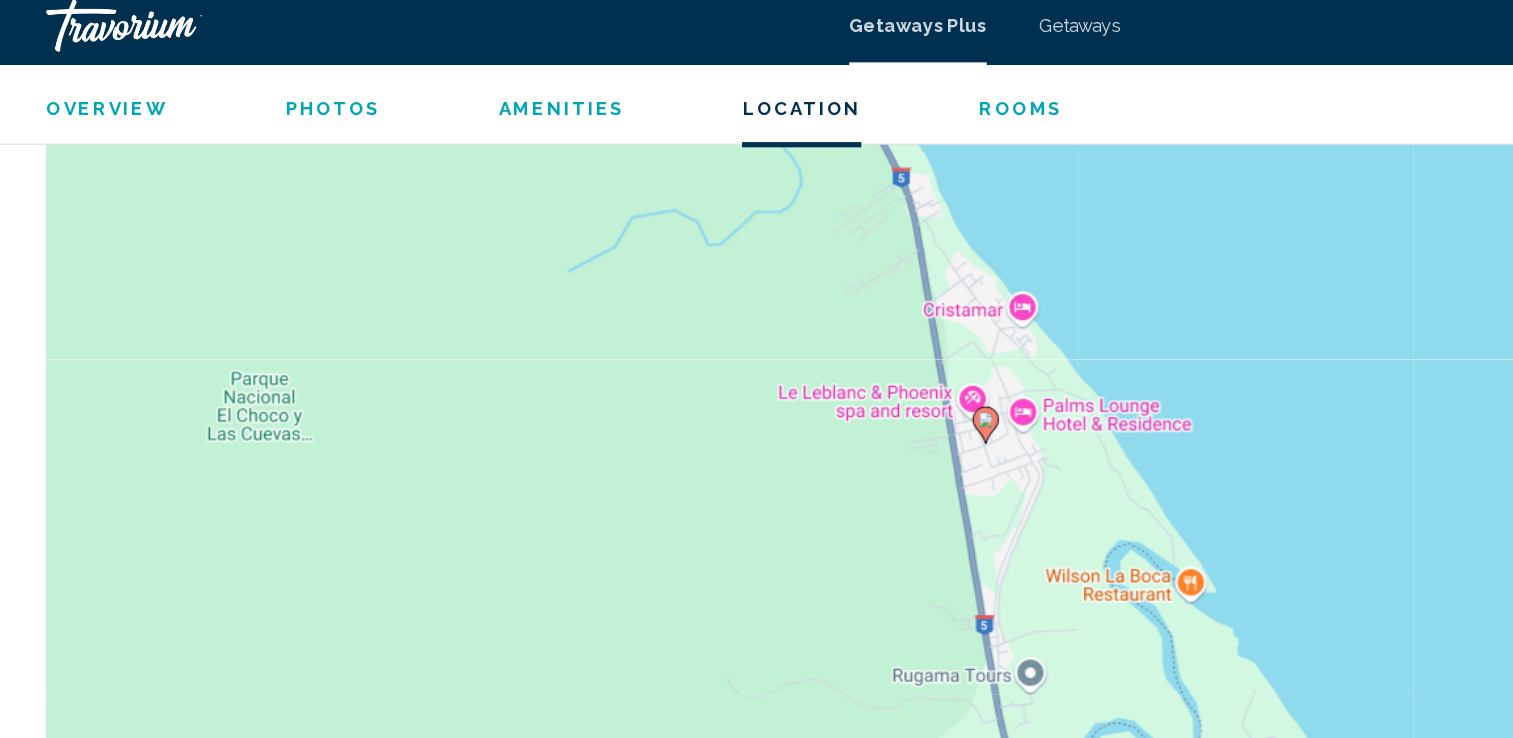 click on "To navigate, press the arrow keys. To activate drag with keyboard, press Alt + Enter. Once in keyboard drag state, use the arrow keys to move the marker. To complete the drag, press the Enter key. To cancel, press Escape." at bounding box center (756, 350) 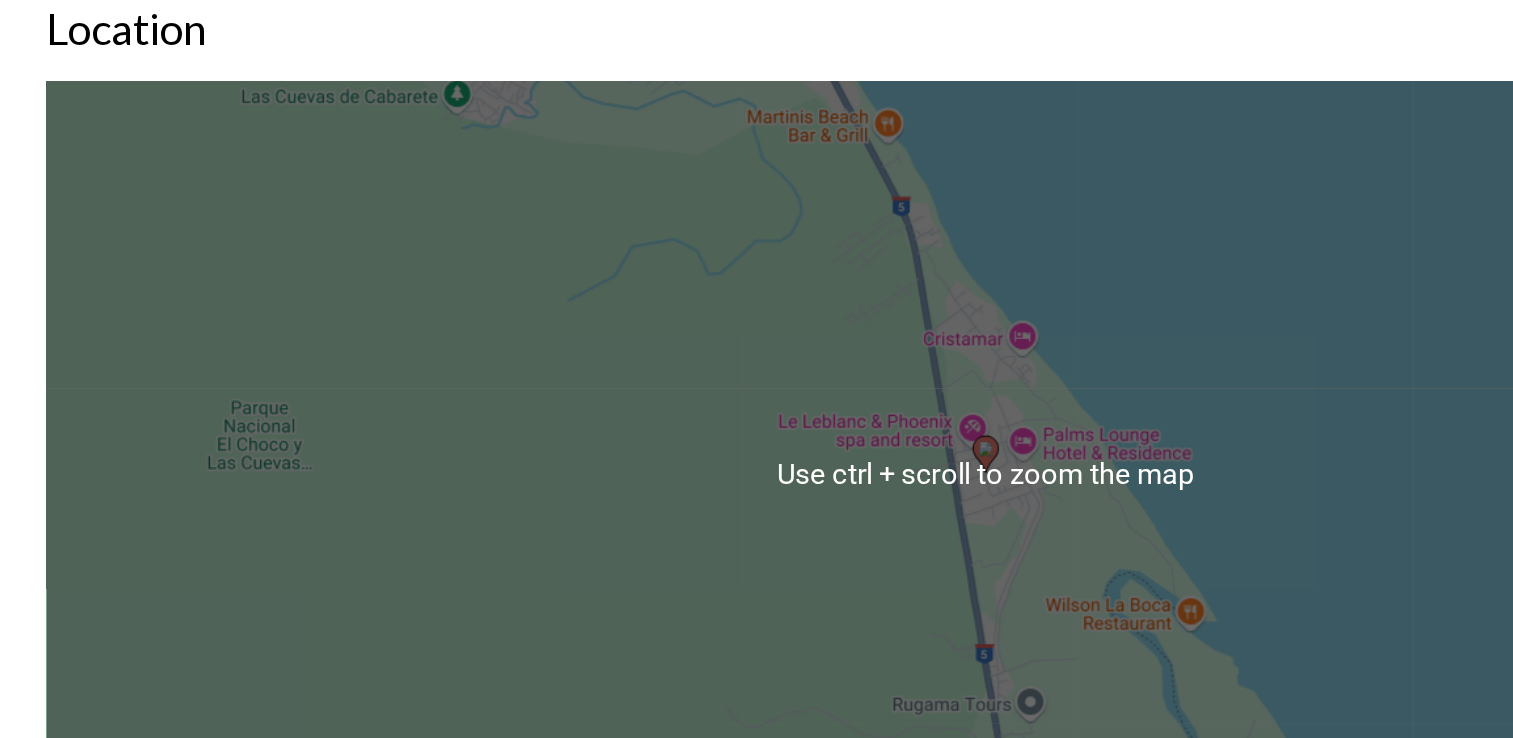 scroll, scrollTop: 2639, scrollLeft: 0, axis: vertical 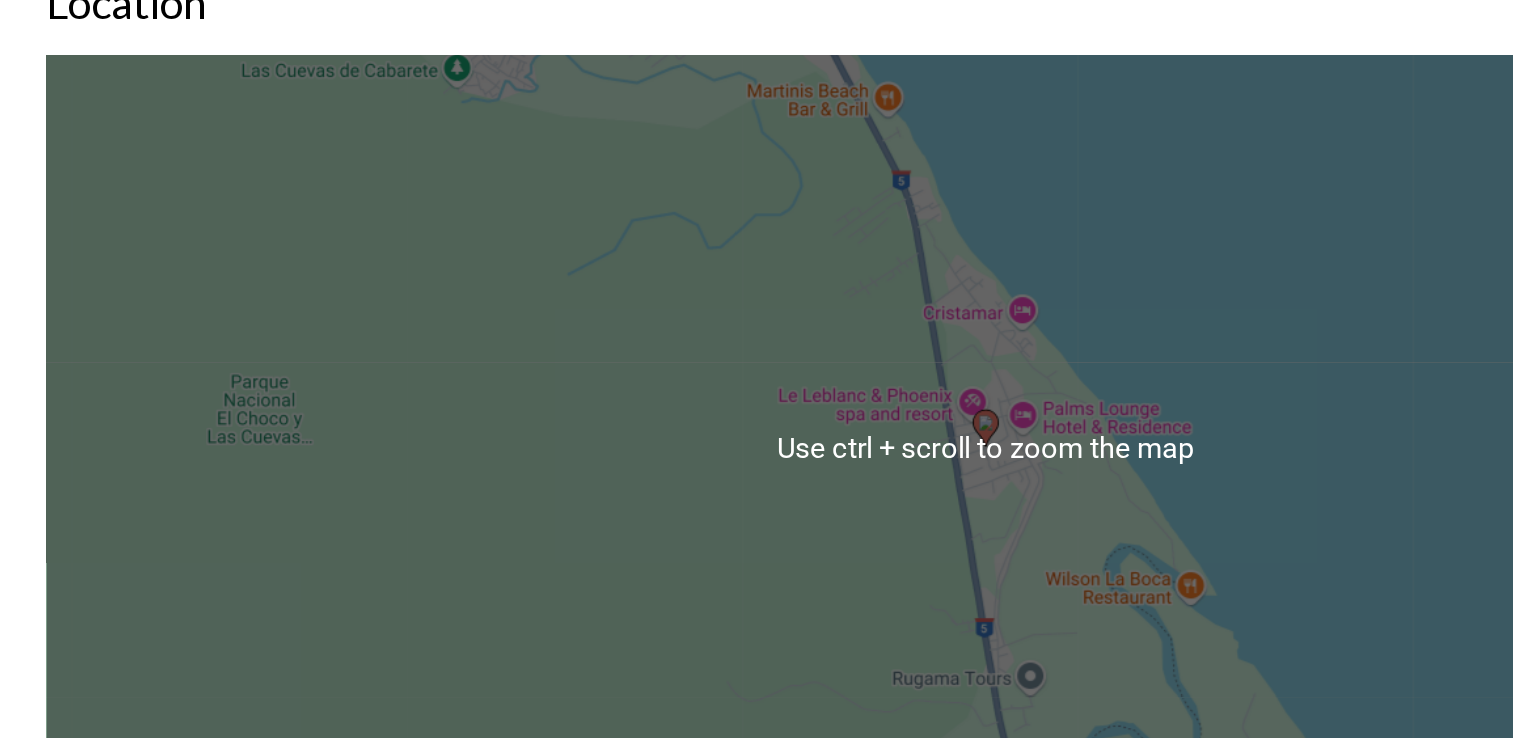 click on "To navigate, press the arrow keys. To activate drag with keyboard, press Alt + Enter. Once in keyboard drag state, use the arrow keys to move the marker. To complete the drag, press the Enter key. To cancel, press Escape." at bounding box center [756, 516] 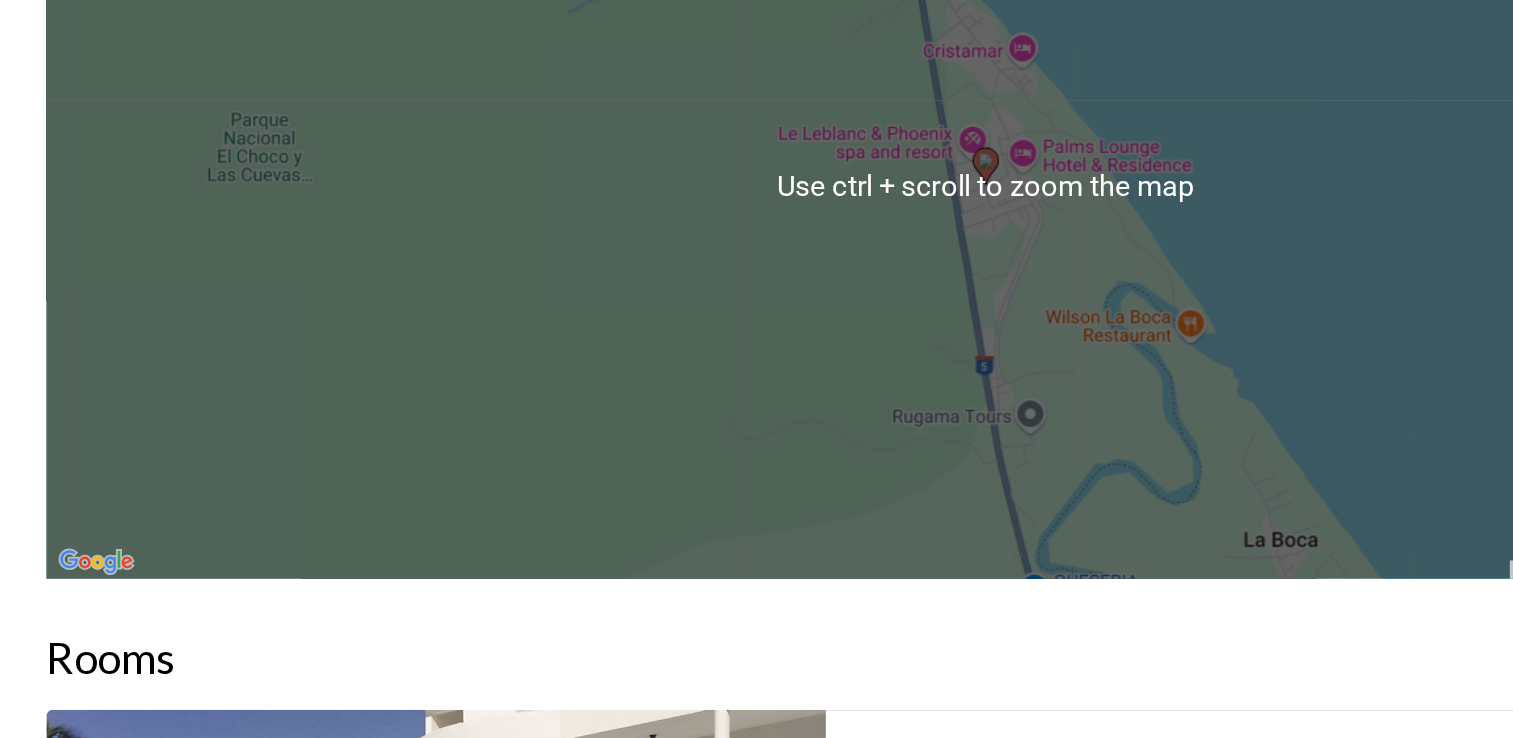 scroll, scrollTop: 2843, scrollLeft: 0, axis: vertical 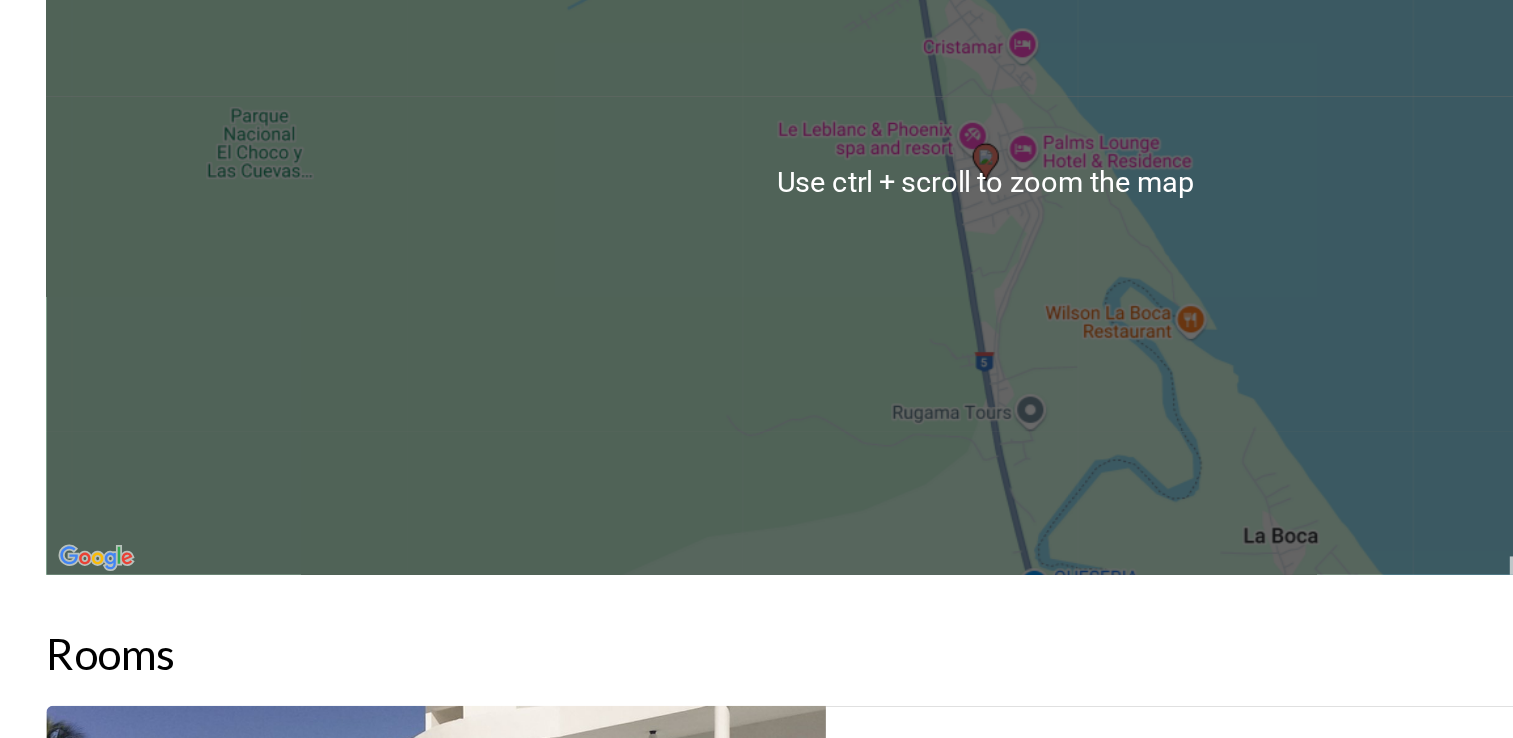 click on "To navigate, press the arrow keys. To activate drag with keyboard, press Alt + Enter. Once in keyboard drag state, use the arrow keys to move the marker. To complete the drag, press the Enter key. To cancel, press Escape." at bounding box center (756, 313) 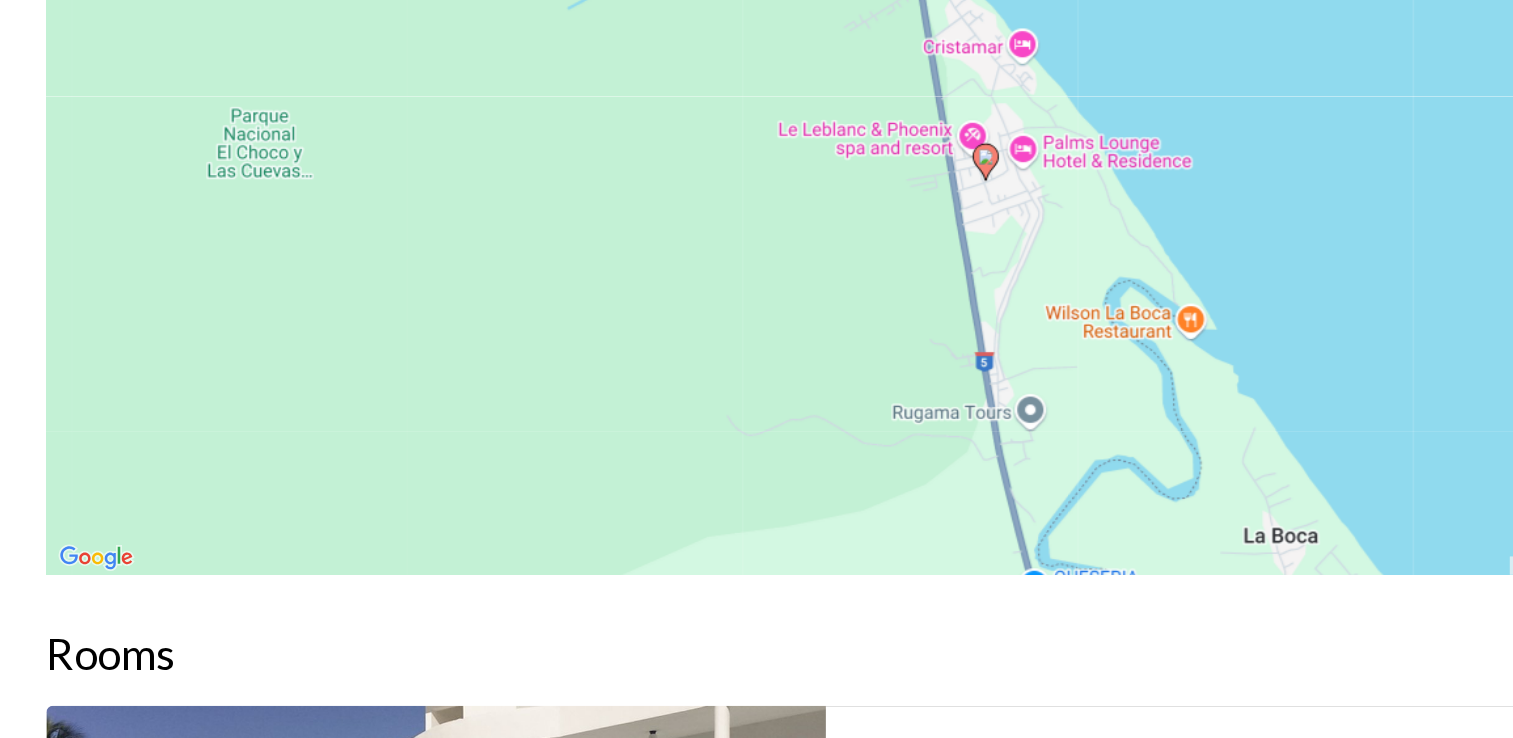 click 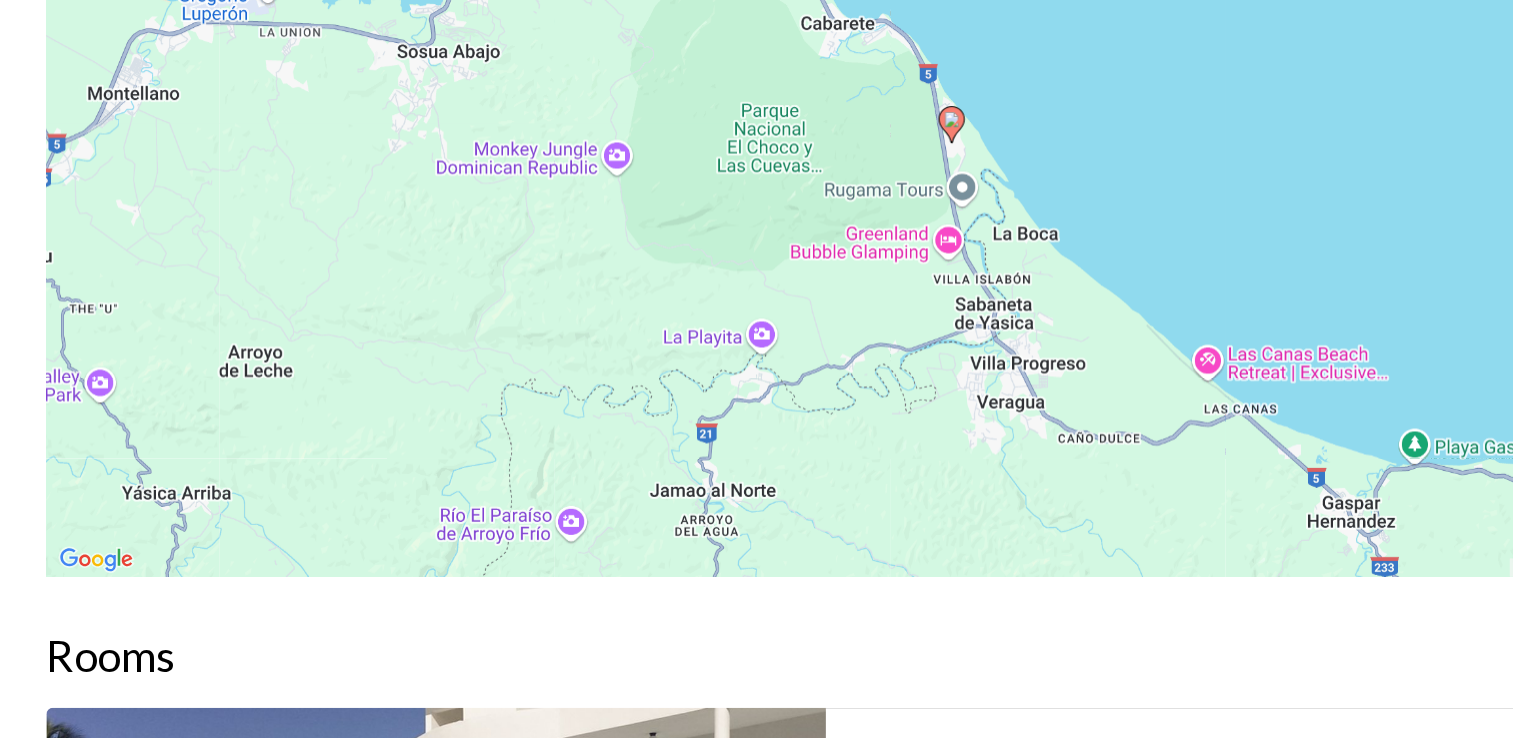 drag, startPoint x: 685, startPoint y: 256, endPoint x: 660, endPoint y: 245, distance: 27.313 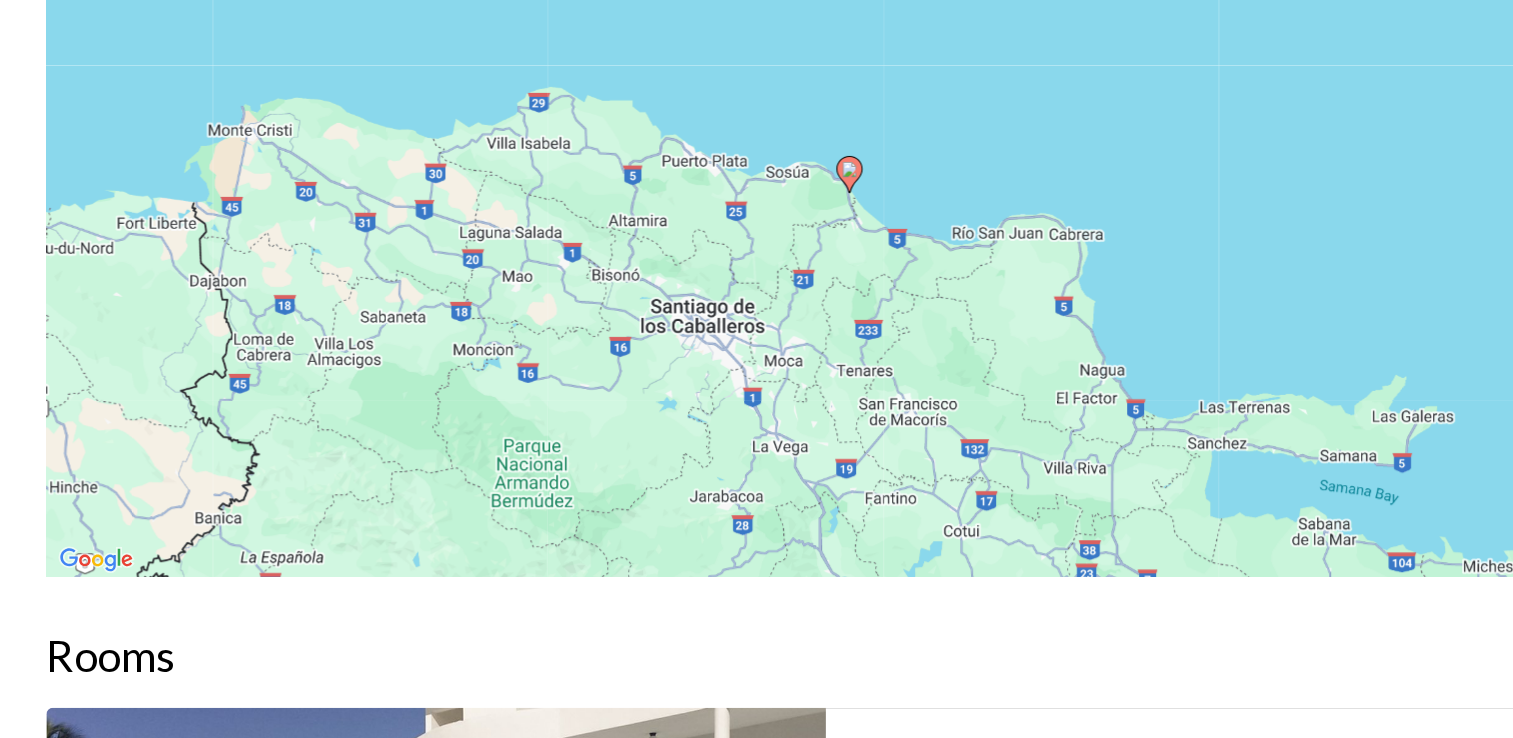 drag, startPoint x: 550, startPoint y: 252, endPoint x: 581, endPoint y: 327, distance: 81.154175 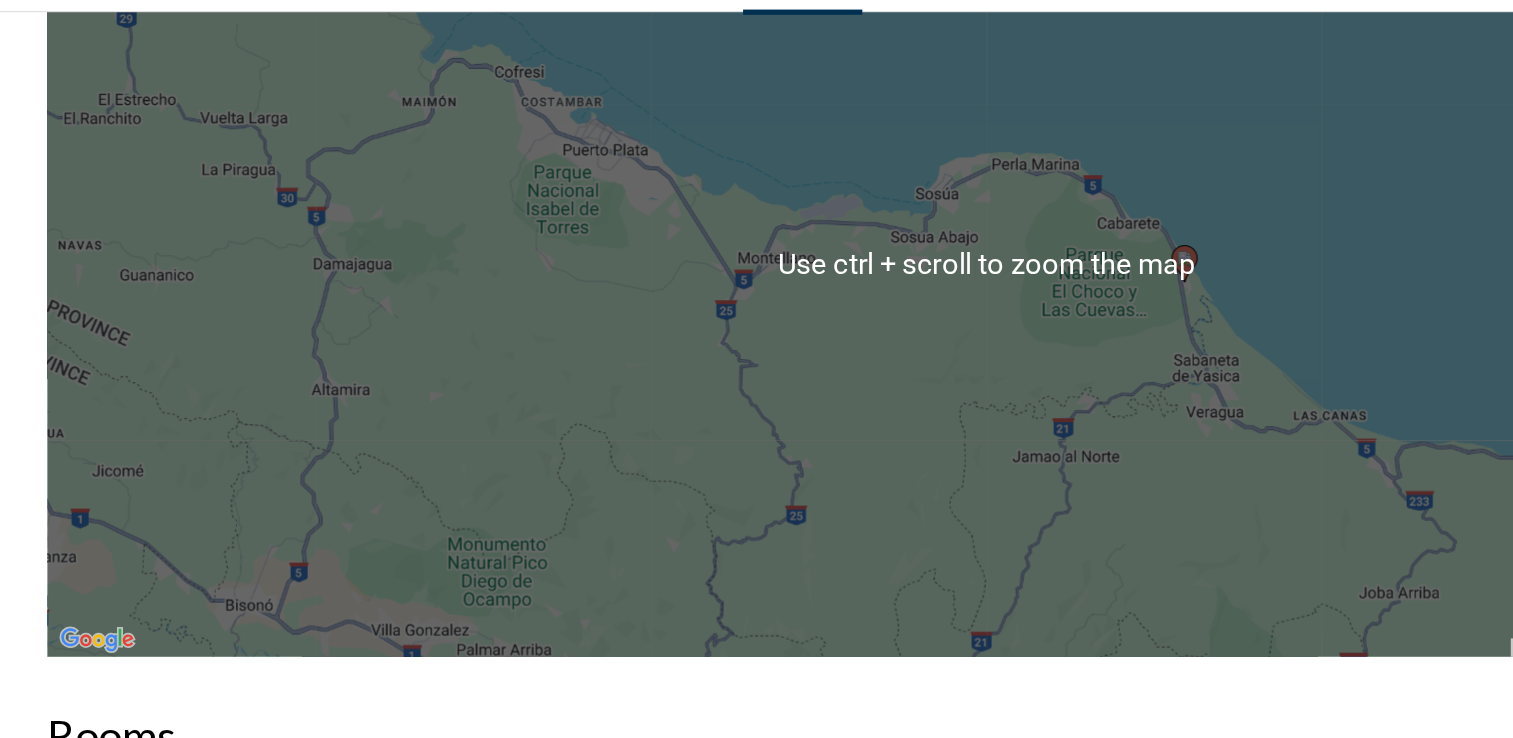 scroll, scrollTop: 2843, scrollLeft: 0, axis: vertical 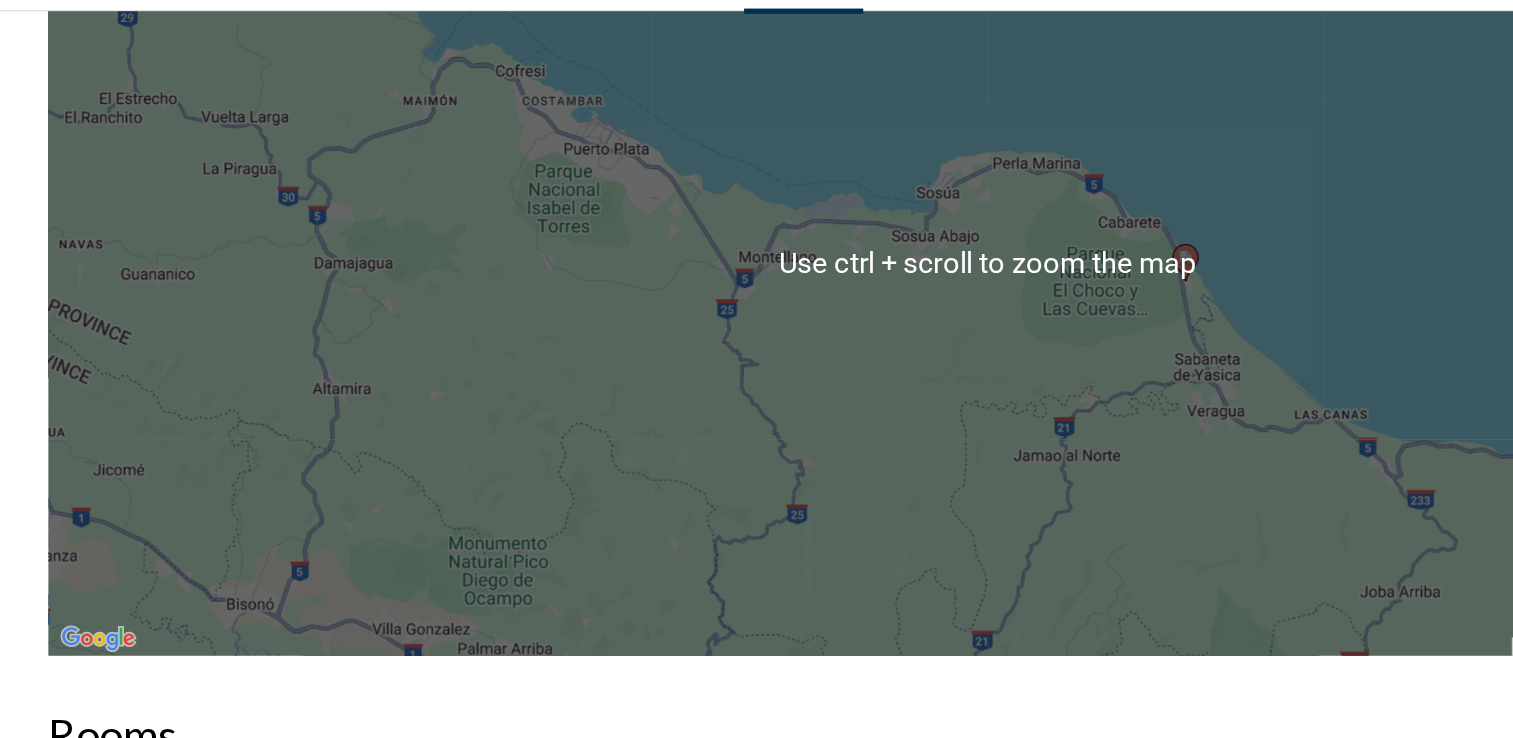 click on "To navigate, press the arrow keys. To activate drag with keyboard, press Alt + Enter. Once in keyboard drag state, use the arrow keys to move the marker. To complete the drag, press the Enter key. To cancel, press Escape." at bounding box center [756, 313] 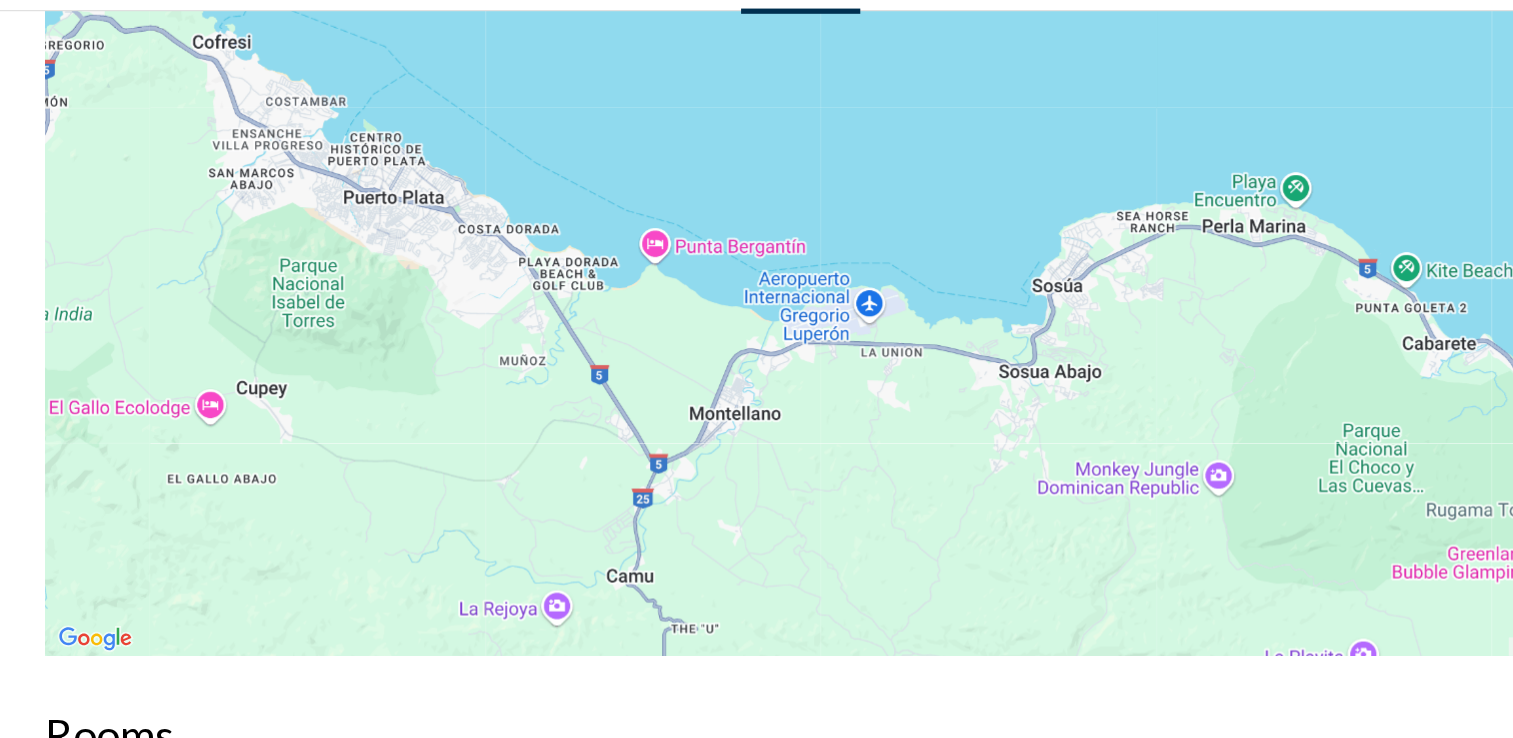 drag, startPoint x: 425, startPoint y: 265, endPoint x: 505, endPoint y: 399, distance: 156.06409 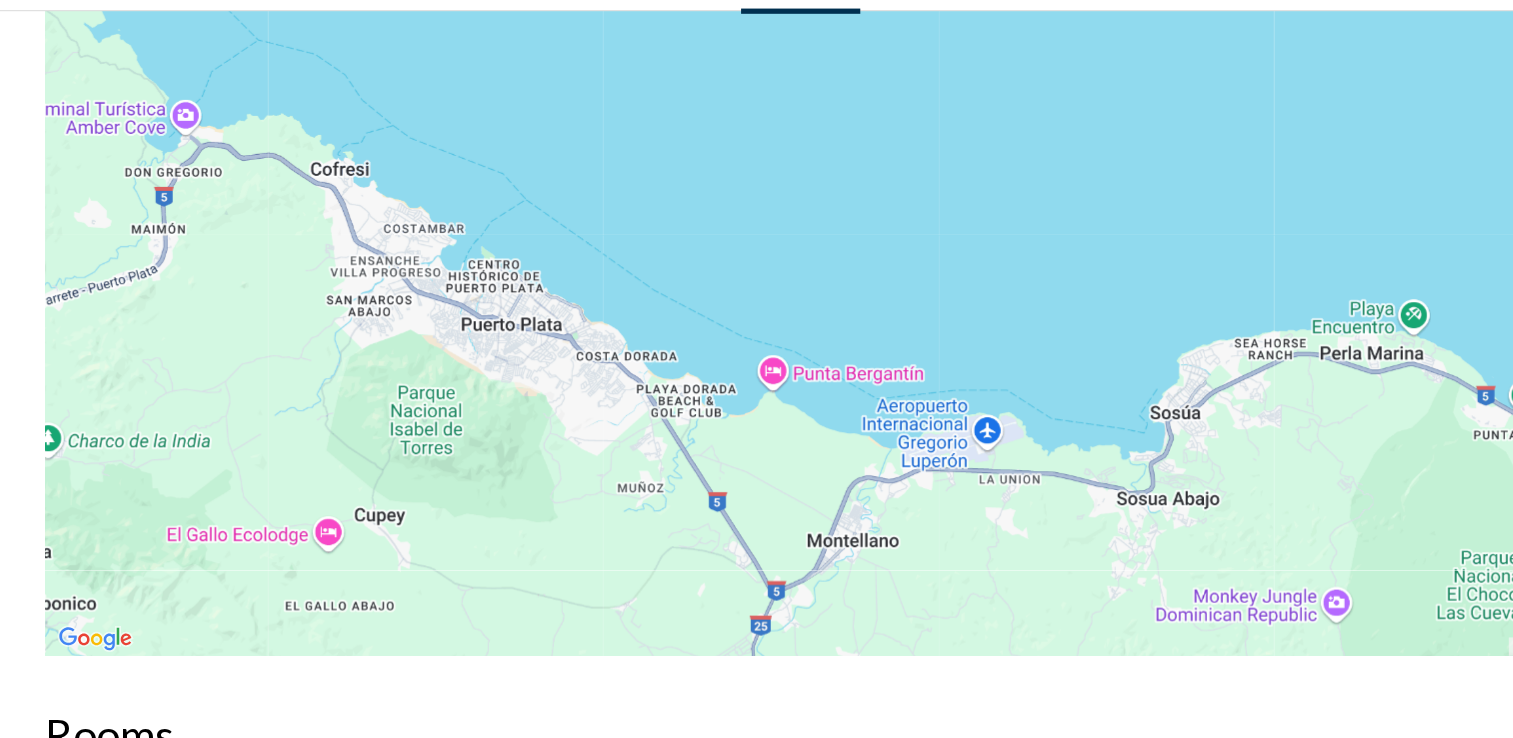 drag, startPoint x: 272, startPoint y: 282, endPoint x: 445, endPoint y: 406, distance: 212.84972 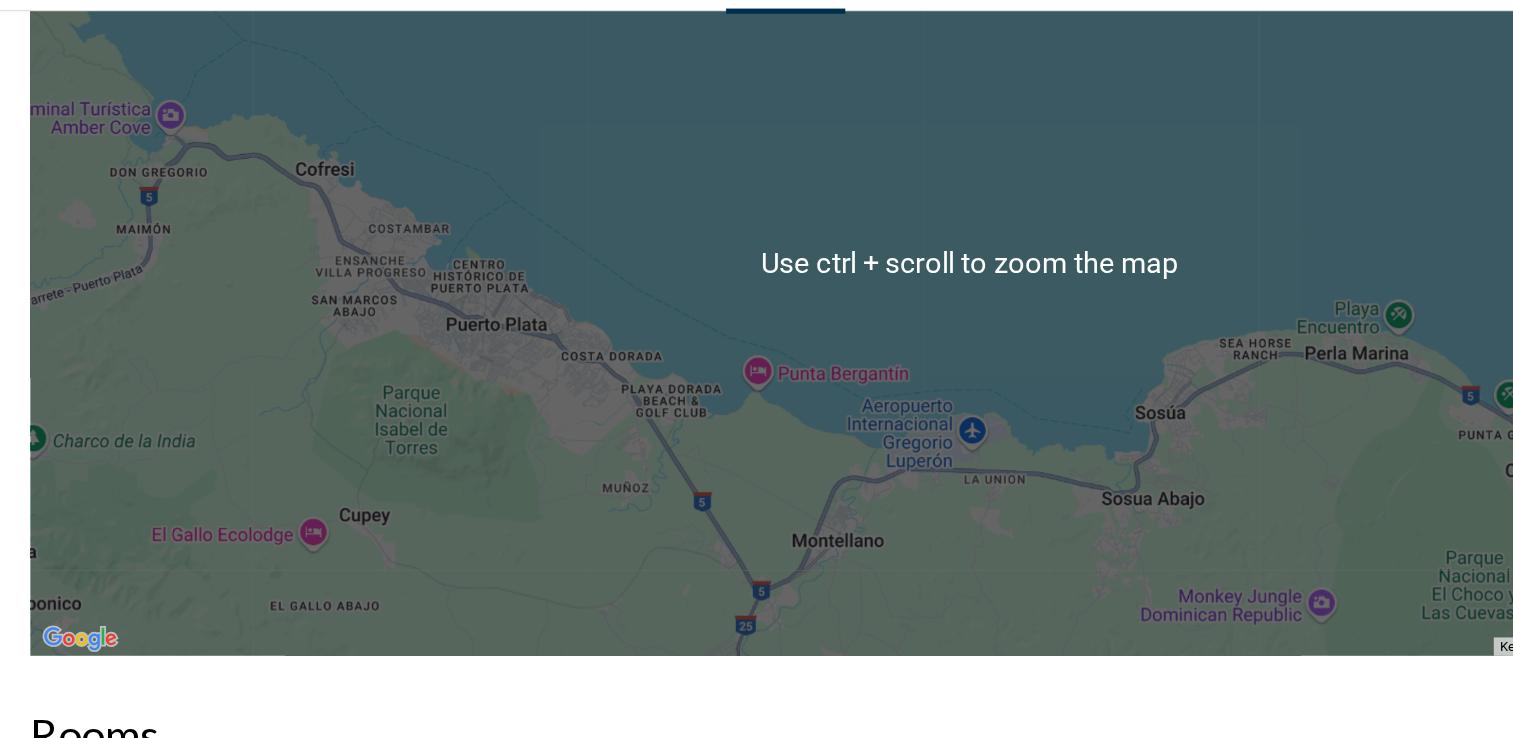 click on "To navigate, press the arrow keys. To activate drag with keyboard, press Alt + Enter. Once in keyboard drag state, use the arrow keys to move the marker. To complete the drag, press the Enter key. To cancel, press Escape." at bounding box center (756, 313) 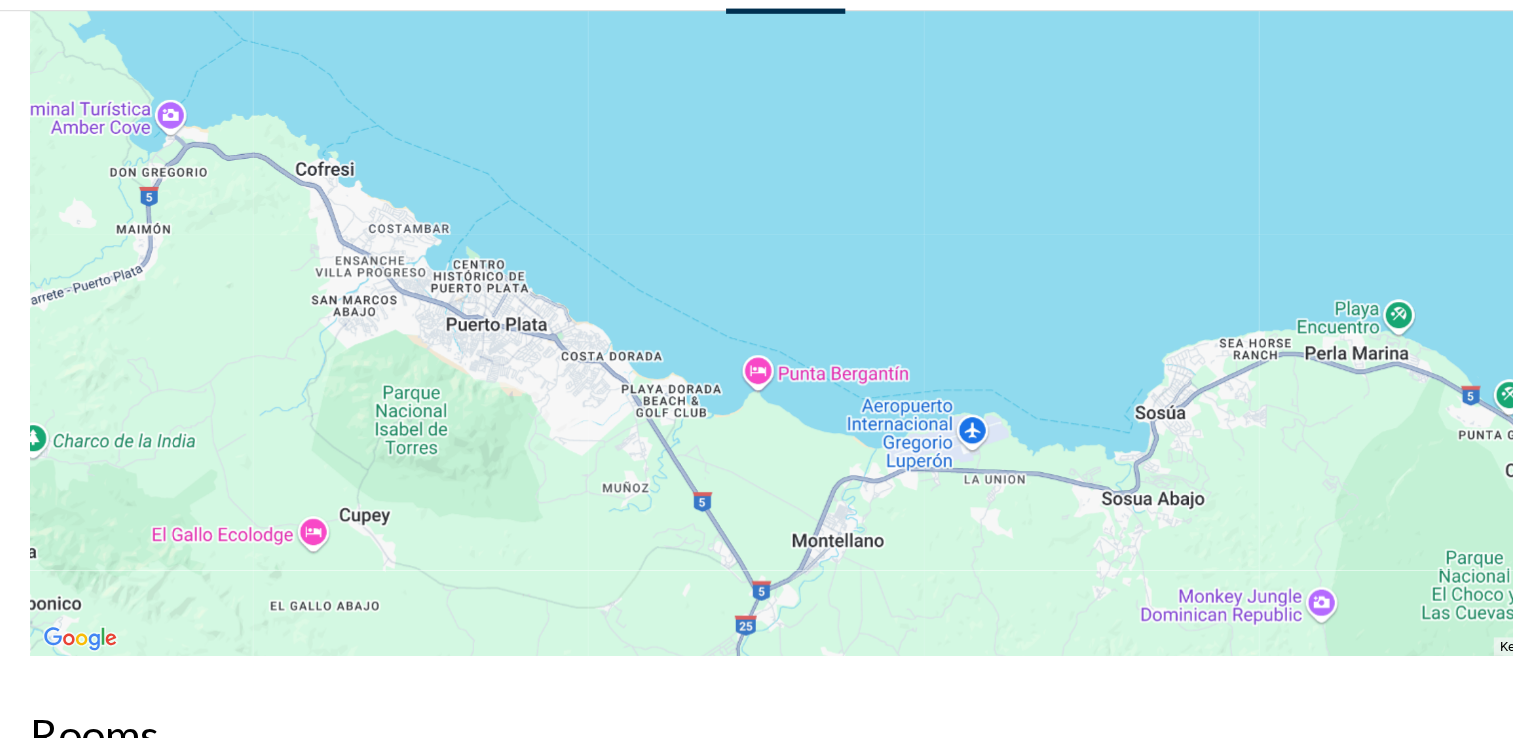 click on "To navigate, press the arrow keys. To activate drag with keyboard, press Alt + Enter. Once in keyboard drag state, use the arrow keys to move the marker. To complete the drag, press the Enter key. To cancel, press Escape." at bounding box center [756, 313] 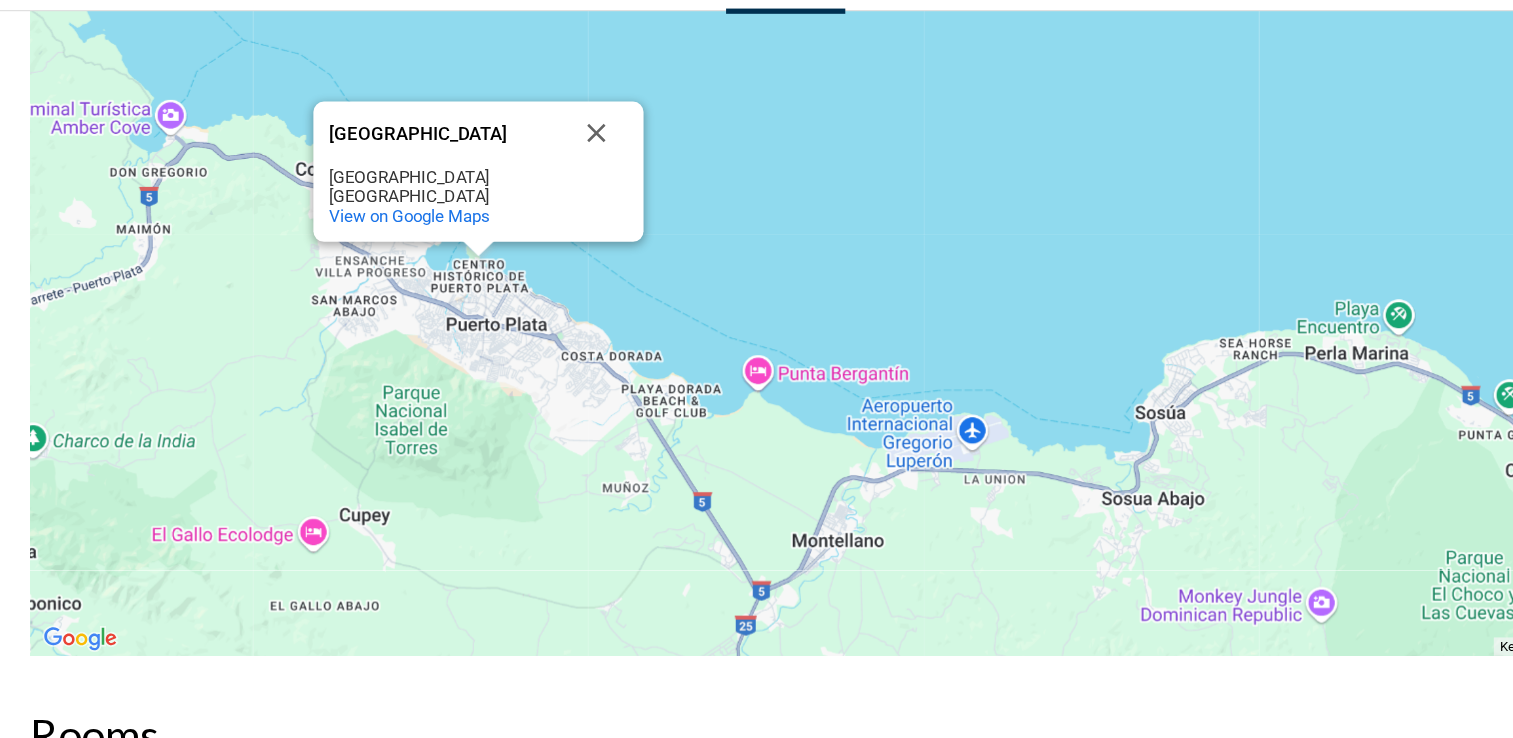 click on "To navigate, press the arrow keys. To activate drag with keyboard, press Alt + Enter. Once in keyboard drag state, use the arrow keys to move the marker. To complete the drag, press the Enter key. To cancel, press Escape.     Centro Histórico De Puerto Plata                     Centro Histórico De Puerto Plata                 57000 Puerto Plata Dominican Republic              View on Google Maps" at bounding box center (756, 313) 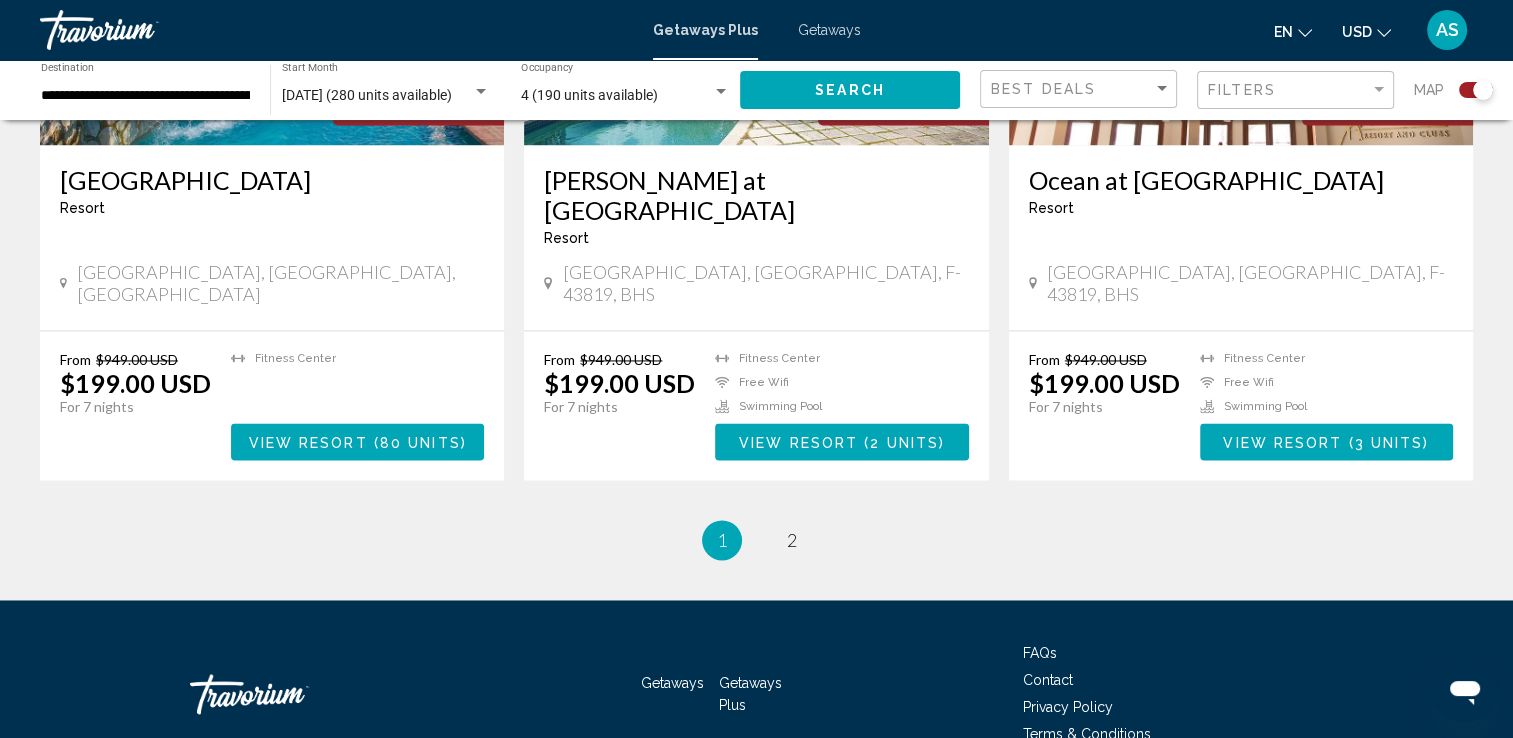 scroll, scrollTop: 2980, scrollLeft: 0, axis: vertical 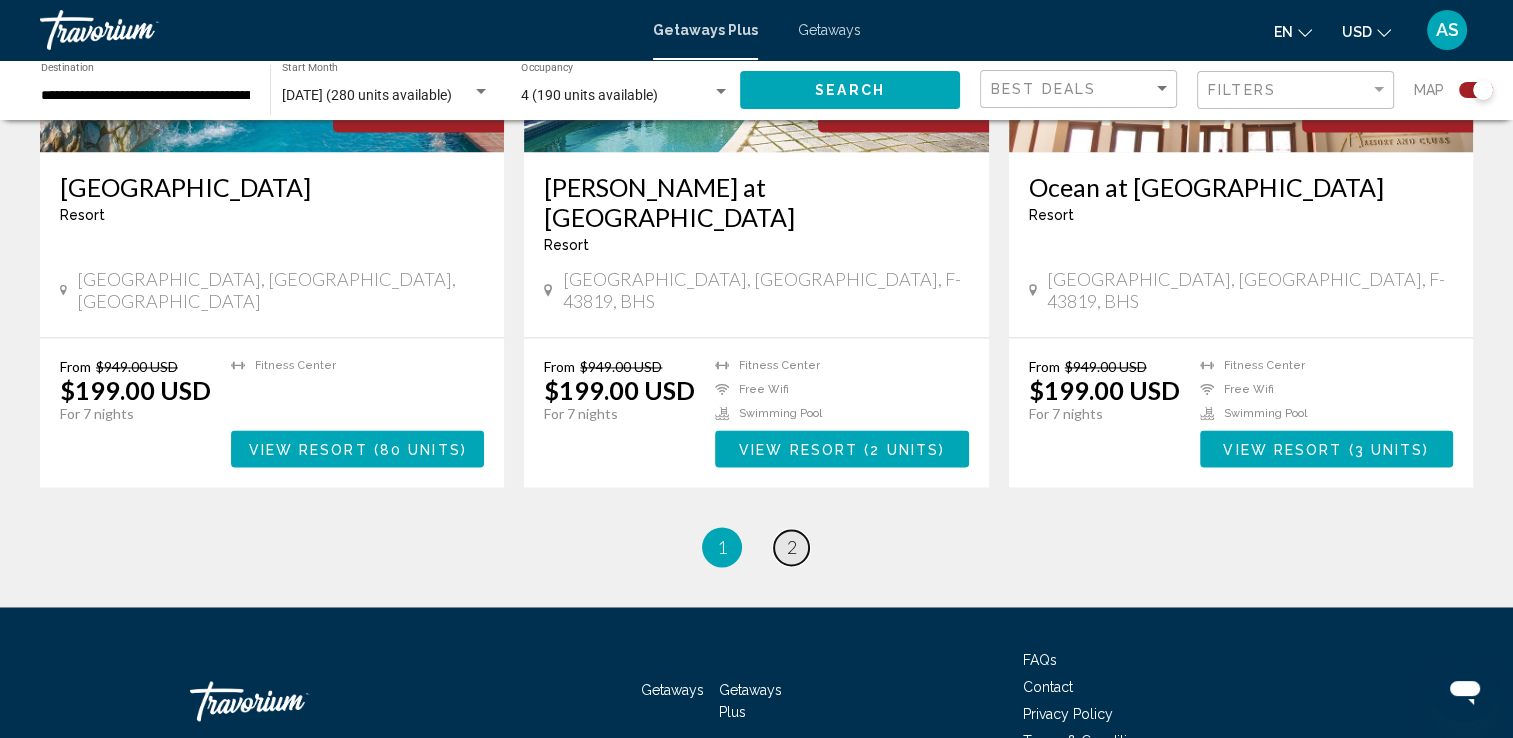 click on "2" at bounding box center (792, 547) 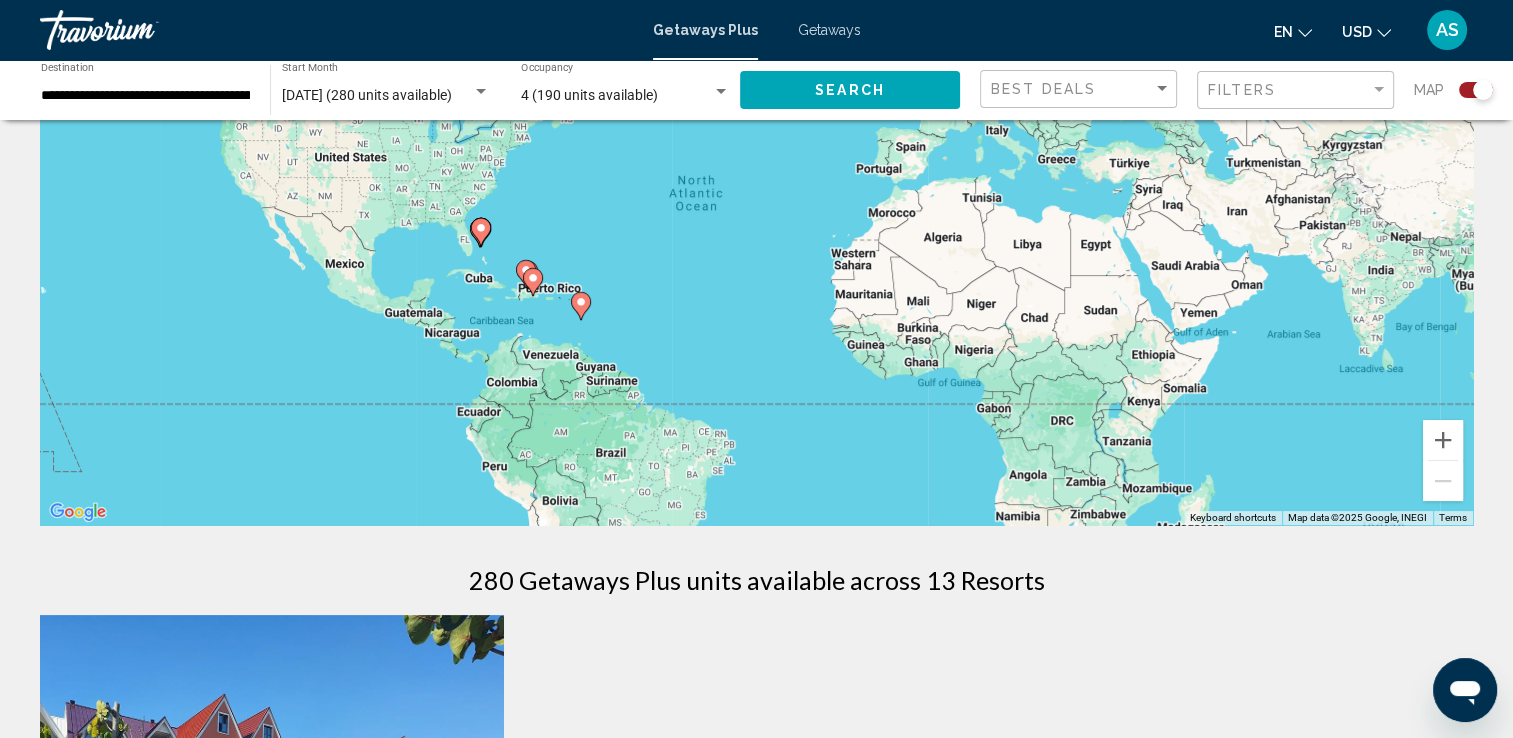 scroll, scrollTop: 0, scrollLeft: 0, axis: both 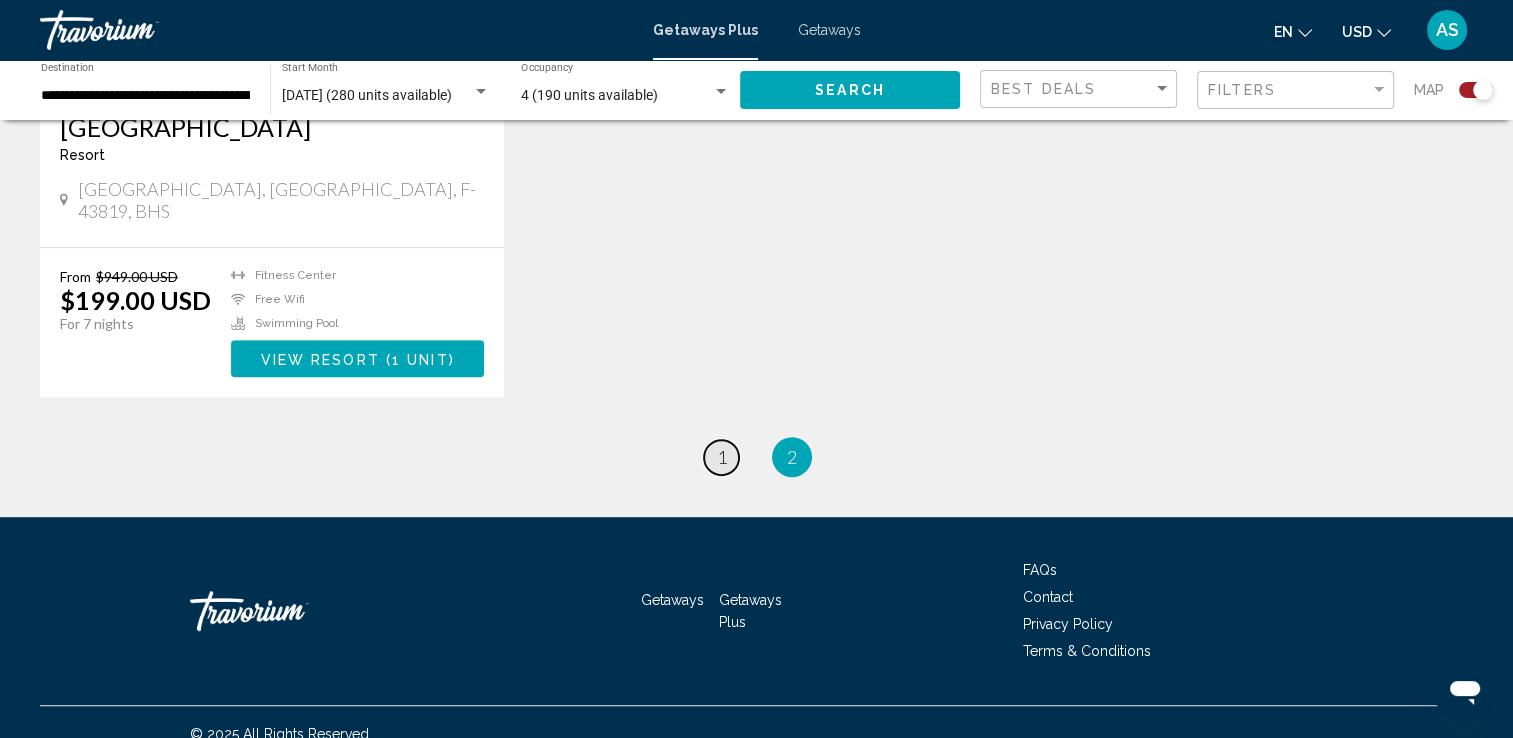 click on "1" at bounding box center (722, 457) 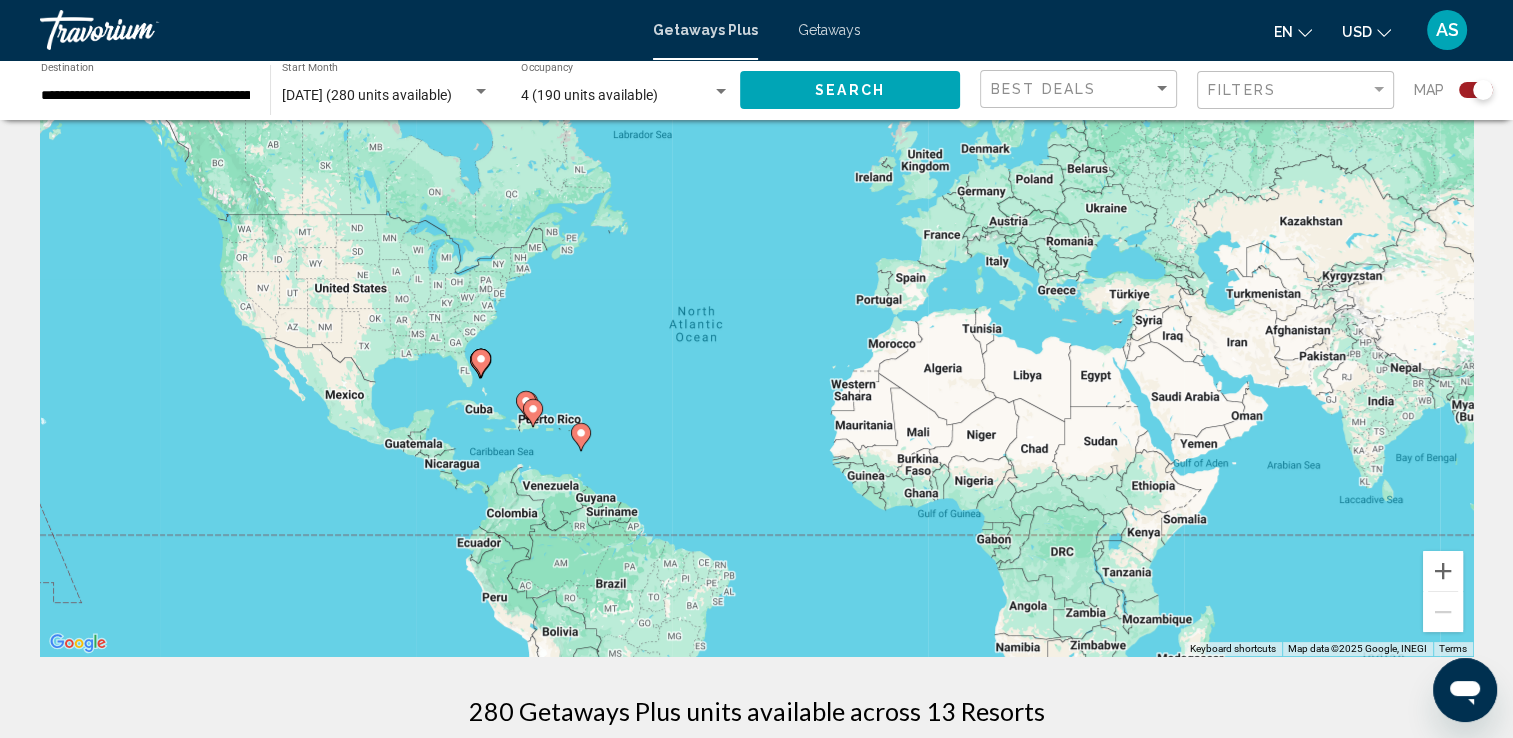 scroll, scrollTop: 0, scrollLeft: 0, axis: both 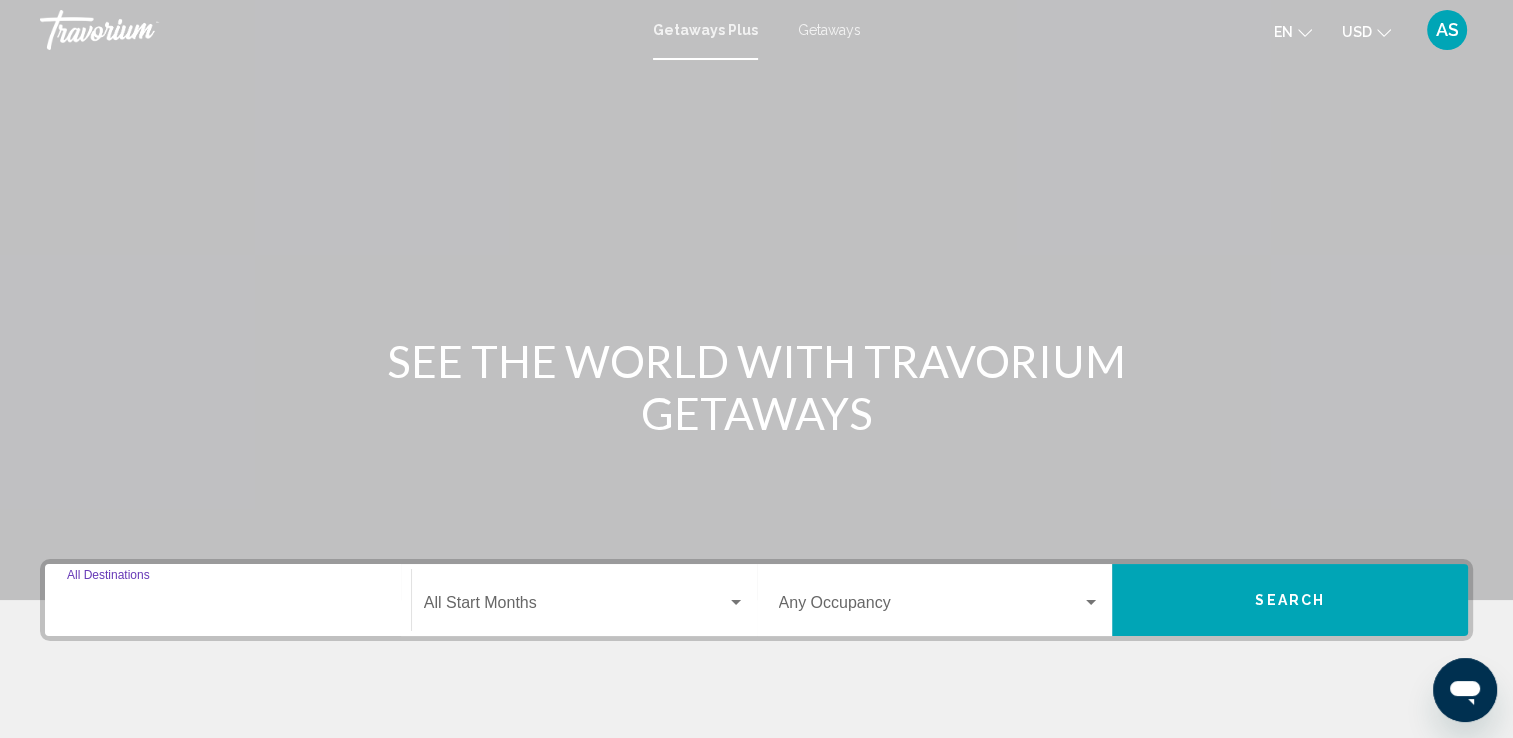 click on "Destination All Destinations" at bounding box center [228, 607] 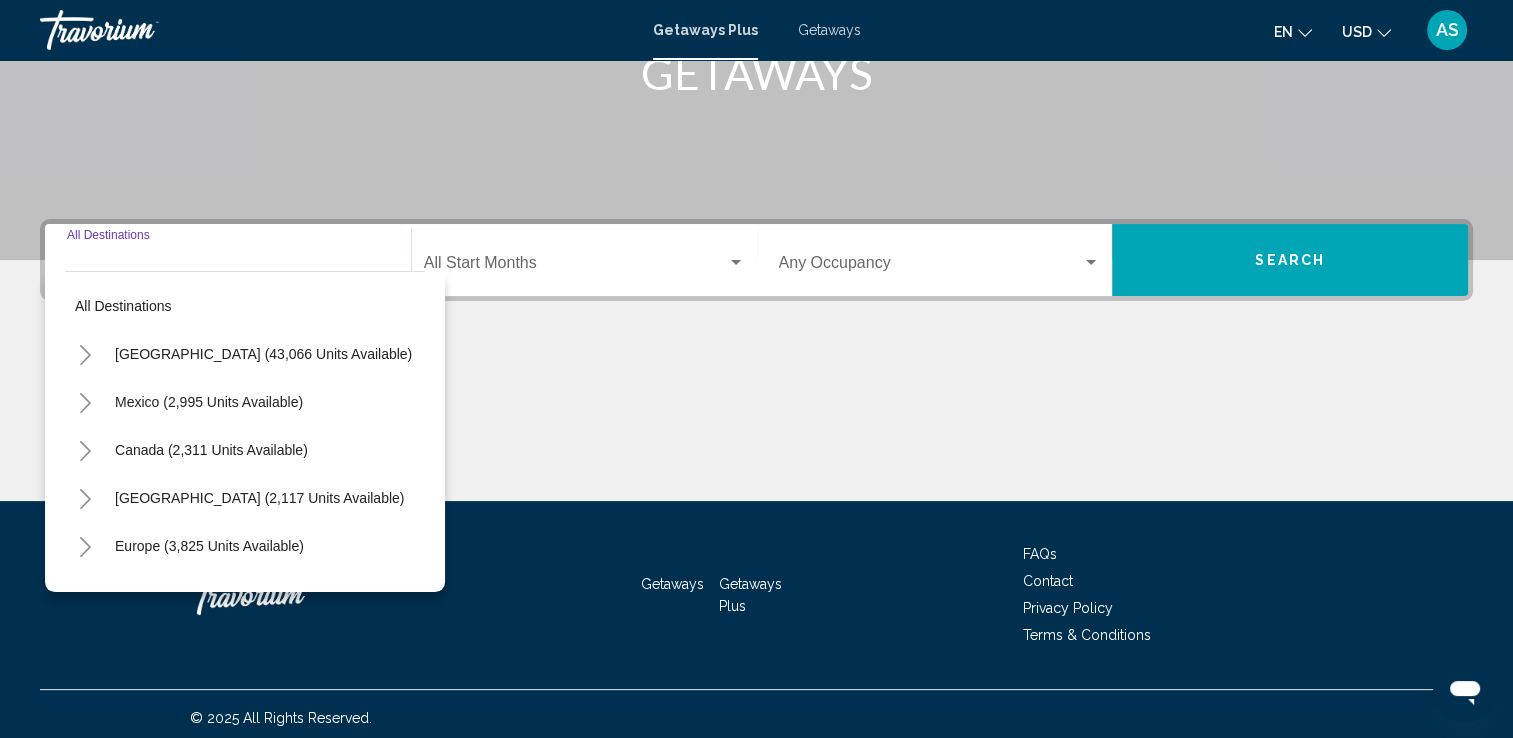 scroll, scrollTop: 347, scrollLeft: 0, axis: vertical 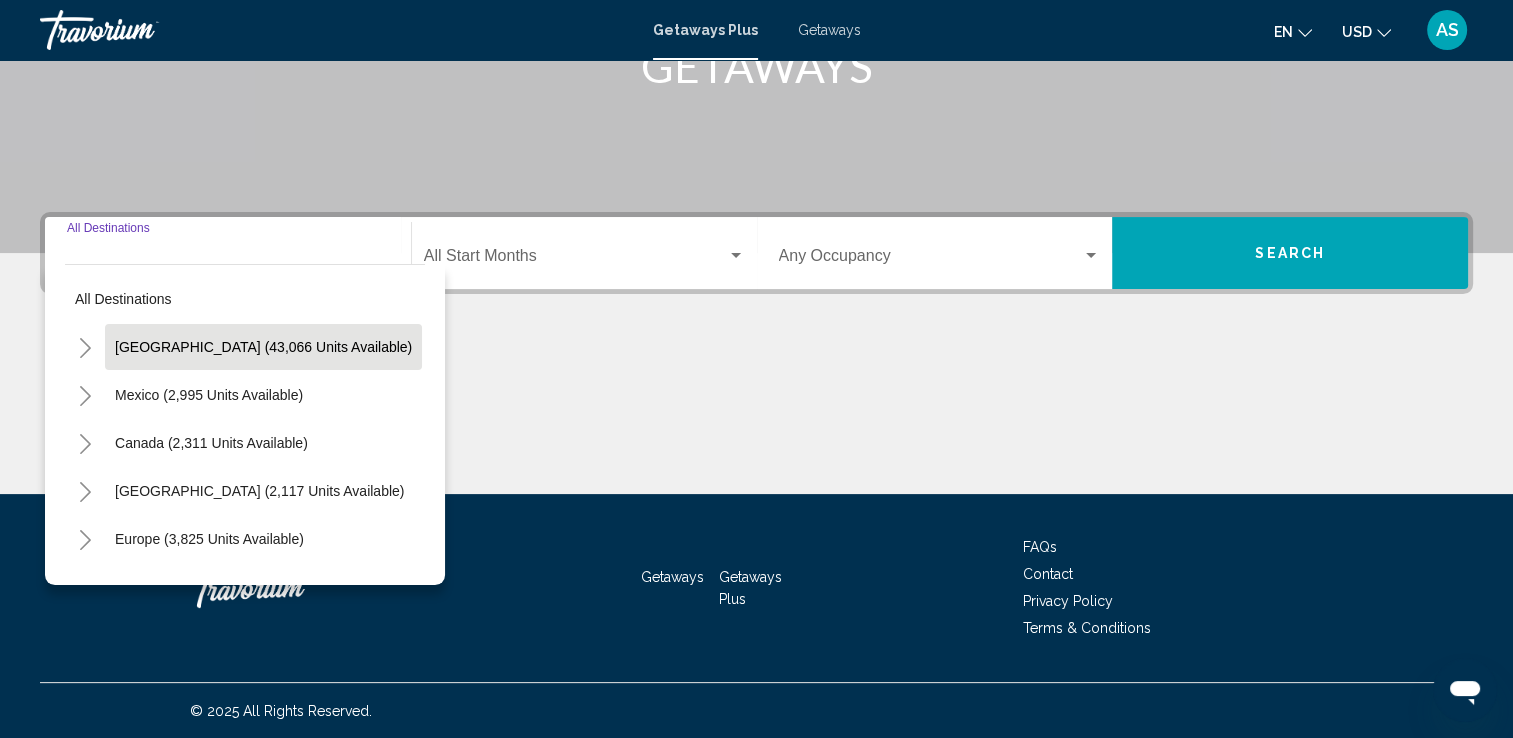 click on "[GEOGRAPHIC_DATA] (43,066 units available)" at bounding box center [209, 395] 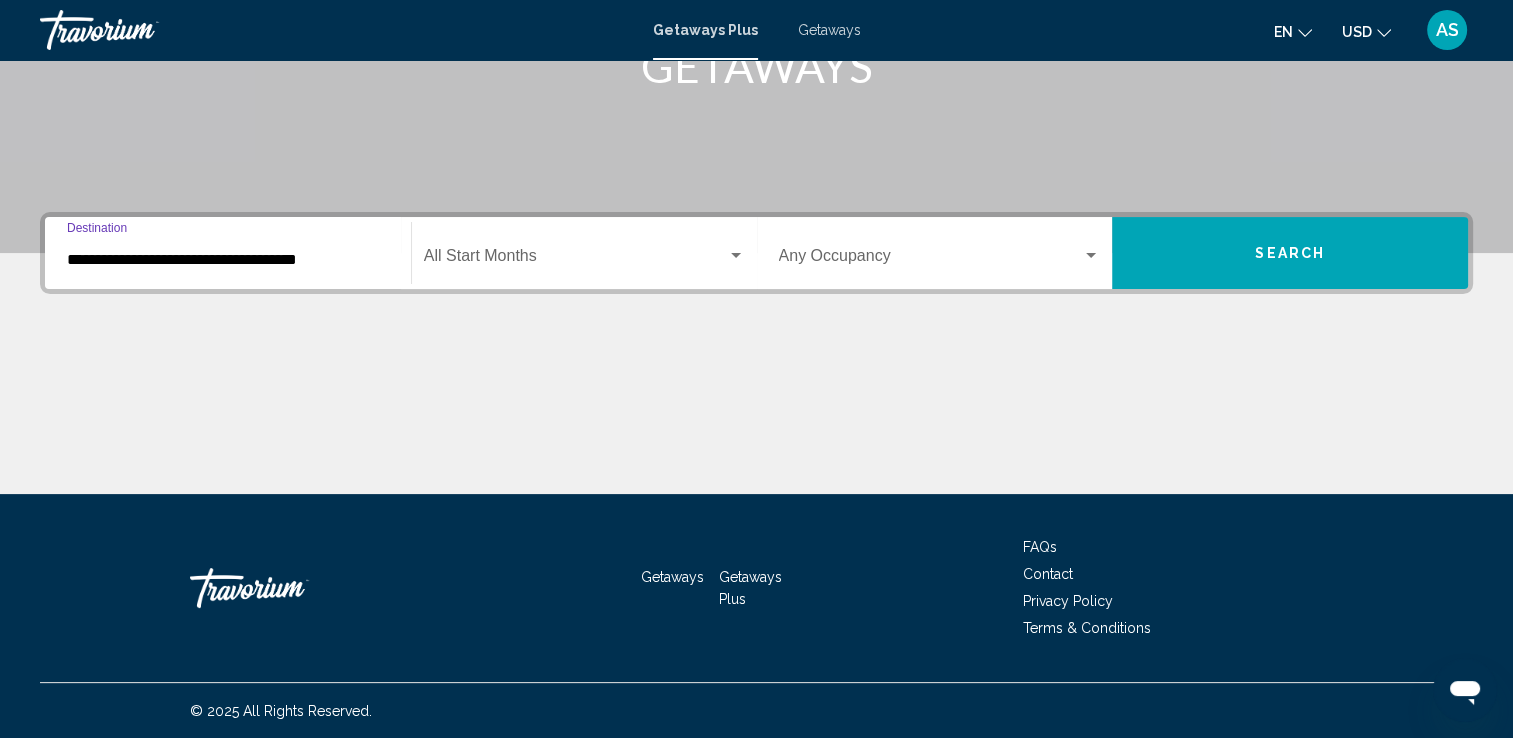 click at bounding box center (1091, 255) 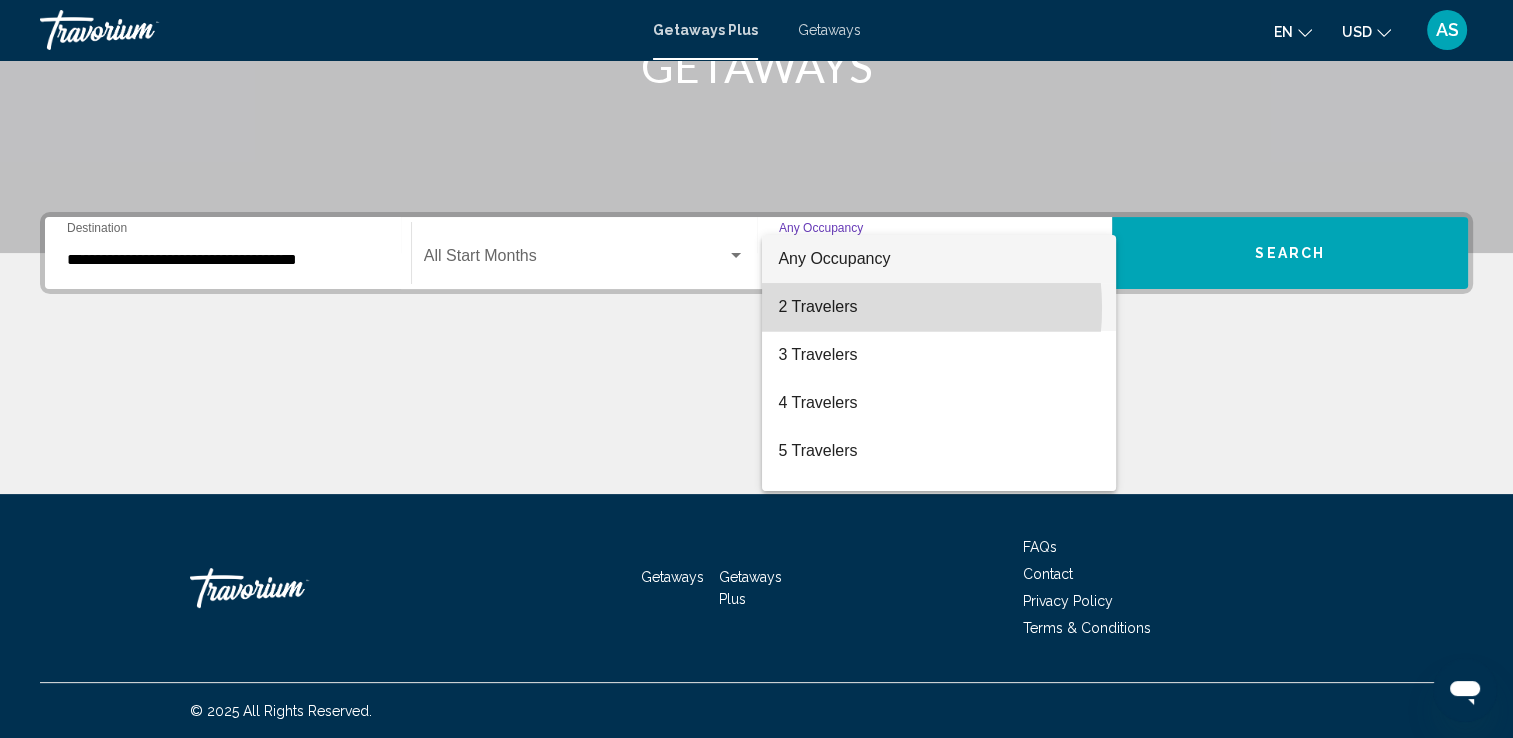 click on "2 Travelers" at bounding box center [939, 307] 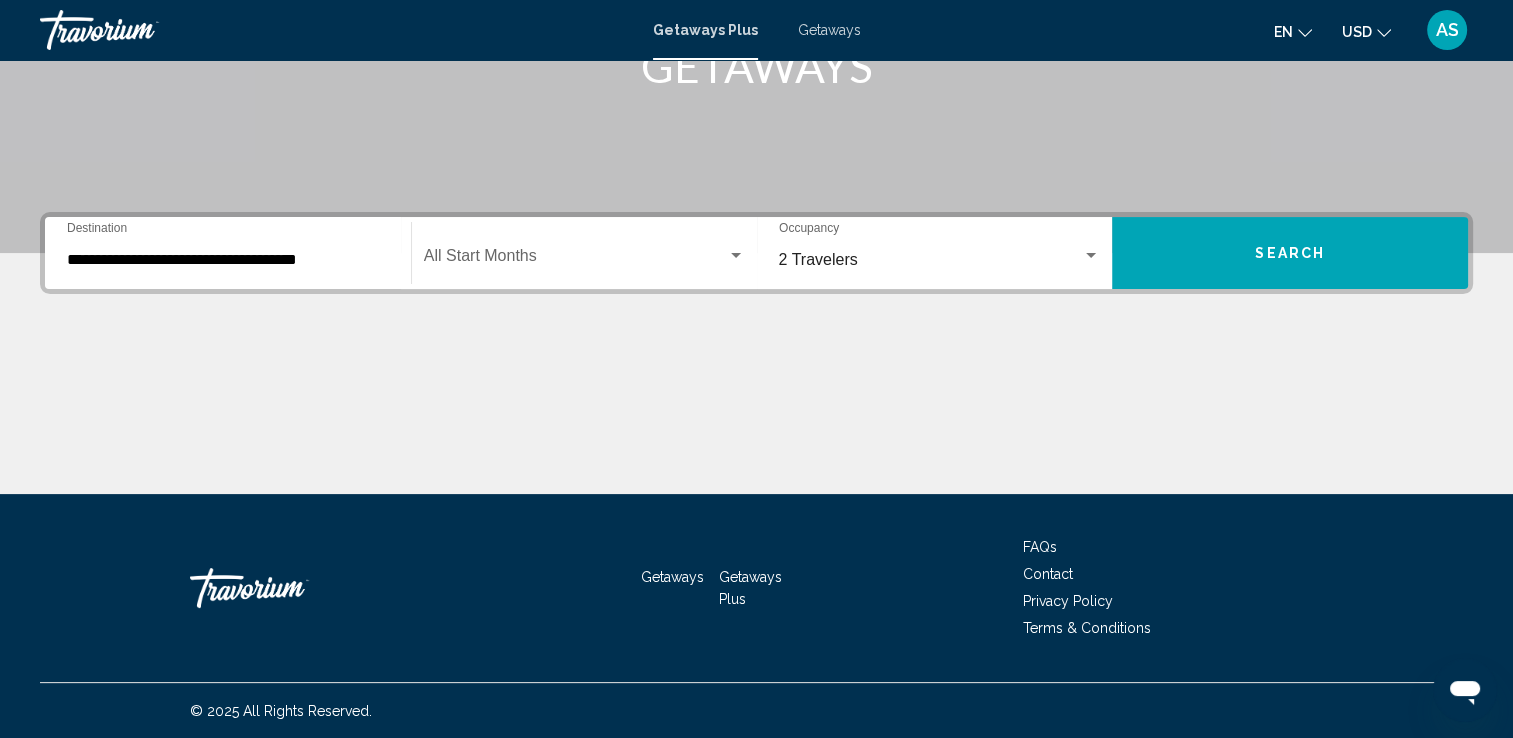 click on "Start Month All Start Months" 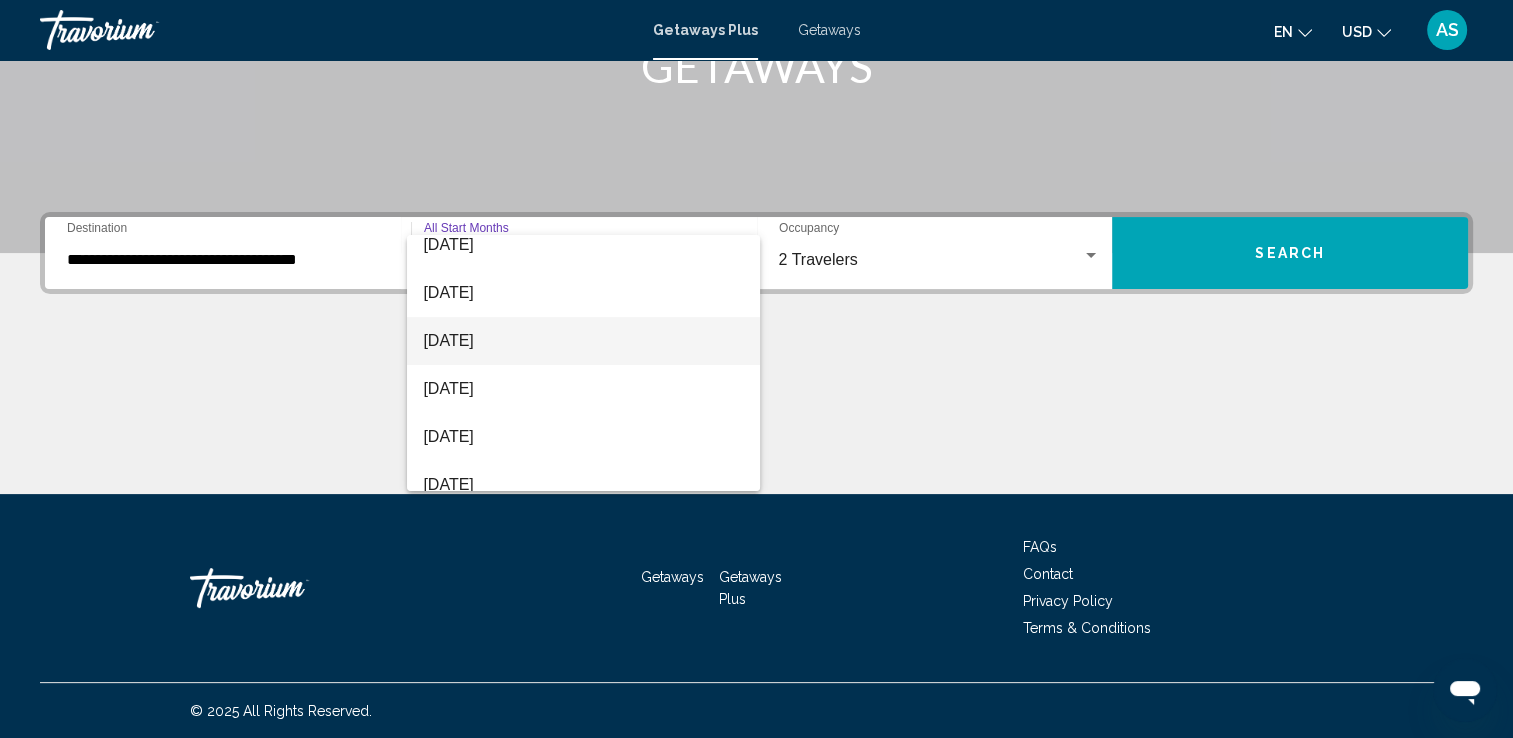 scroll, scrollTop: 108, scrollLeft: 0, axis: vertical 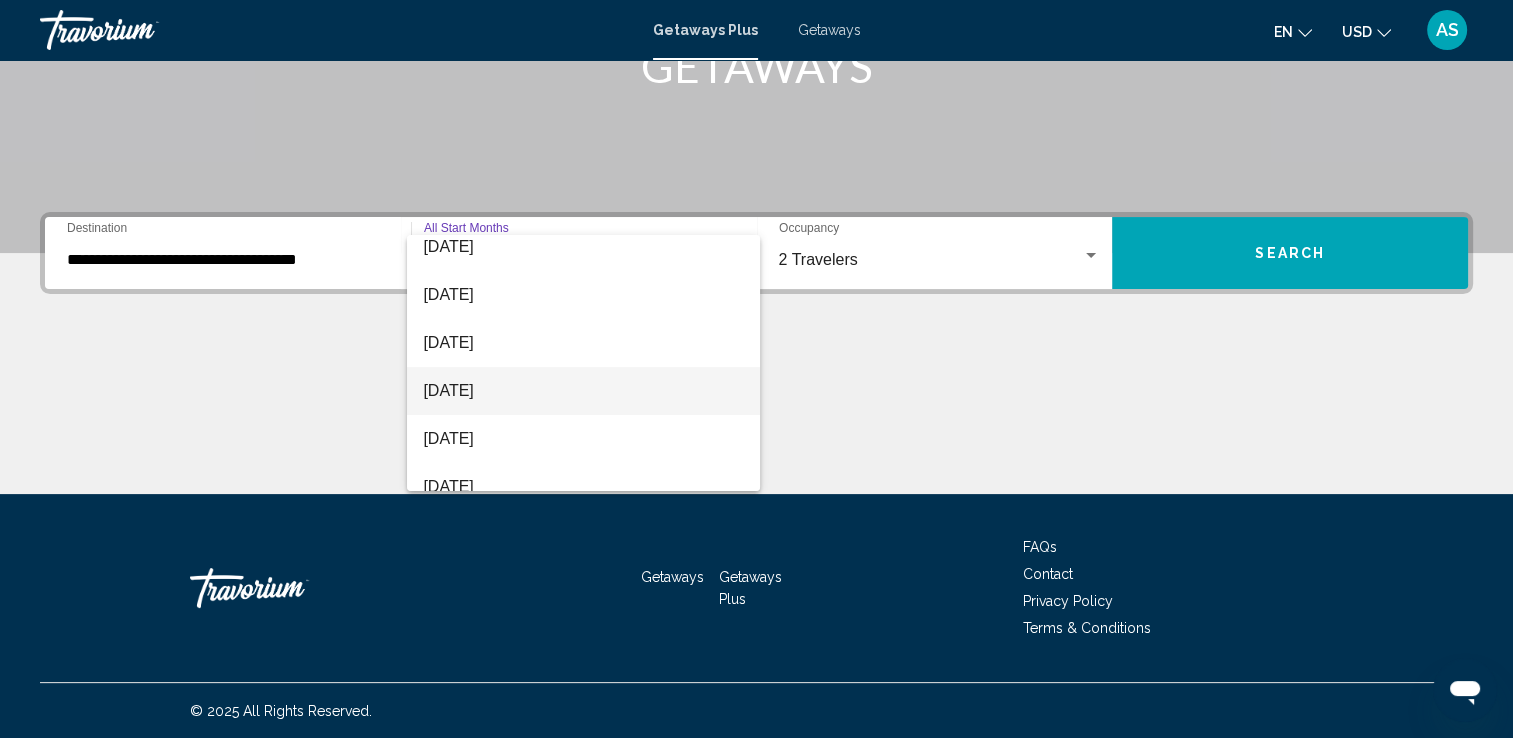 click on "[DATE]" at bounding box center [583, 391] 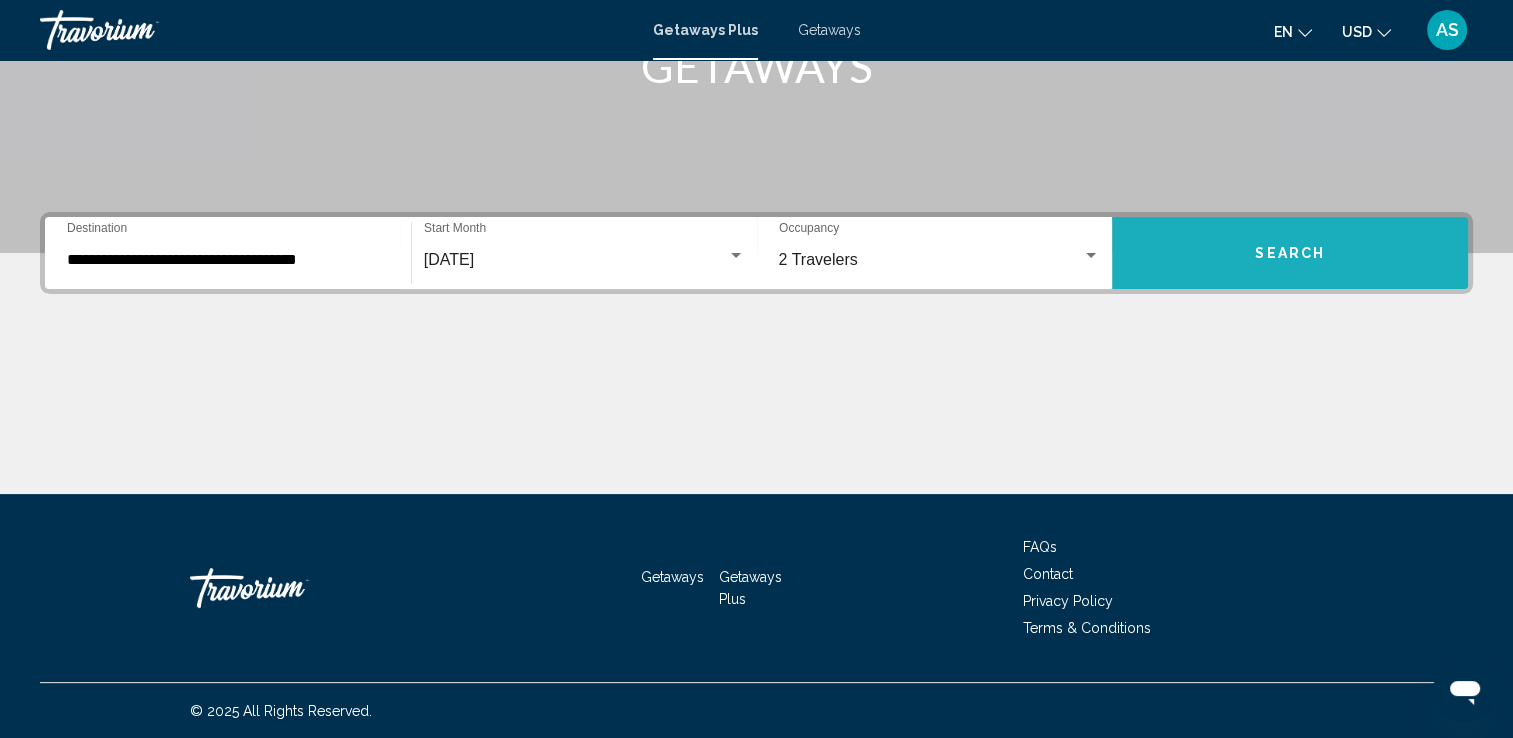 click on "Search" at bounding box center [1290, 254] 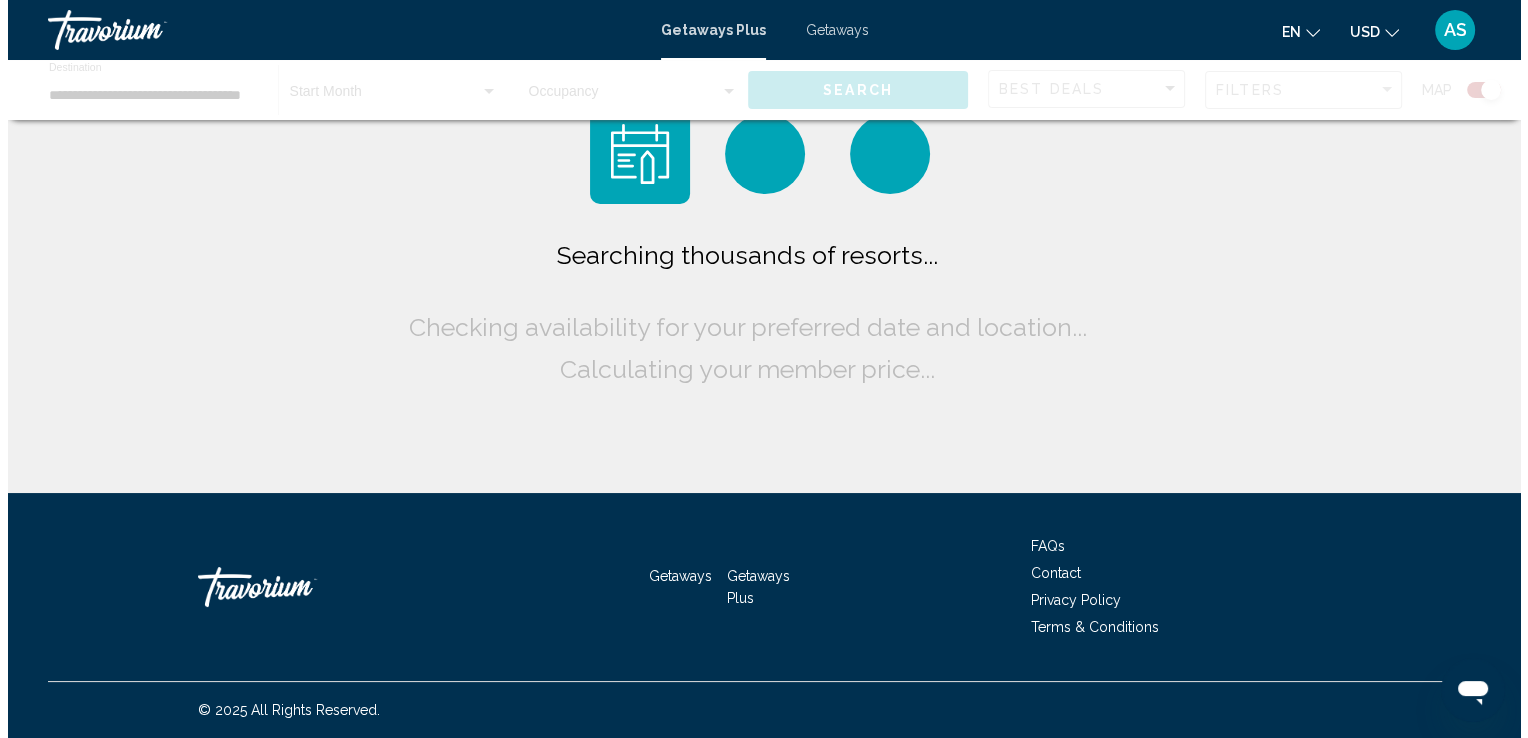 scroll, scrollTop: 0, scrollLeft: 0, axis: both 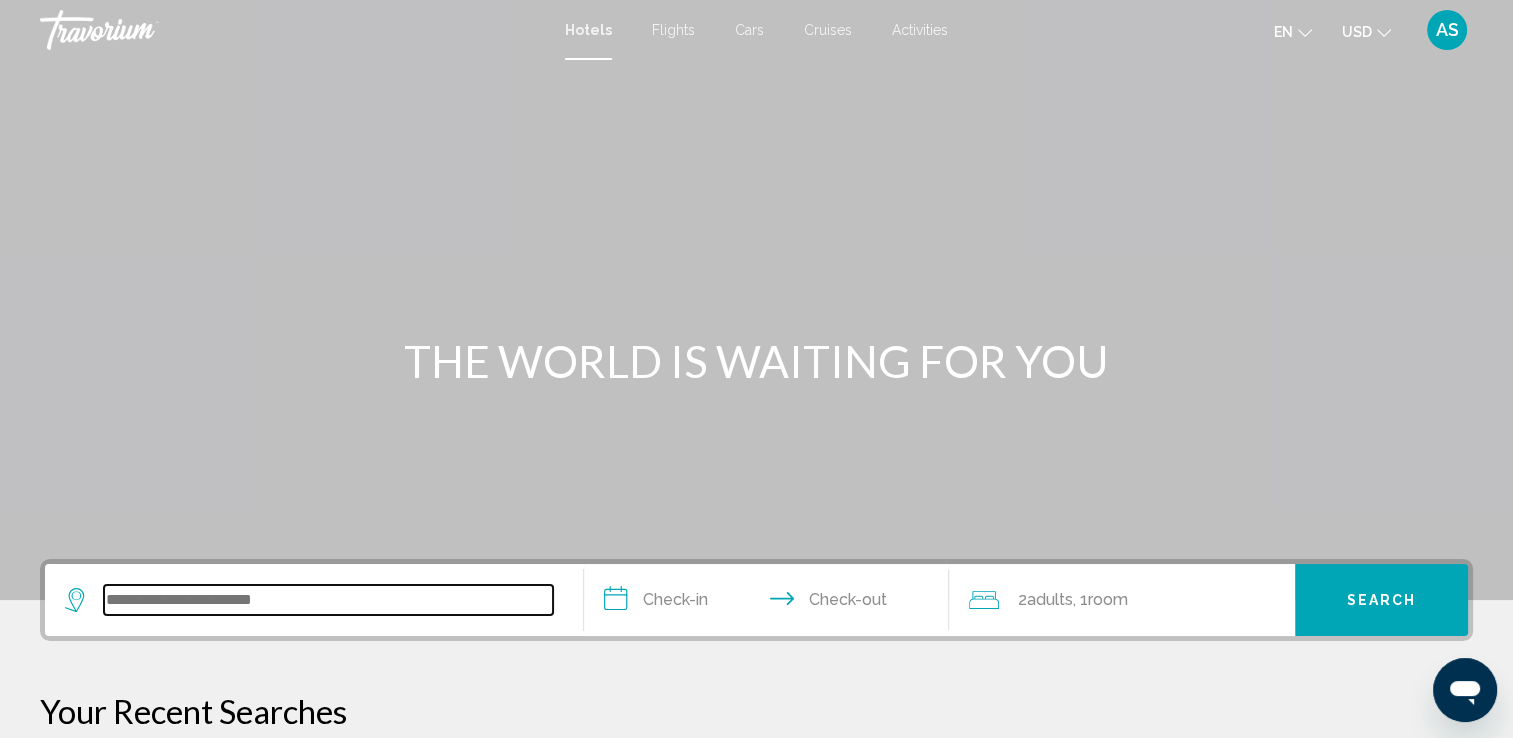 click at bounding box center (328, 600) 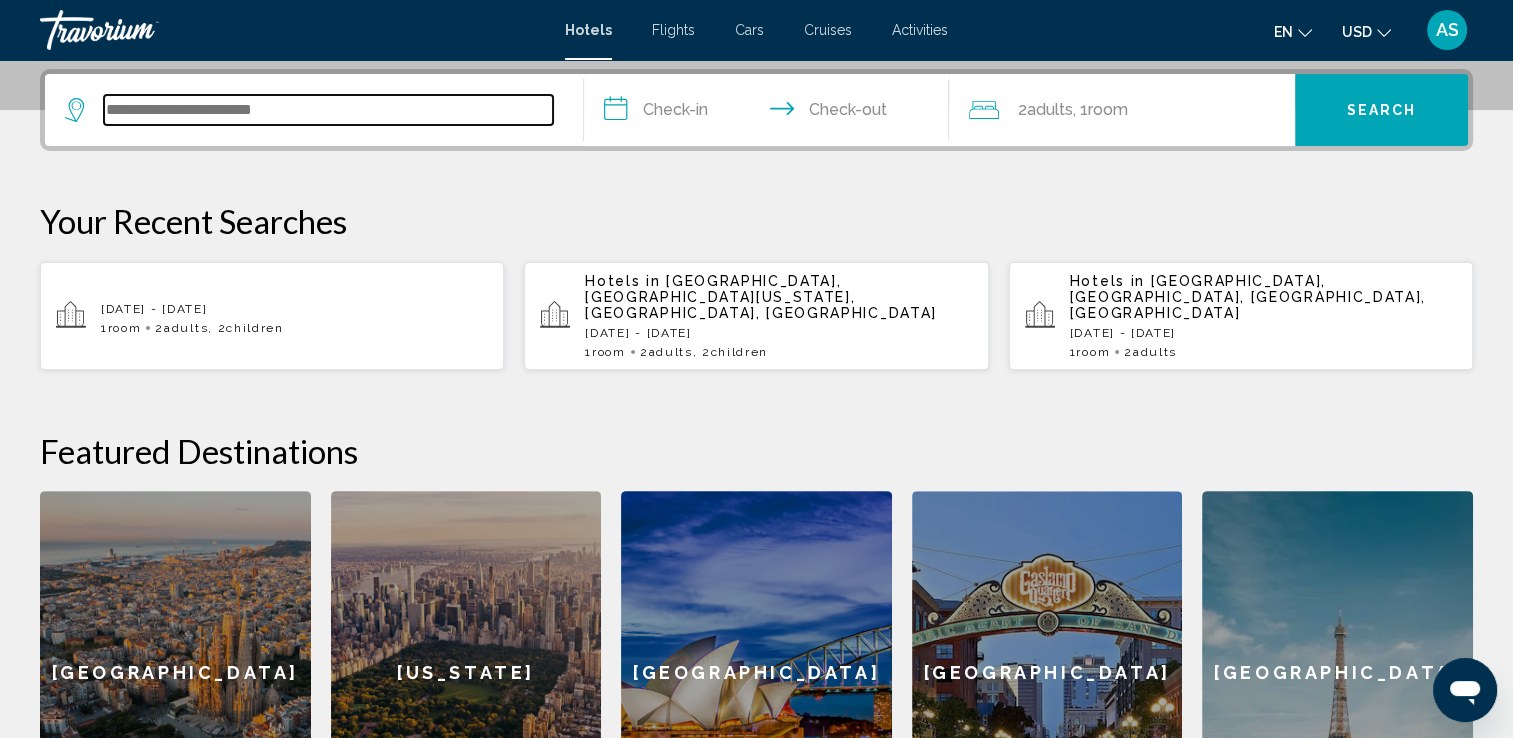 scroll, scrollTop: 493, scrollLeft: 0, axis: vertical 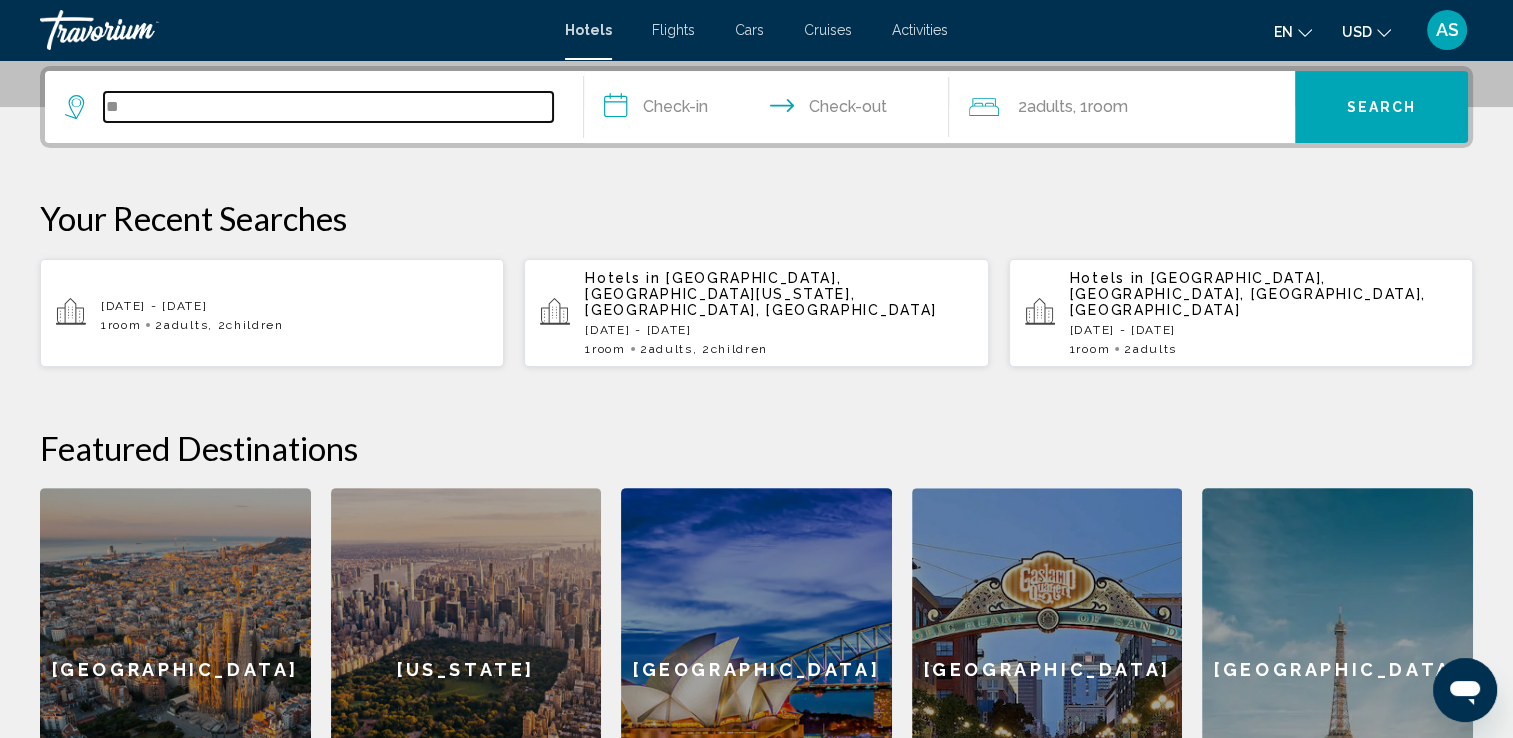 type on "*" 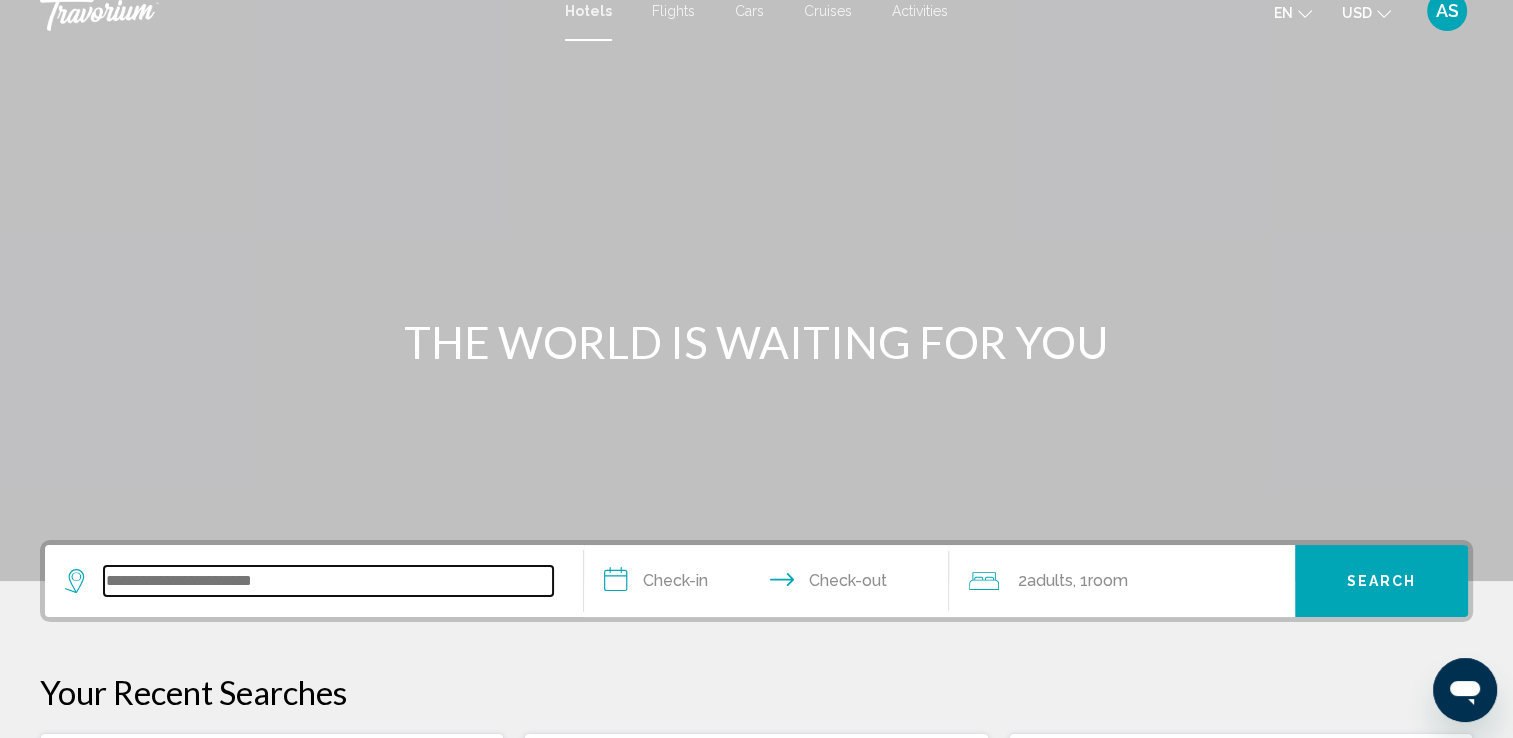 scroll, scrollTop: 0, scrollLeft: 0, axis: both 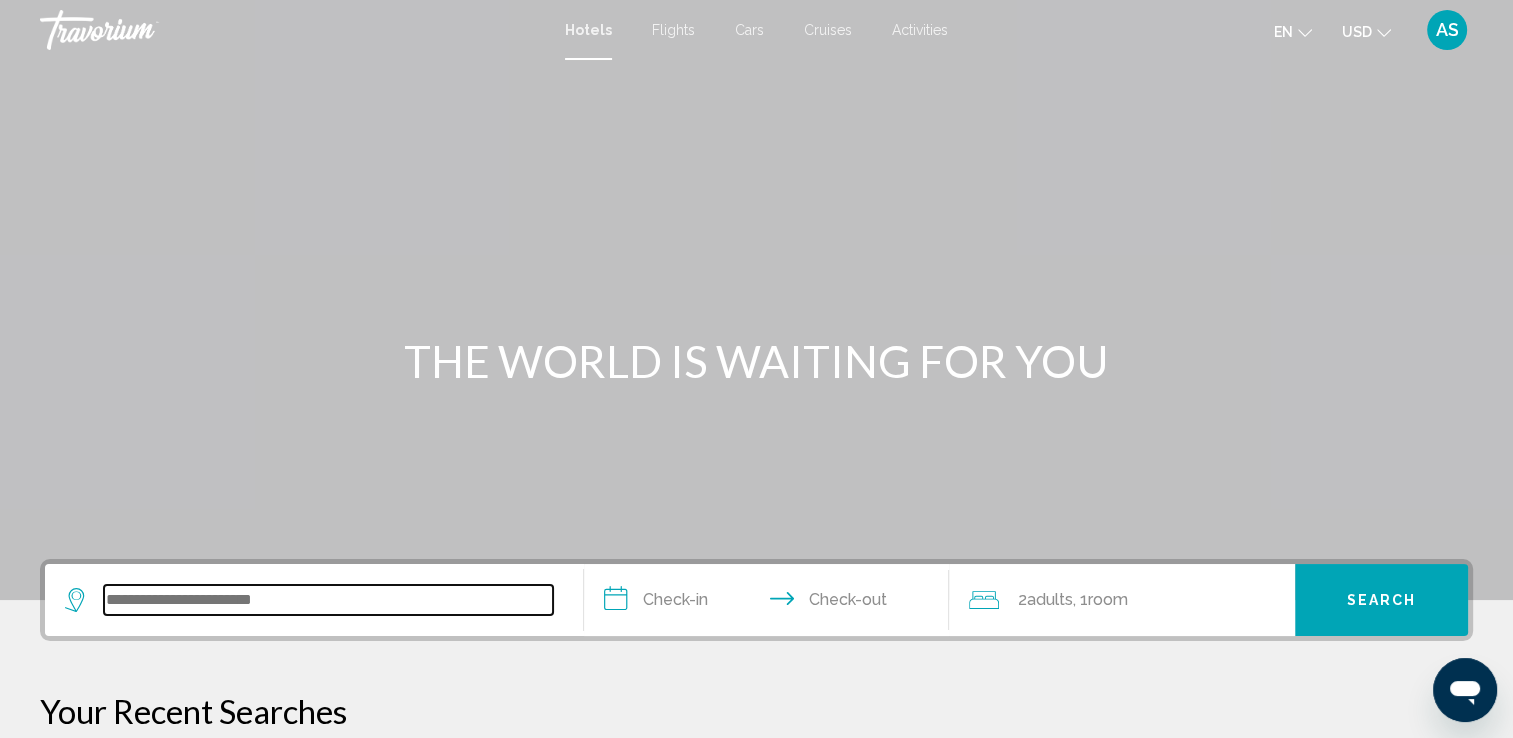 click at bounding box center (328, 600) 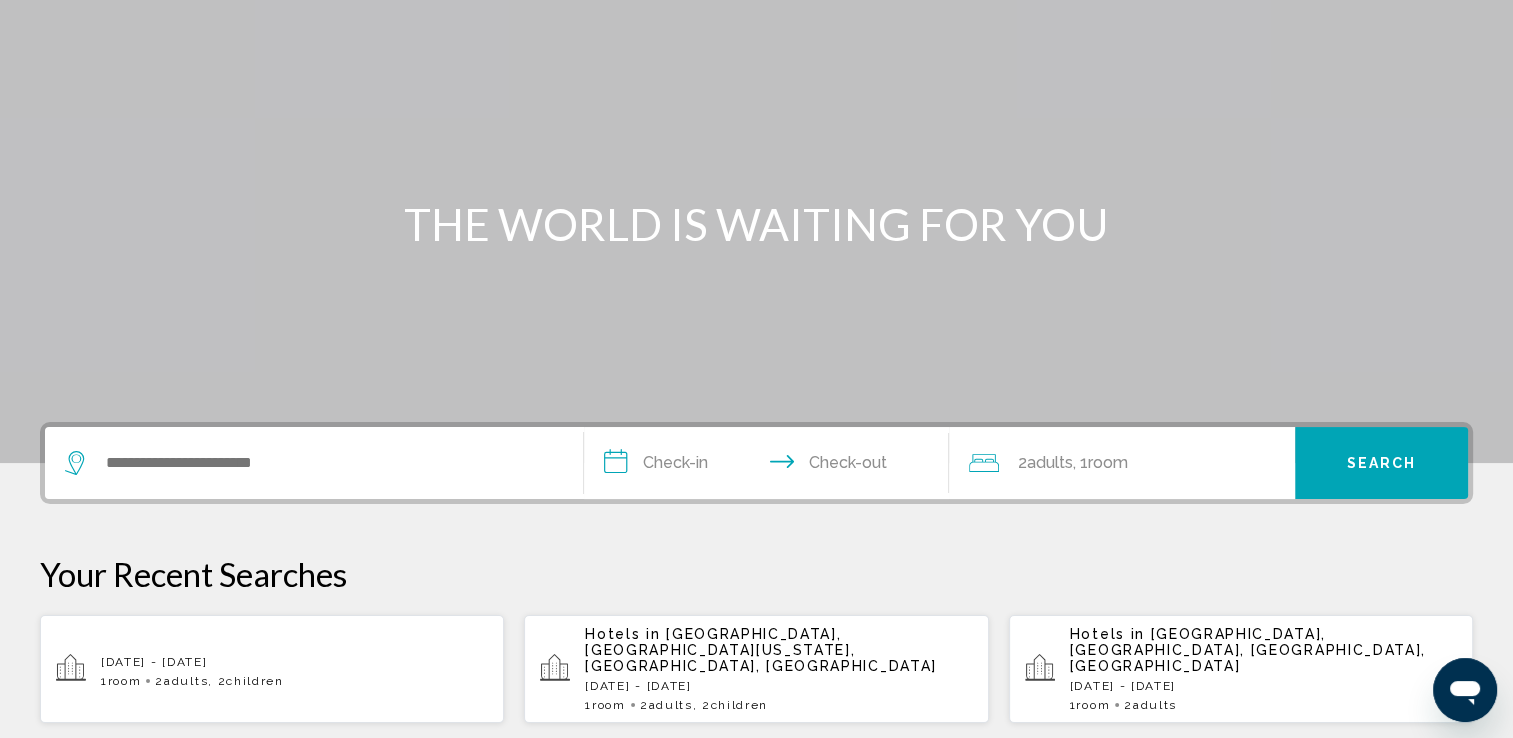click on "**********" at bounding box center (756, 815) 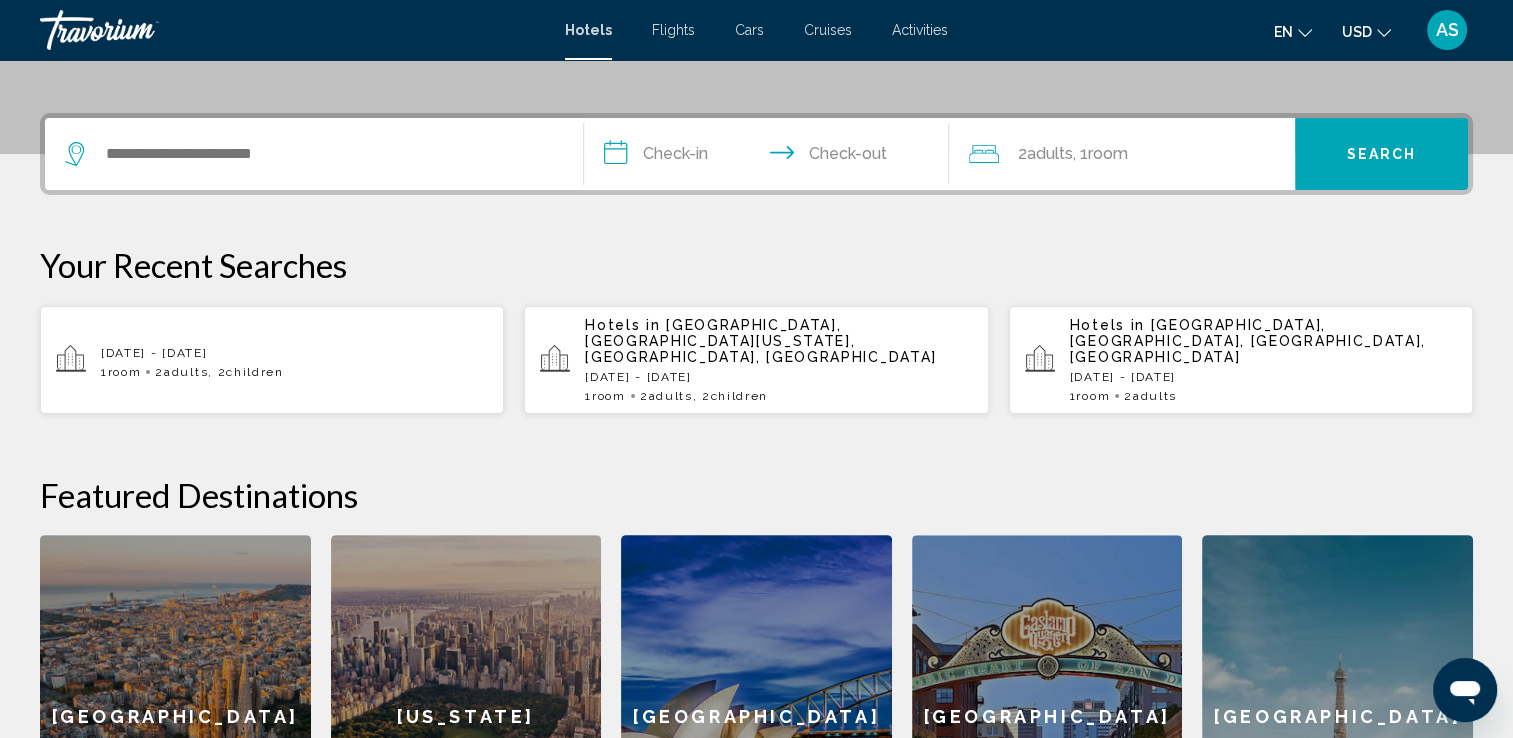 scroll, scrollTop: 493, scrollLeft: 0, axis: vertical 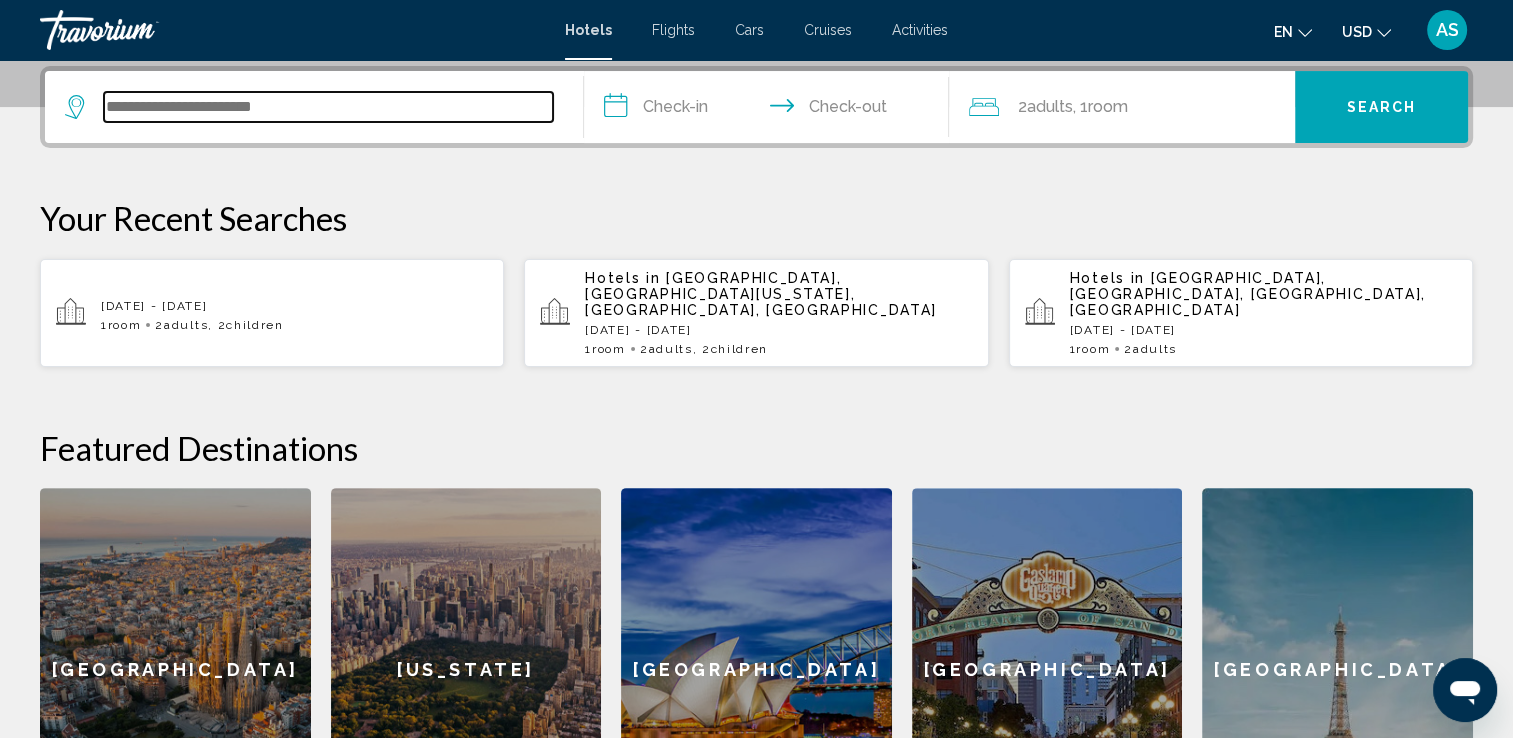 click at bounding box center [328, 107] 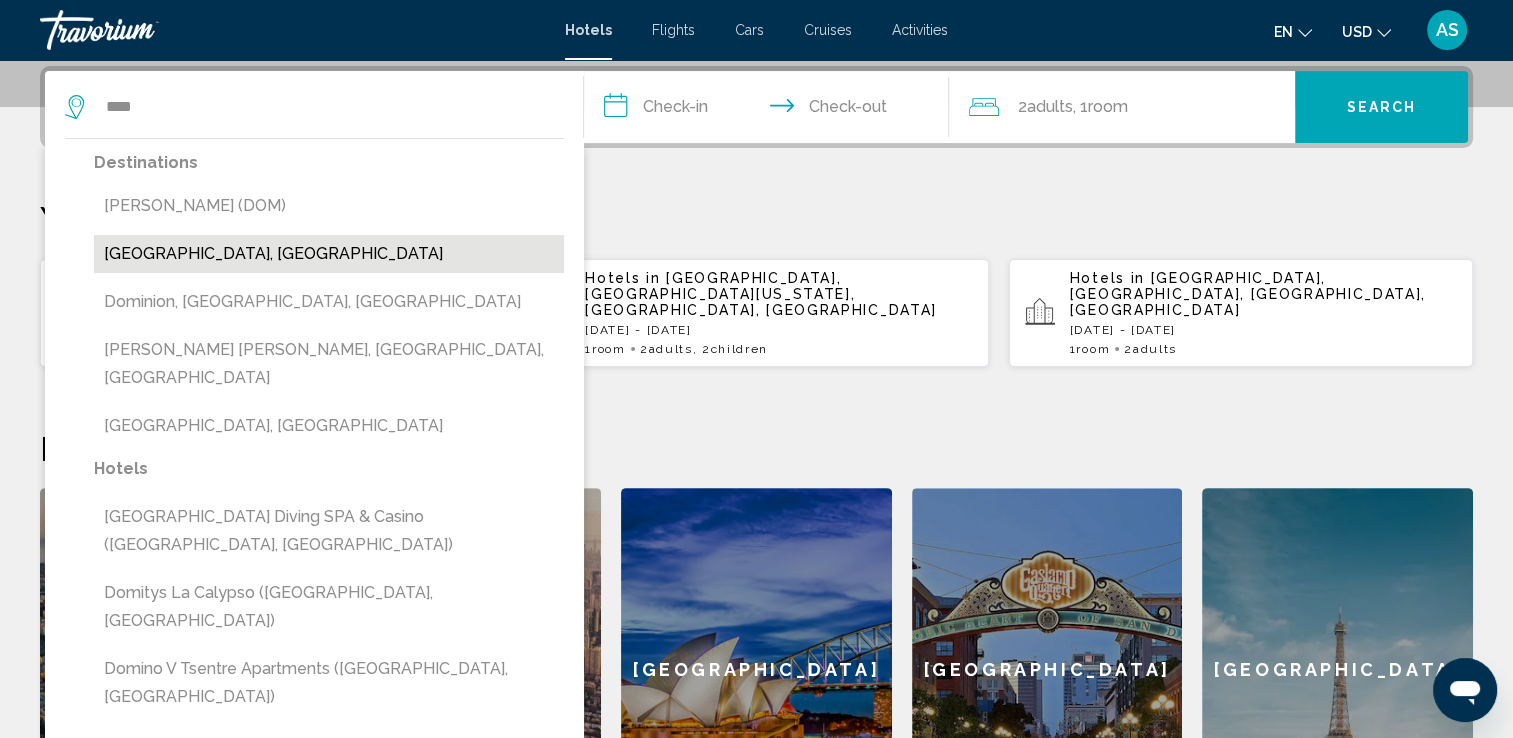 click on "[GEOGRAPHIC_DATA], [GEOGRAPHIC_DATA]" at bounding box center [329, 254] 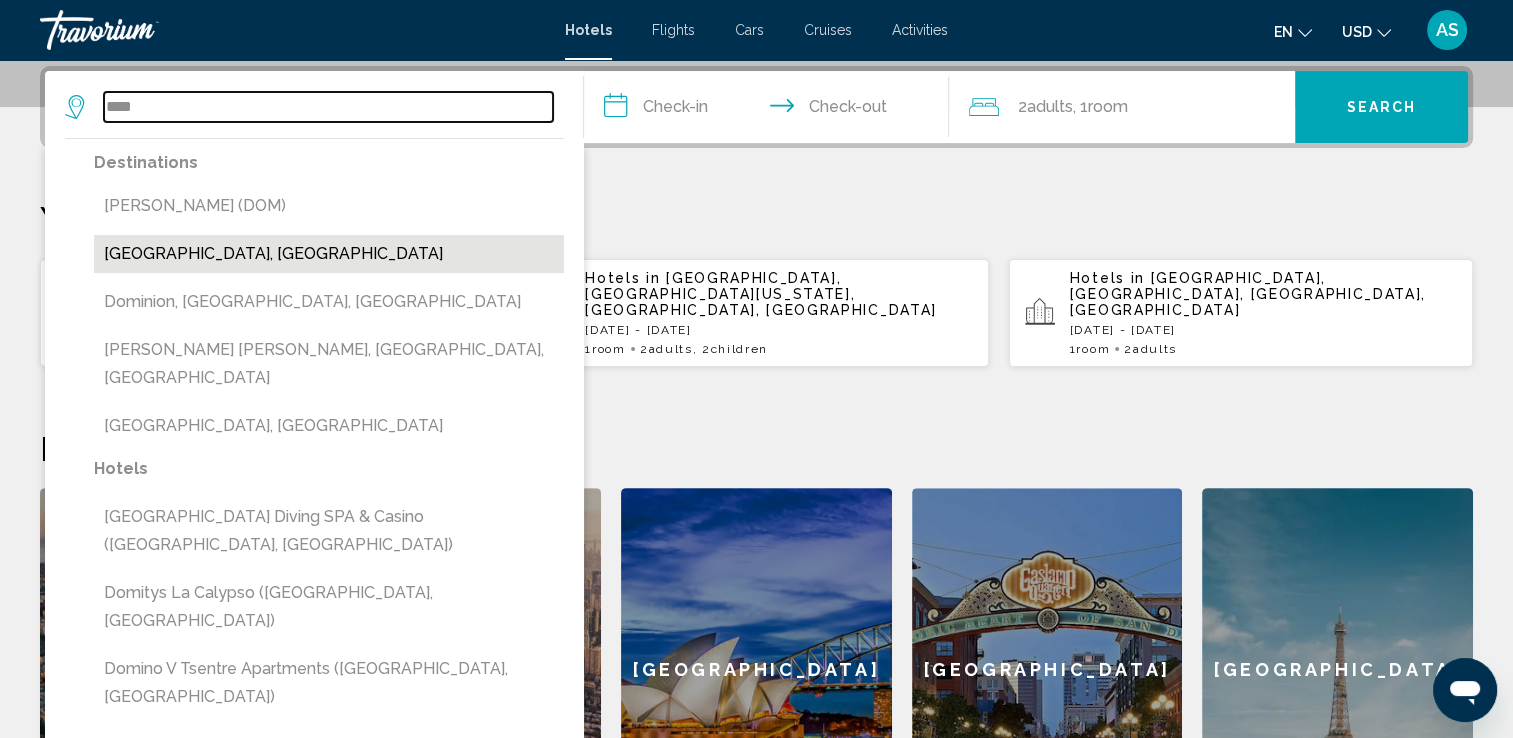 type on "**********" 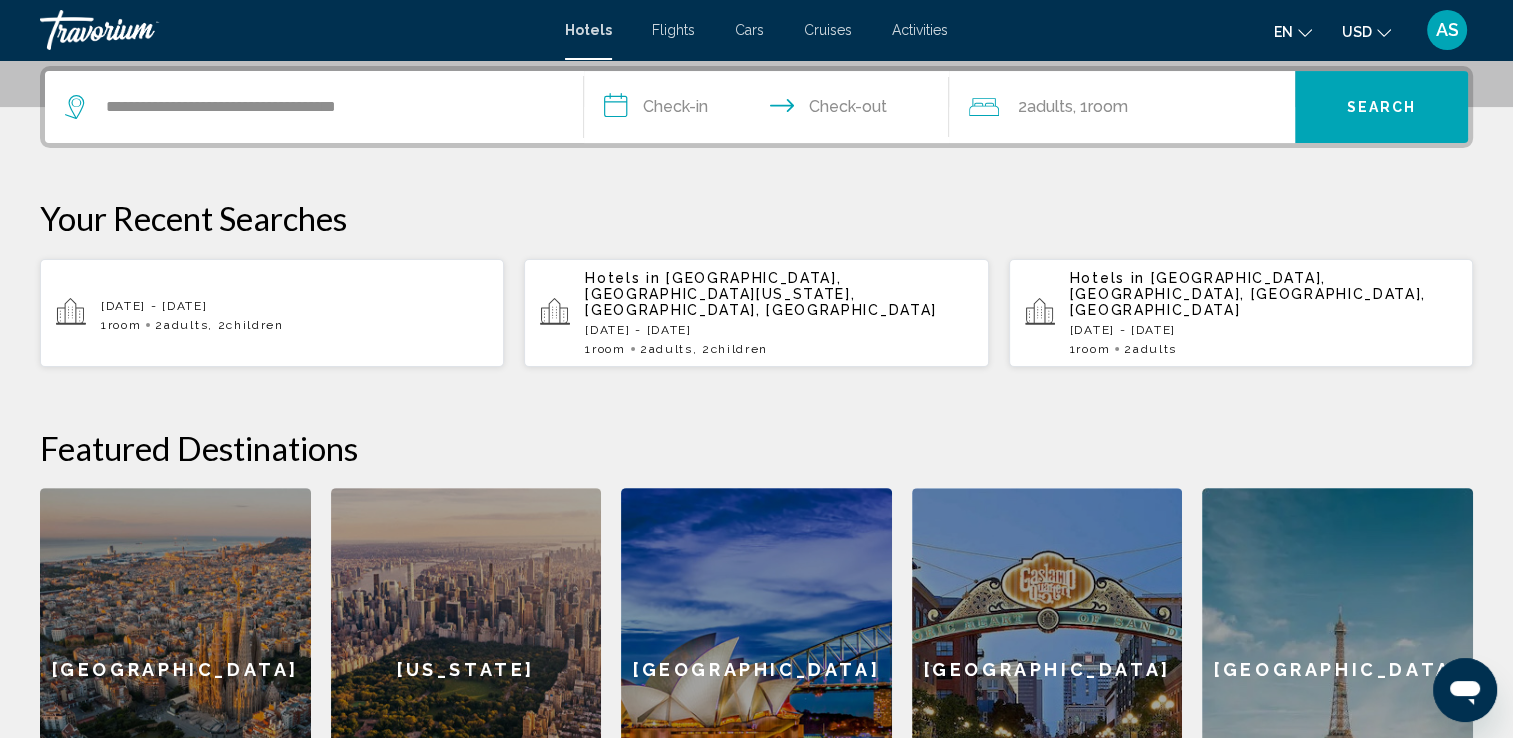 click on "**********" at bounding box center [771, 110] 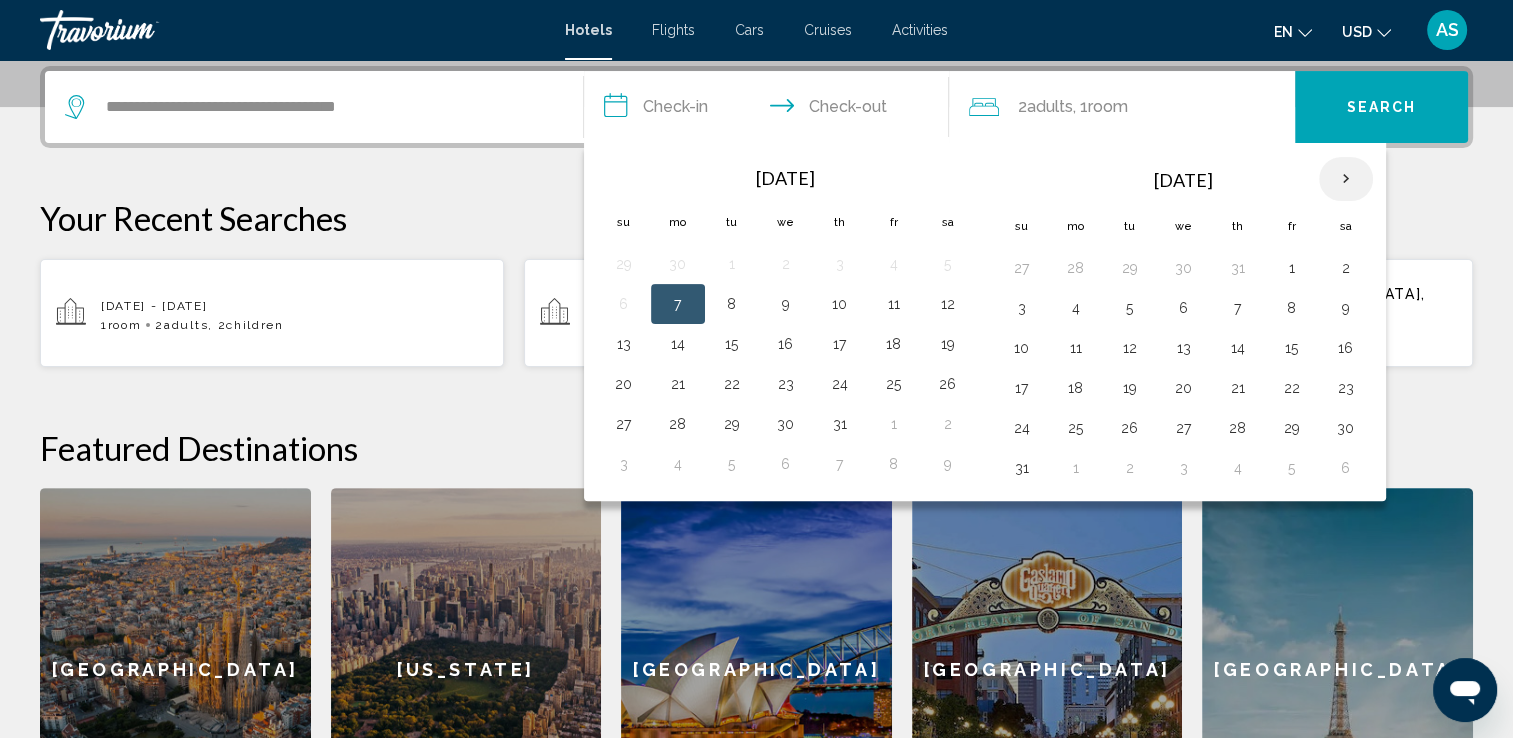 click at bounding box center (1346, 179) 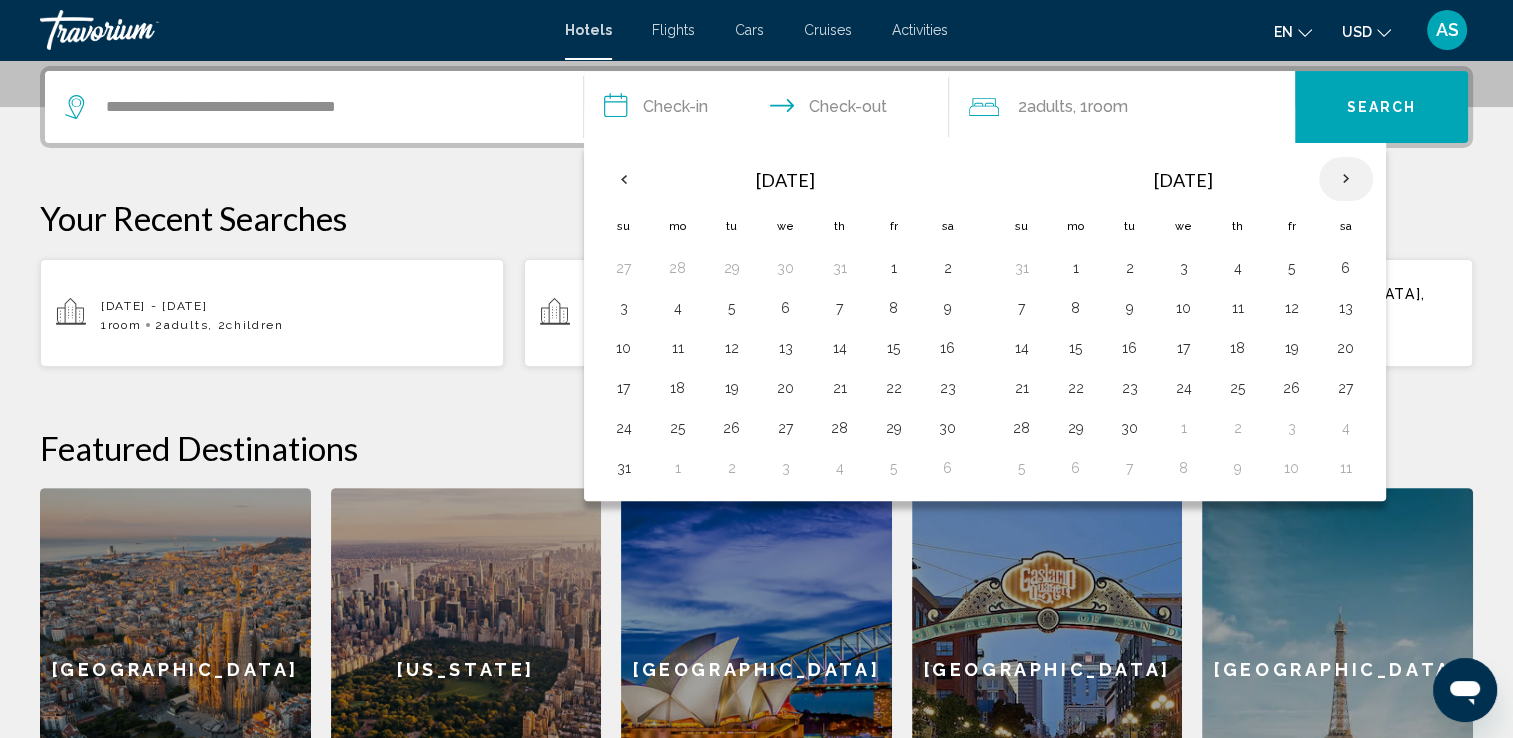 click at bounding box center [1346, 179] 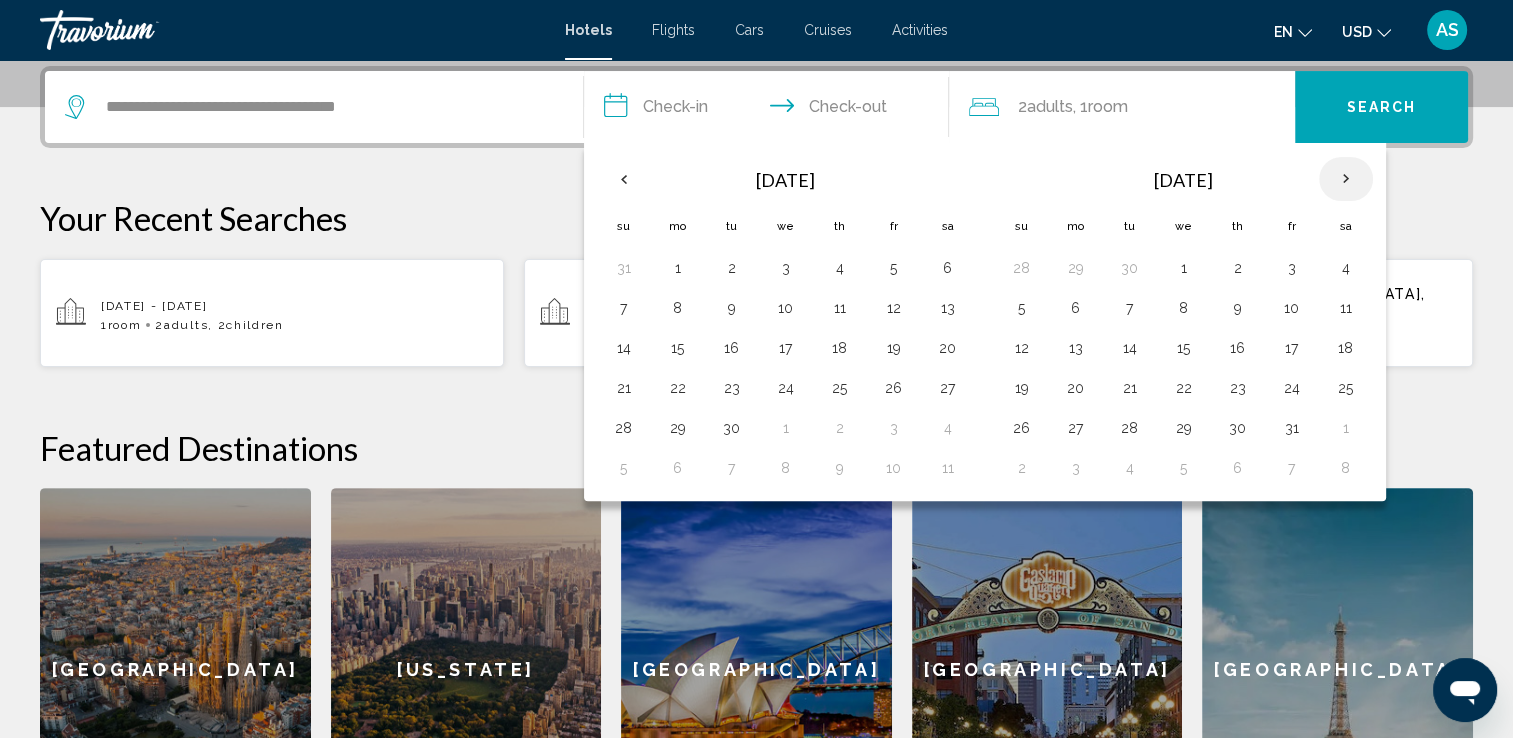 click at bounding box center (1346, 179) 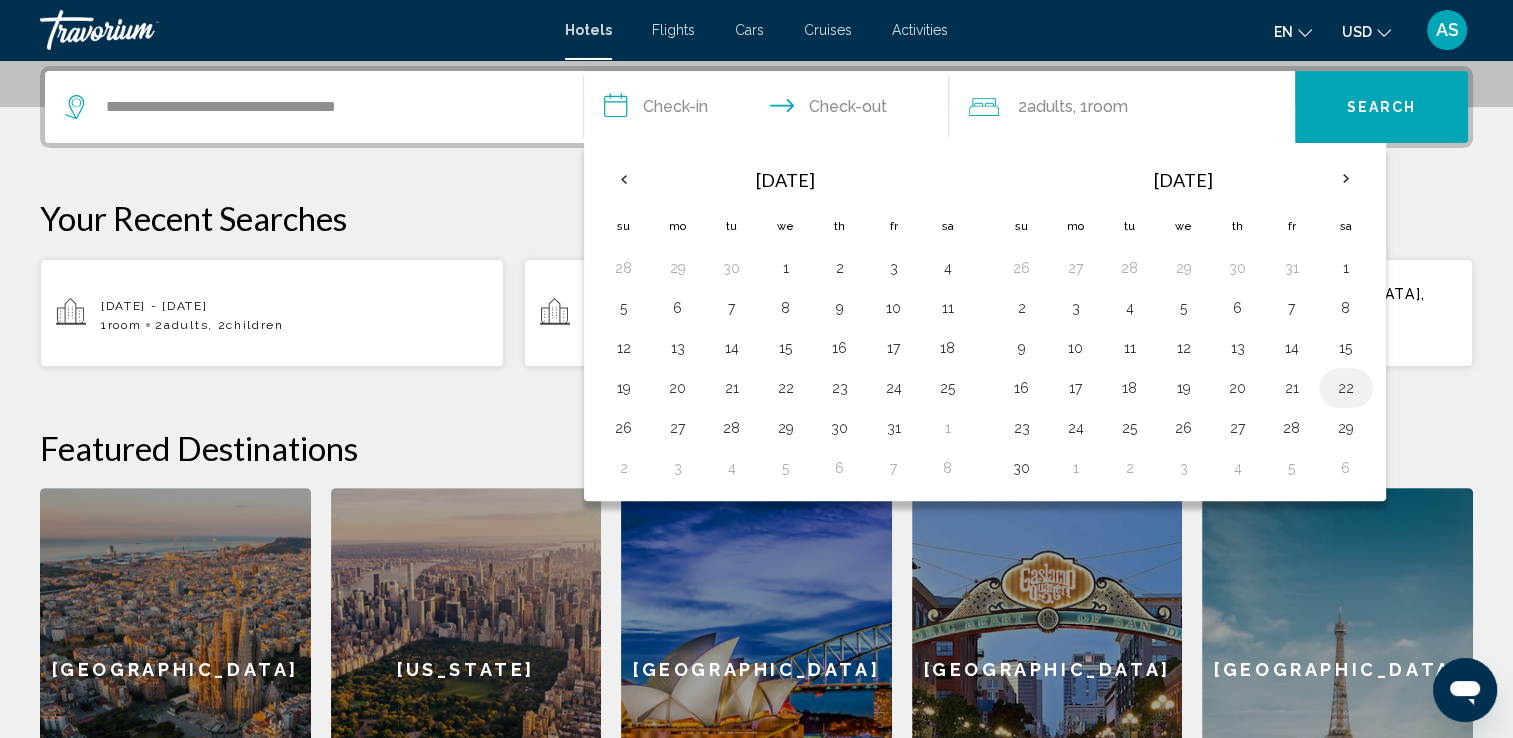 click on "22" at bounding box center (1346, 388) 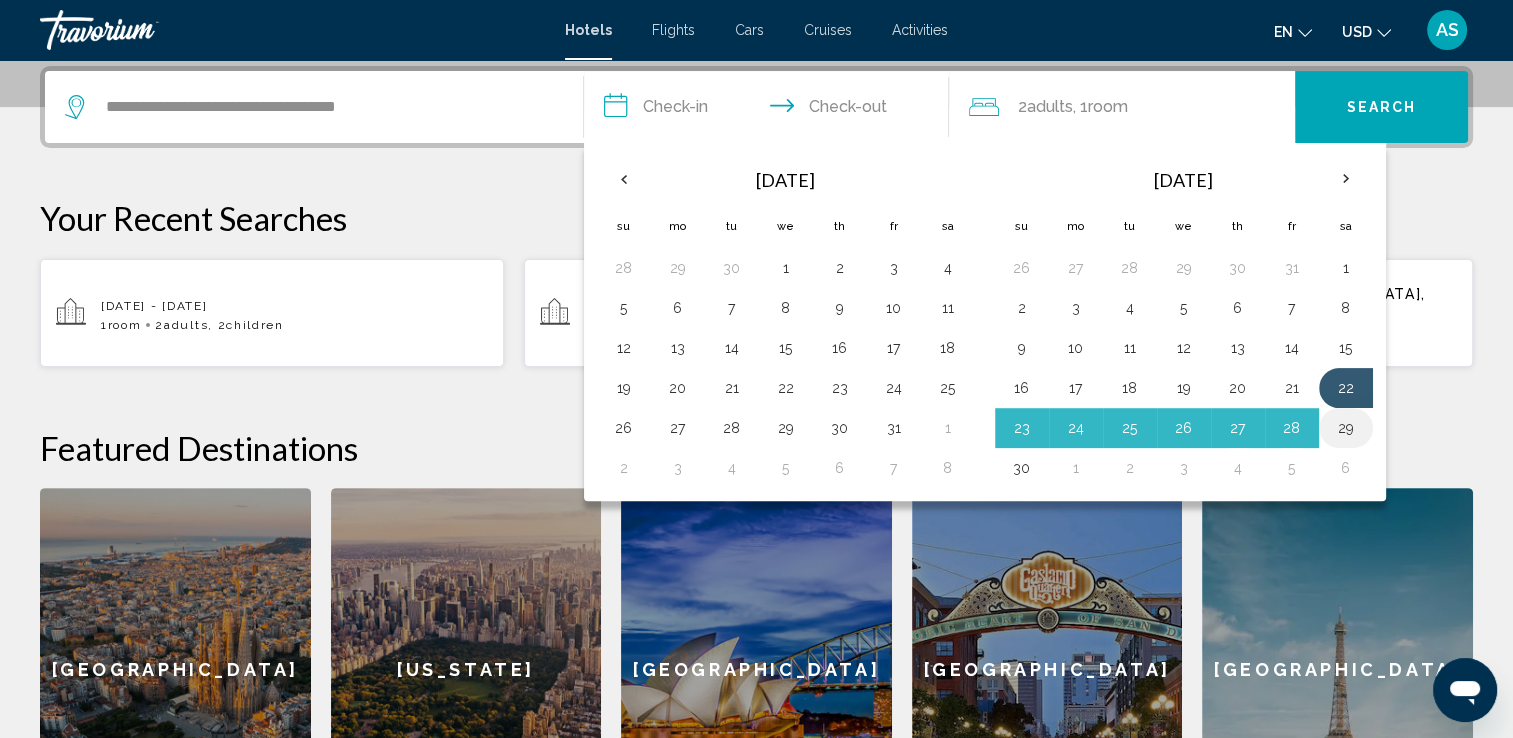 click on "29" at bounding box center [1346, 428] 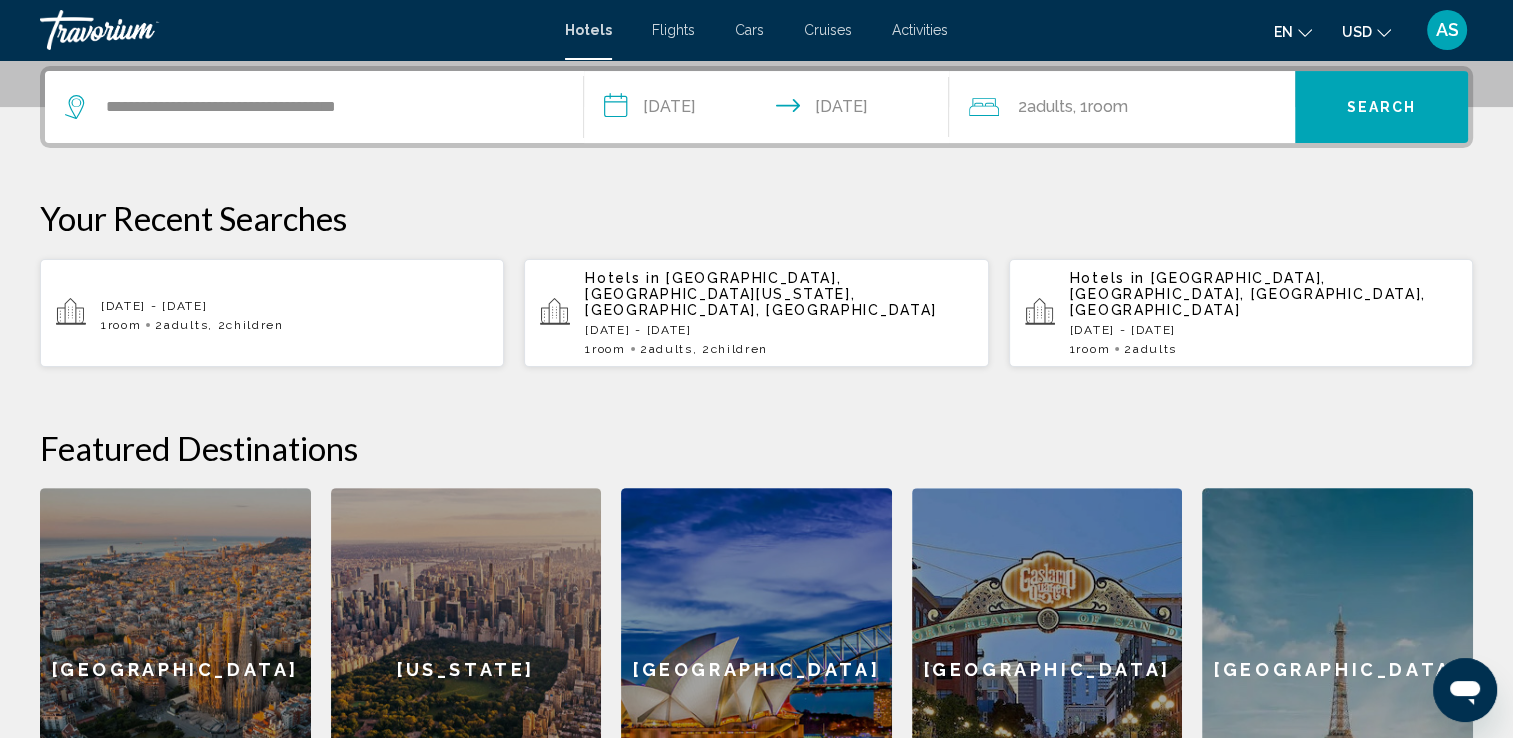 click on "2  Adult Adults , 1  Room rooms" 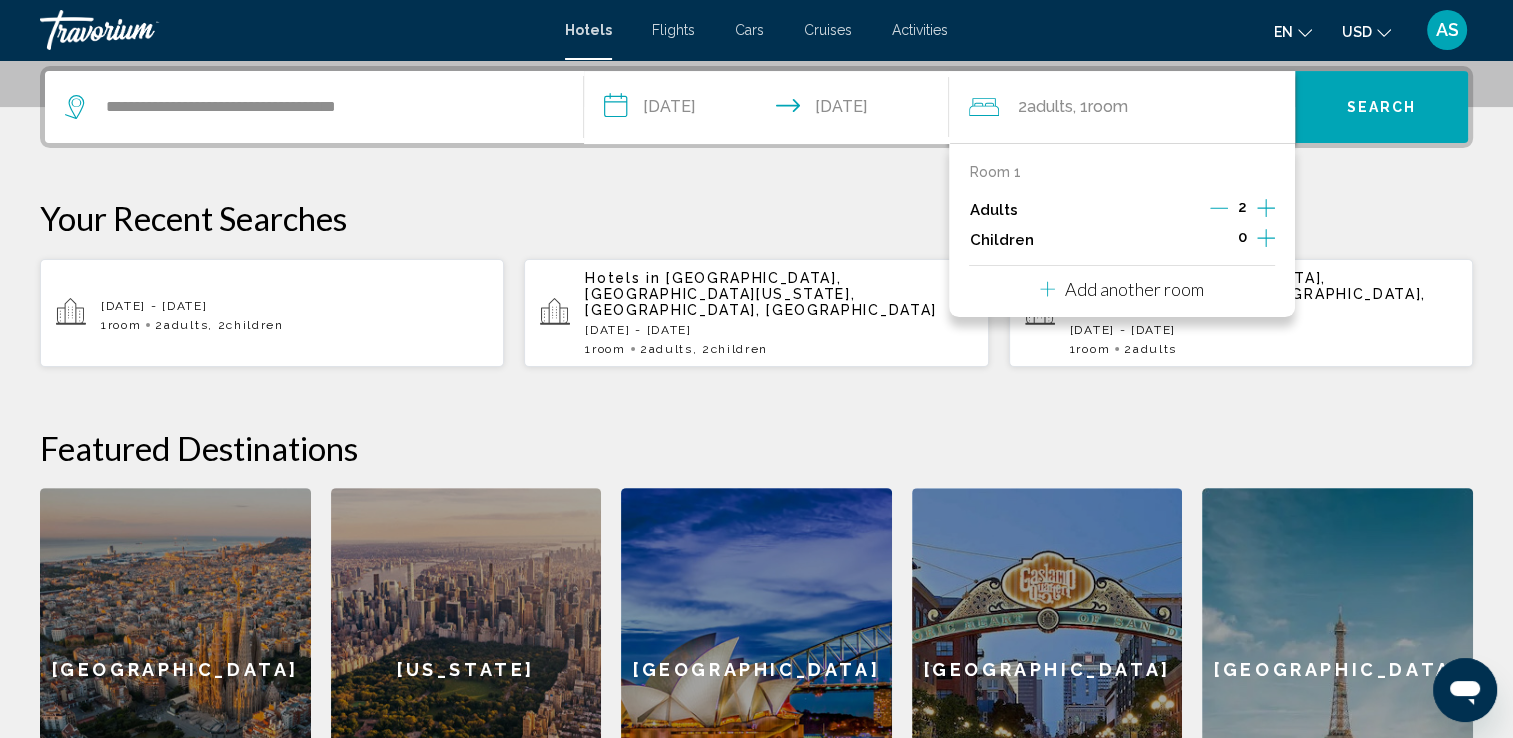 click 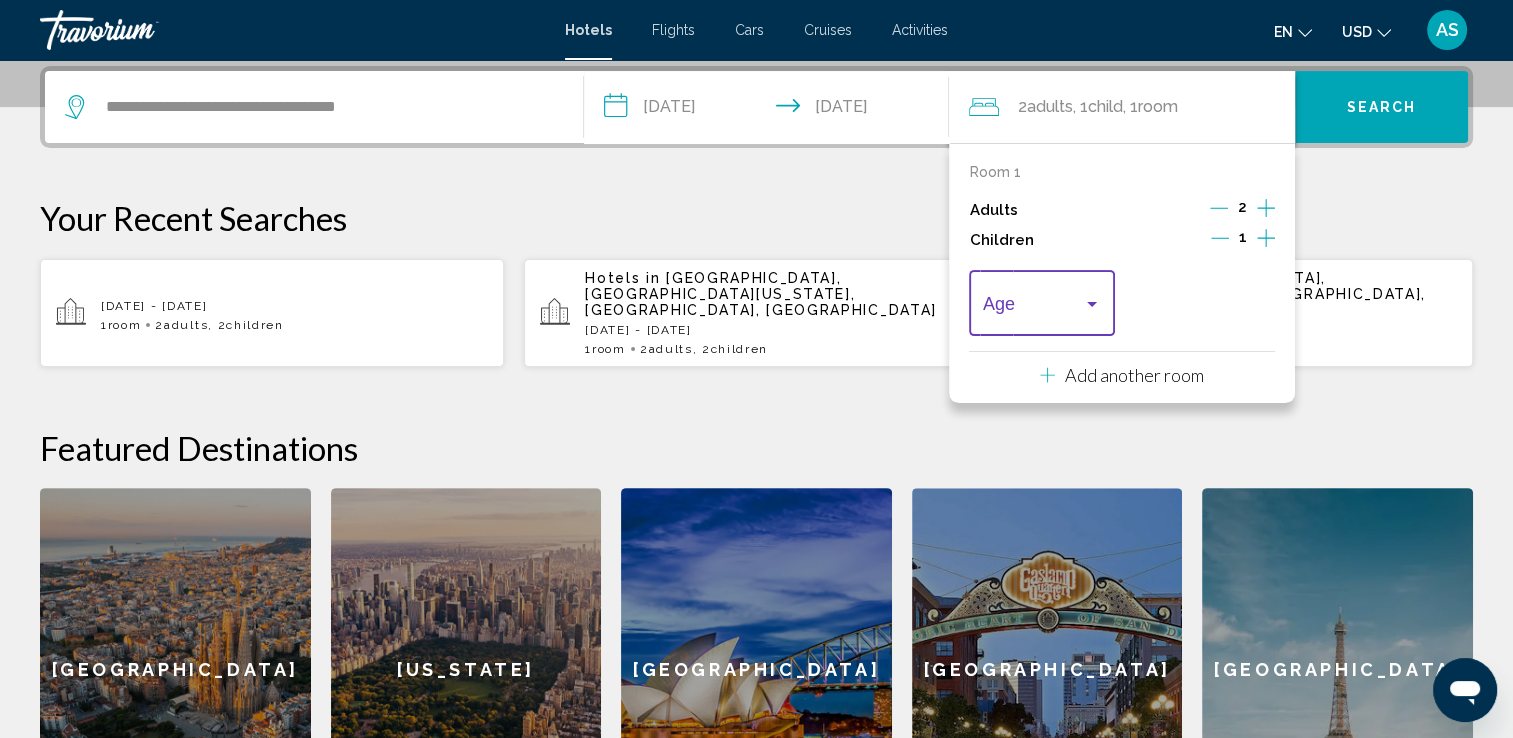 click at bounding box center [1092, 304] 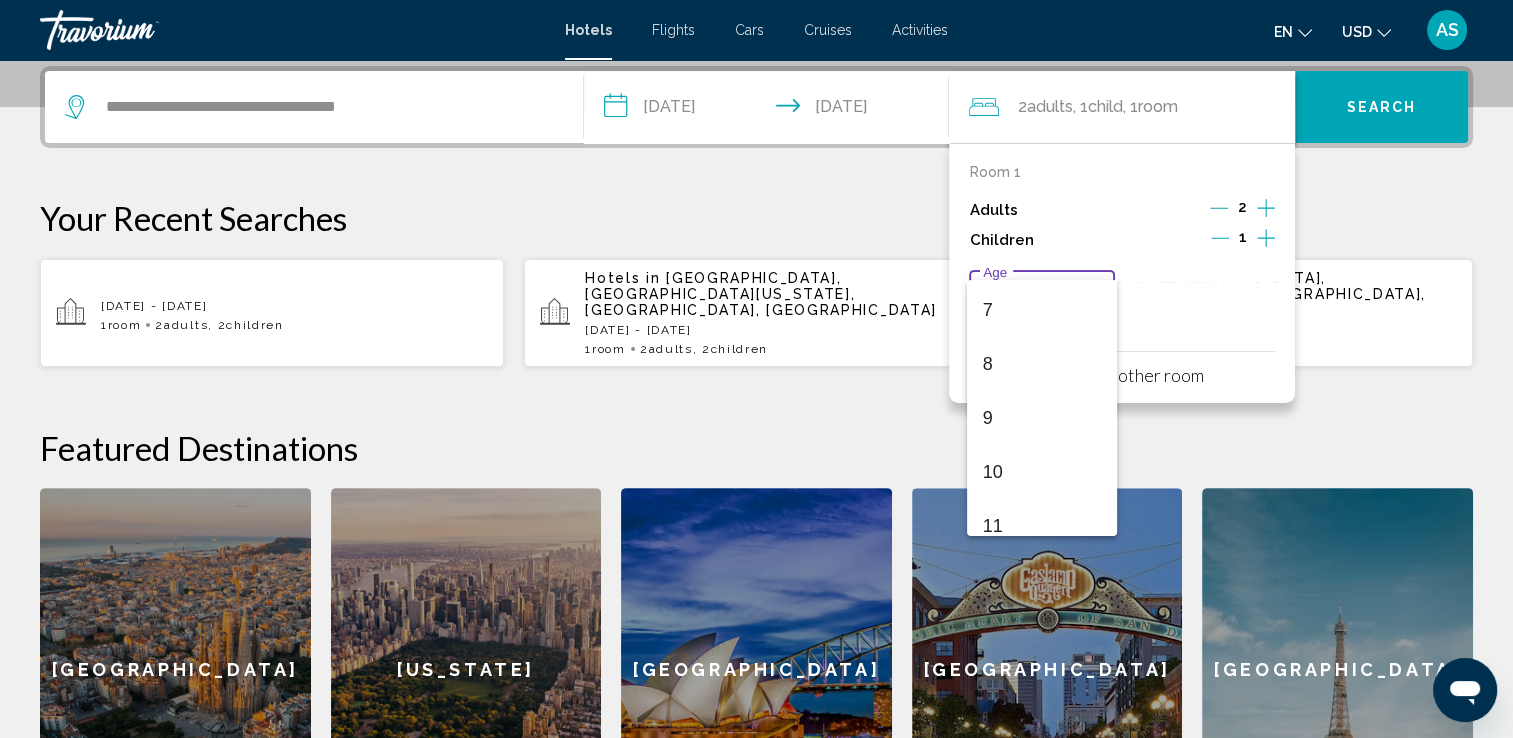 scroll, scrollTop: 376, scrollLeft: 0, axis: vertical 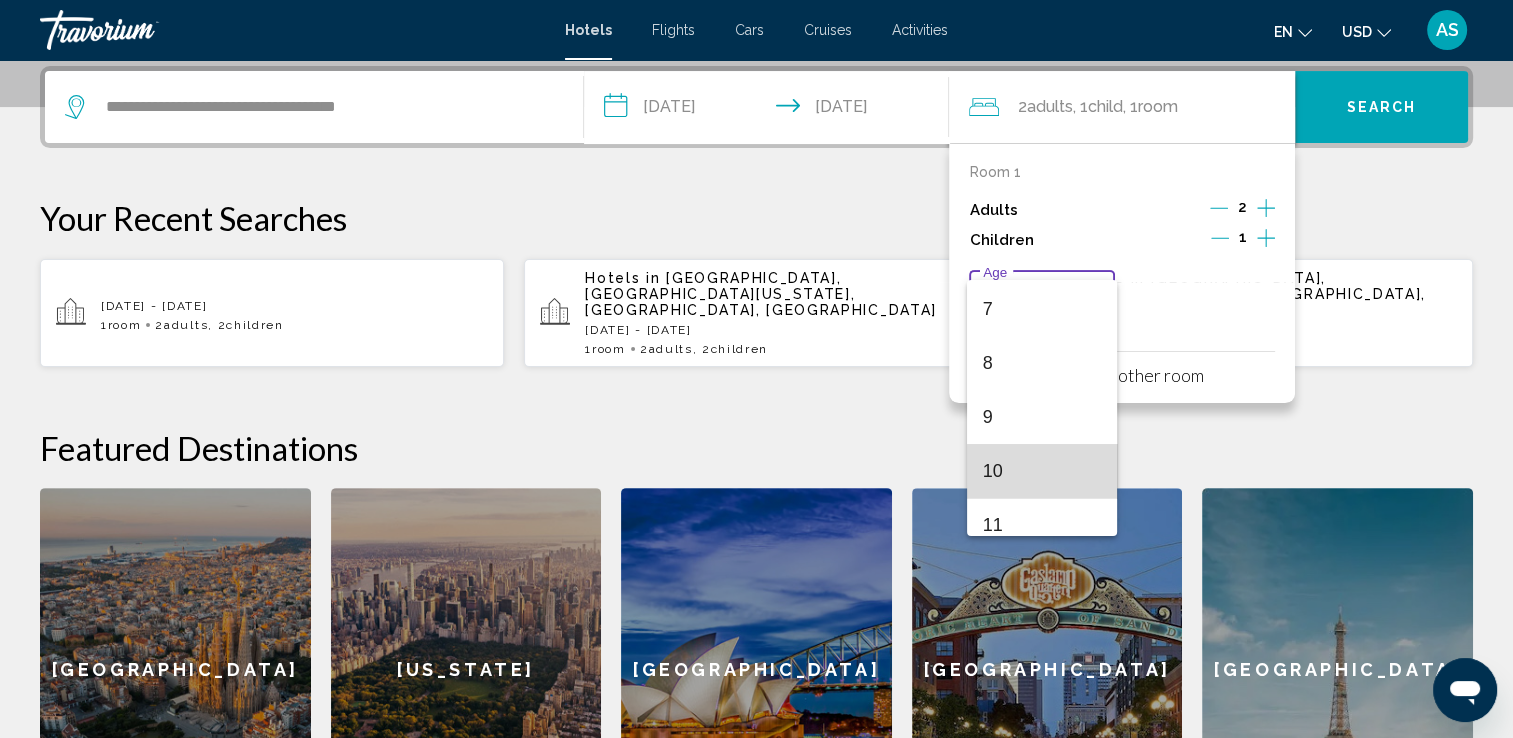 click on "10" at bounding box center (1042, 471) 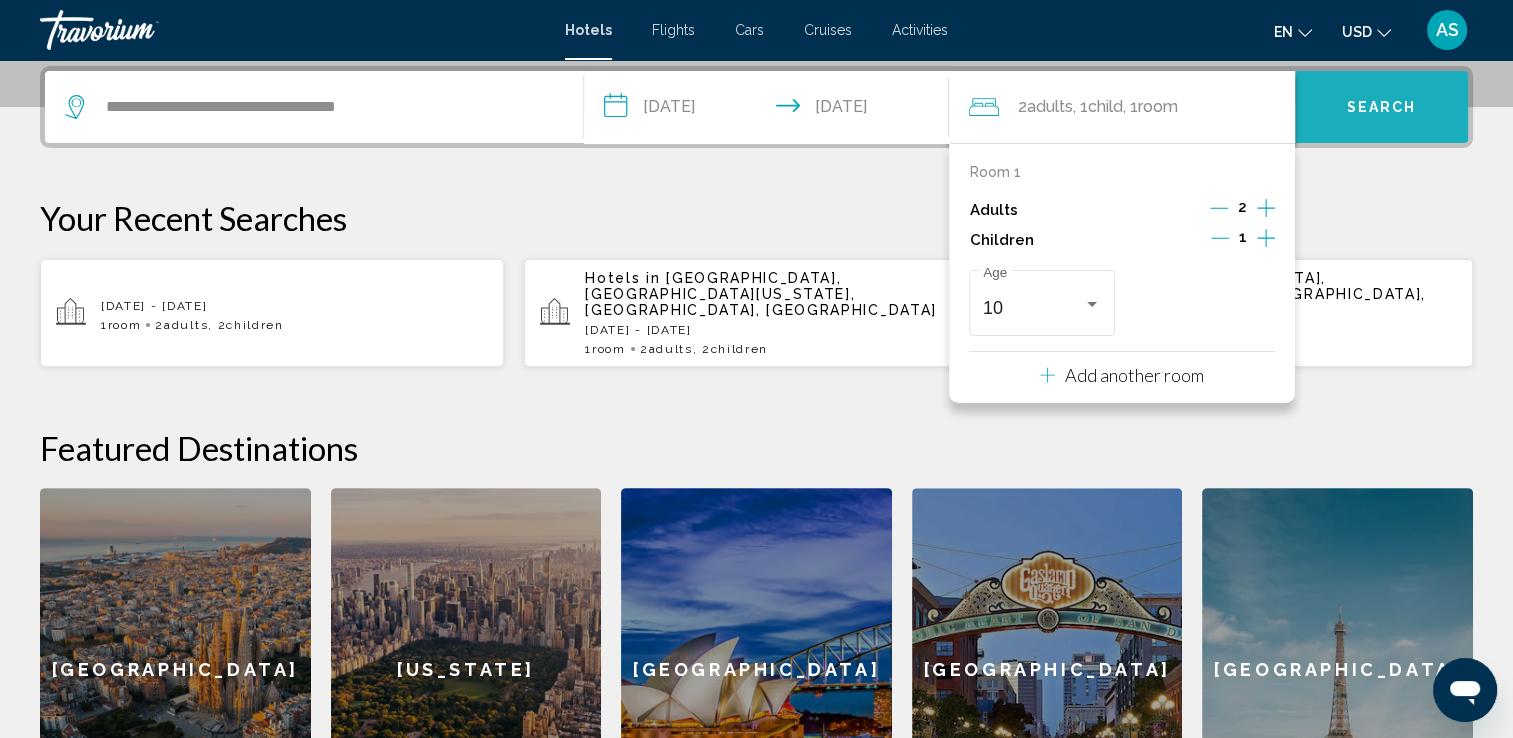 click on "Search" at bounding box center [1382, 108] 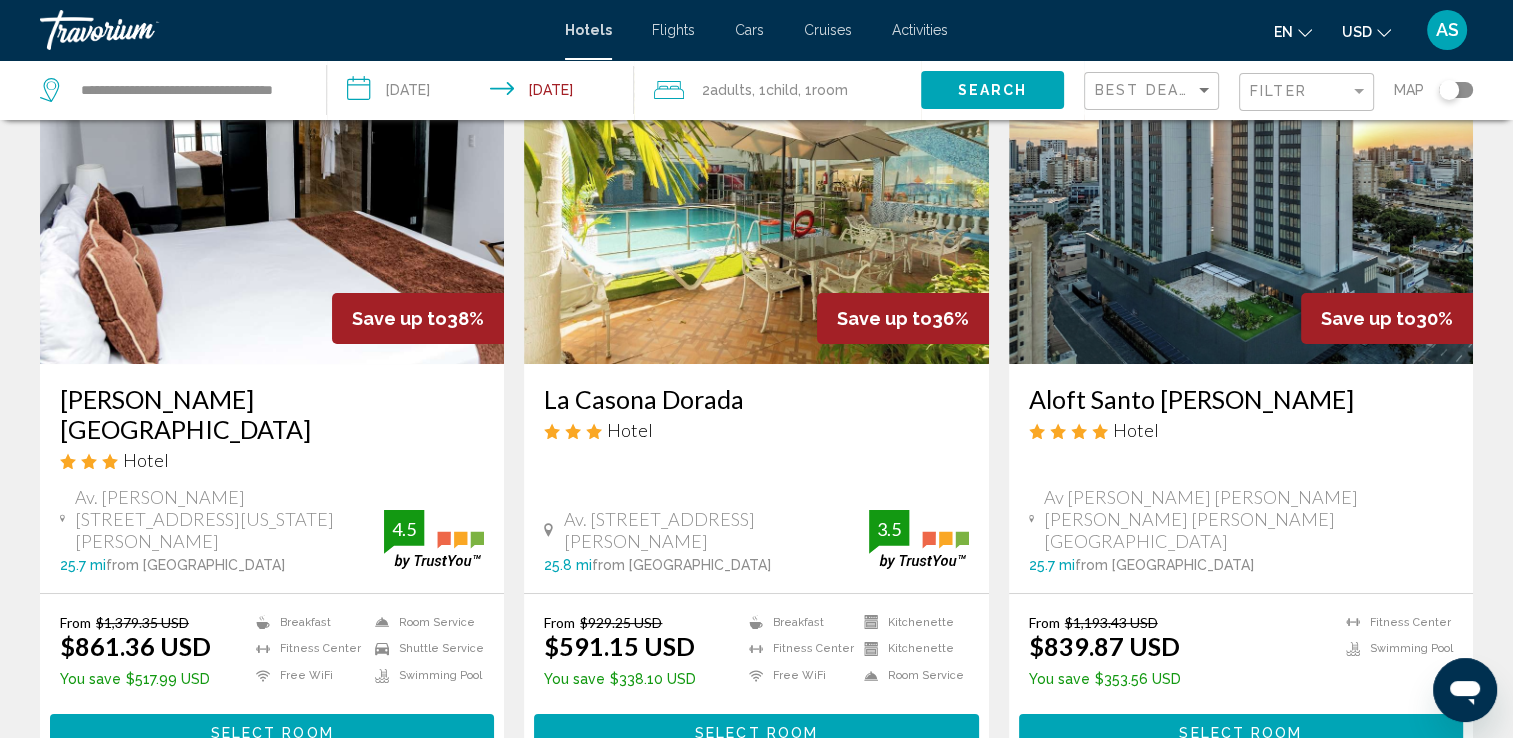 scroll, scrollTop: 0, scrollLeft: 0, axis: both 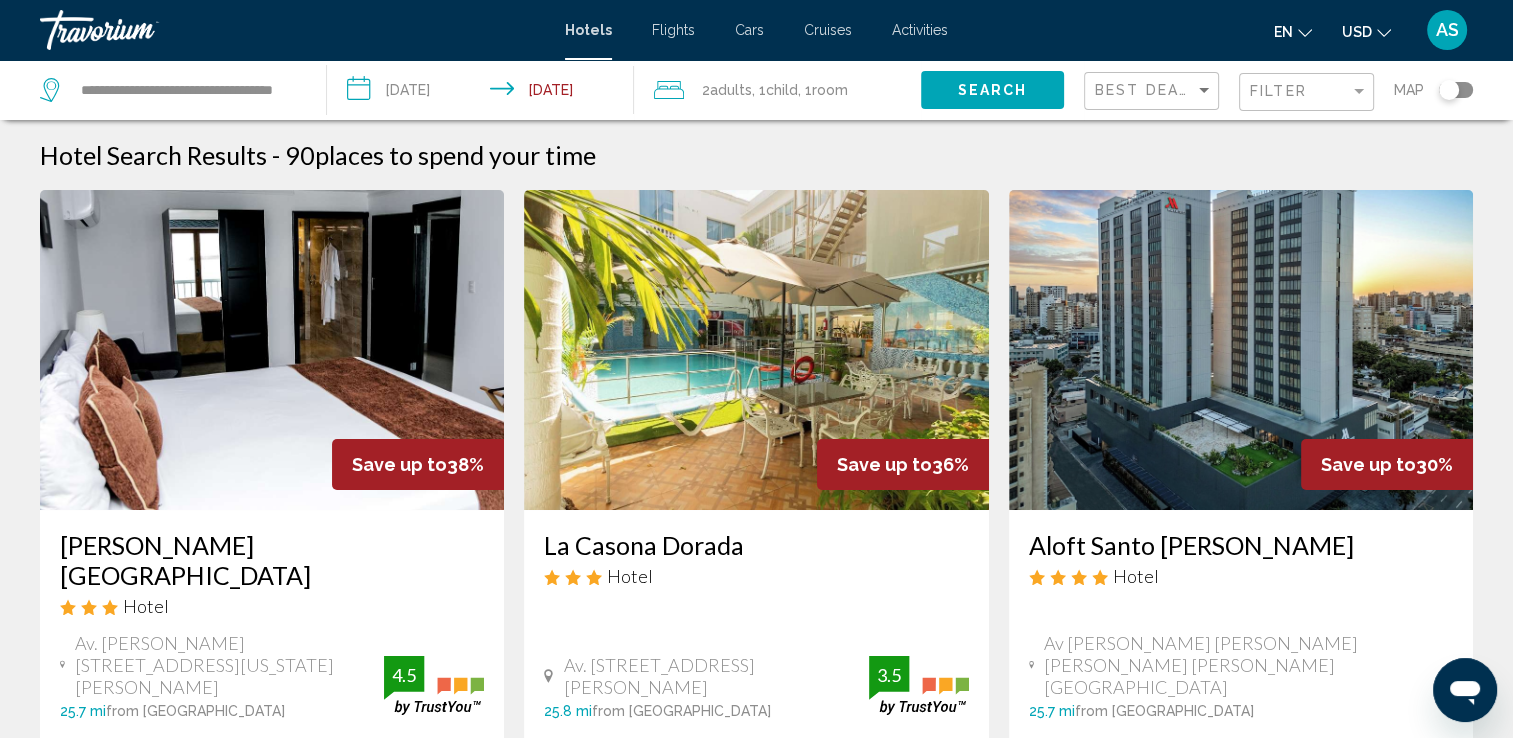 click 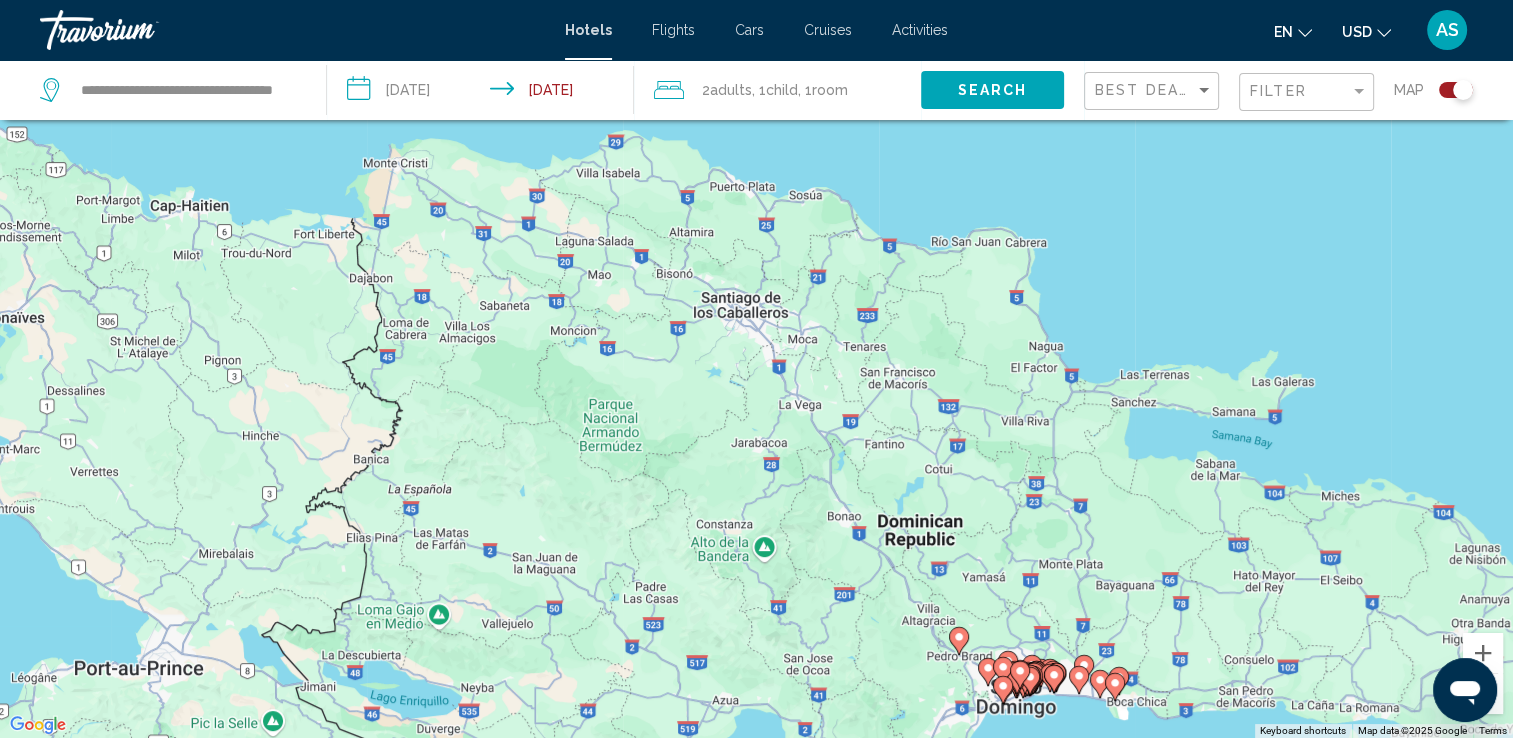 drag, startPoint x: 1059, startPoint y: 195, endPoint x: 1122, endPoint y: 567, distance: 377.29697 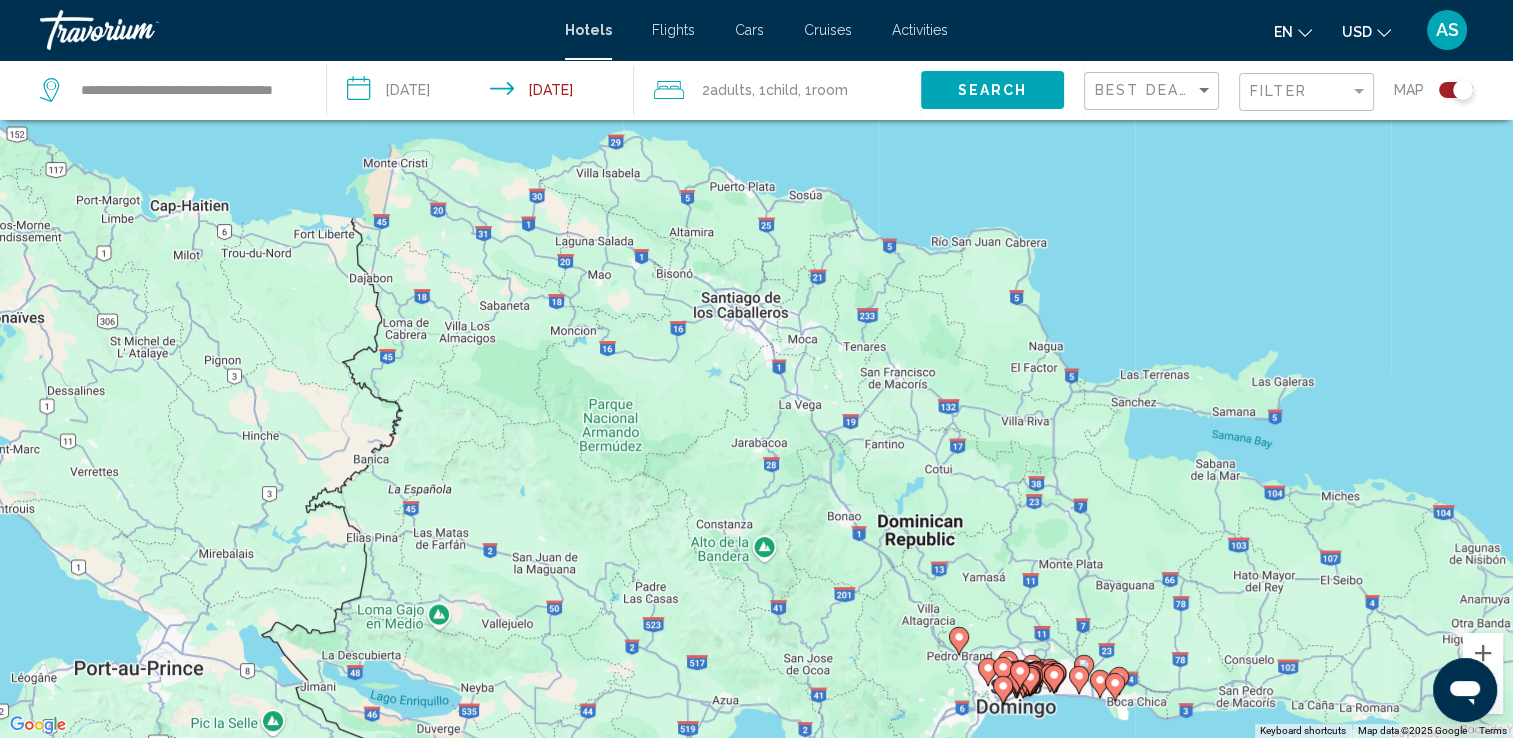 click on "To navigate, press the arrow keys. To activate drag with keyboard, press Alt + Enter. Once in keyboard drag state, use the arrow keys to move the marker. To complete the drag, press the Enter key. To cancel, press Escape." at bounding box center (756, 369) 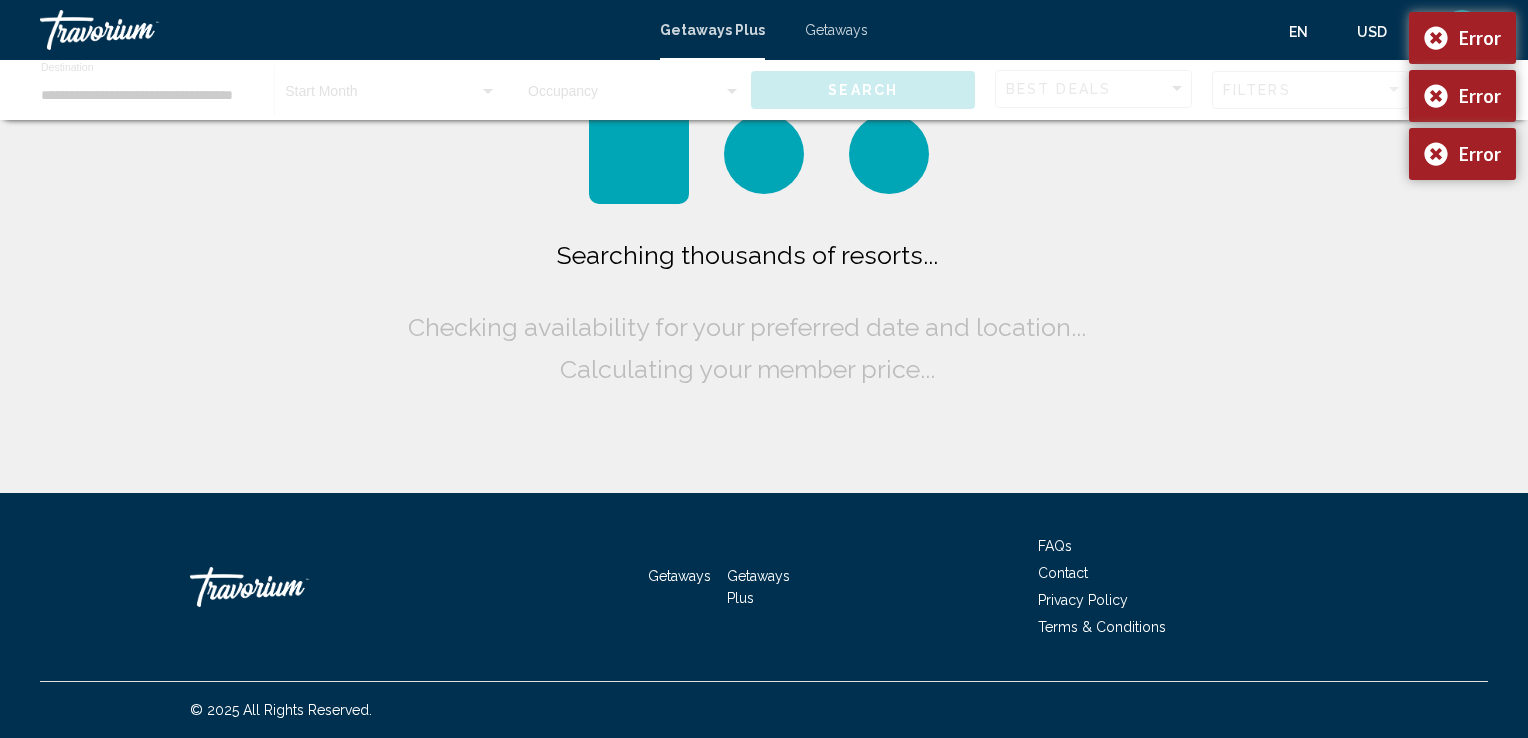 scroll, scrollTop: 0, scrollLeft: 0, axis: both 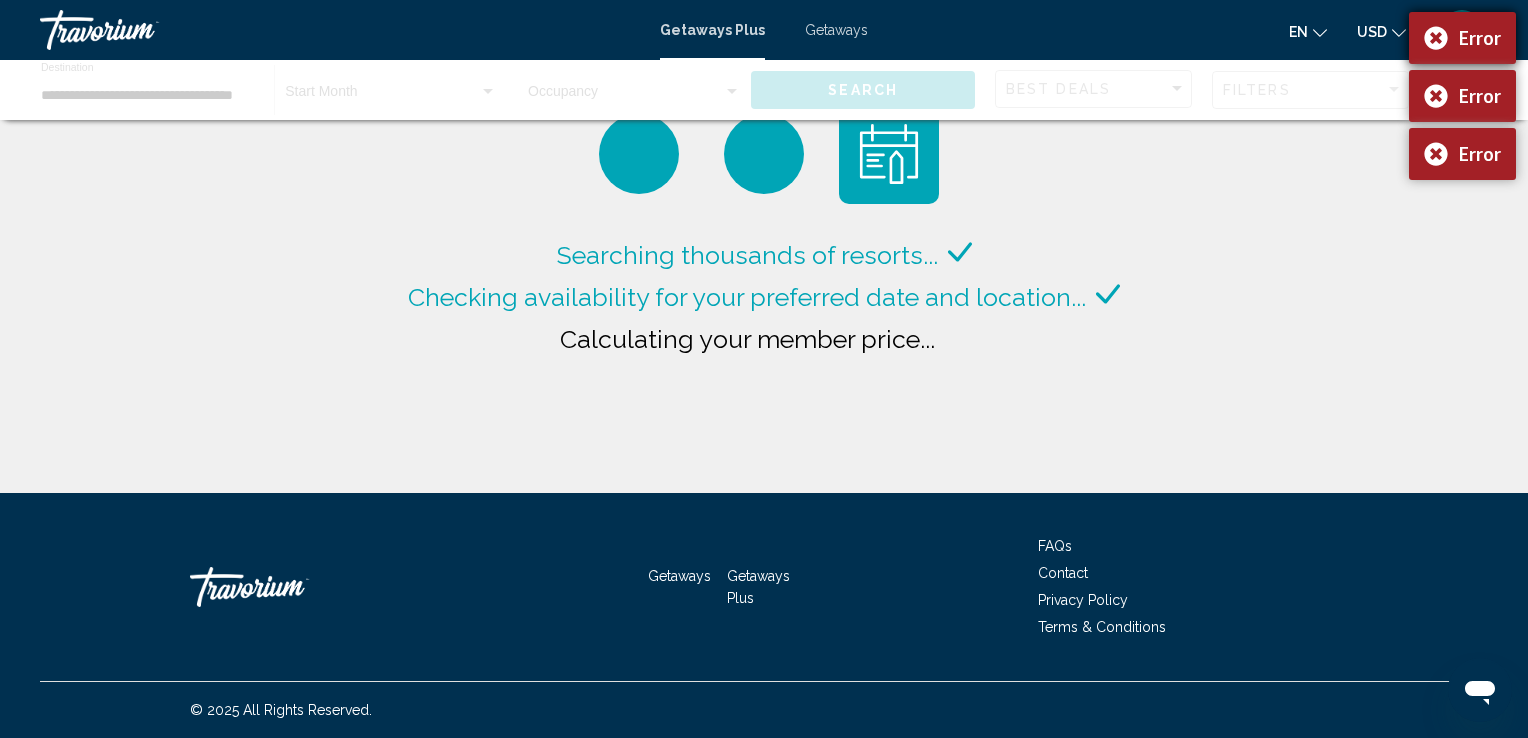 click on "Error" at bounding box center (1462, 38) 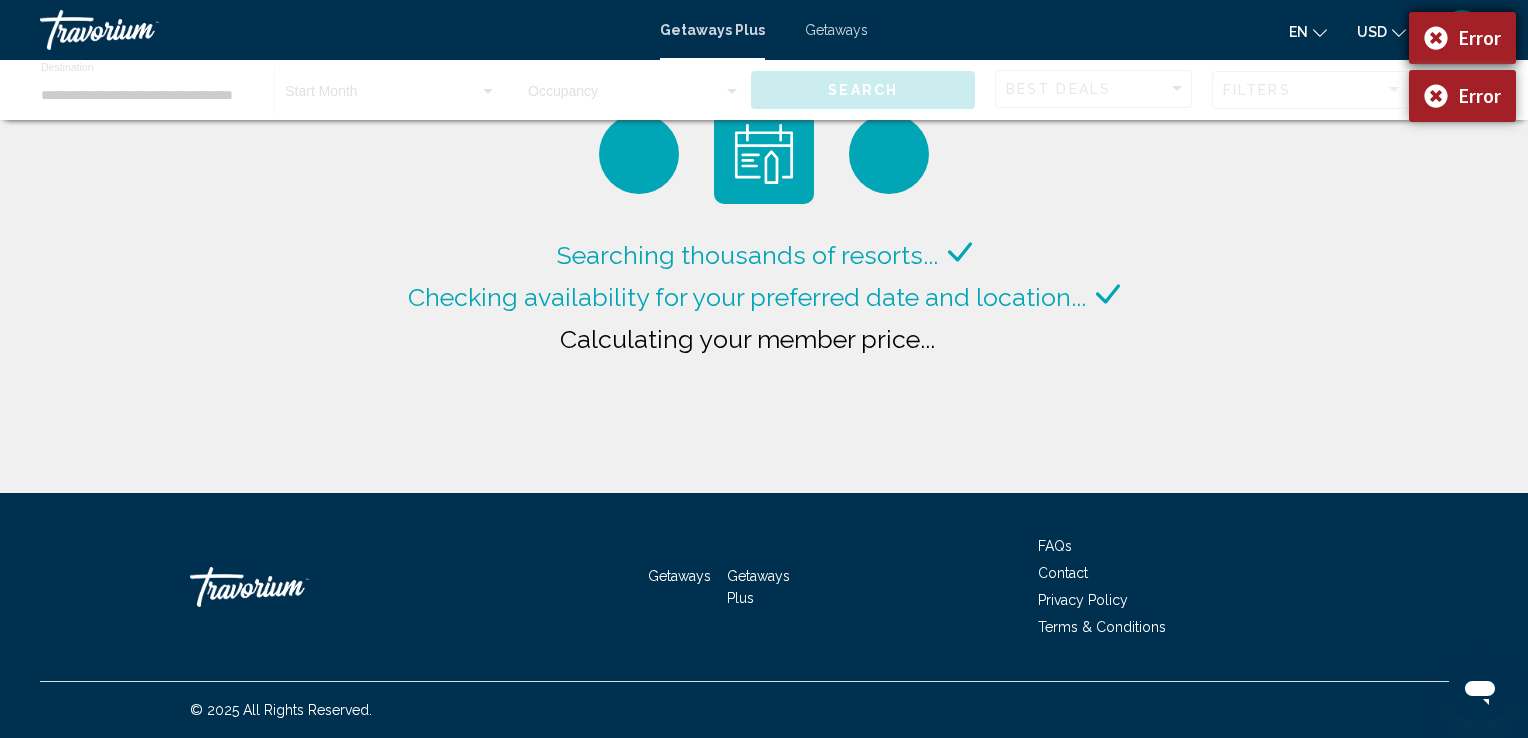 click on "Error" at bounding box center [1462, 38] 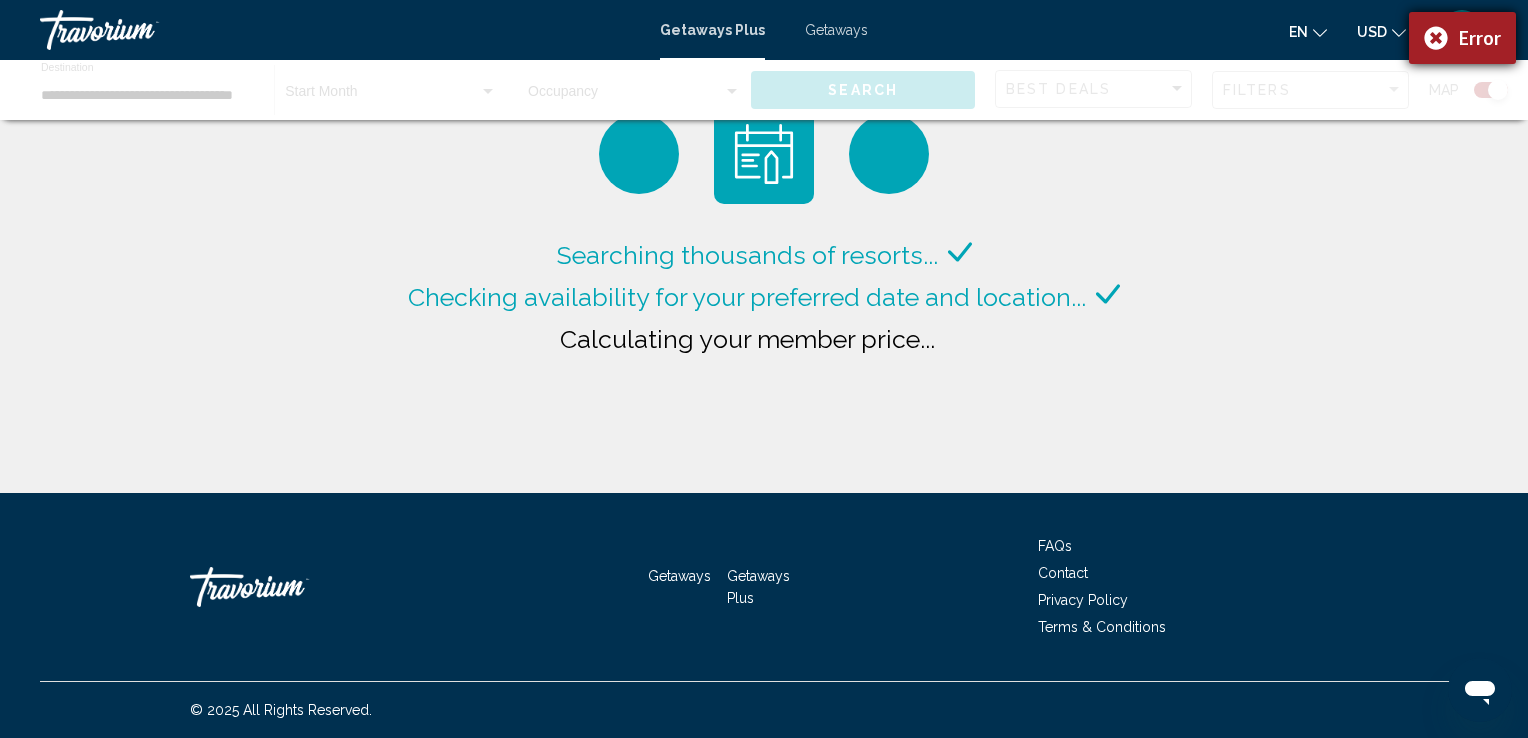 click on "Error" at bounding box center (1462, 38) 